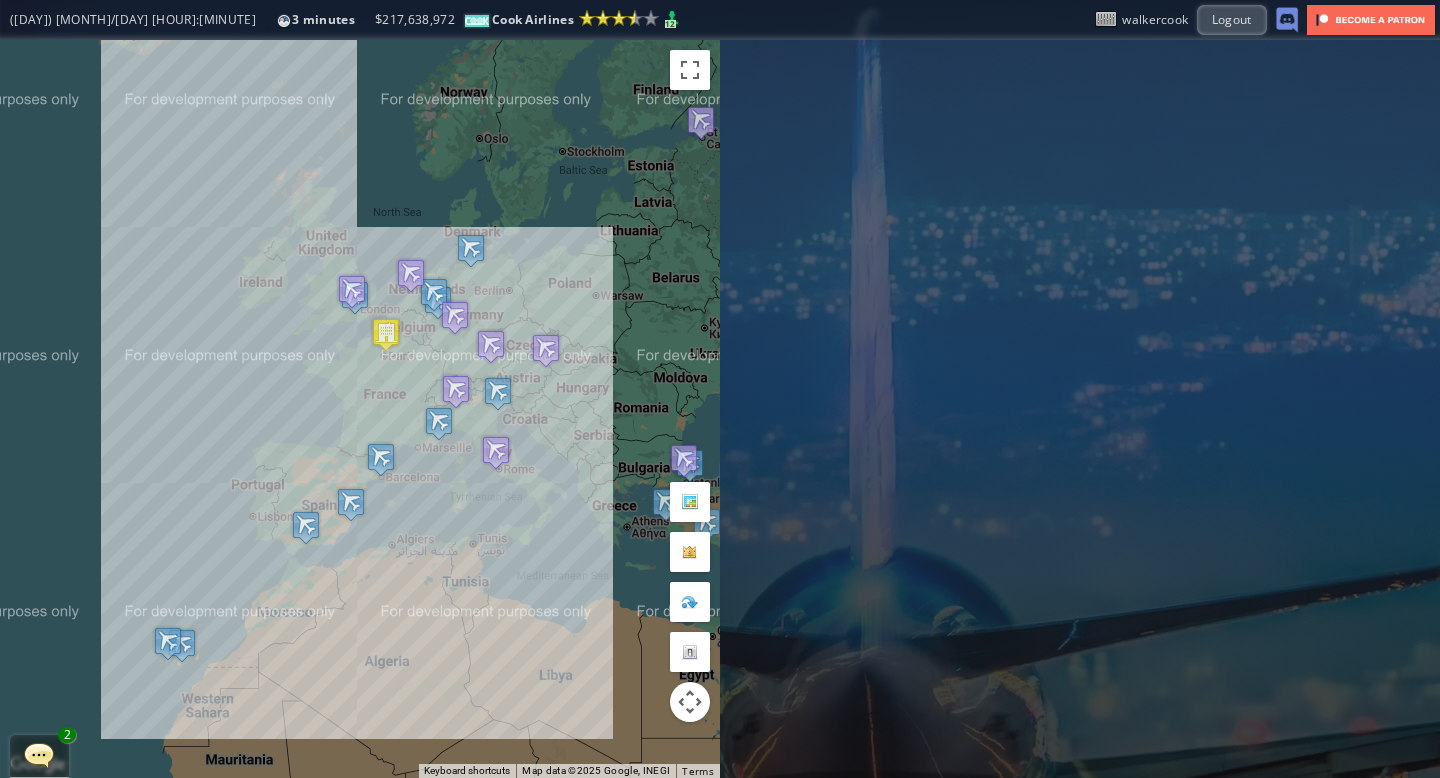 scroll, scrollTop: 0, scrollLeft: 0, axis: both 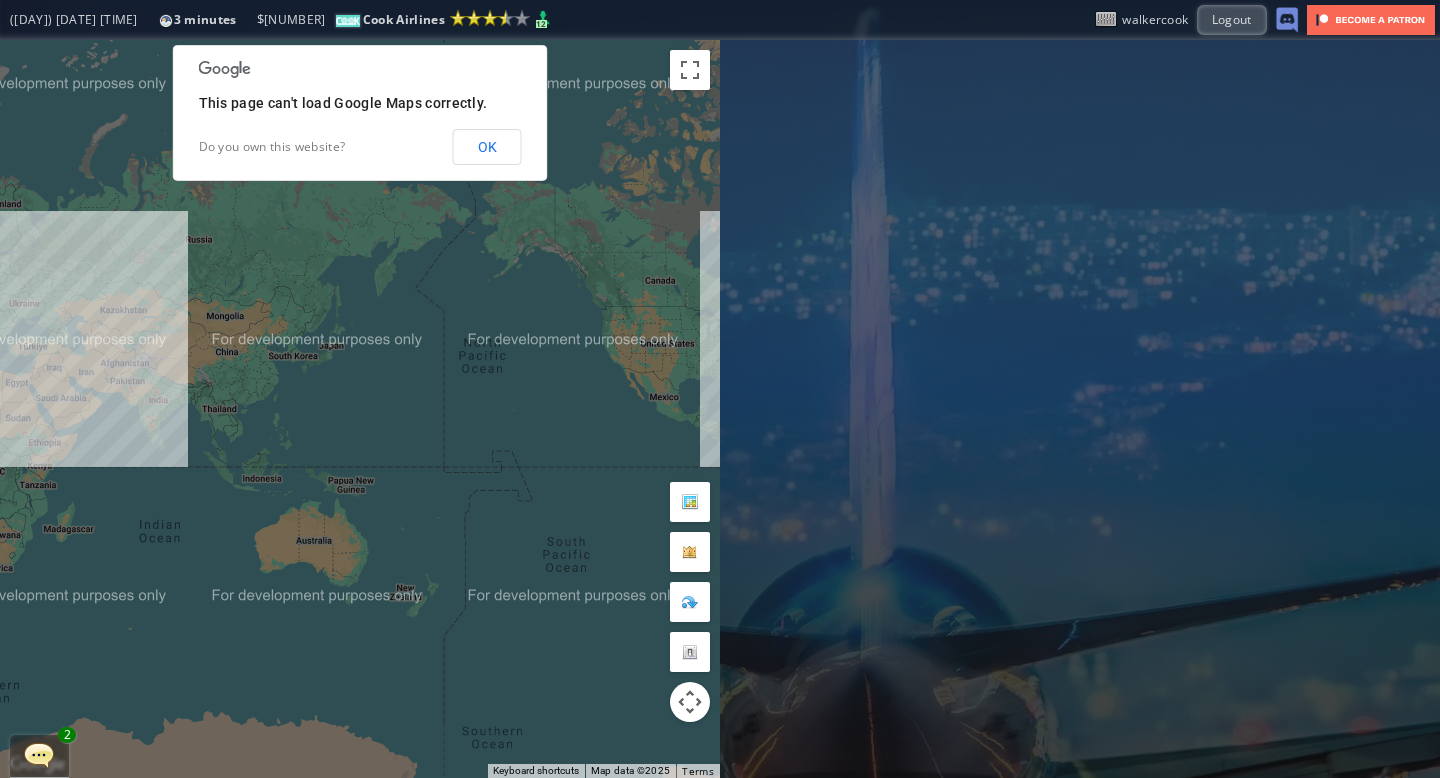 click on "OK" at bounding box center [487, 147] 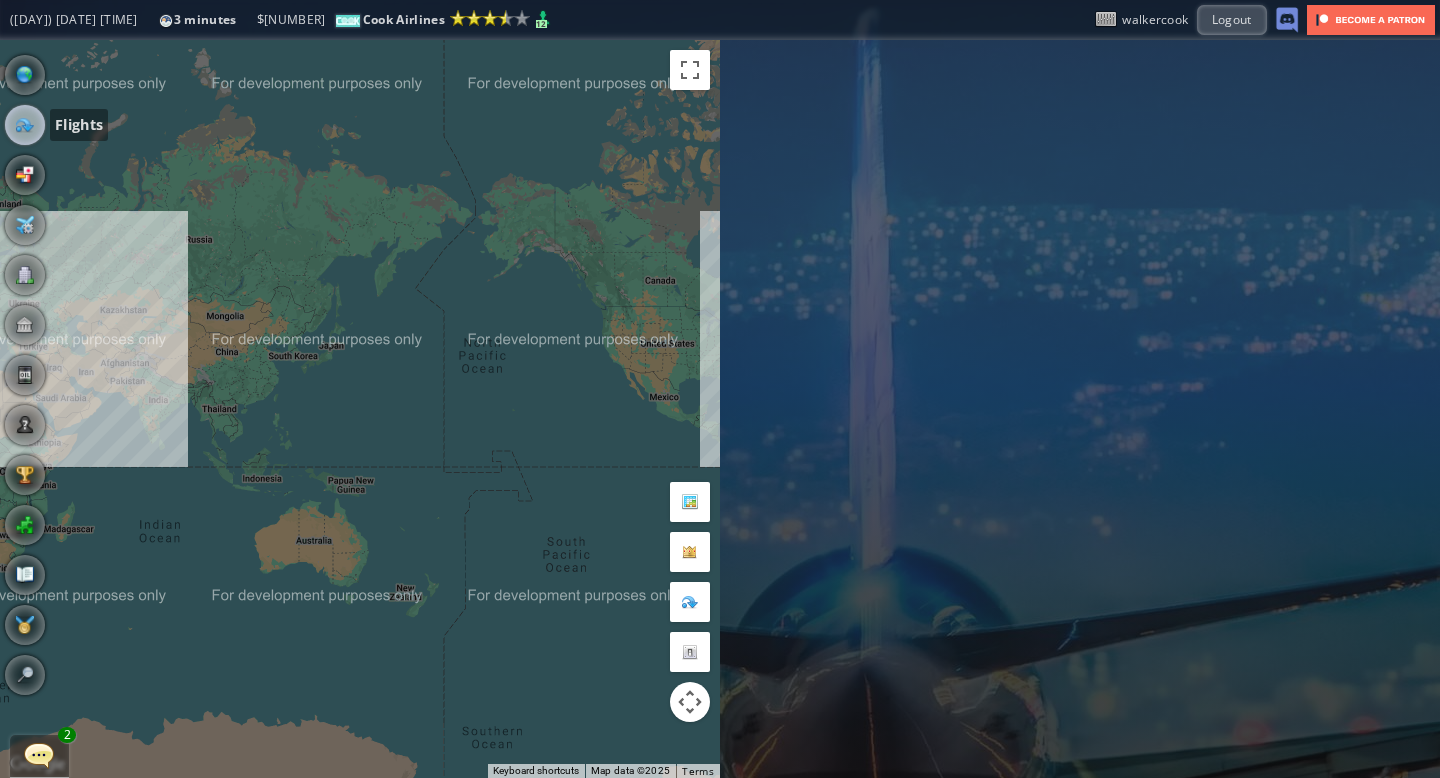 click at bounding box center [25, 125] 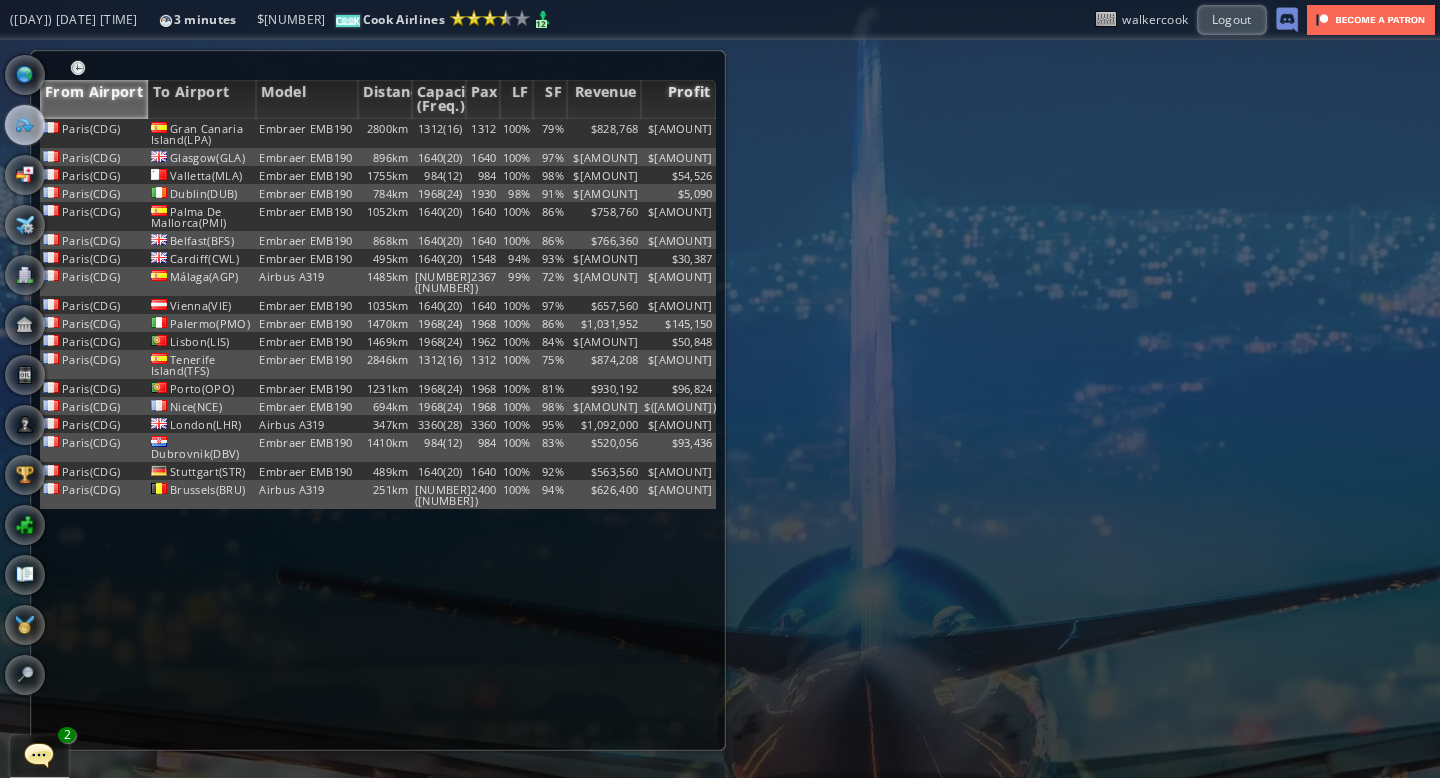 click on "Profit" at bounding box center (678, 99) 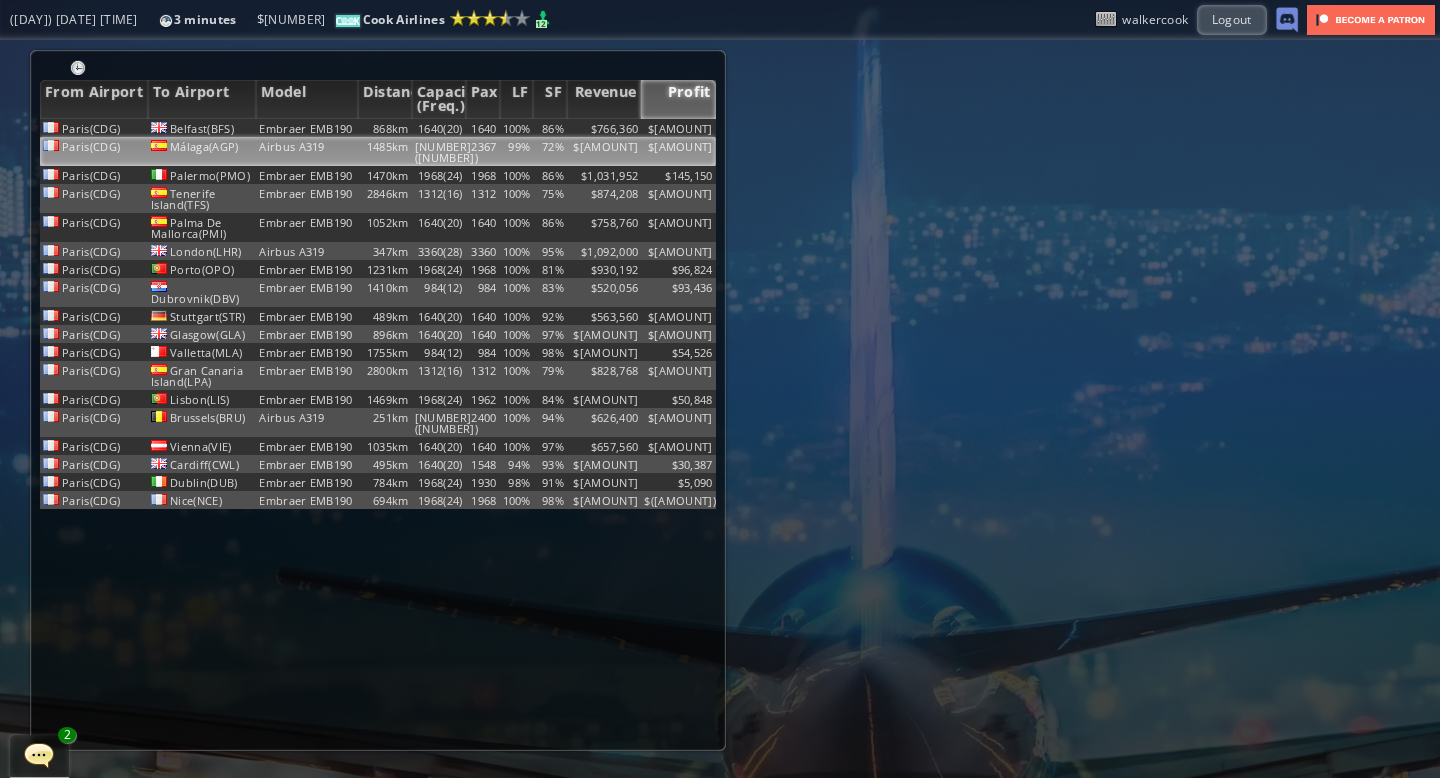 click on "72%" at bounding box center [550, 128] 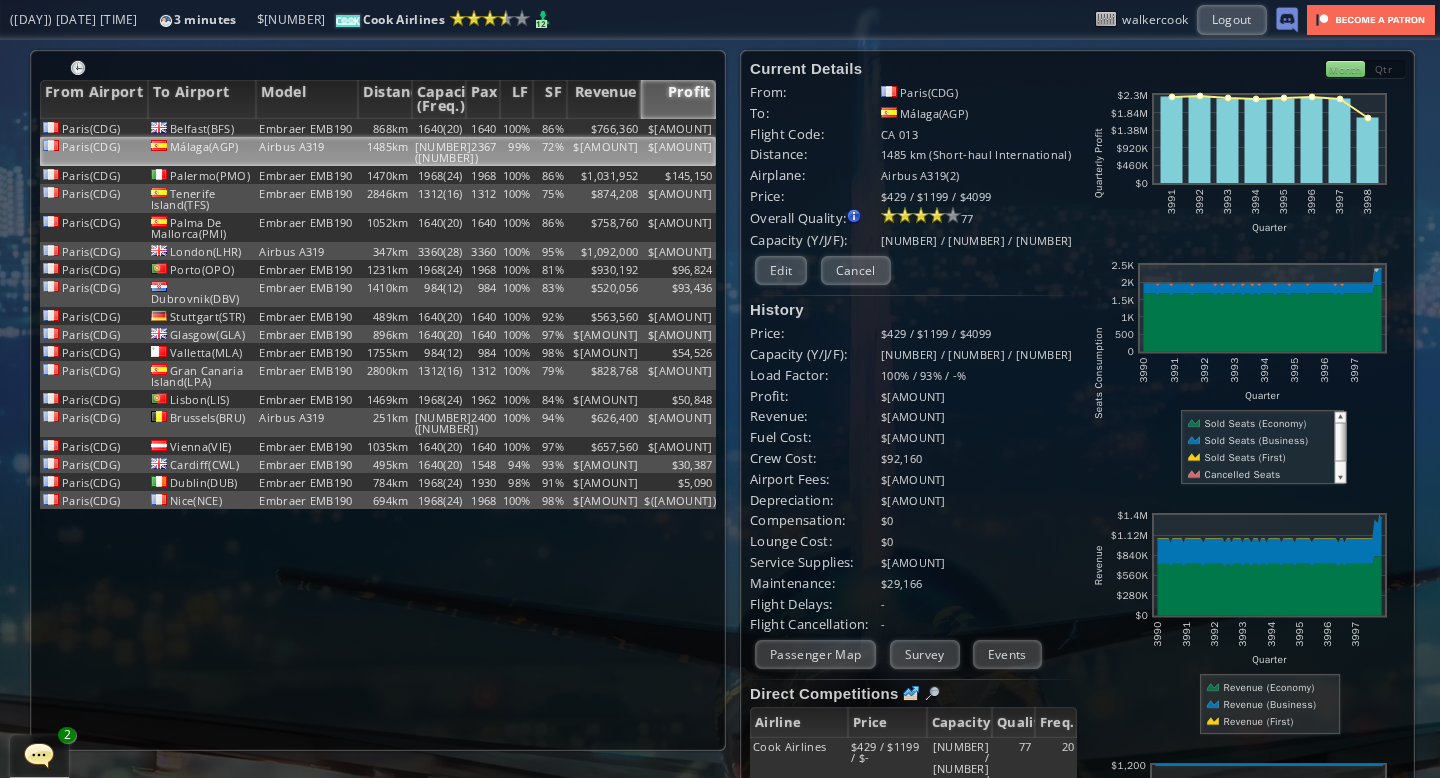 click on "Month" at bounding box center (1345, 69) 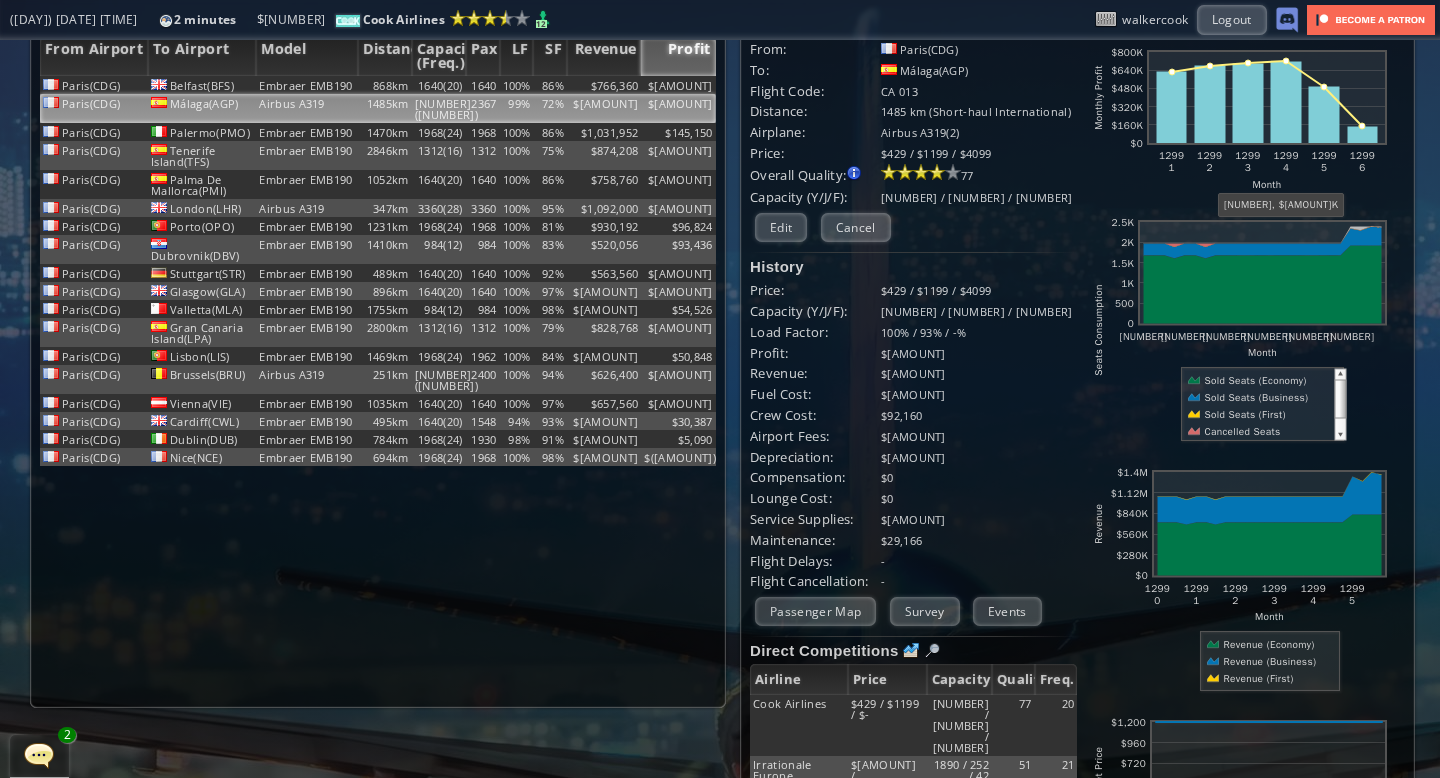 scroll, scrollTop: 0, scrollLeft: 0, axis: both 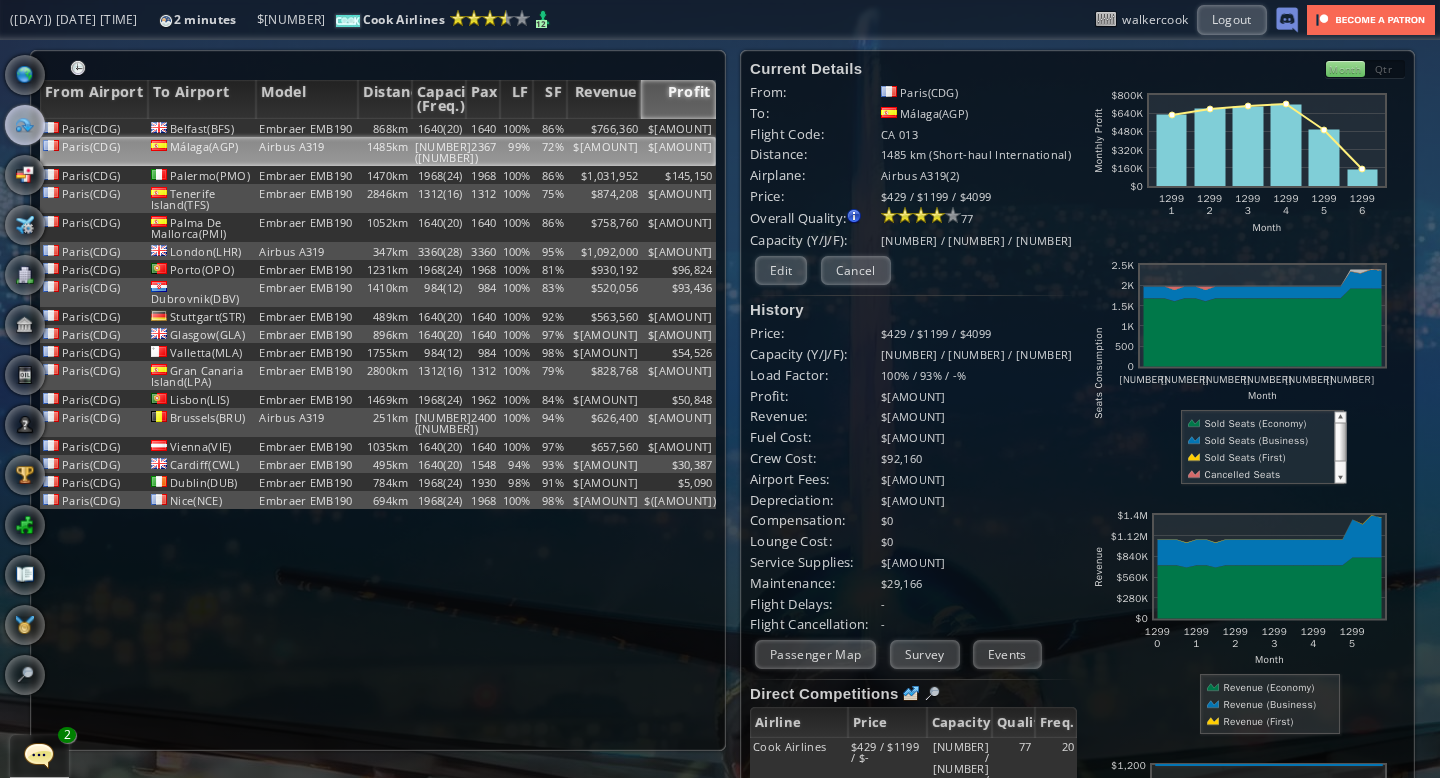 click at bounding box center [39, 755] 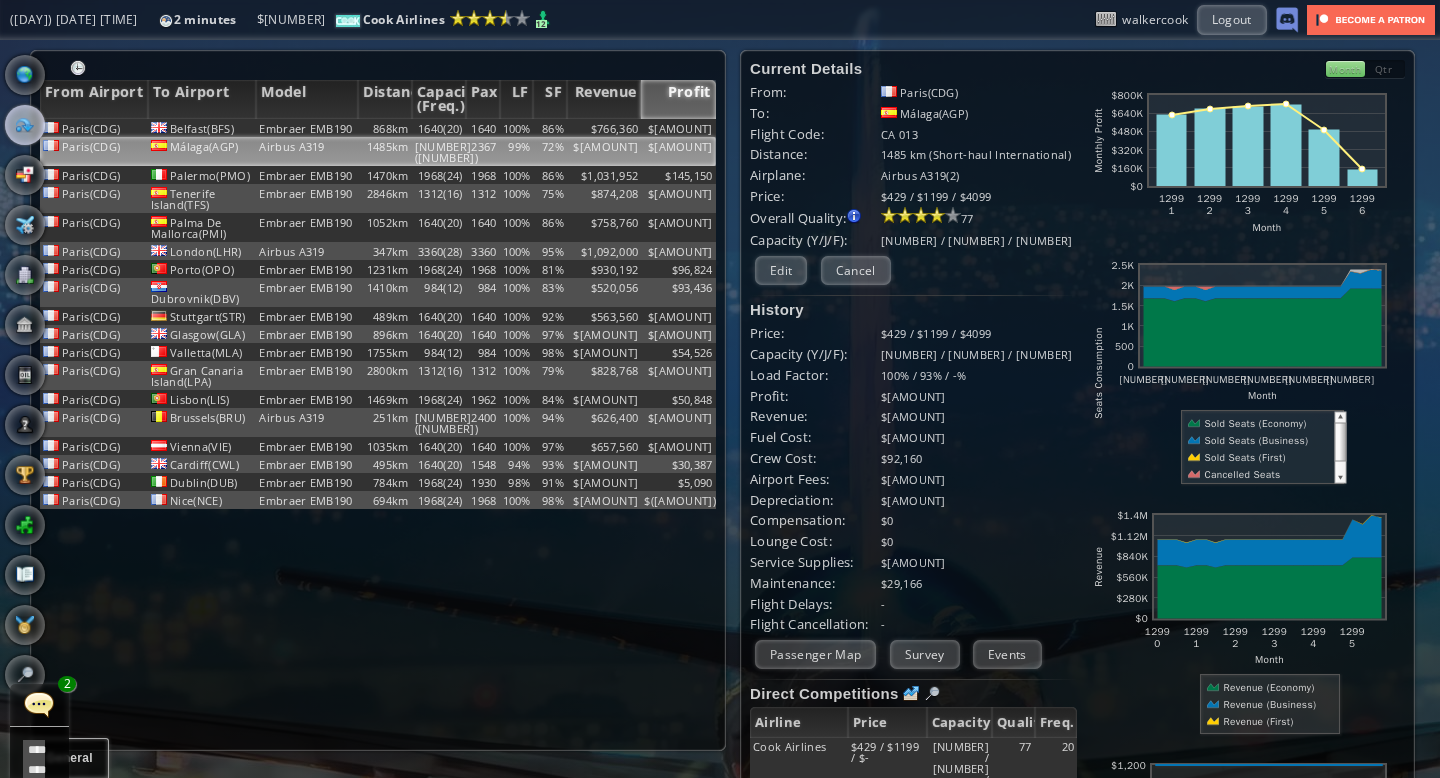 scroll, scrollTop: 518, scrollLeft: 0, axis: vertical 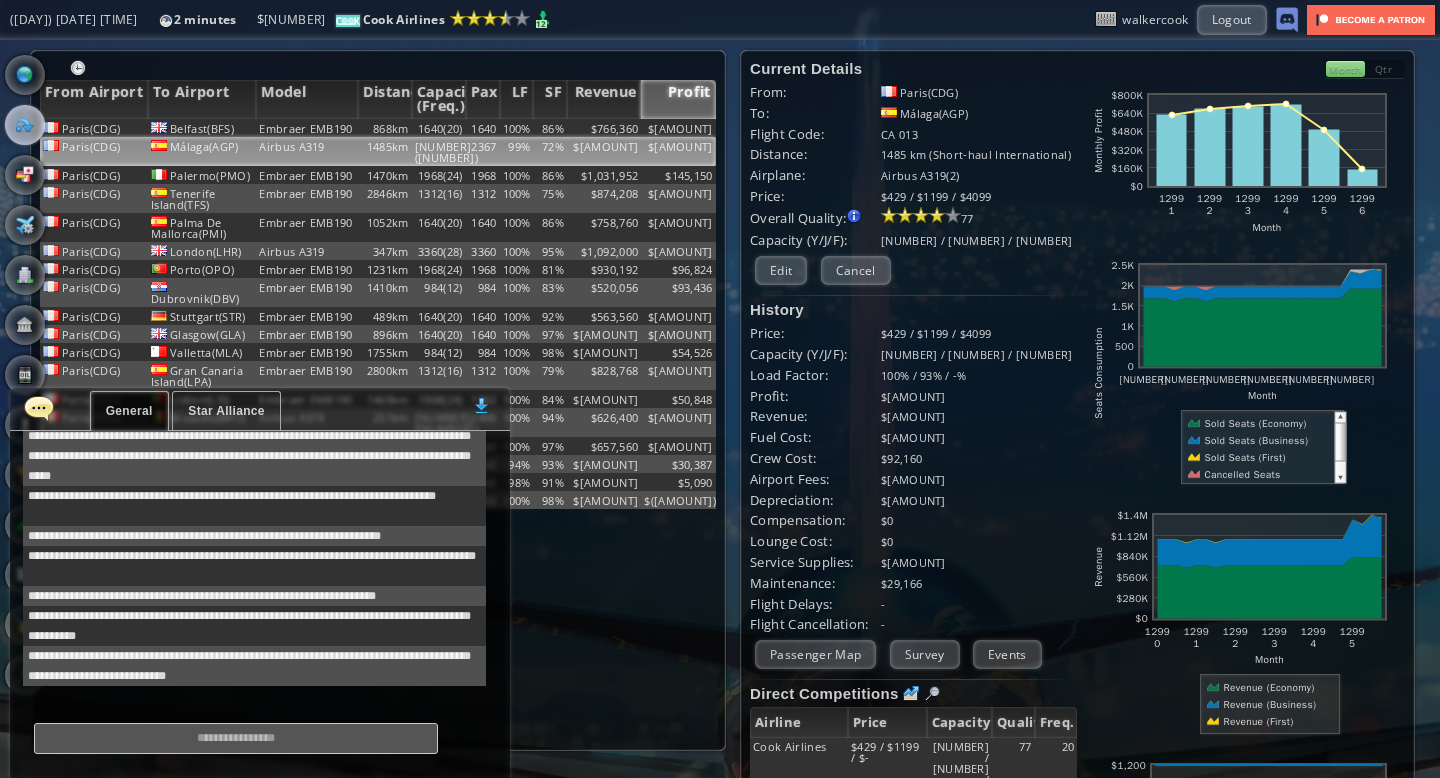 click on "Star Alliance" at bounding box center (226, 411) 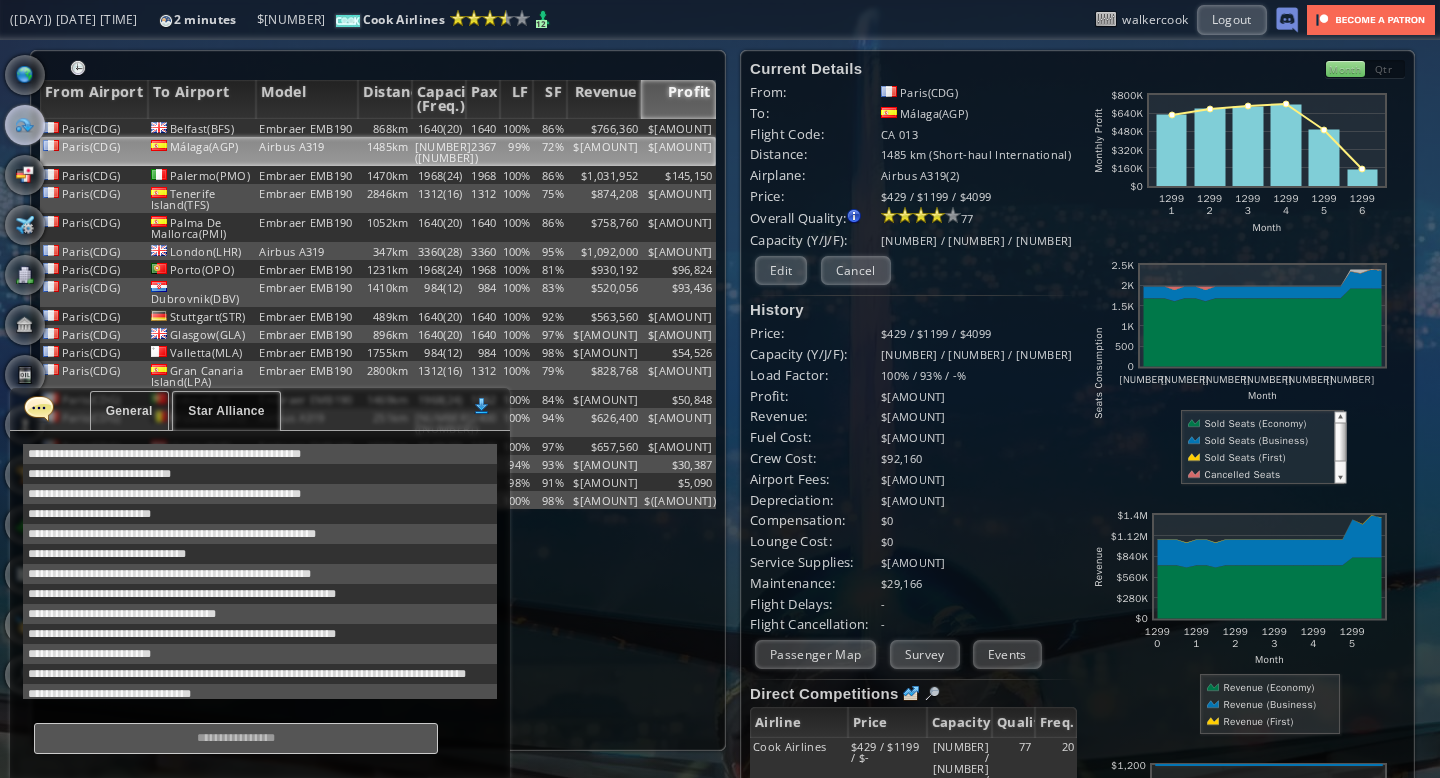 scroll, scrollTop: 224, scrollLeft: 0, axis: vertical 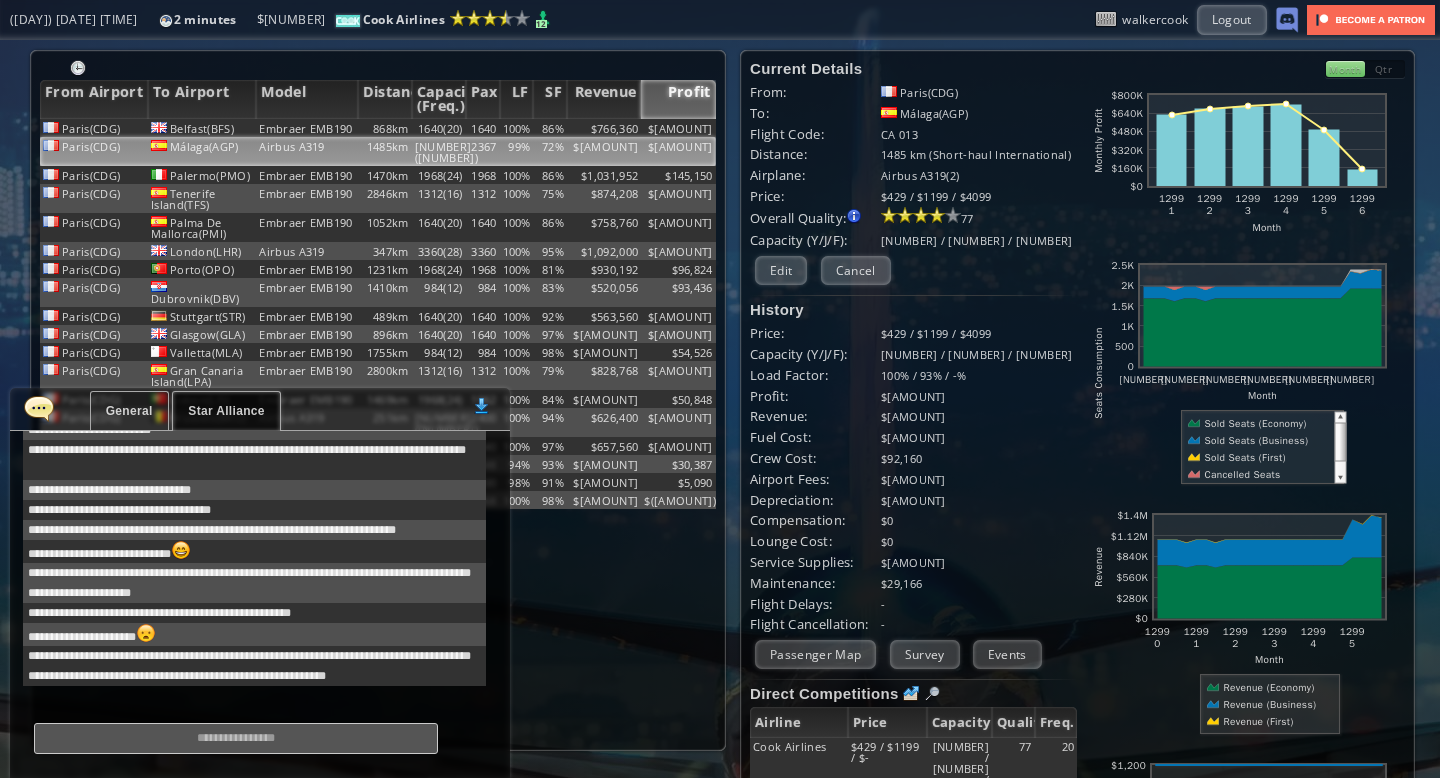 click on "General" at bounding box center [129, 411] 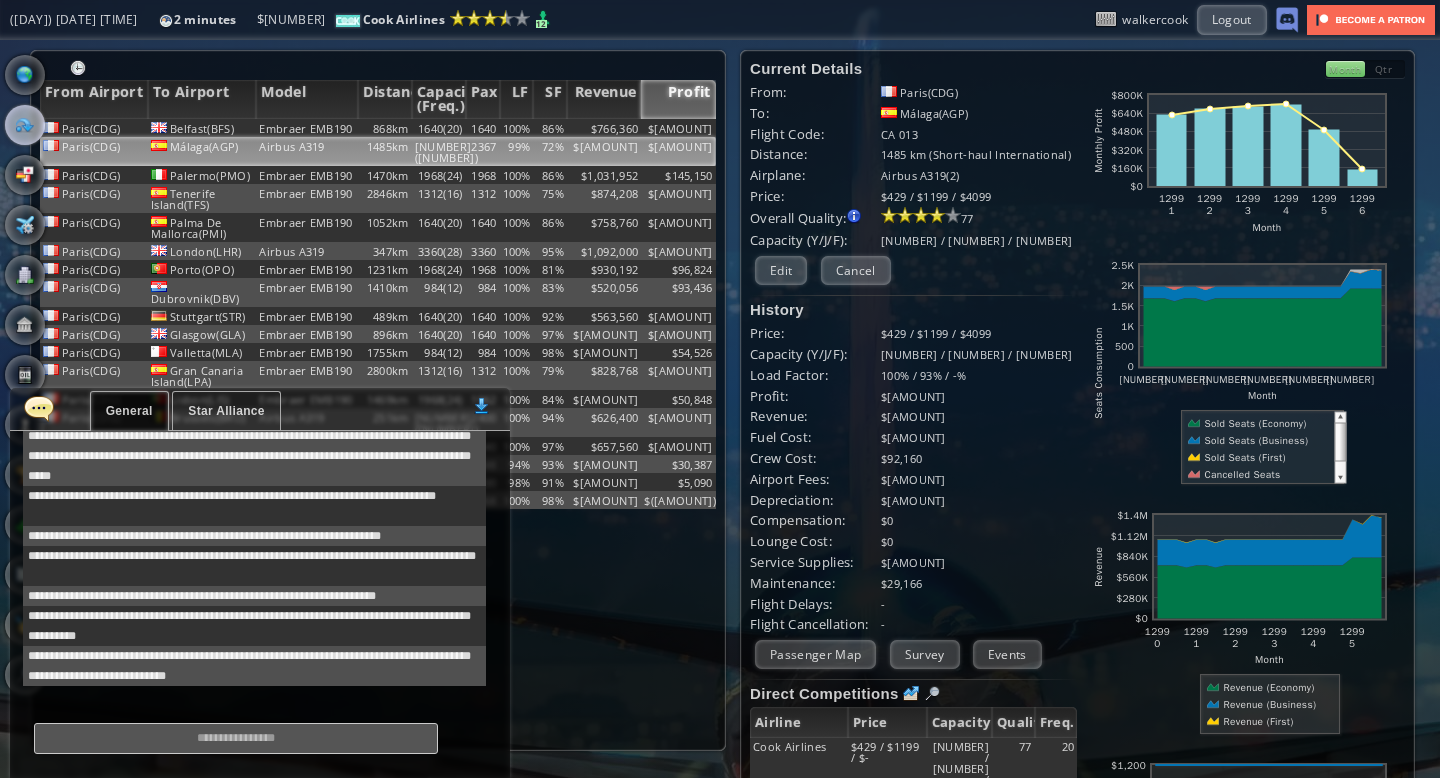 click at bounding box center (39, 408) 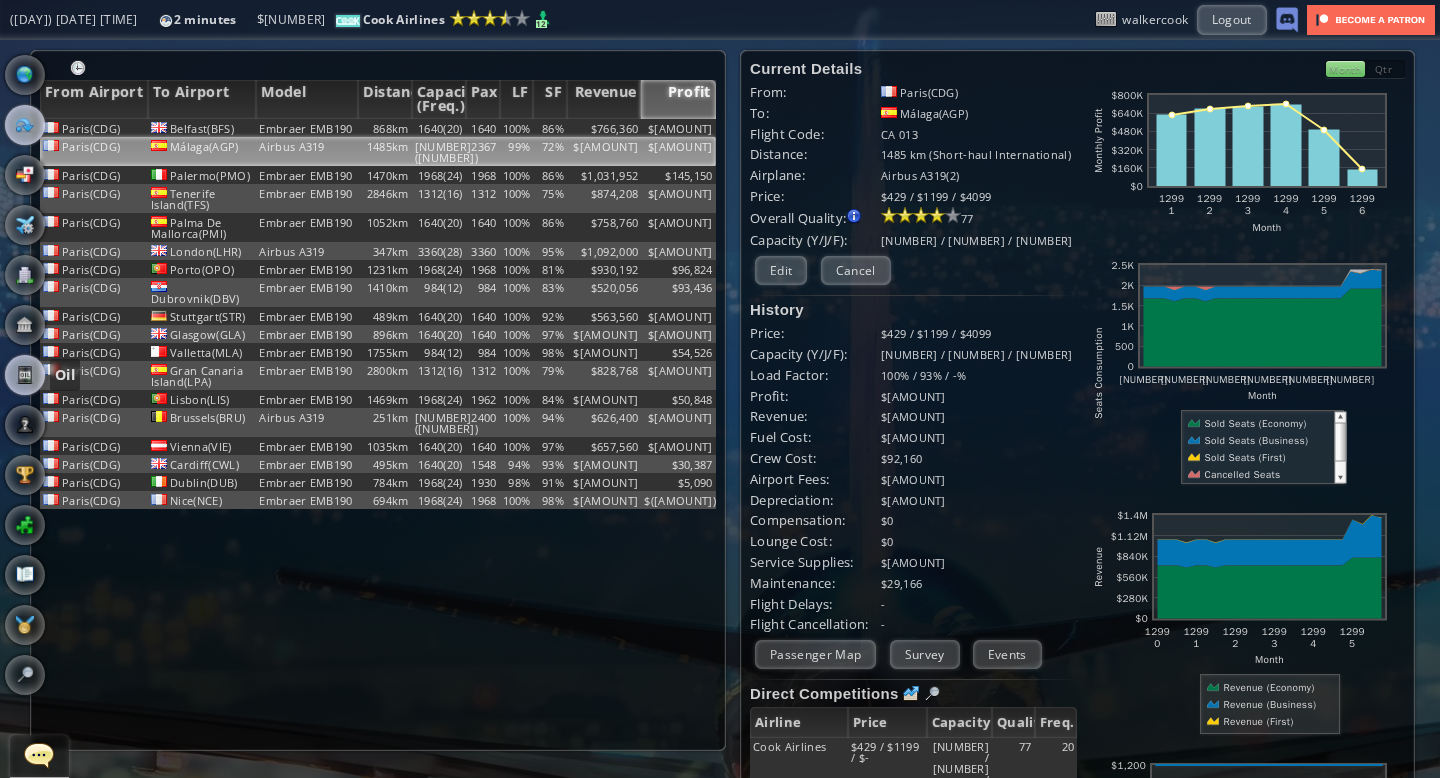 click at bounding box center (25, 375) 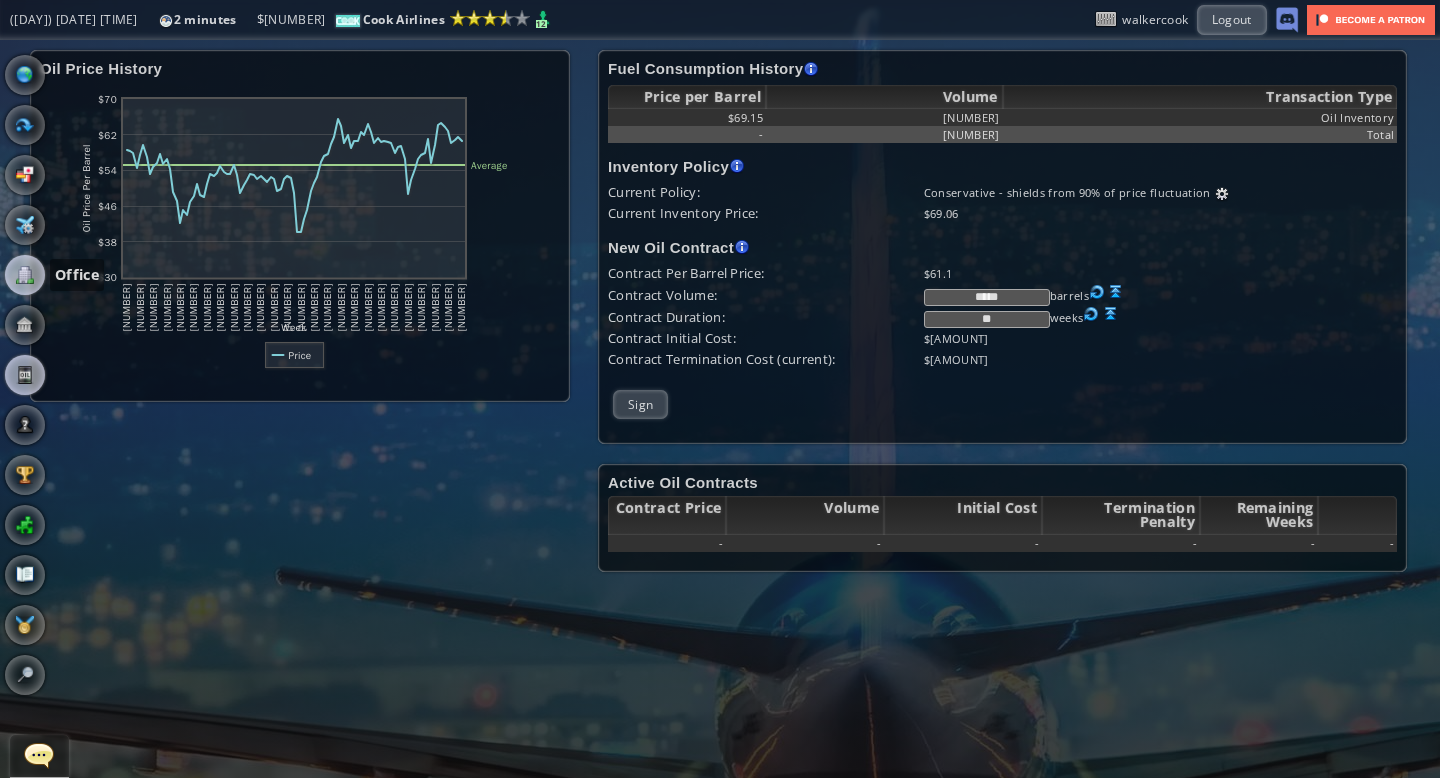 click at bounding box center [25, 275] 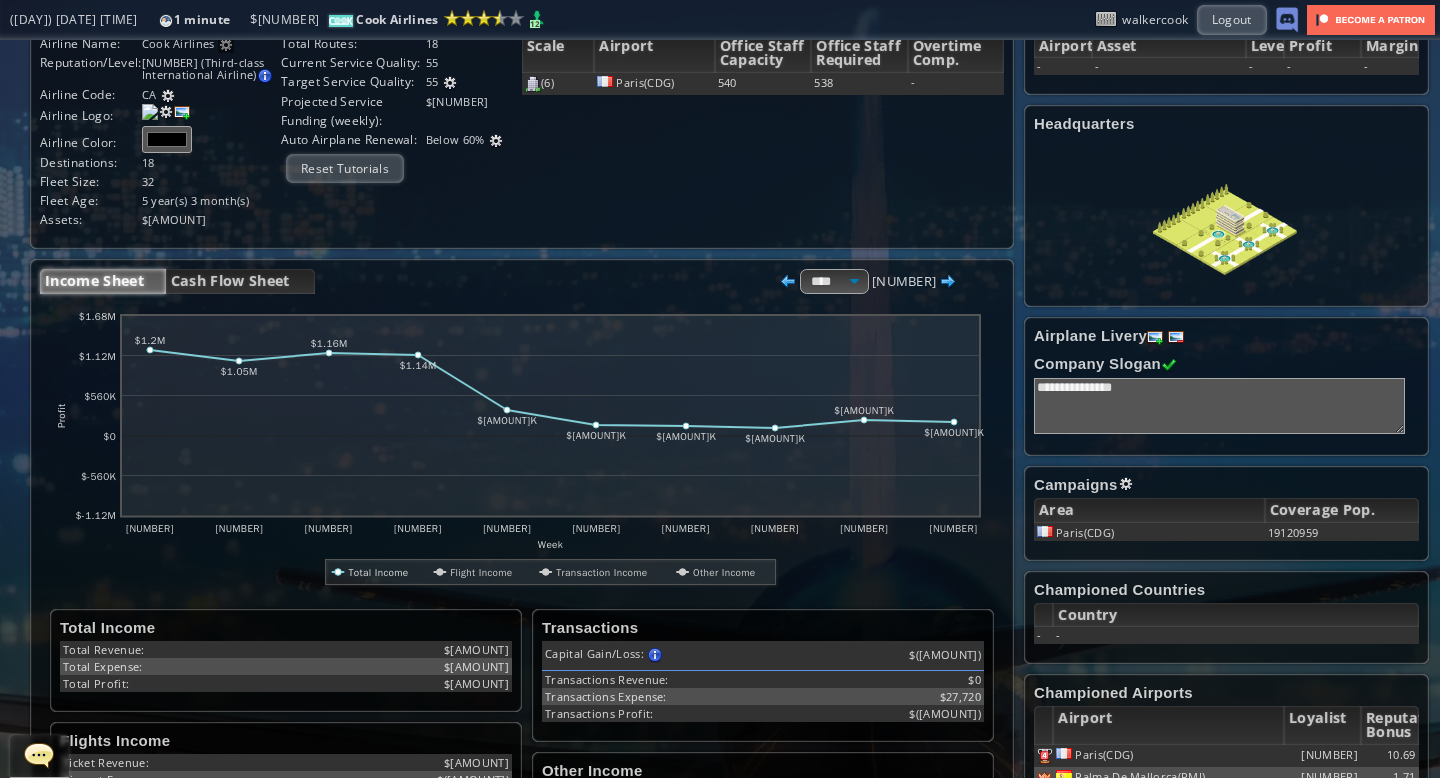 scroll, scrollTop: 0, scrollLeft: 0, axis: both 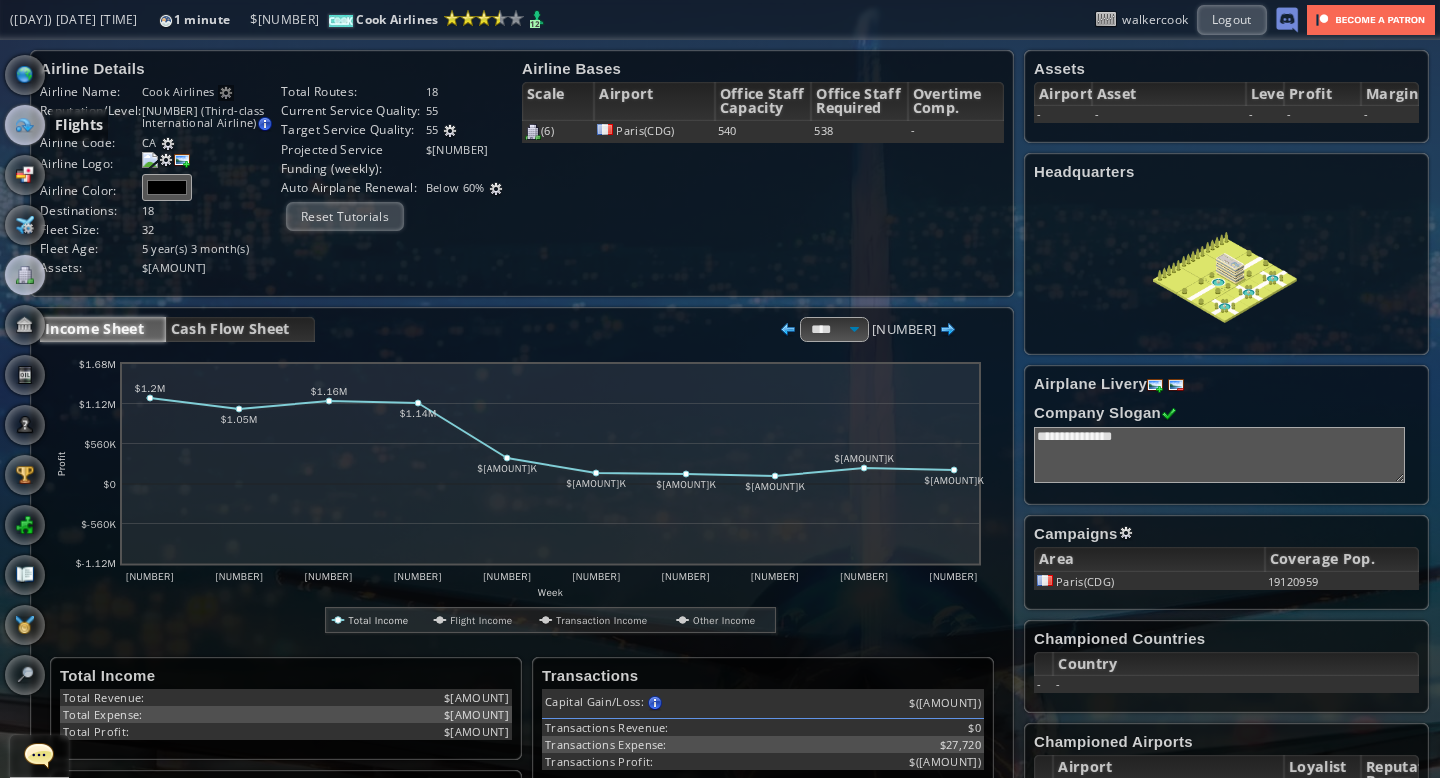 click at bounding box center [25, 125] 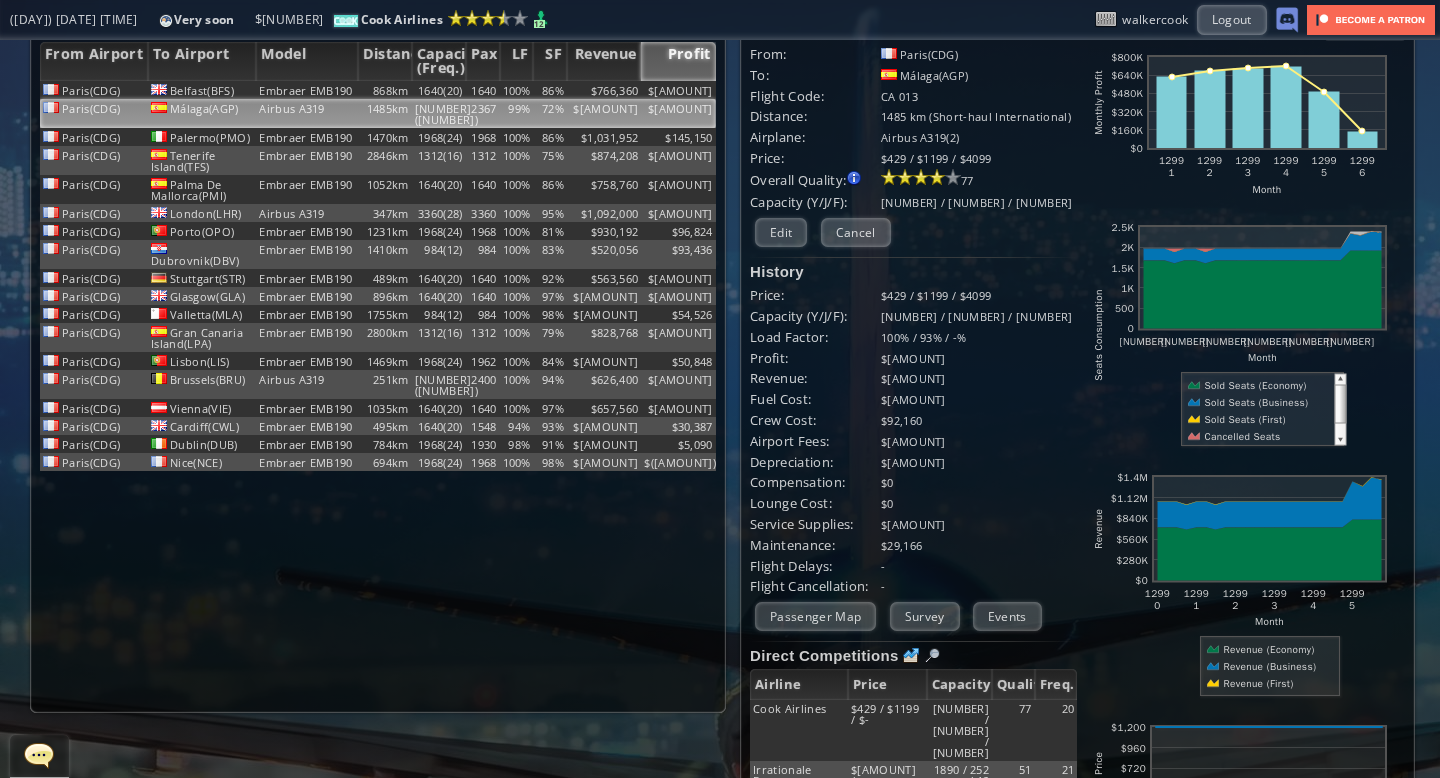 scroll, scrollTop: 0, scrollLeft: 0, axis: both 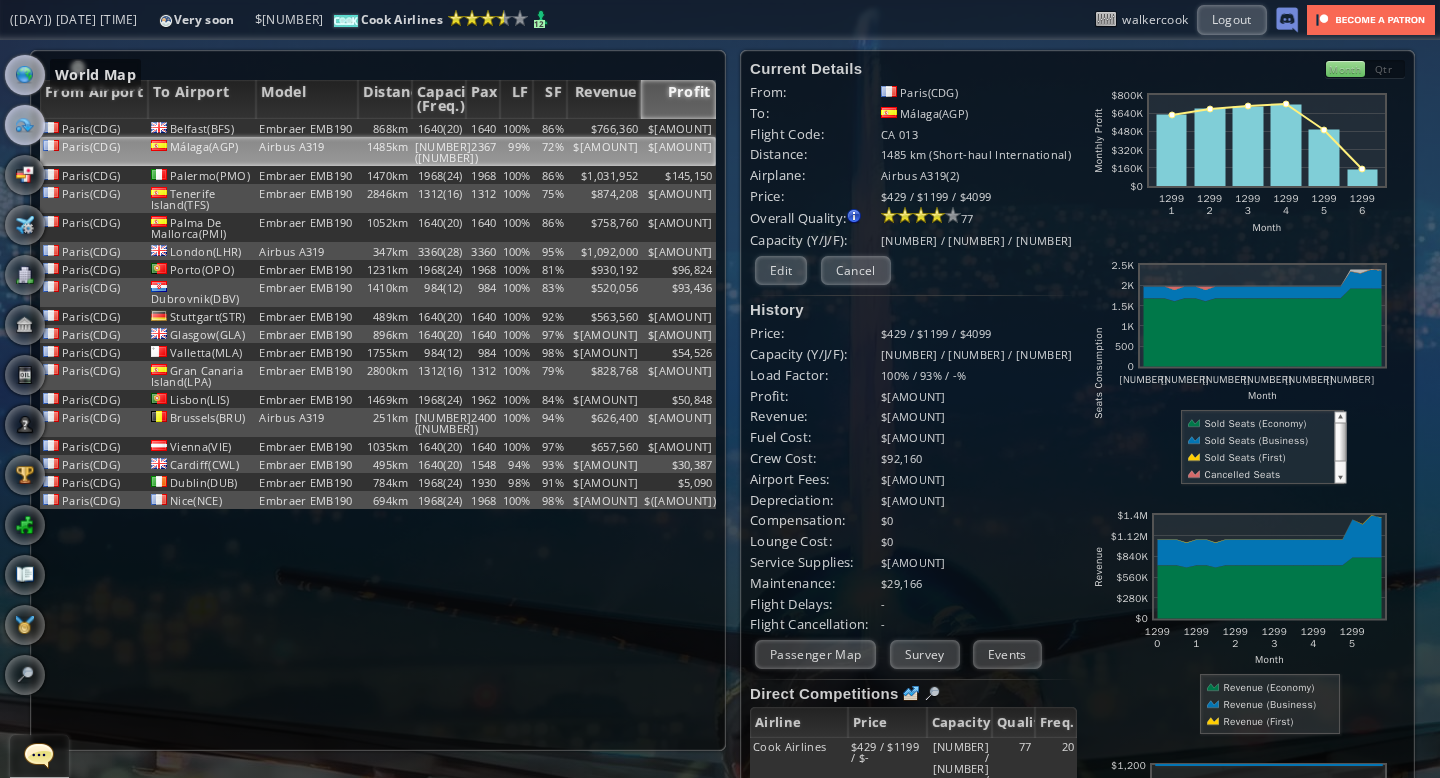 click at bounding box center (25, 75) 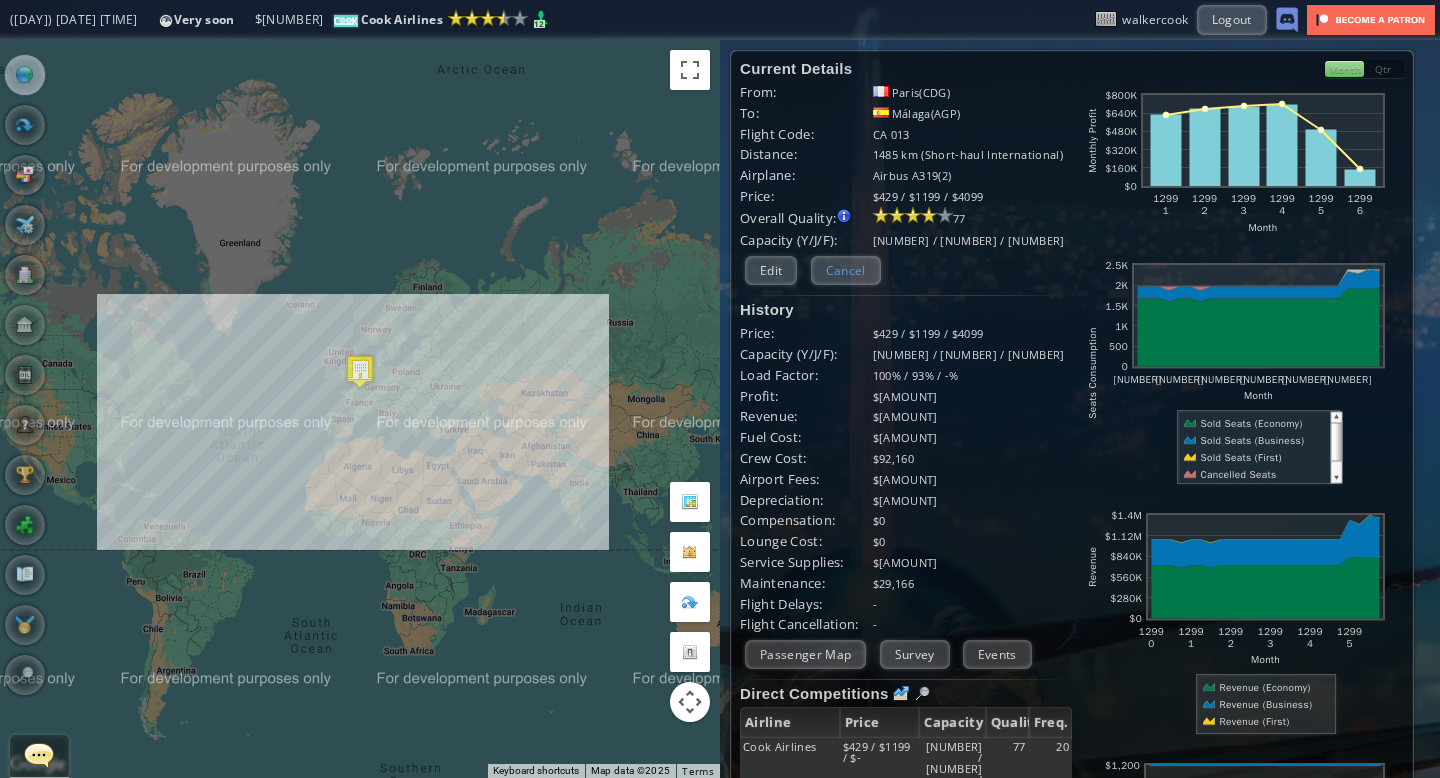 click on "Cancel" at bounding box center (846, 270) 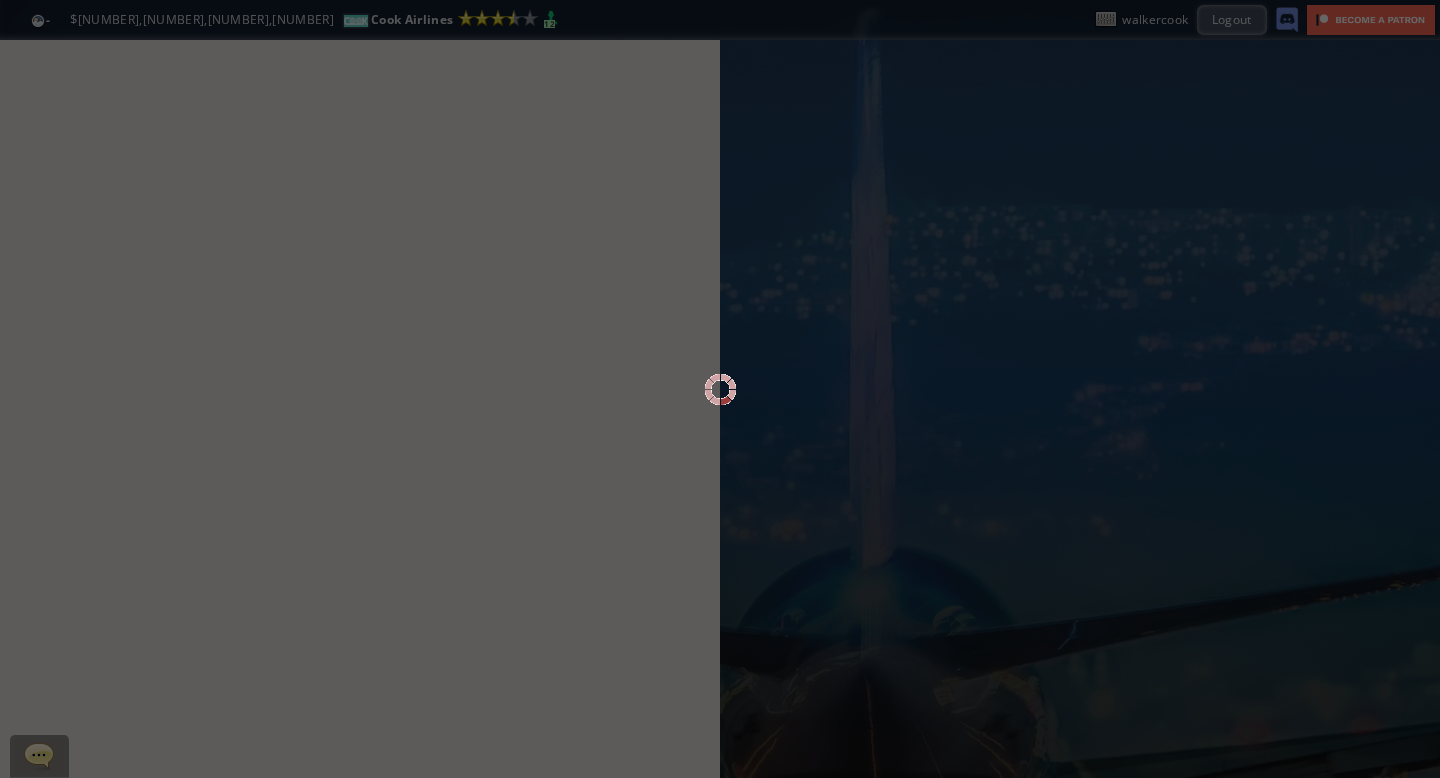 scroll, scrollTop: 0, scrollLeft: 0, axis: both 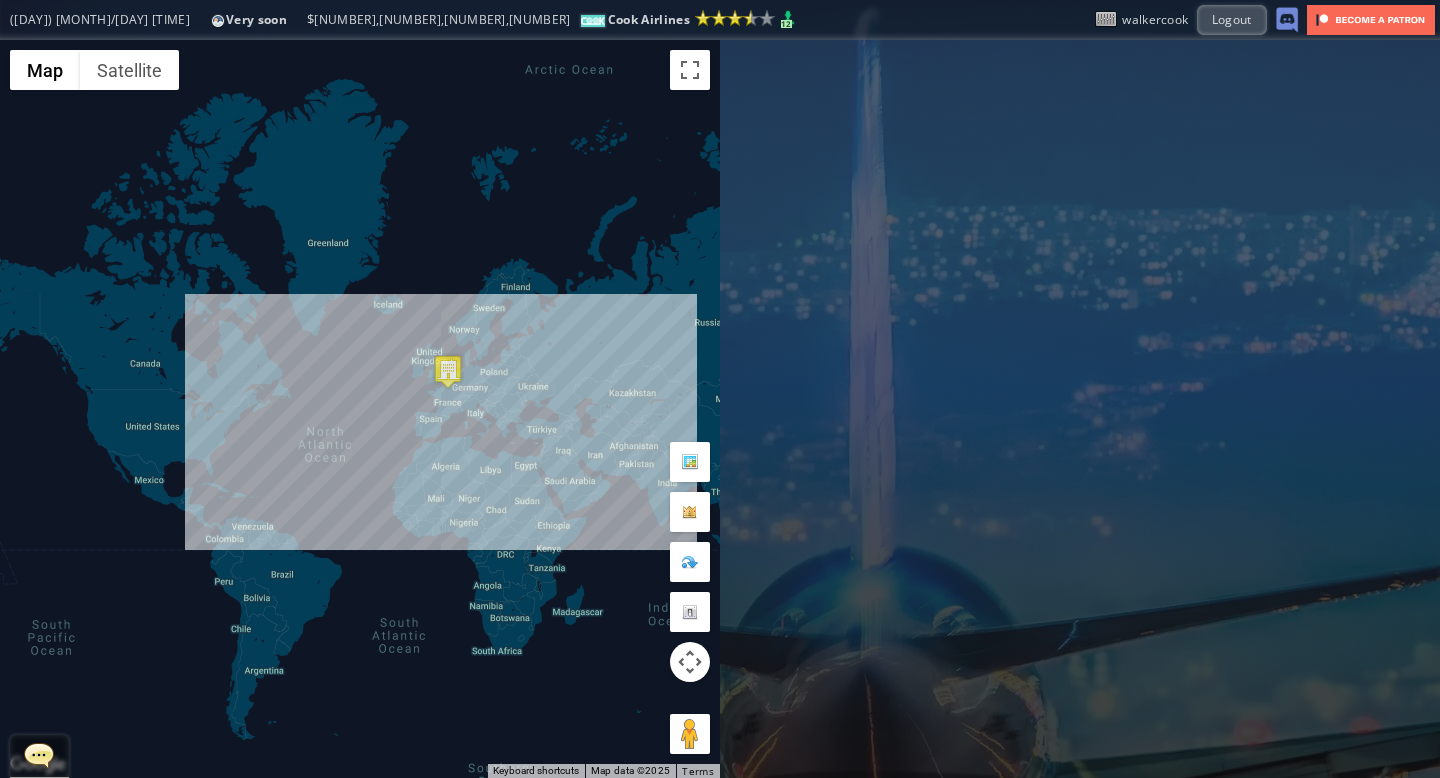drag, startPoint x: 212, startPoint y: 340, endPoint x: 703, endPoint y: 449, distance: 502.95328 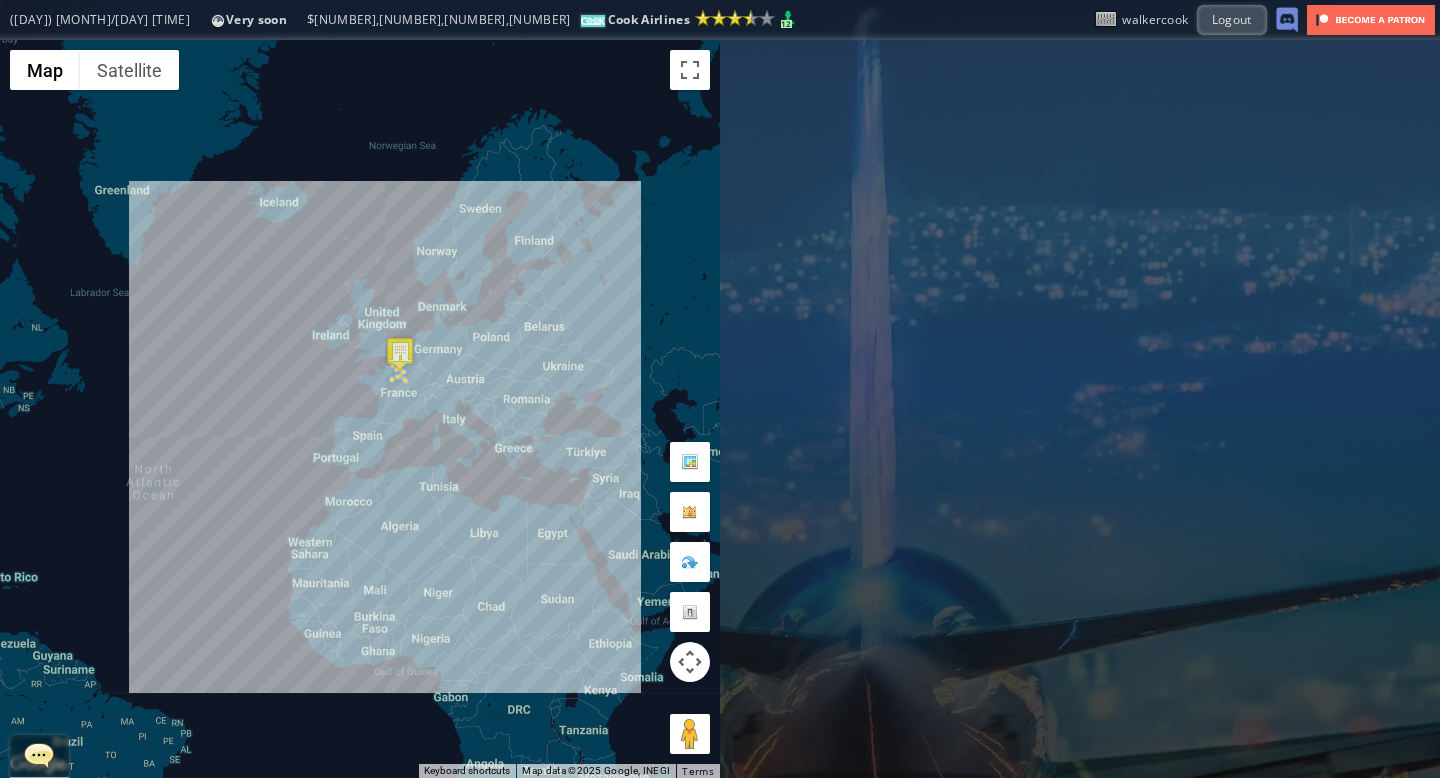 drag, startPoint x: 456, startPoint y: 208, endPoint x: 474, endPoint y: 294, distance: 87.86353 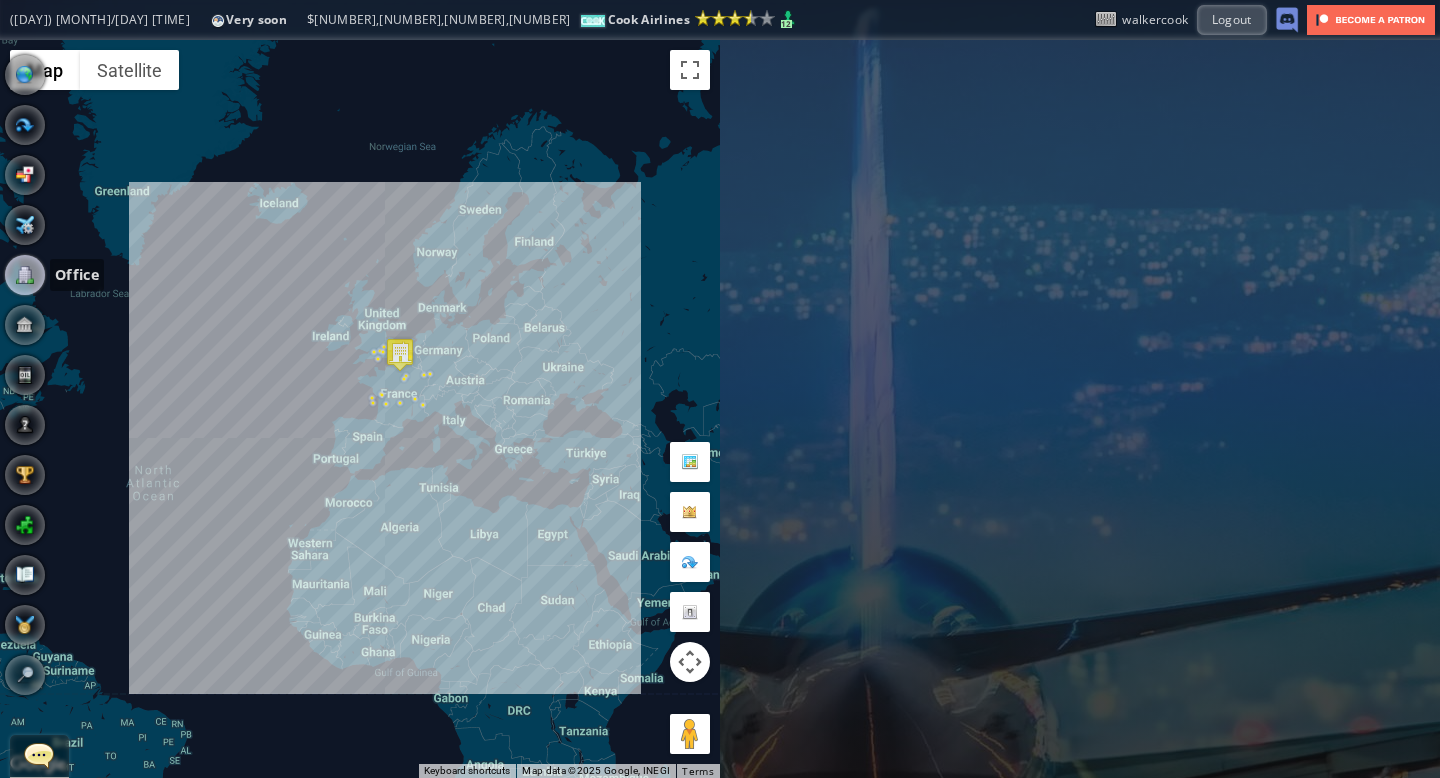 click at bounding box center (25, 275) 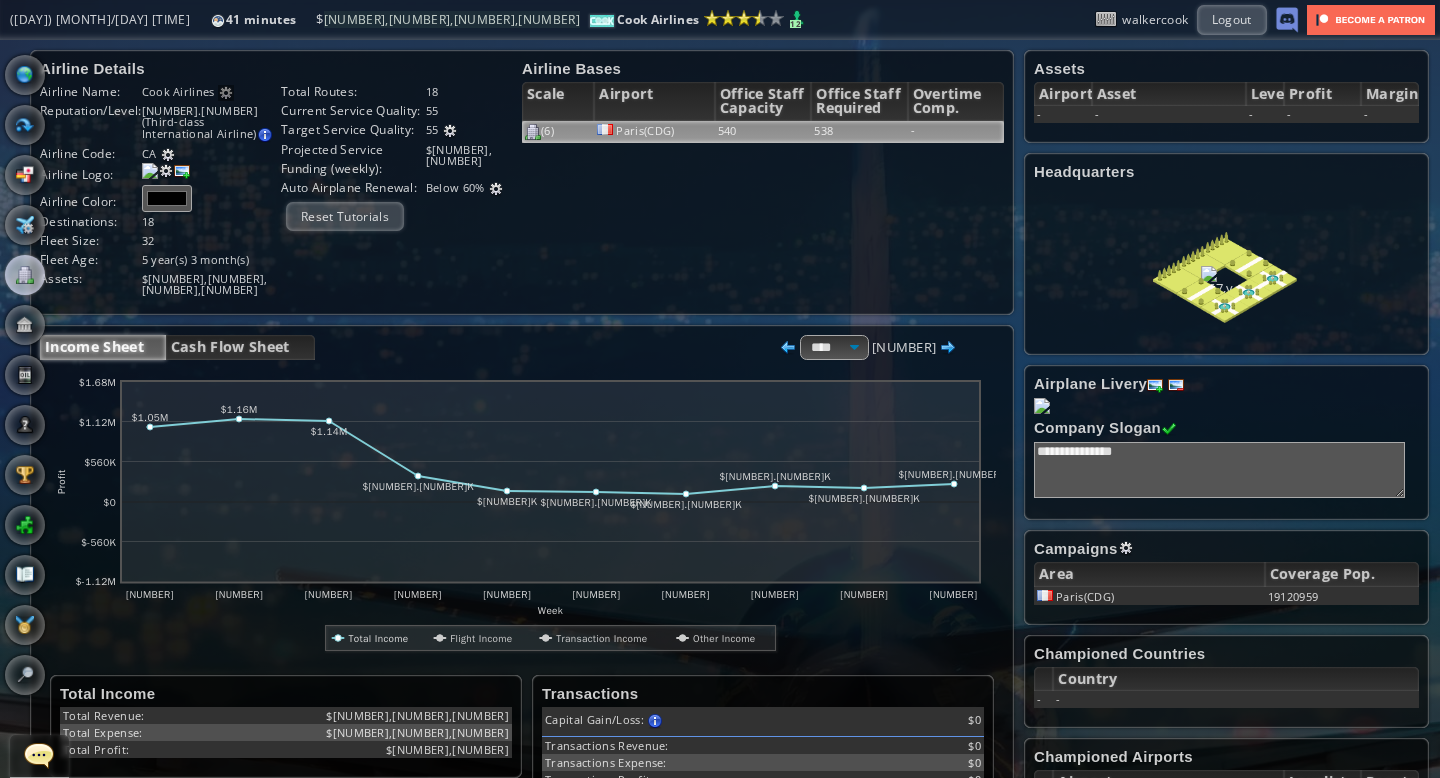 click on "540" at bounding box center (763, 132) 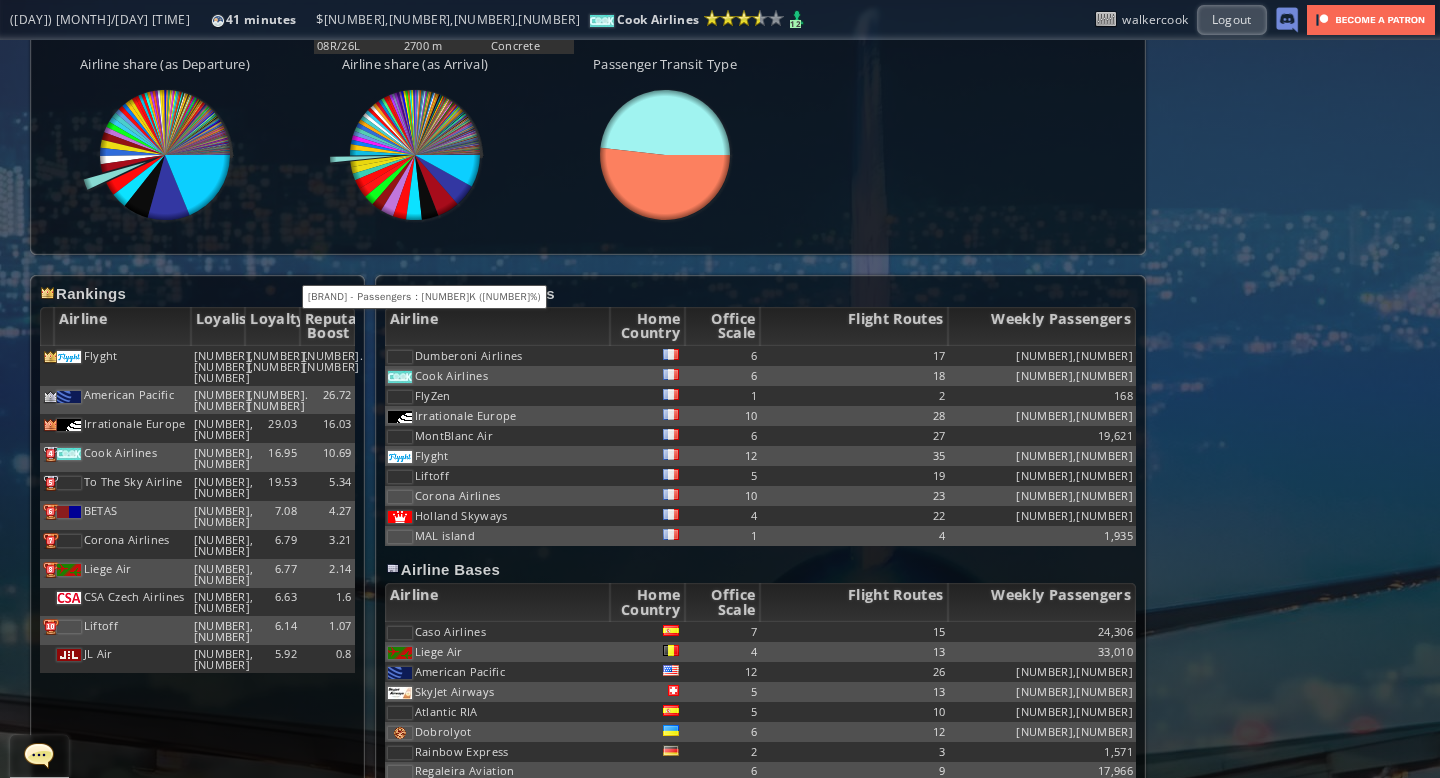 scroll, scrollTop: 0, scrollLeft: 0, axis: both 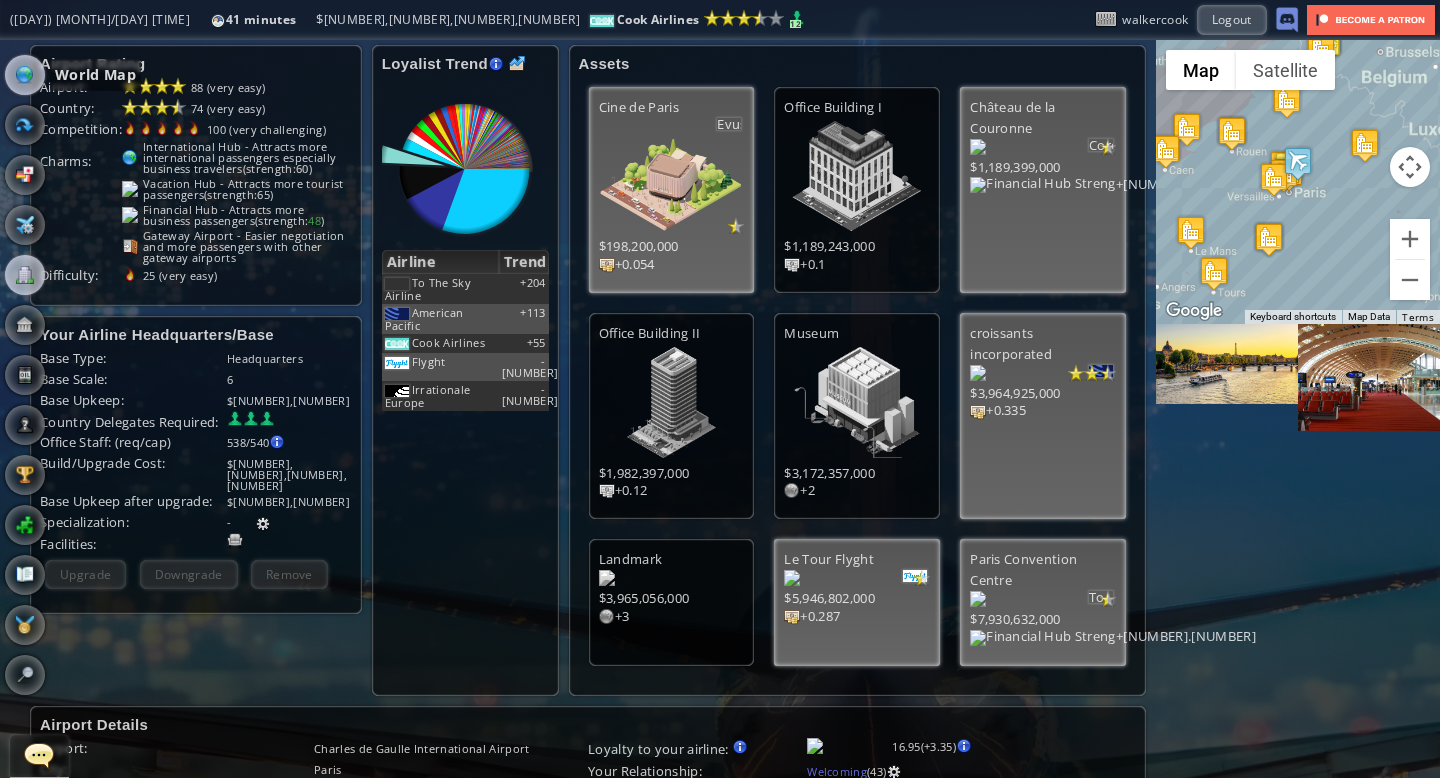 click at bounding box center (25, 75) 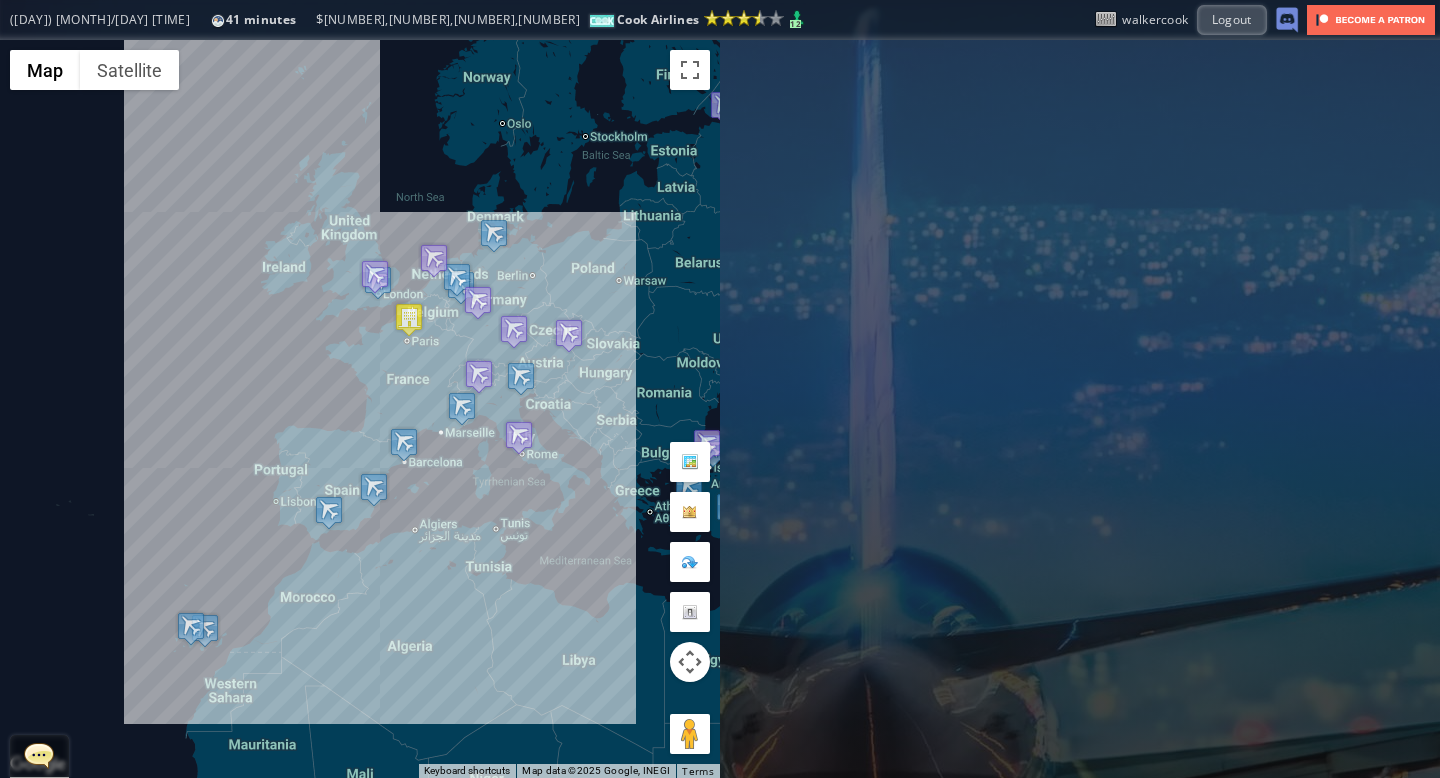 drag, startPoint x: 335, startPoint y: 255, endPoint x: 448, endPoint y: 185, distance: 132.92479 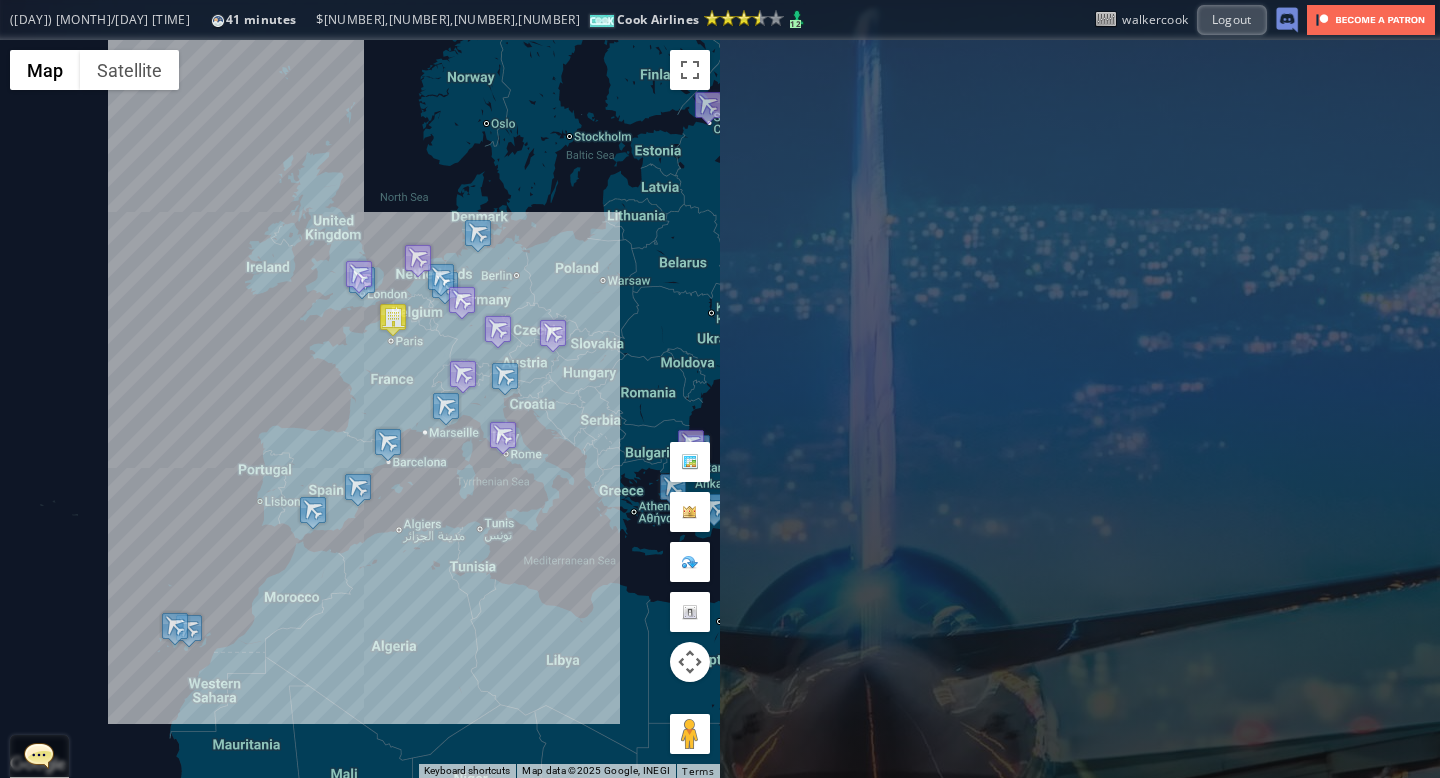 drag, startPoint x: 176, startPoint y: 398, endPoint x: 160, endPoint y: 398, distance: 16 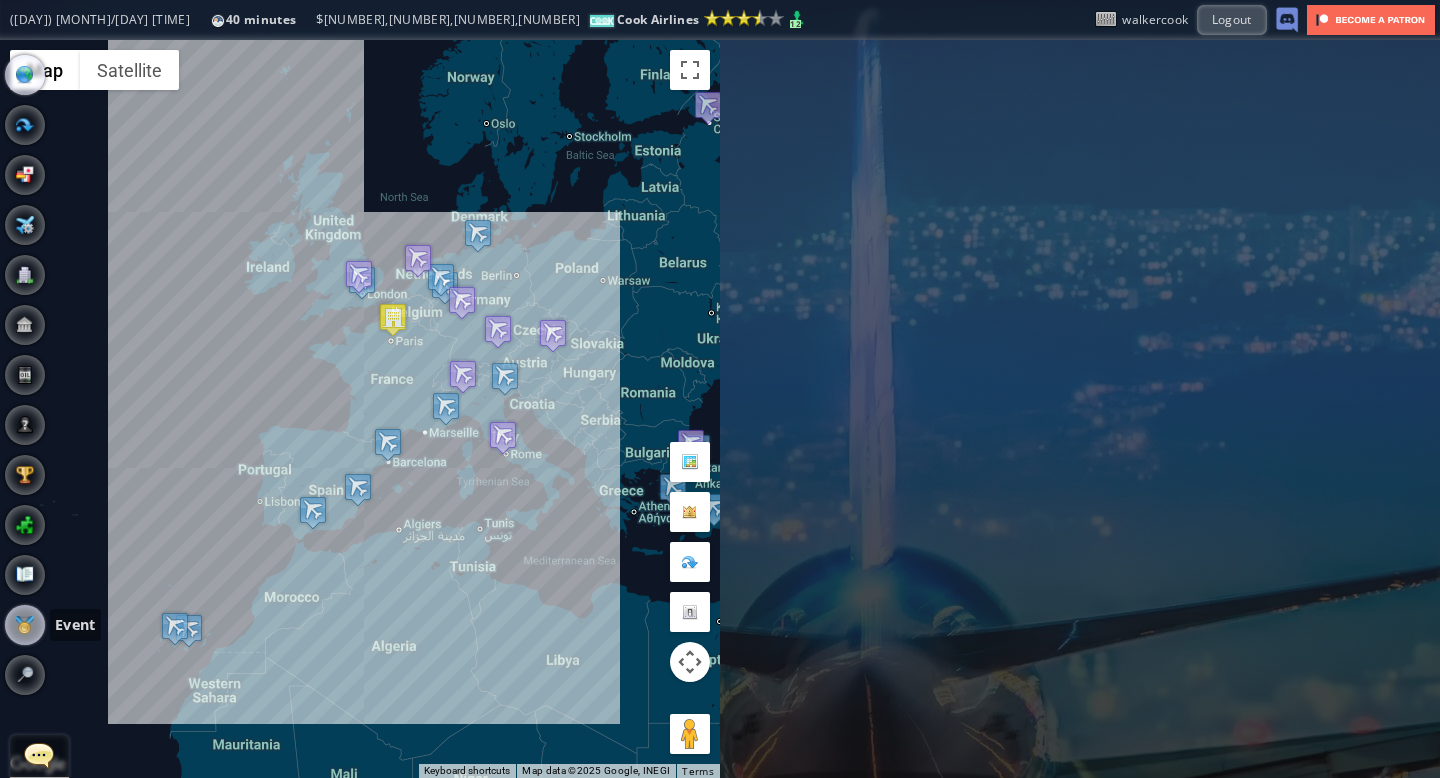 click at bounding box center (25, 625) 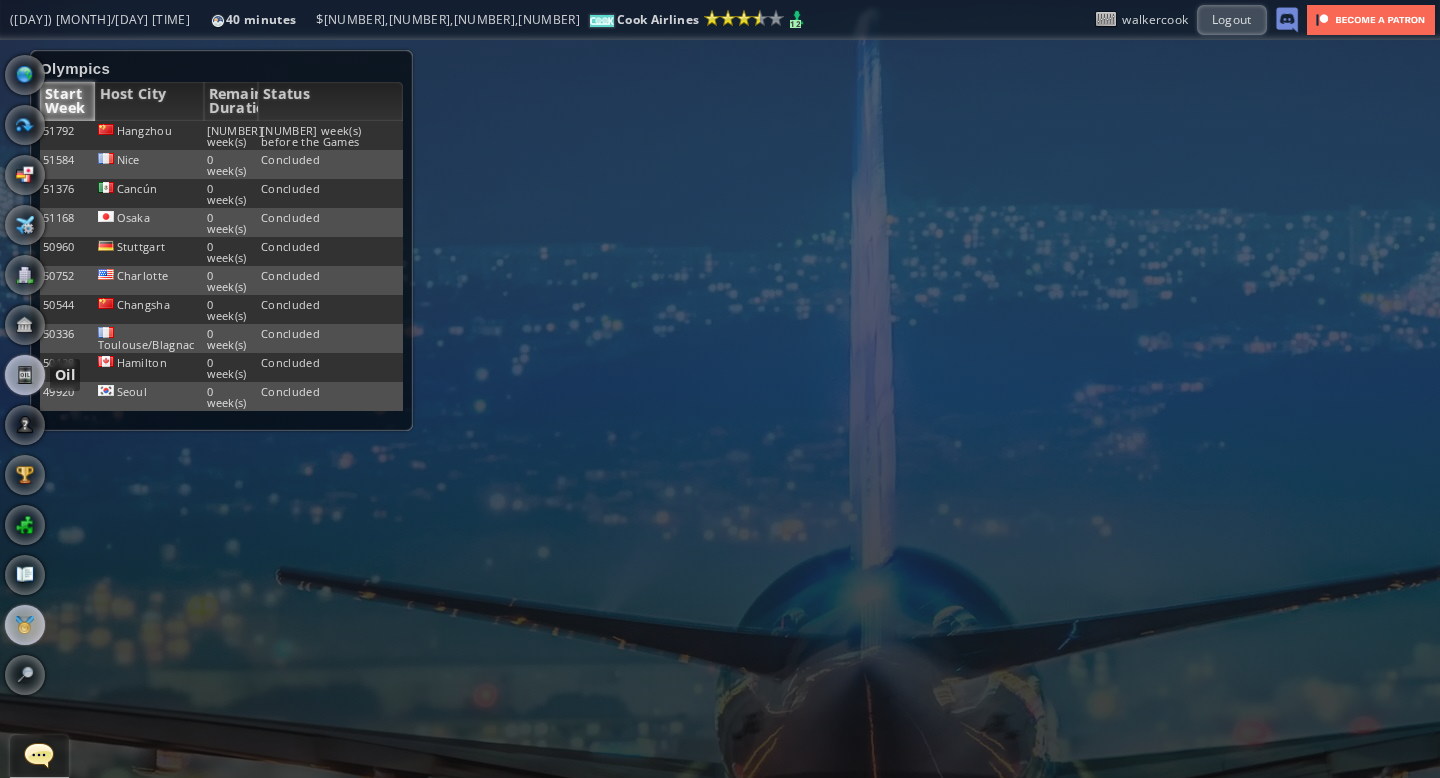 click at bounding box center [25, 375] 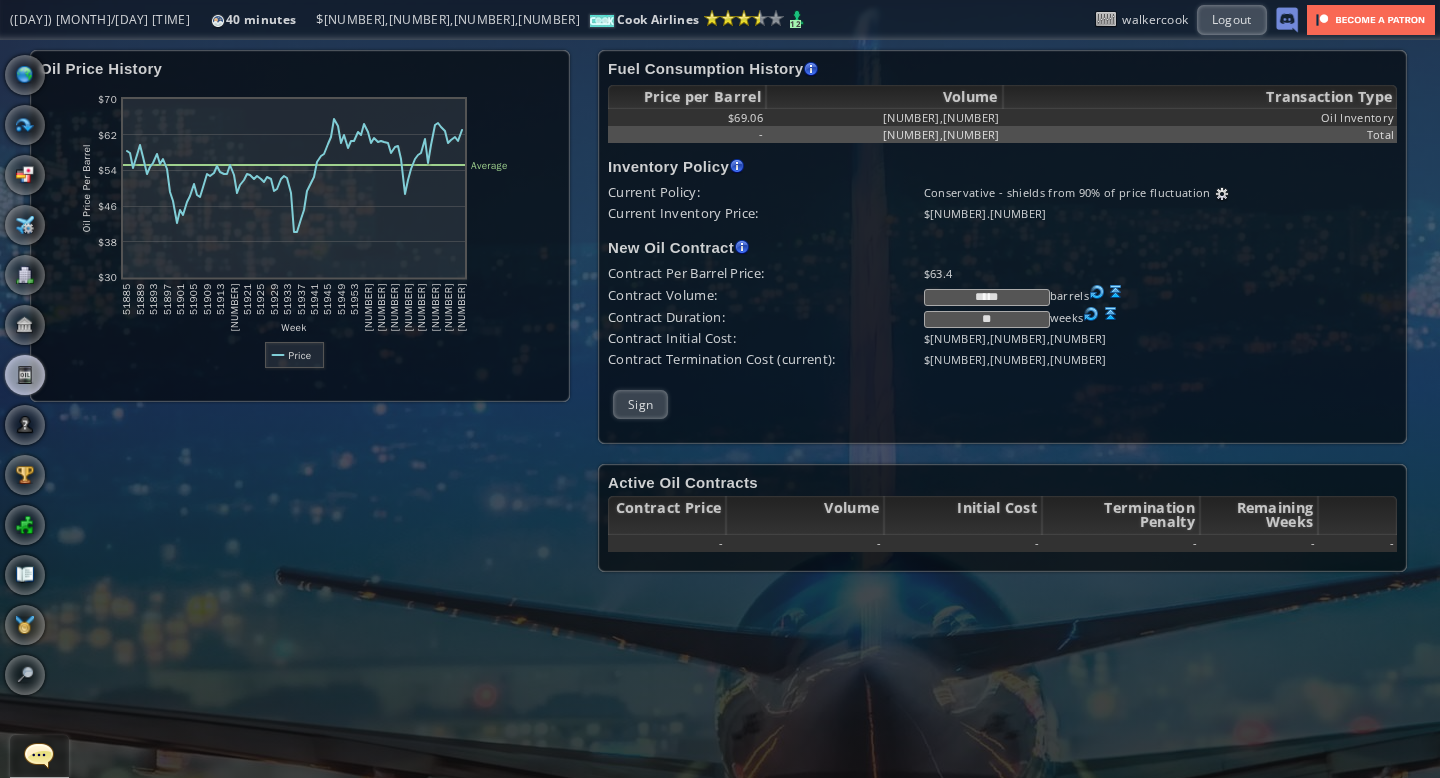 click at bounding box center (1116, 292) 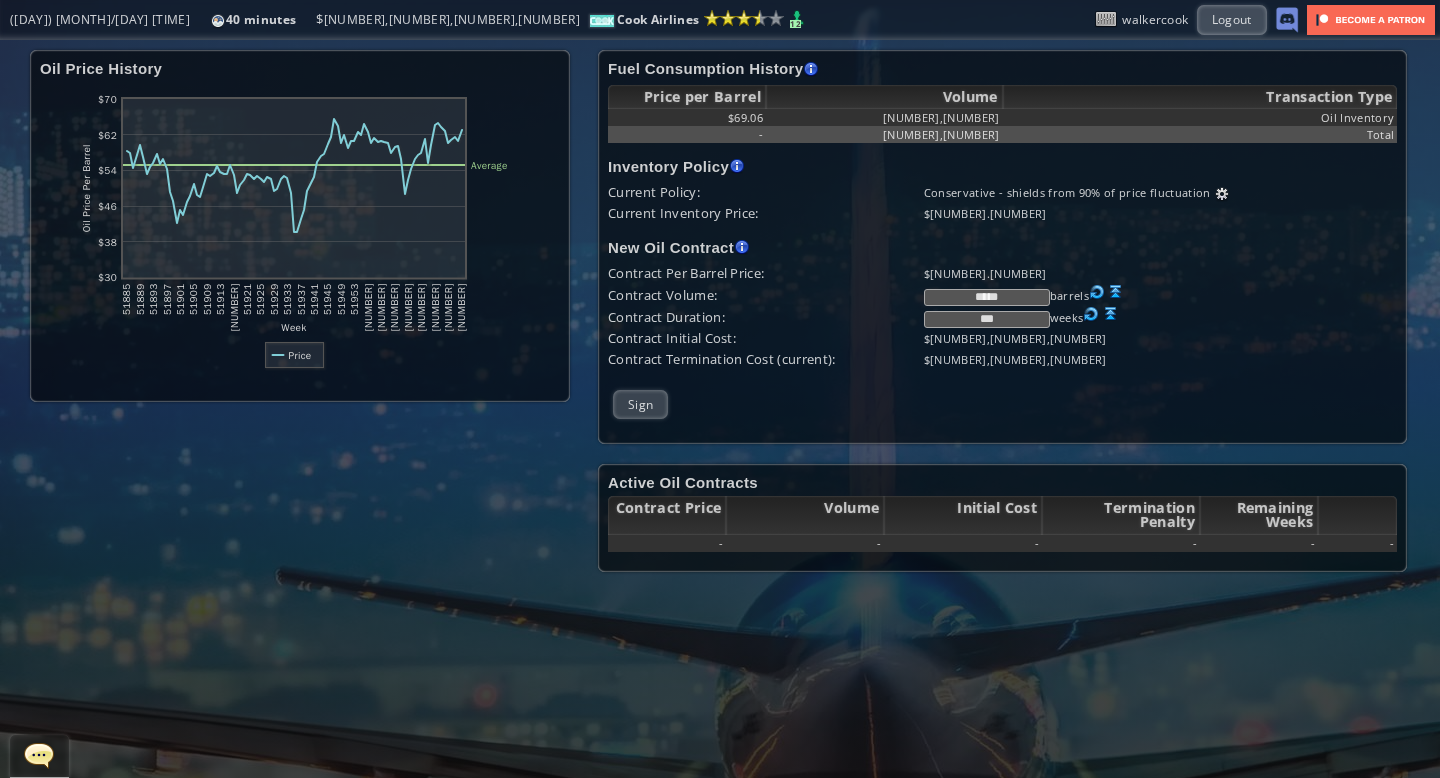 click at bounding box center (1222, 194) 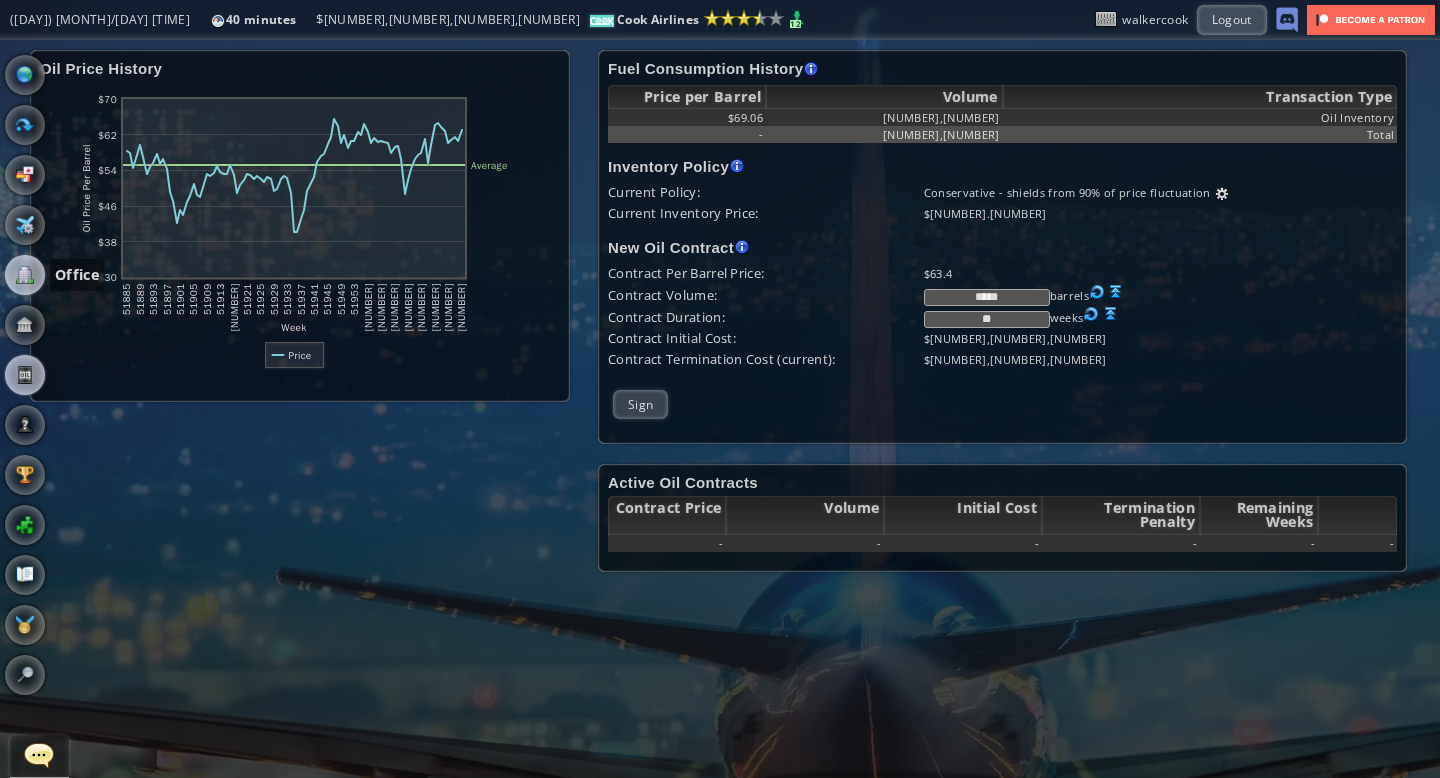 click at bounding box center [25, 275] 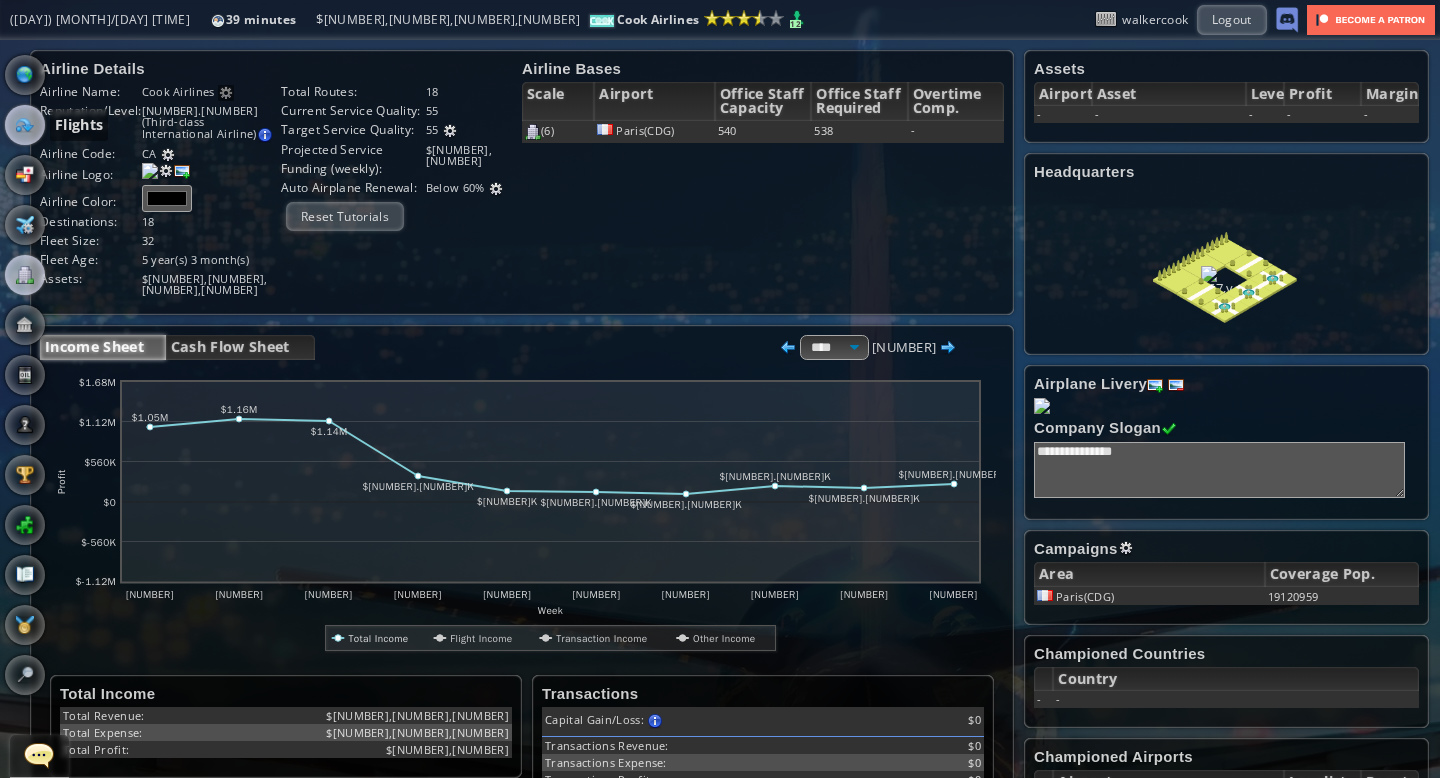 click at bounding box center (25, 125) 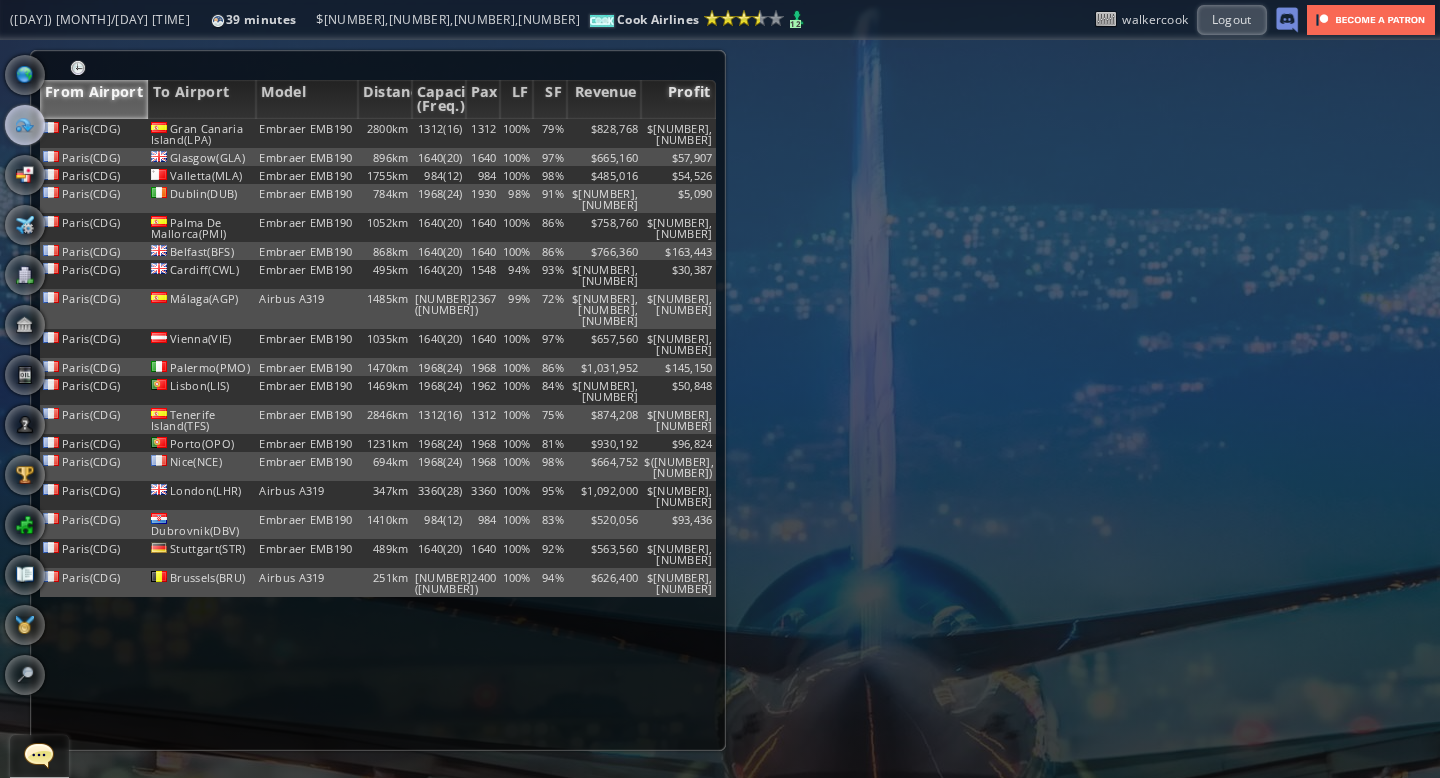 click on "Profit" at bounding box center [678, 99] 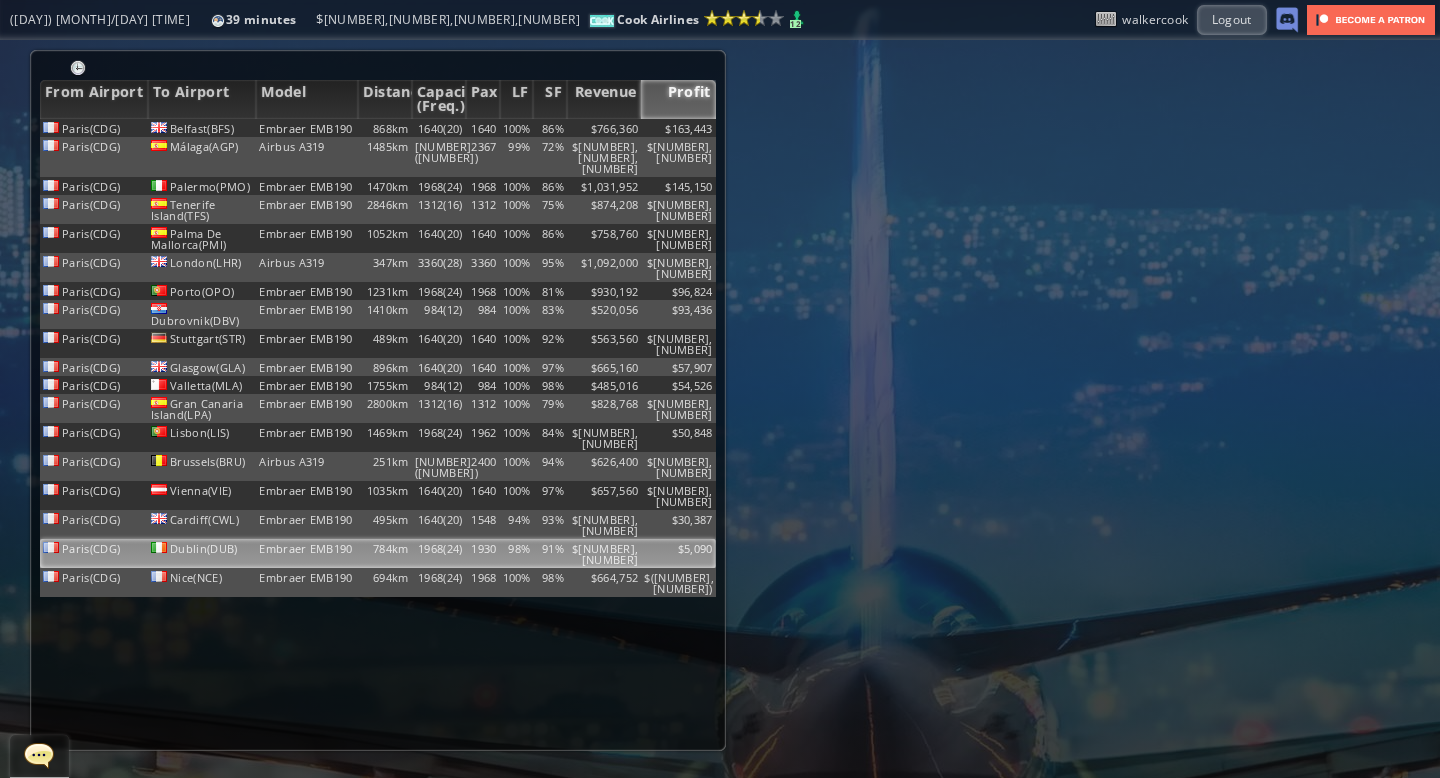 click on "98%" at bounding box center (517, 128) 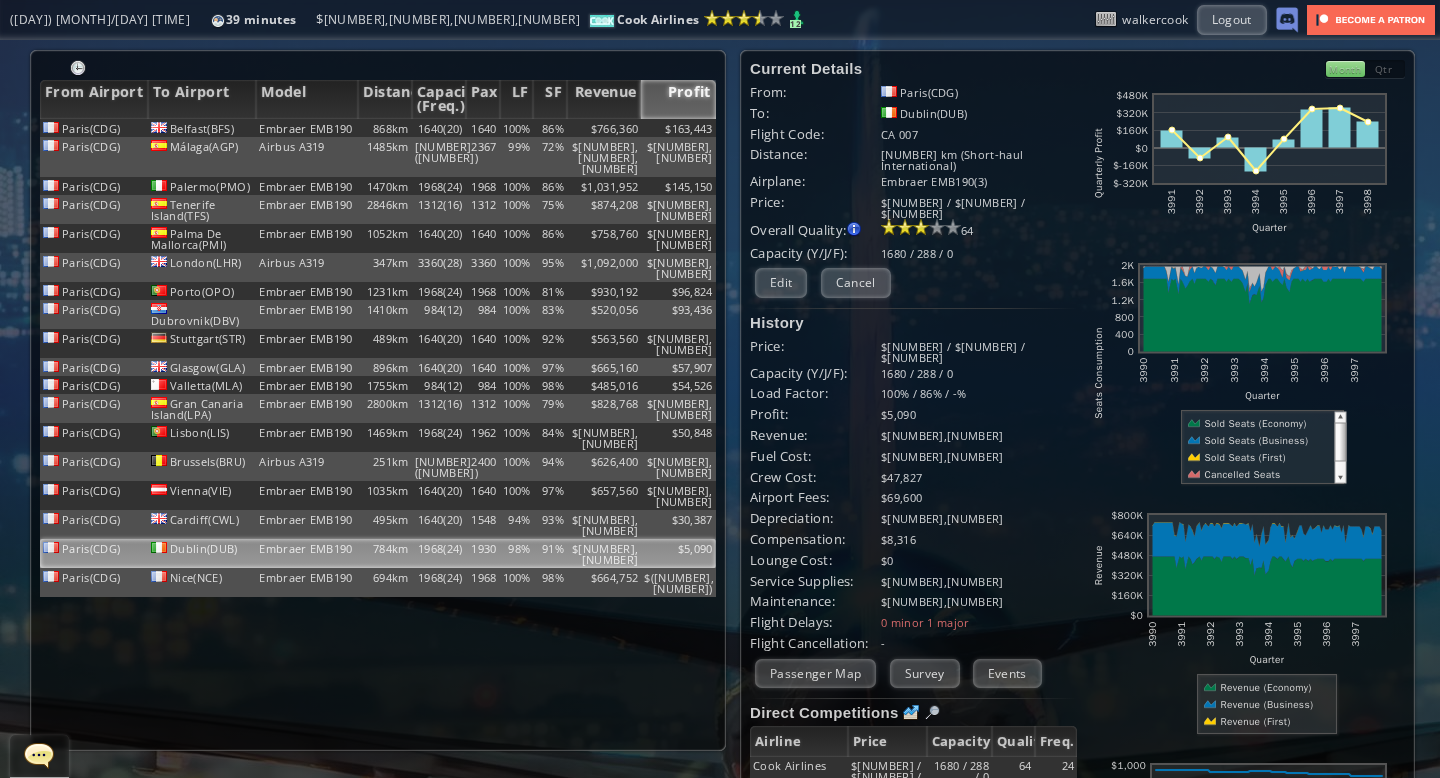 click on "Month" at bounding box center [1345, 69] 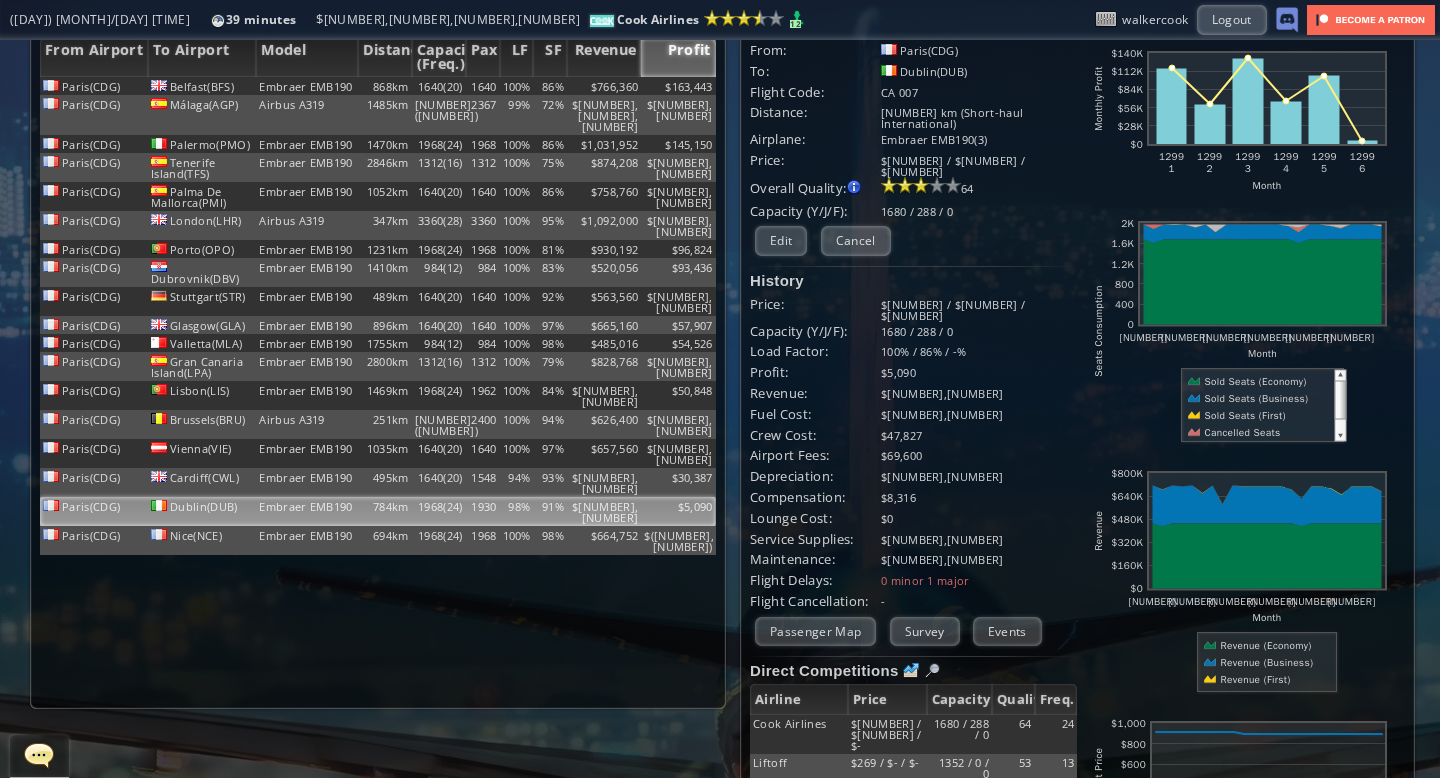 scroll, scrollTop: 0, scrollLeft: 0, axis: both 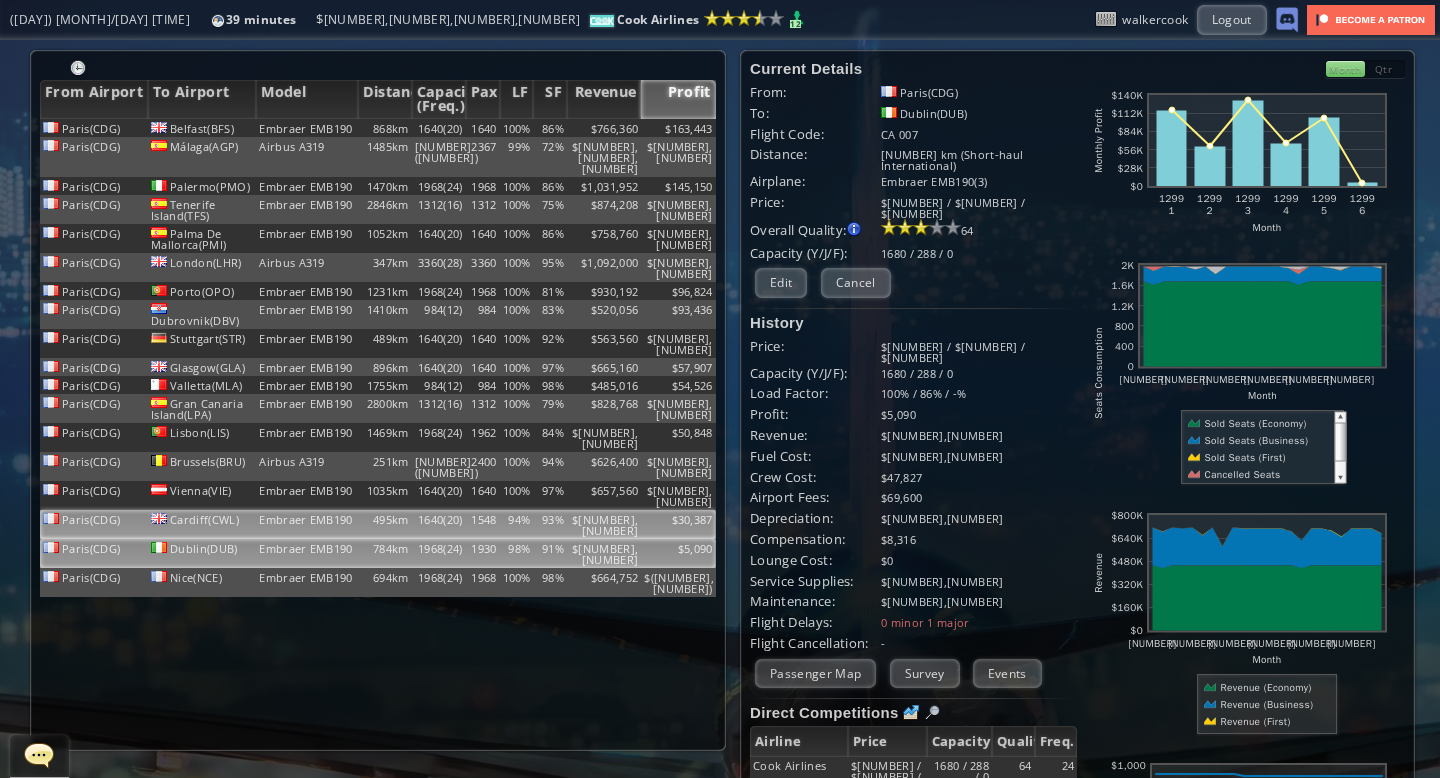 click on "94%" at bounding box center (517, 128) 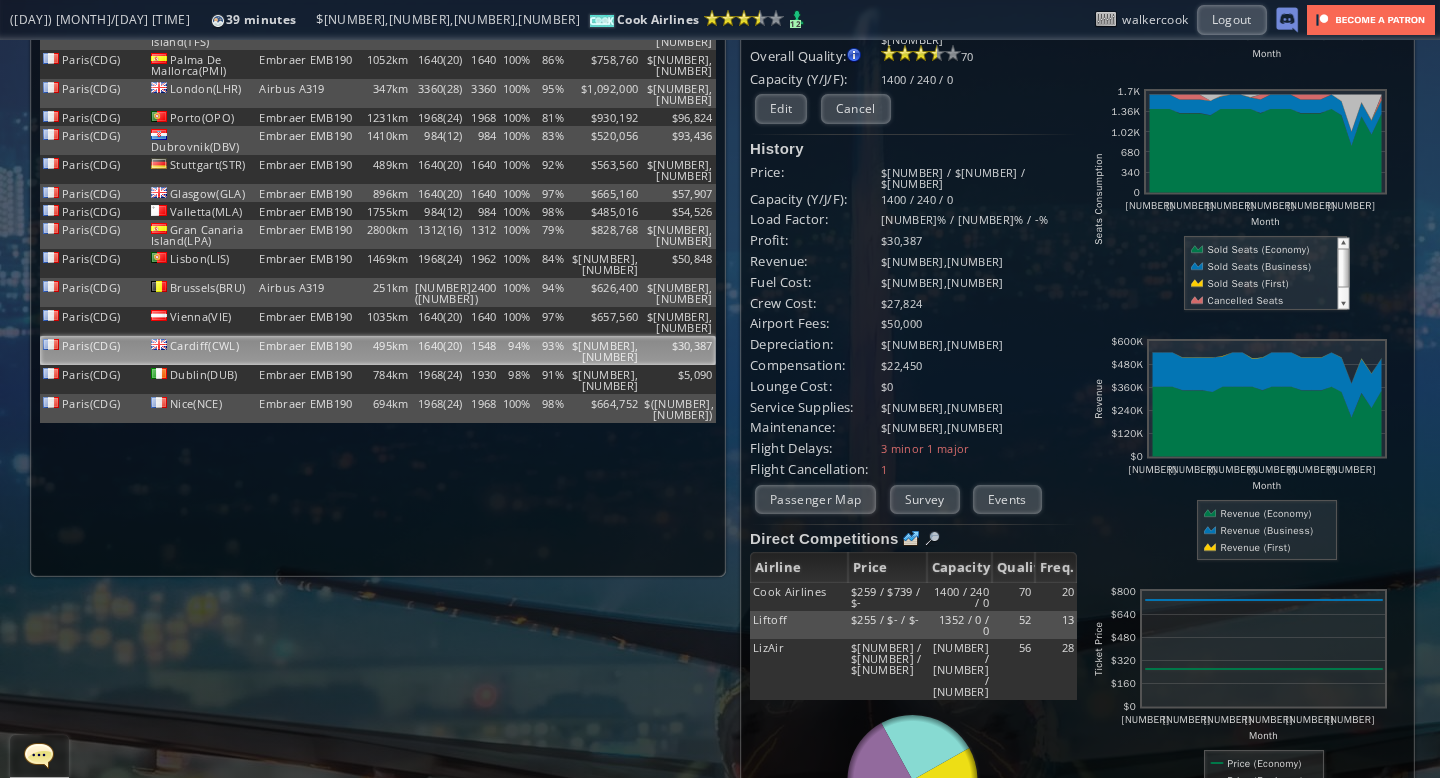 scroll, scrollTop: 185, scrollLeft: 0, axis: vertical 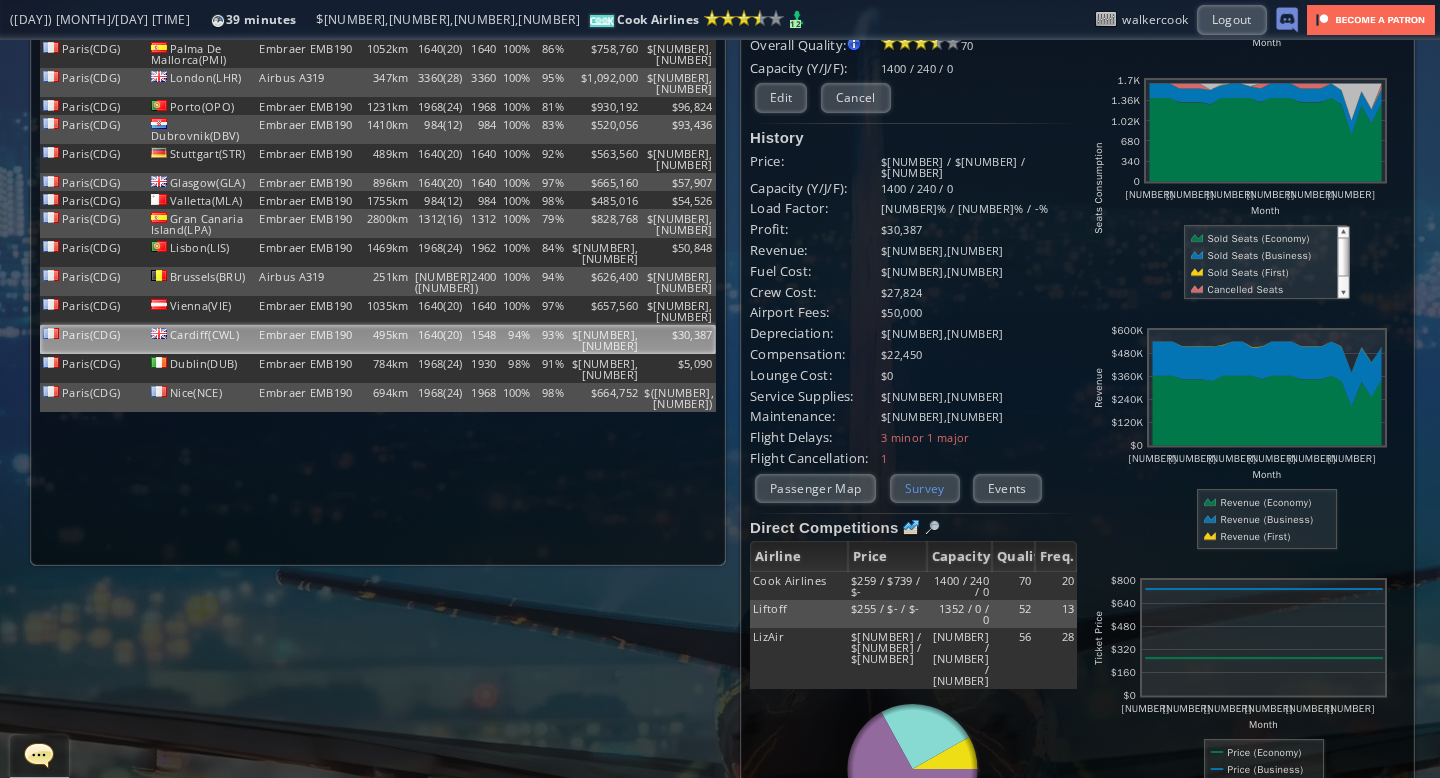 click on "Survey" at bounding box center (925, 488) 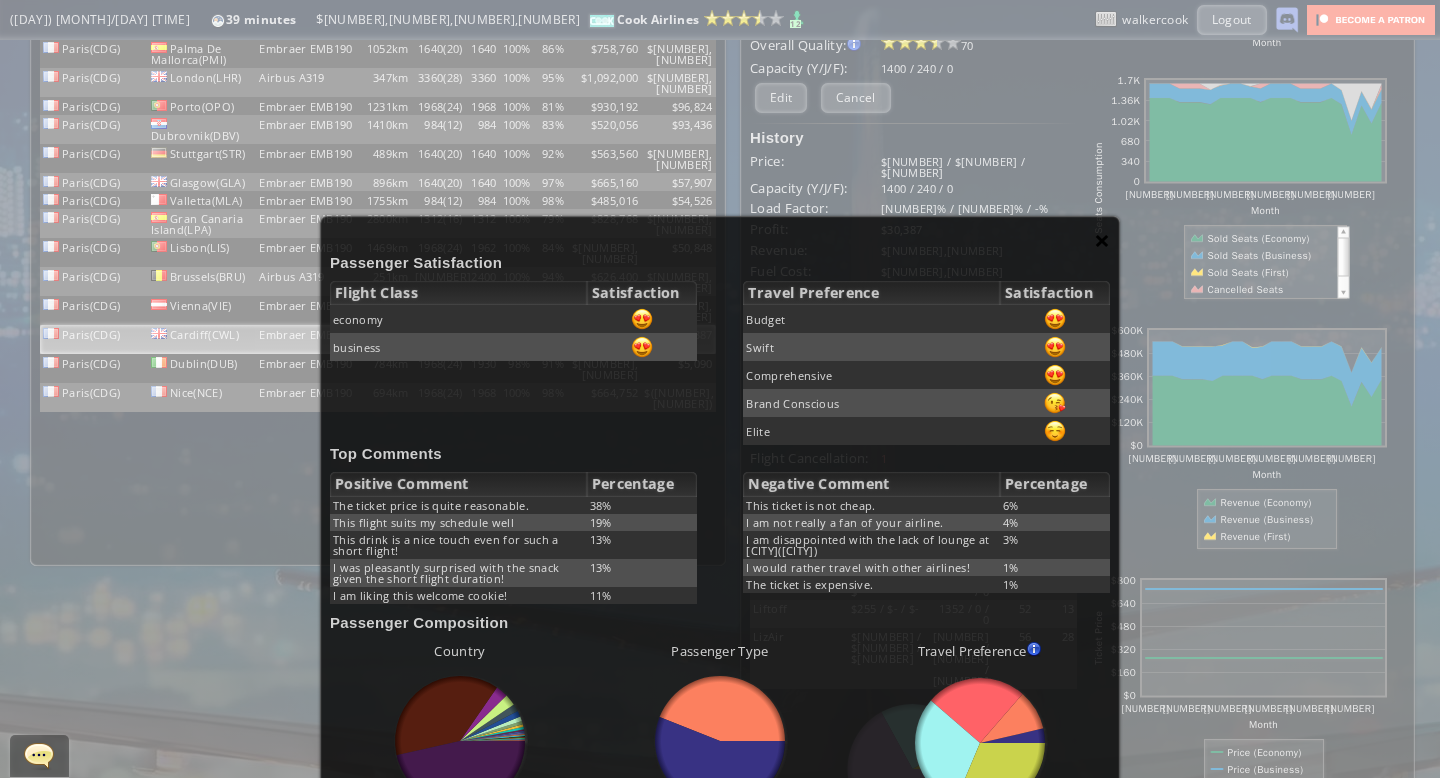 click on "×" at bounding box center (1102, 240) 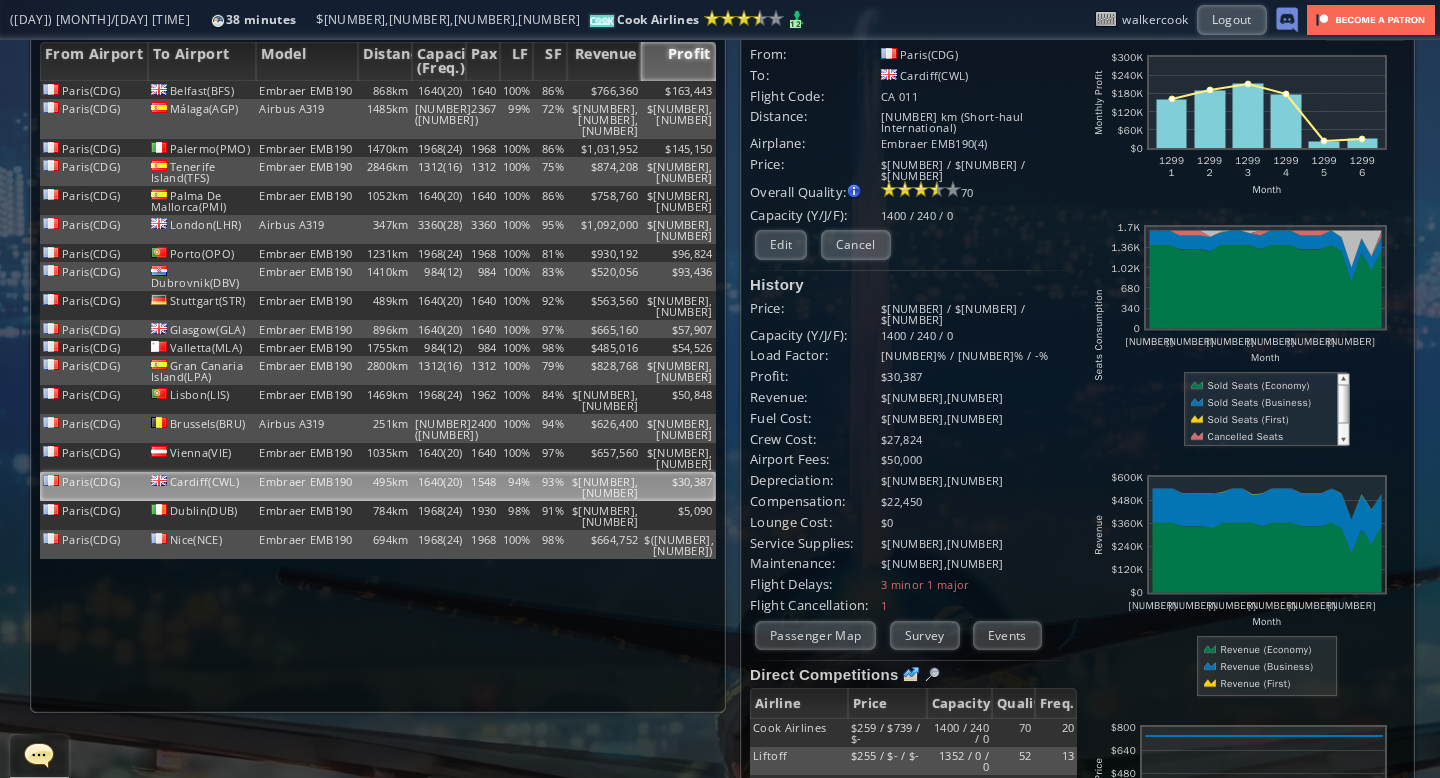 scroll, scrollTop: 0, scrollLeft: 0, axis: both 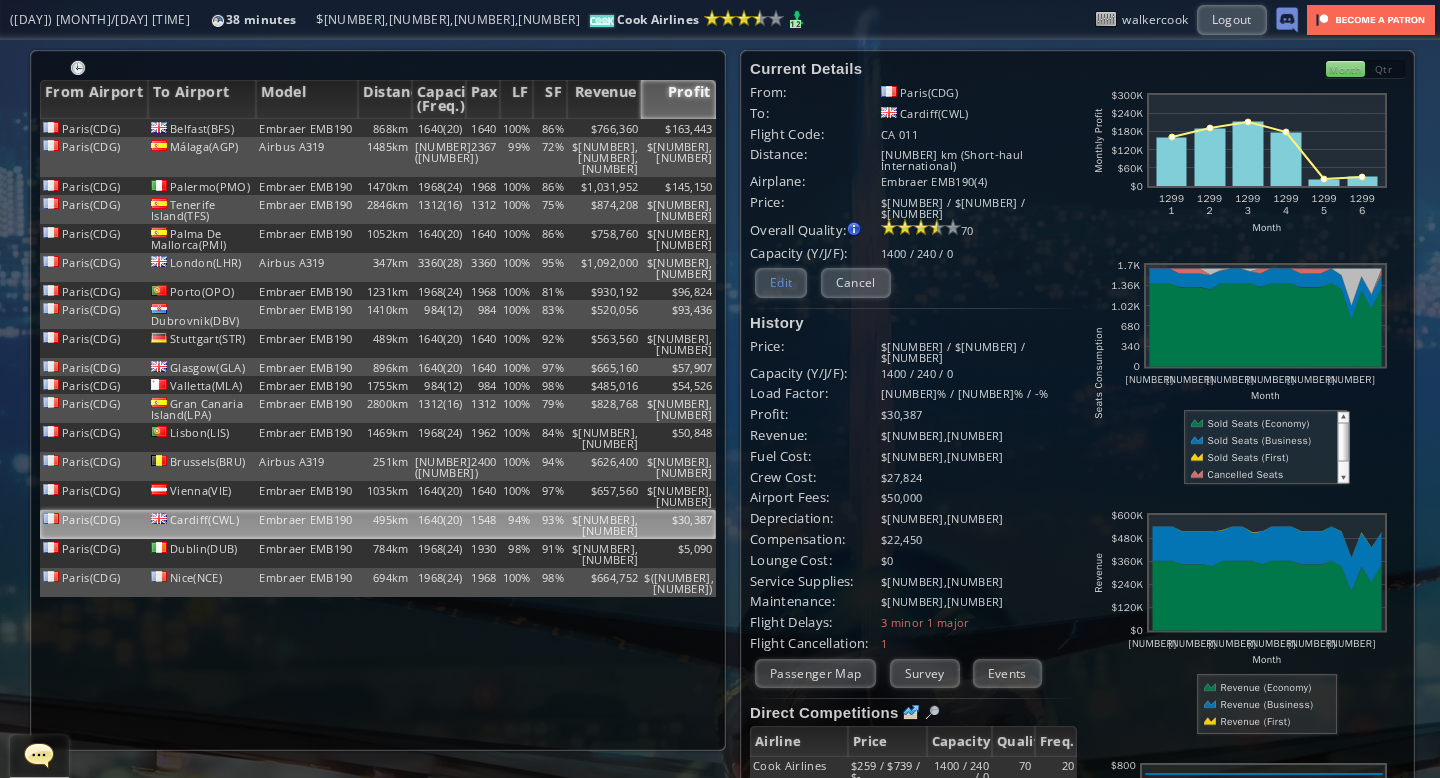 click on "Edit" at bounding box center (781, 282) 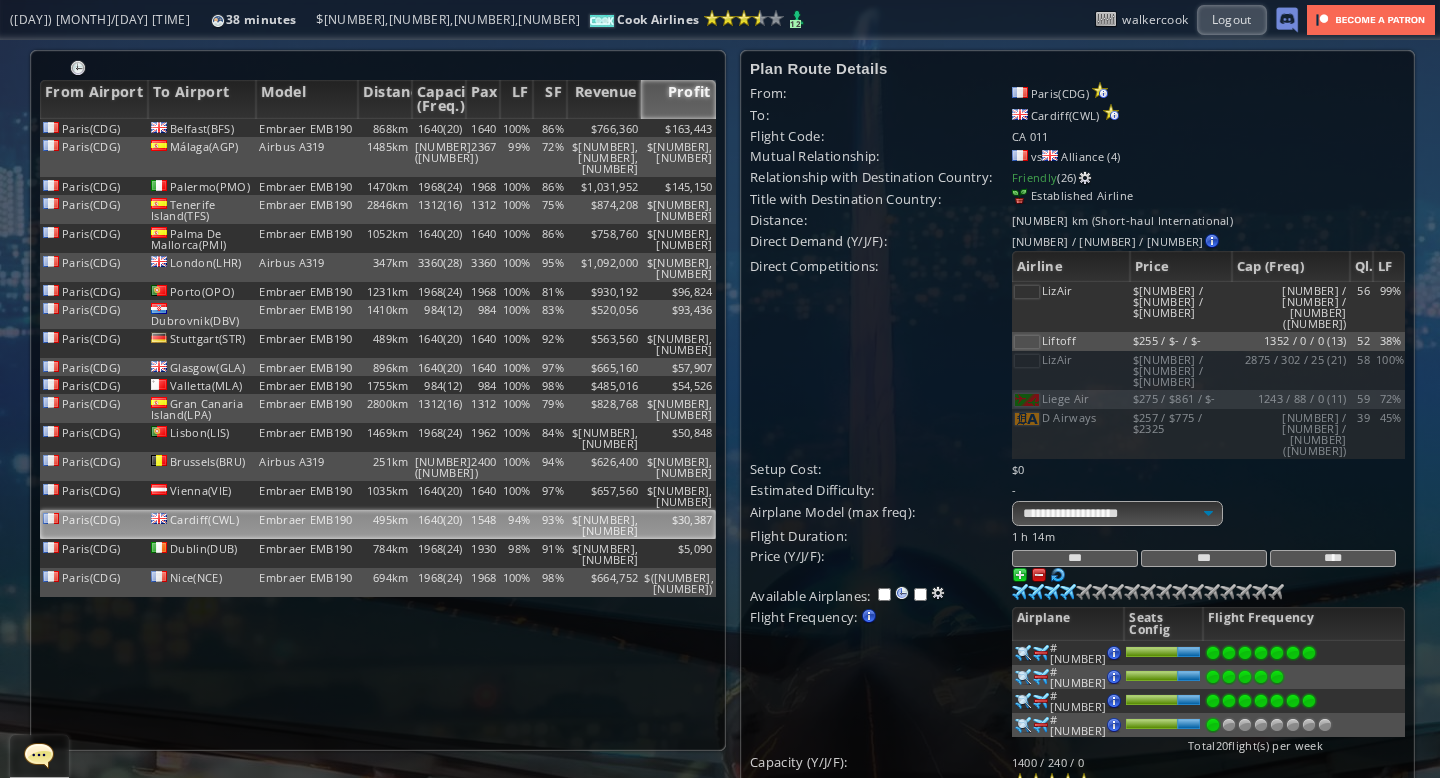 click on "***" at bounding box center (1075, 558) 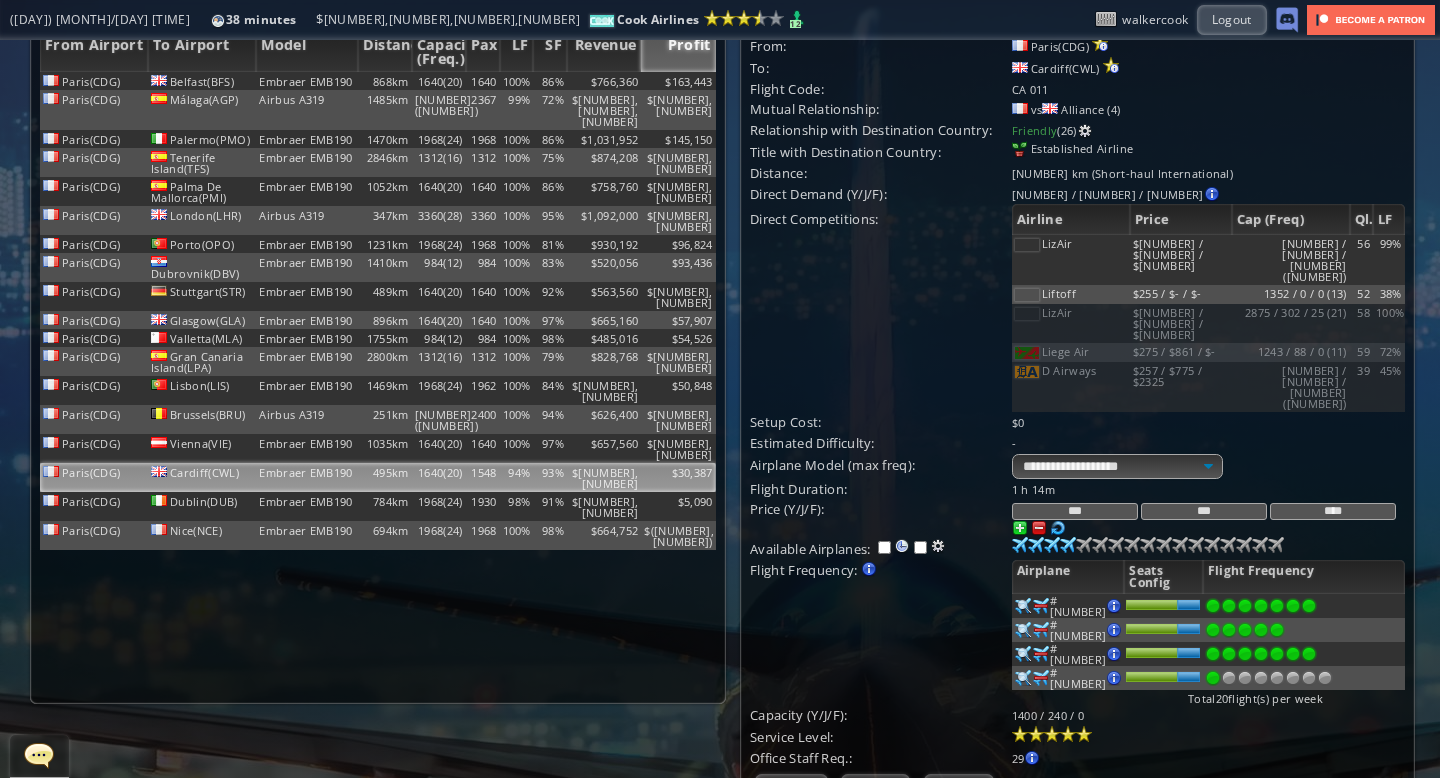 scroll, scrollTop: 61, scrollLeft: 0, axis: vertical 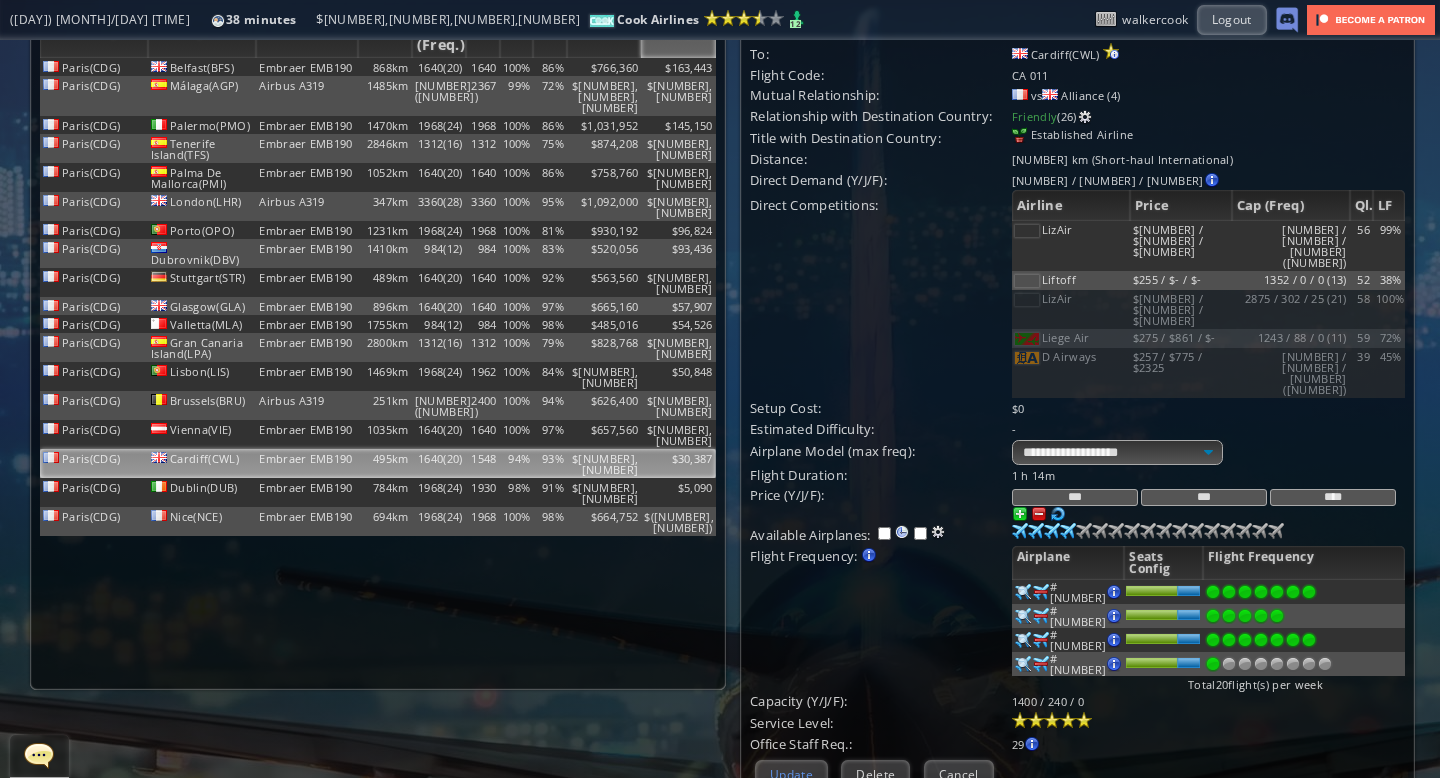 type on "***" 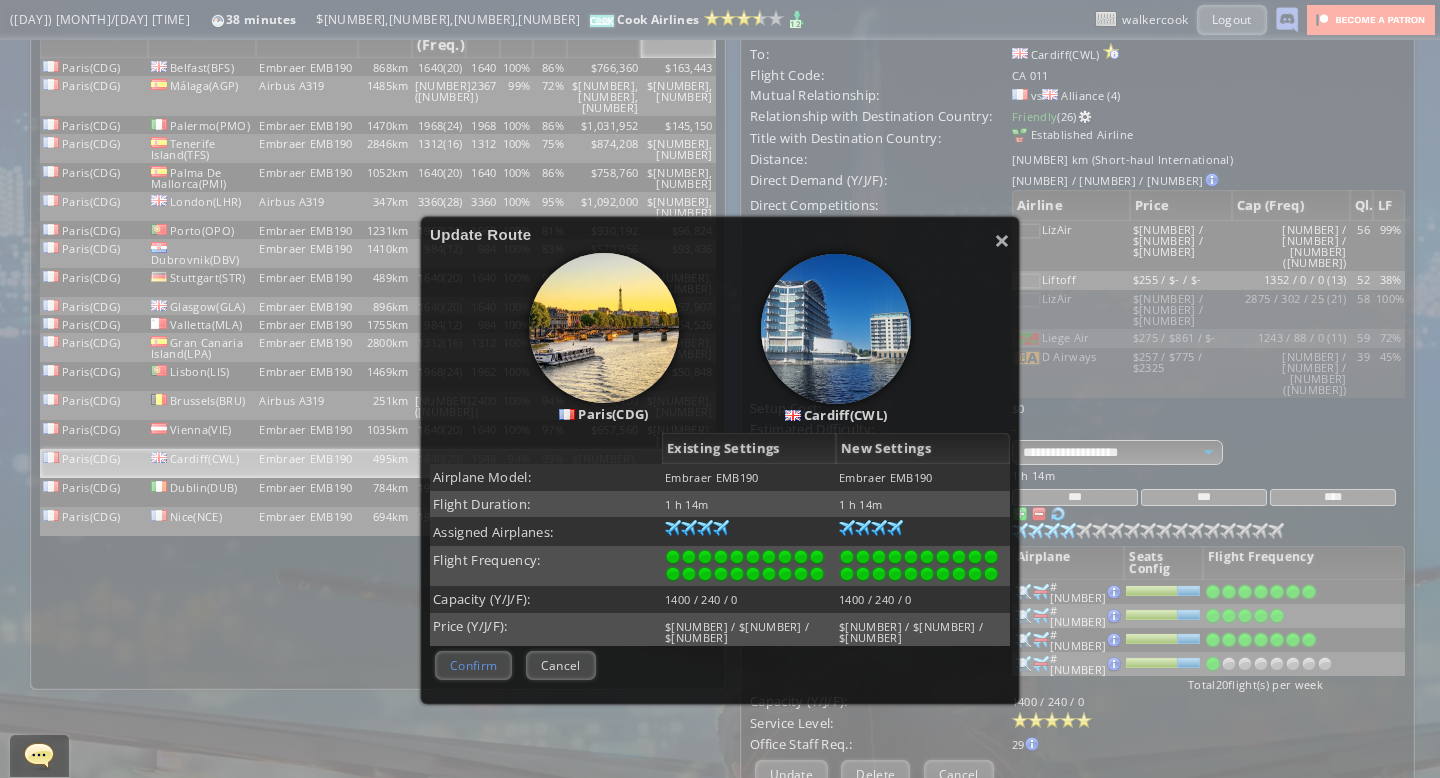 click on "Confirm" at bounding box center [473, 665] 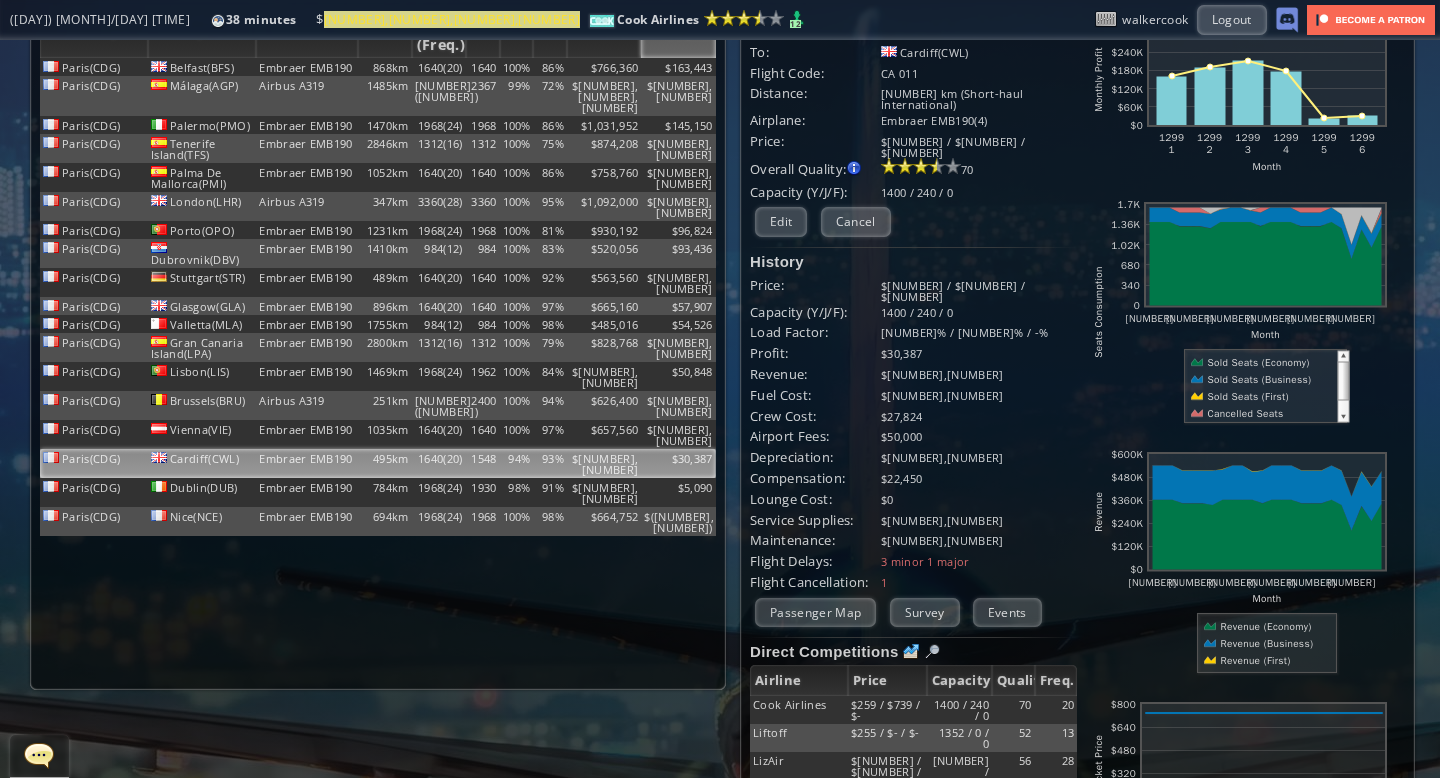 scroll, scrollTop: 0, scrollLeft: 0, axis: both 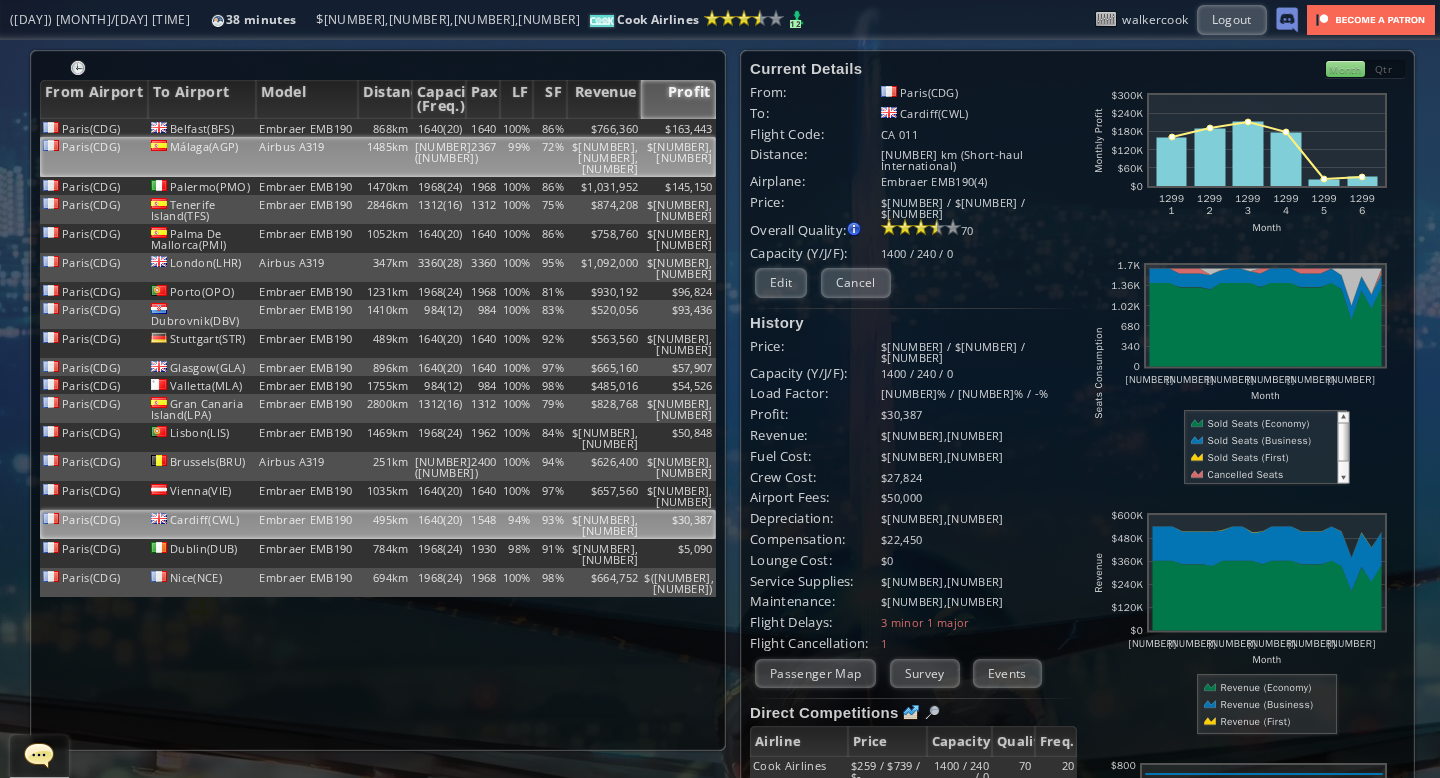 click on "99%" at bounding box center (517, 128) 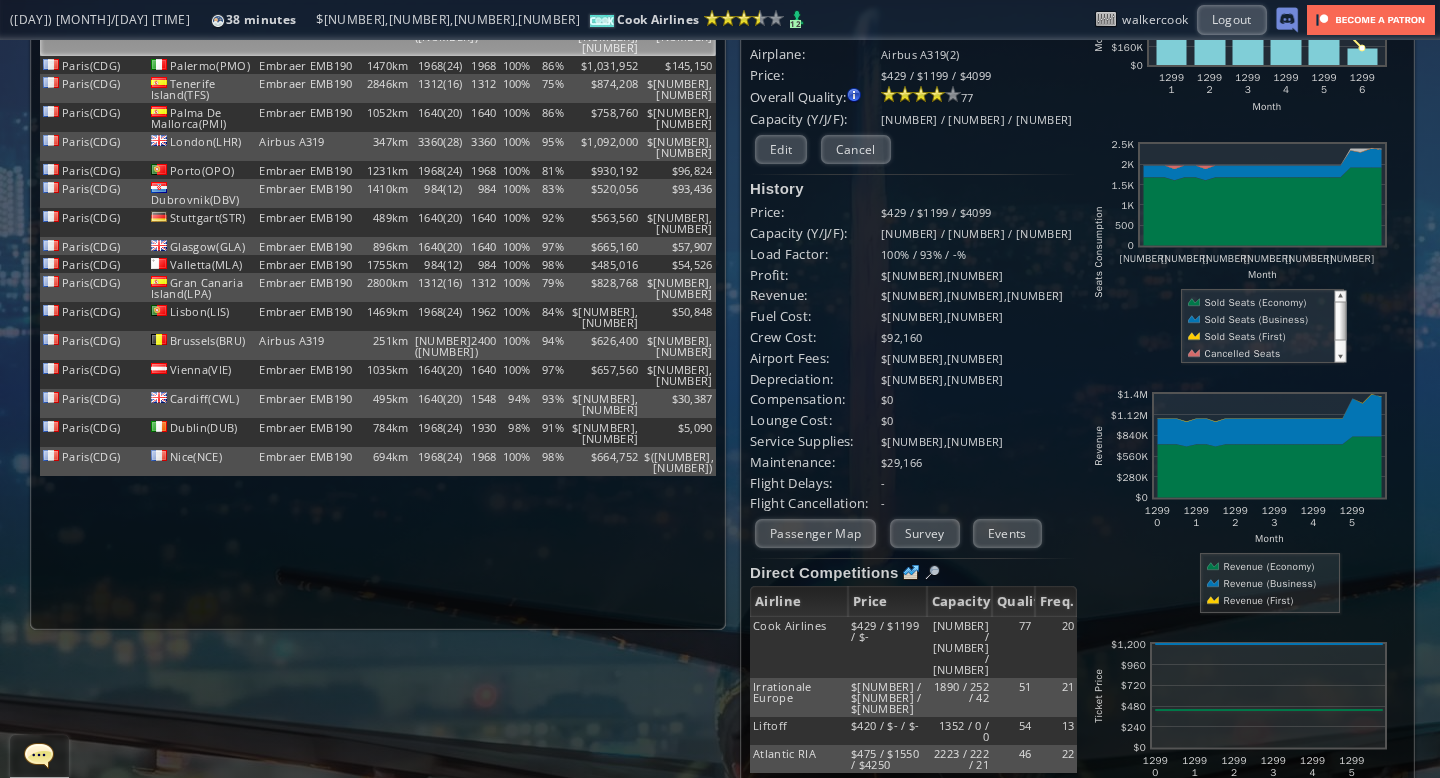 scroll, scrollTop: 122, scrollLeft: 0, axis: vertical 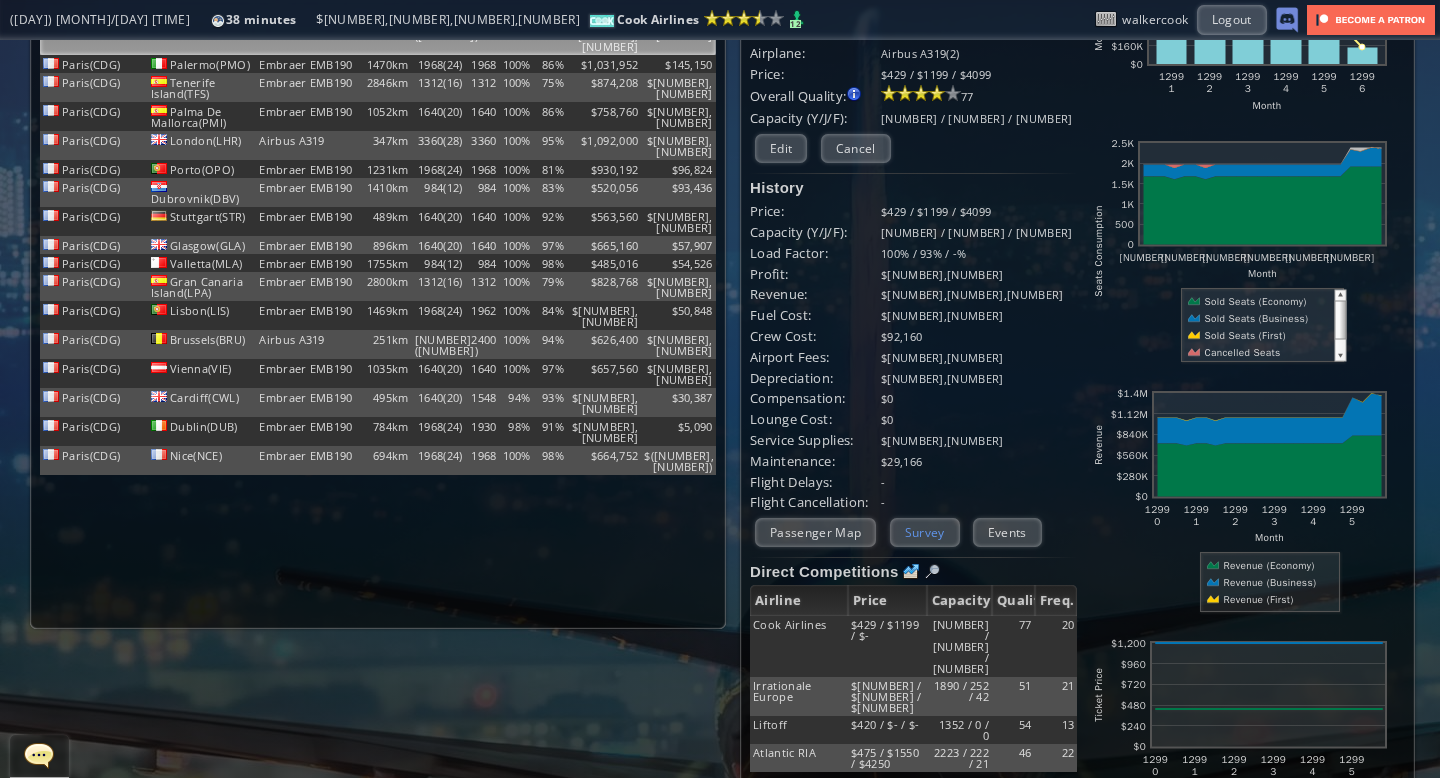 click on "Survey" at bounding box center (925, 532) 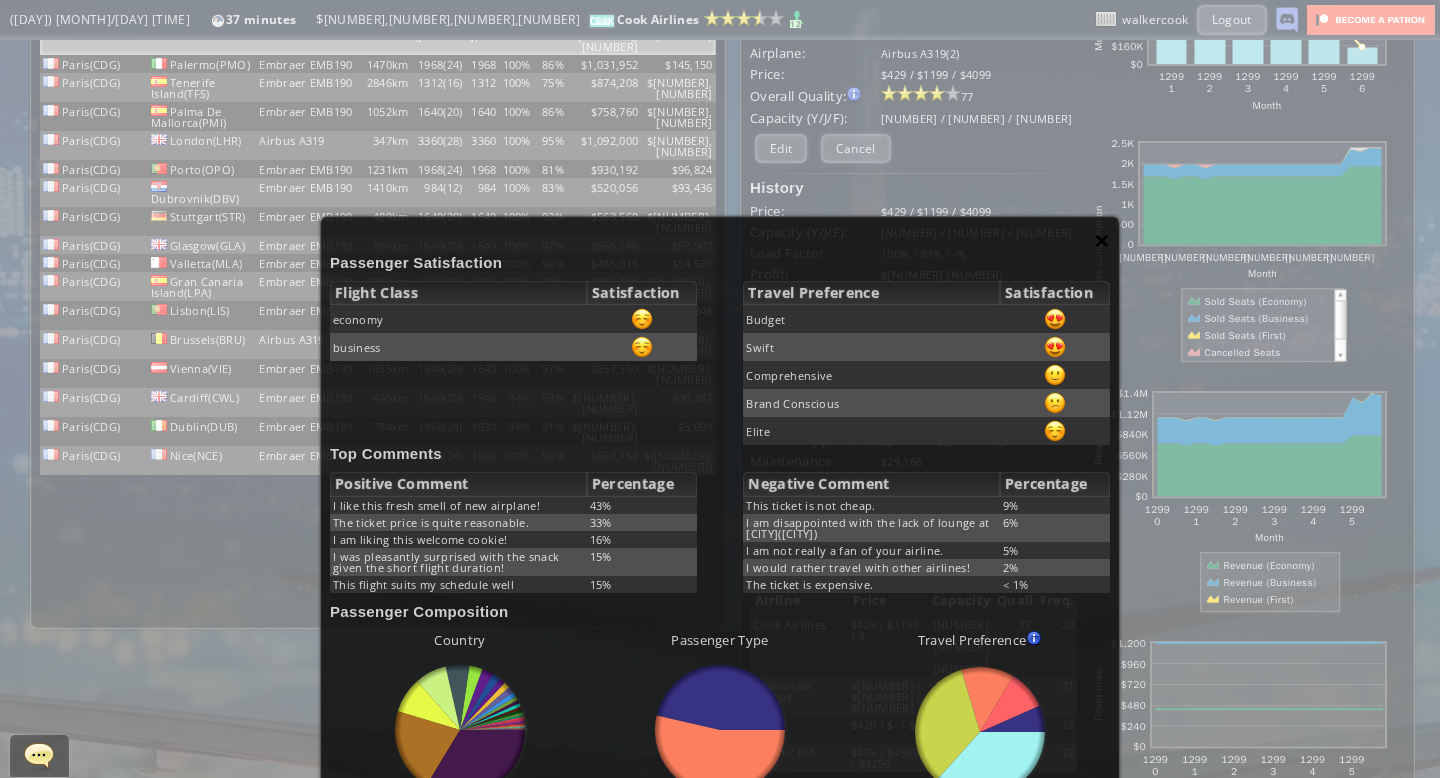 click on "×" at bounding box center [1102, 240] 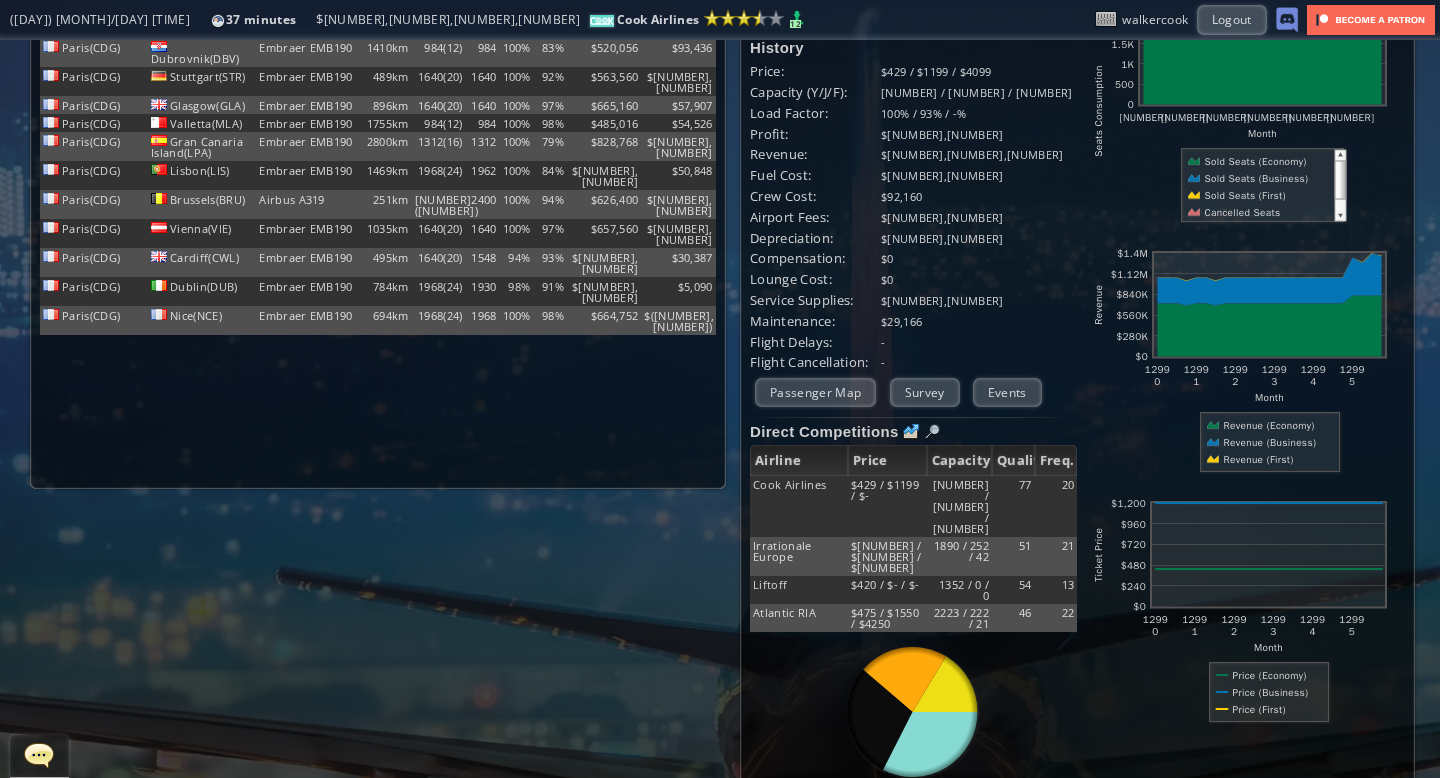scroll, scrollTop: 0, scrollLeft: 0, axis: both 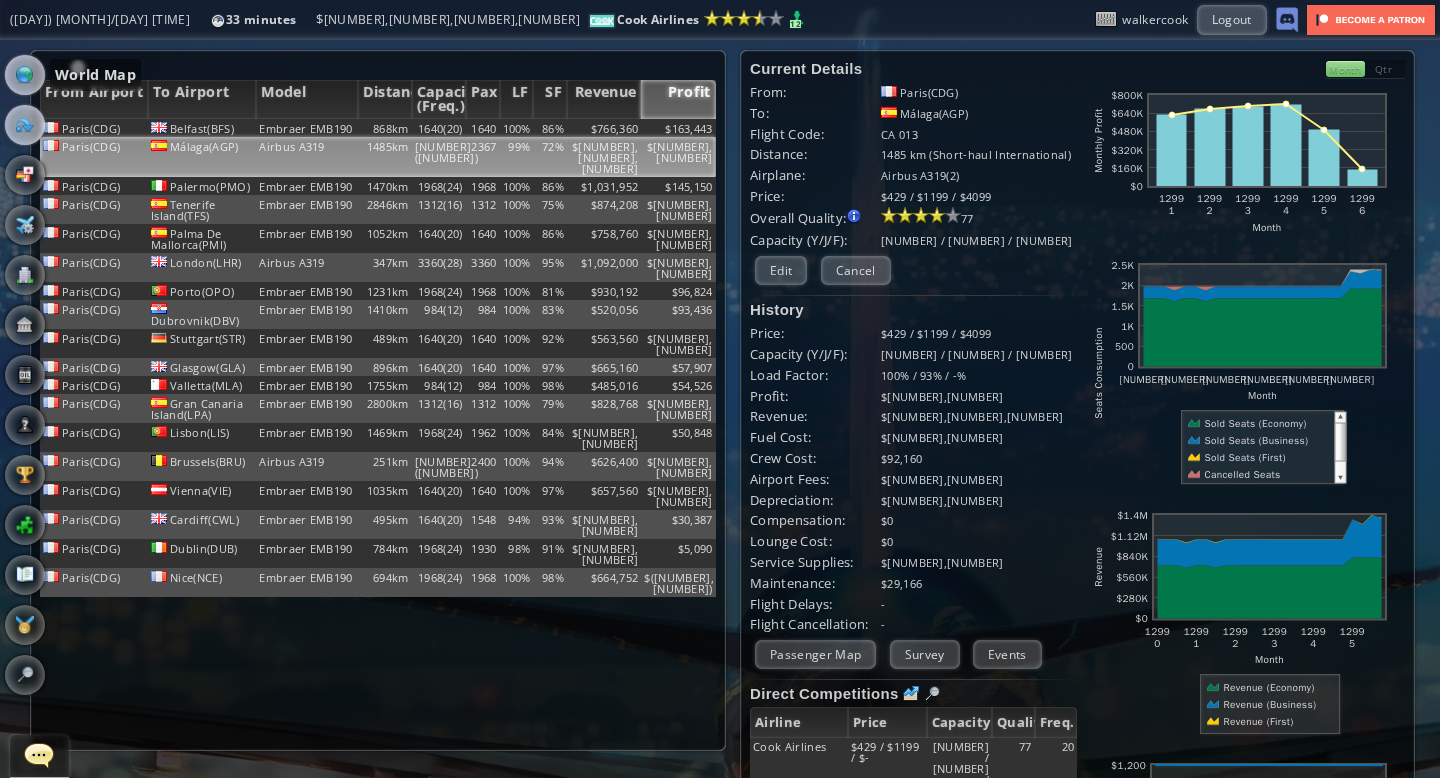 click at bounding box center [25, 75] 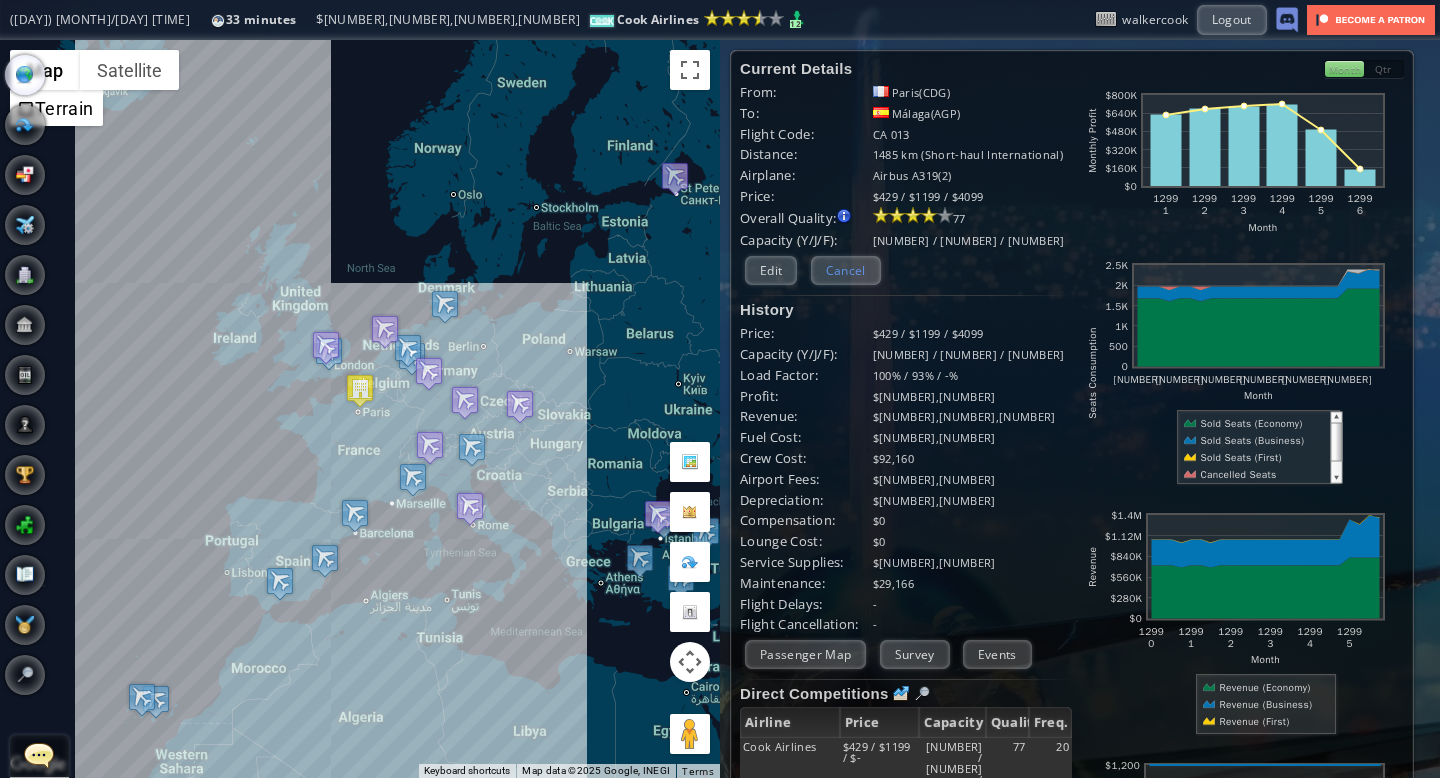 click on "Cancel" at bounding box center (846, 270) 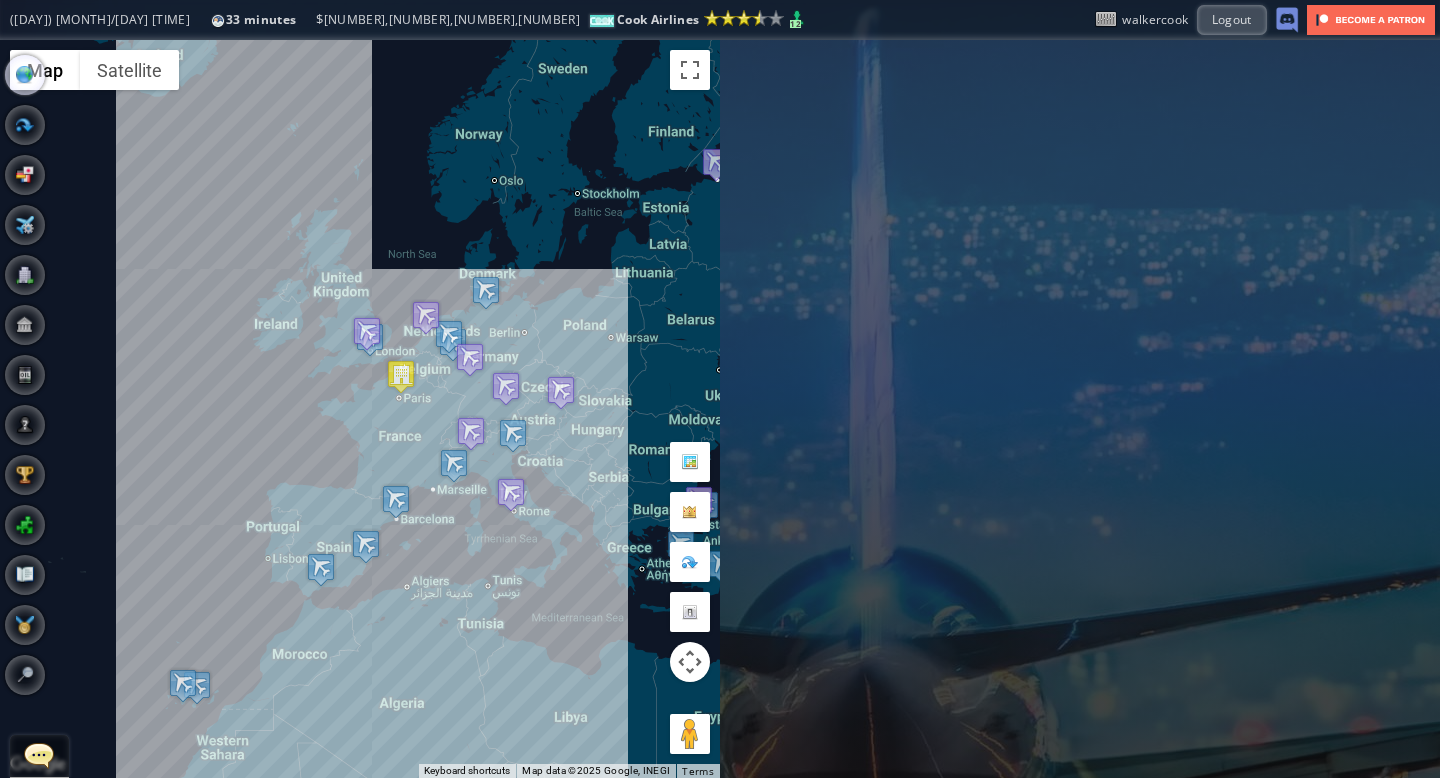 drag, startPoint x: 465, startPoint y: 269, endPoint x: 508, endPoint y: 250, distance: 47.010635 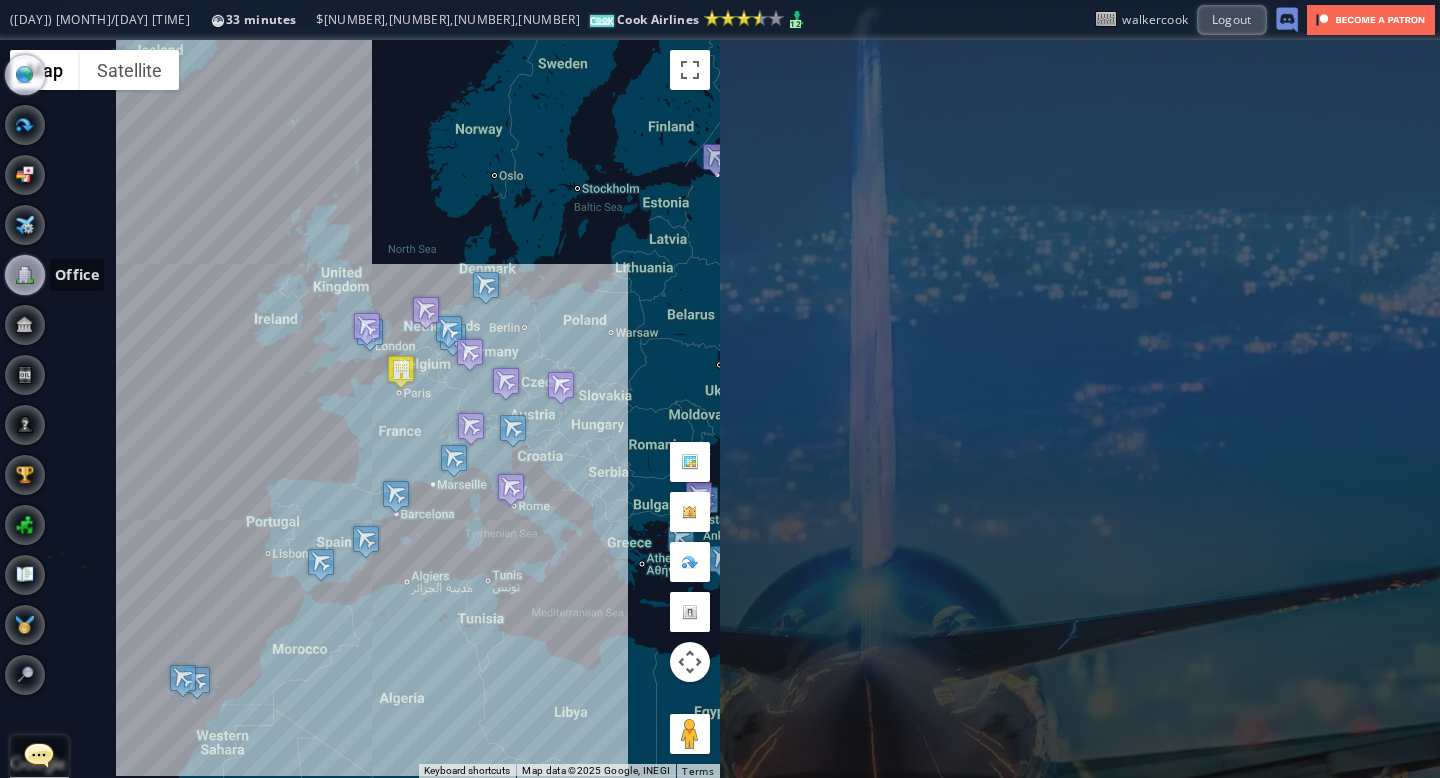 click at bounding box center (25, 275) 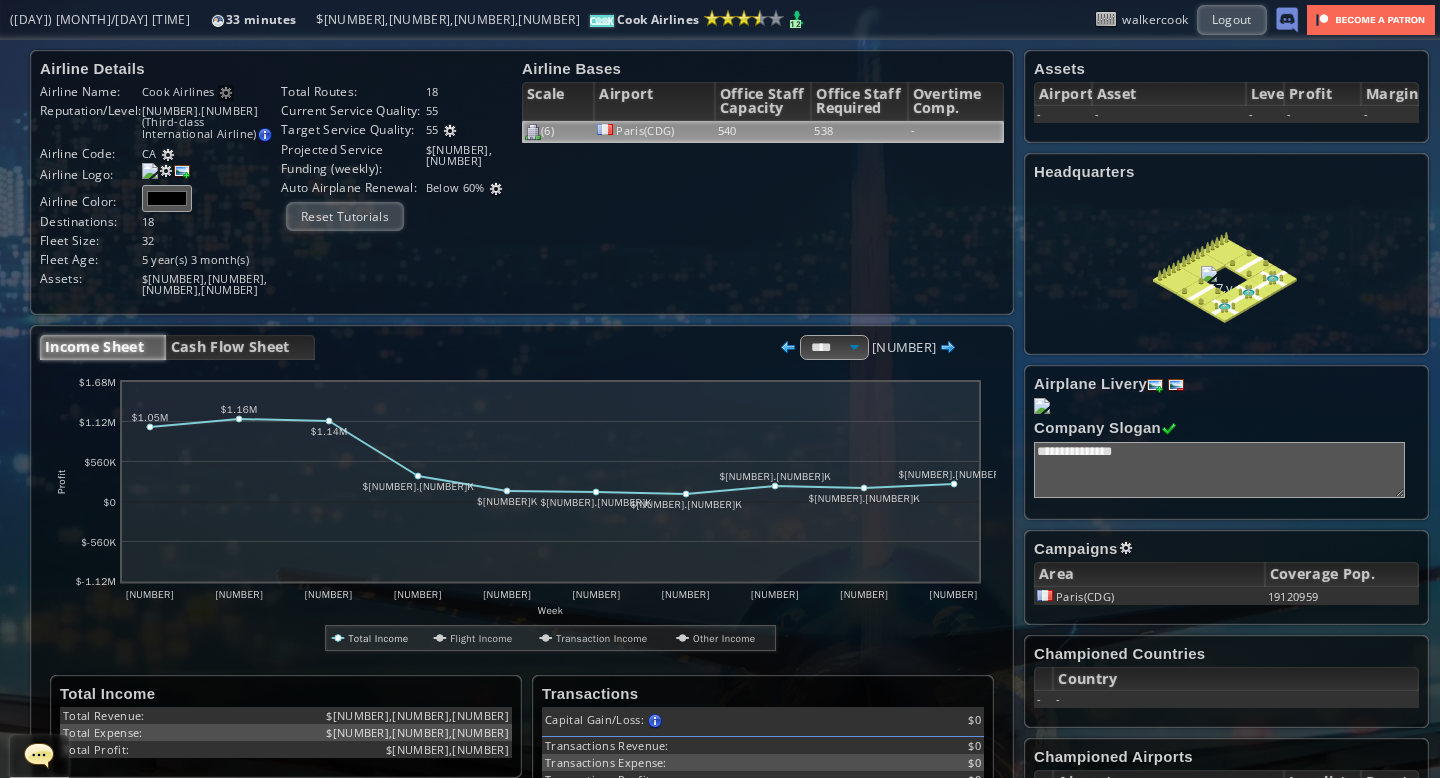 click on "540" at bounding box center [763, 132] 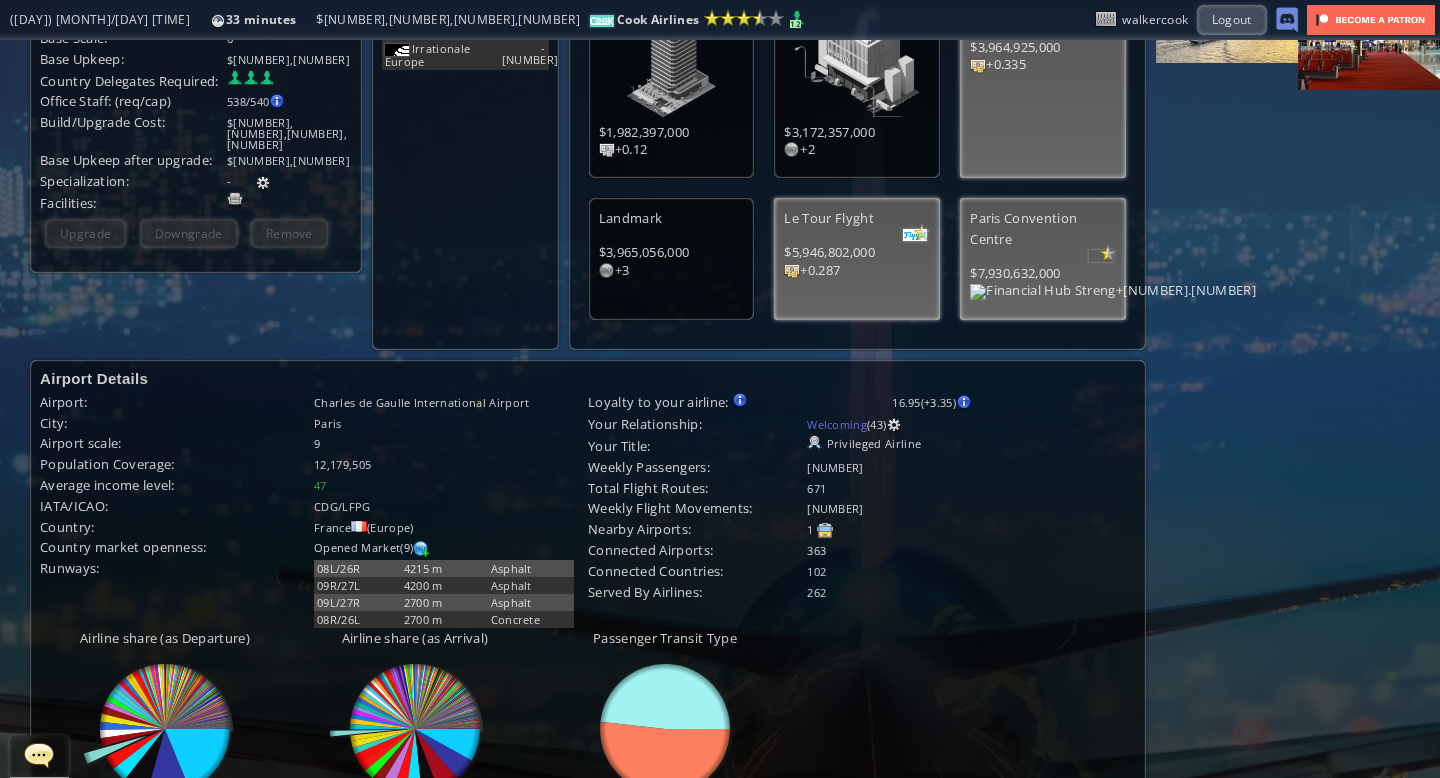 scroll, scrollTop: 0, scrollLeft: 0, axis: both 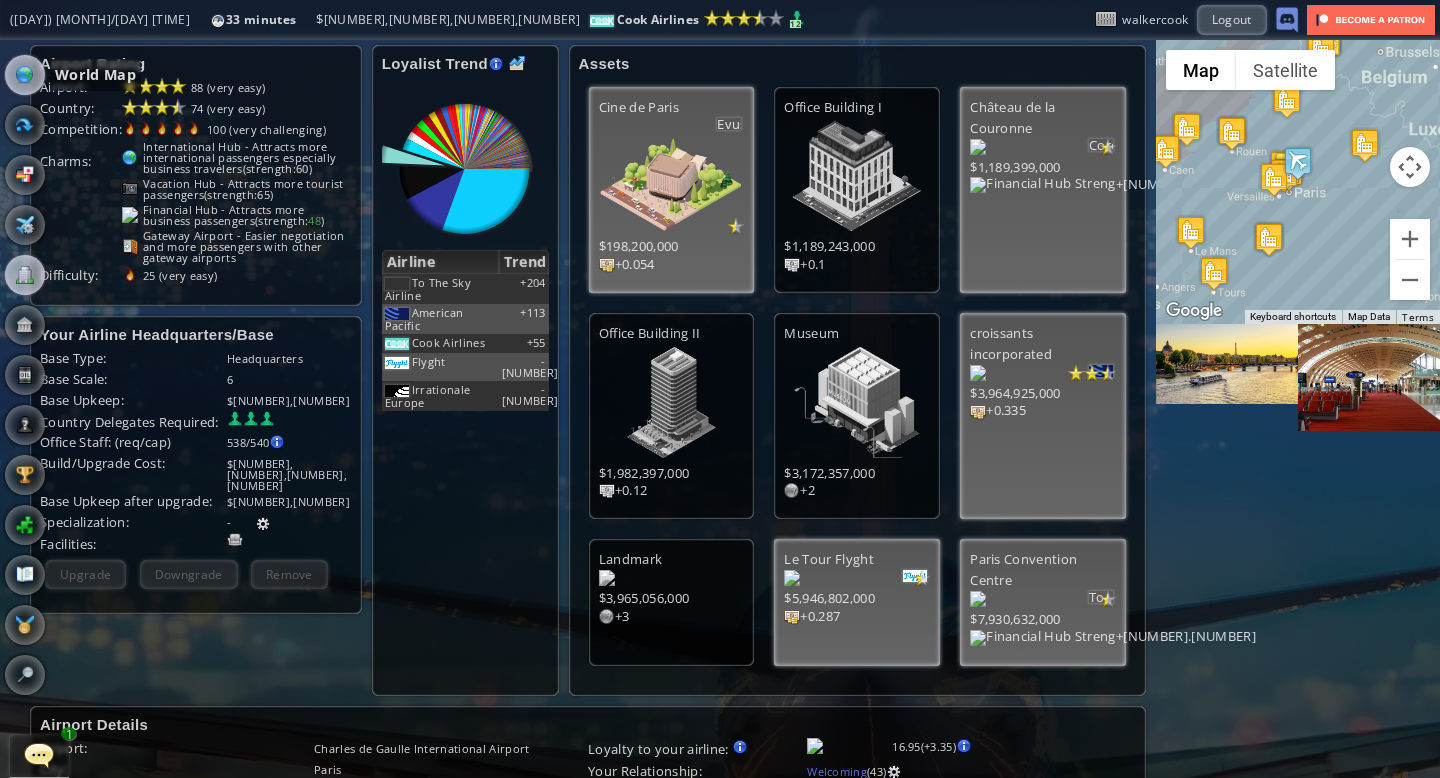 click at bounding box center [25, 75] 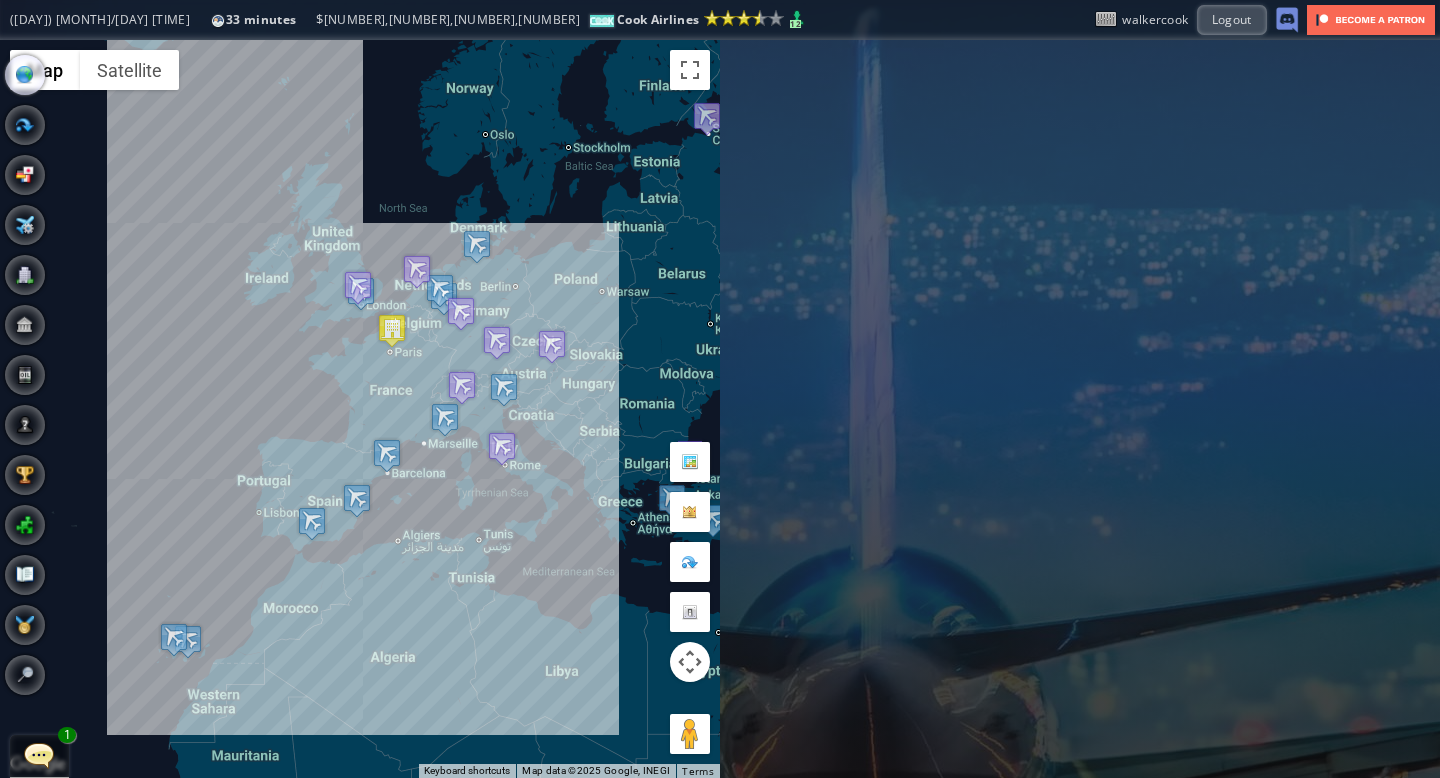 drag, startPoint x: 210, startPoint y: 395, endPoint x: 200, endPoint y: 351, distance: 45.122055 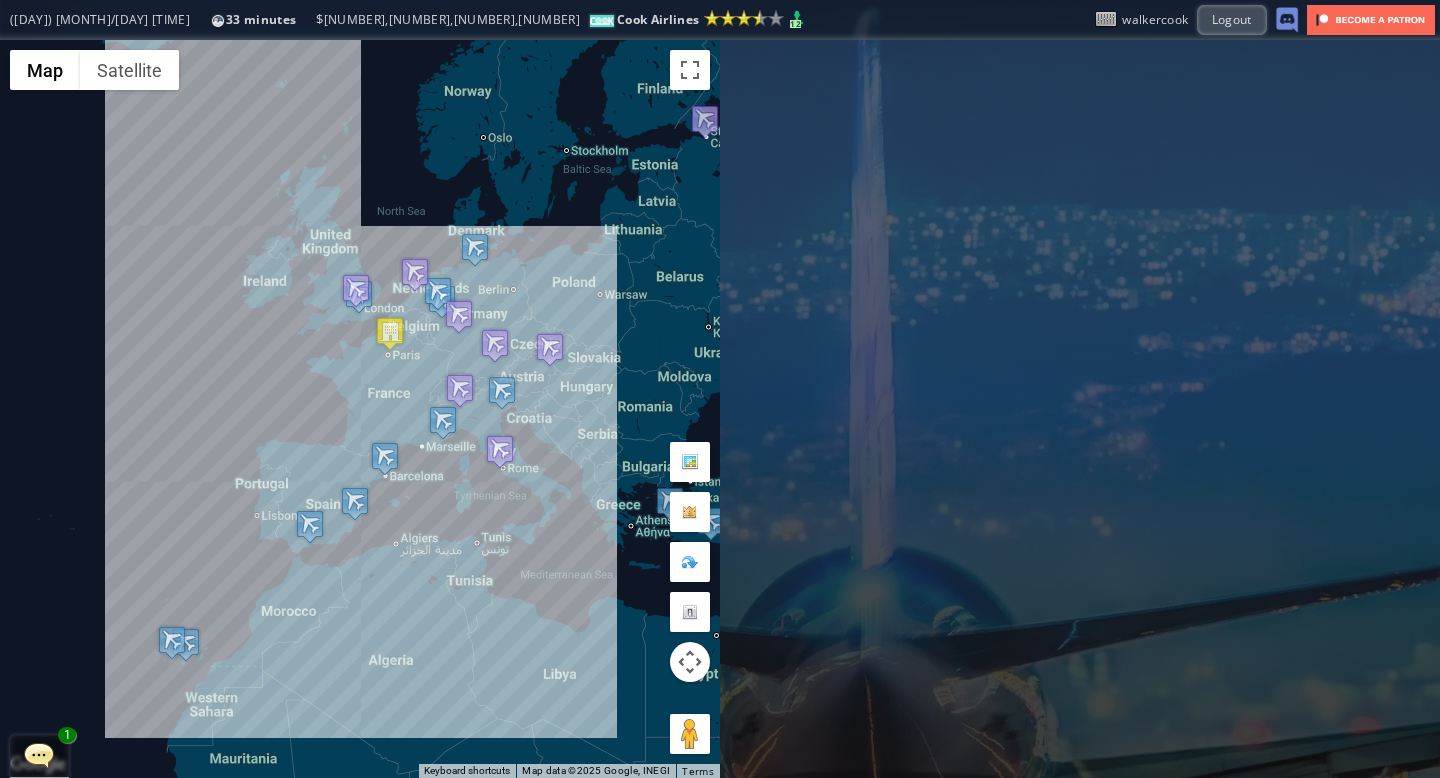 click at bounding box center [39, 755] 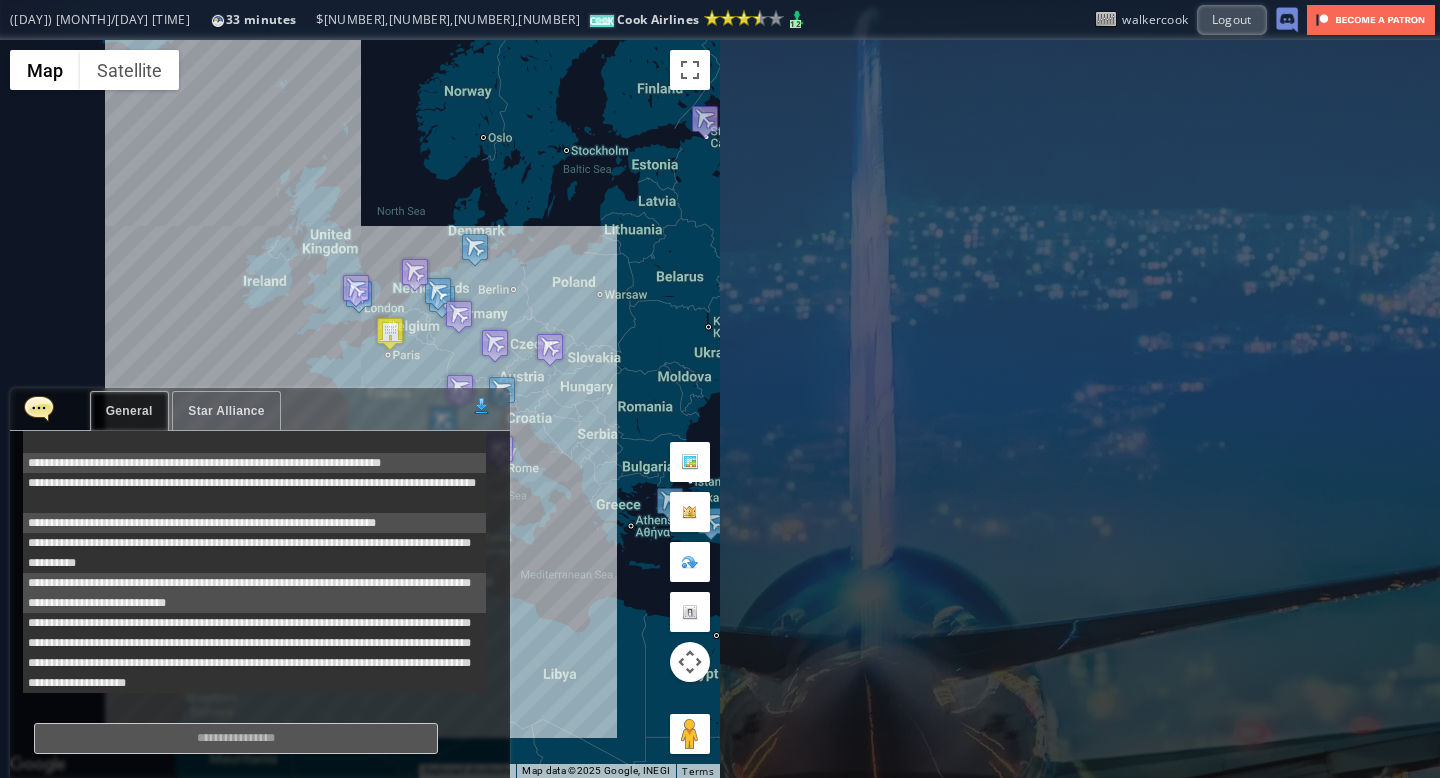 scroll, scrollTop: 598, scrollLeft: 0, axis: vertical 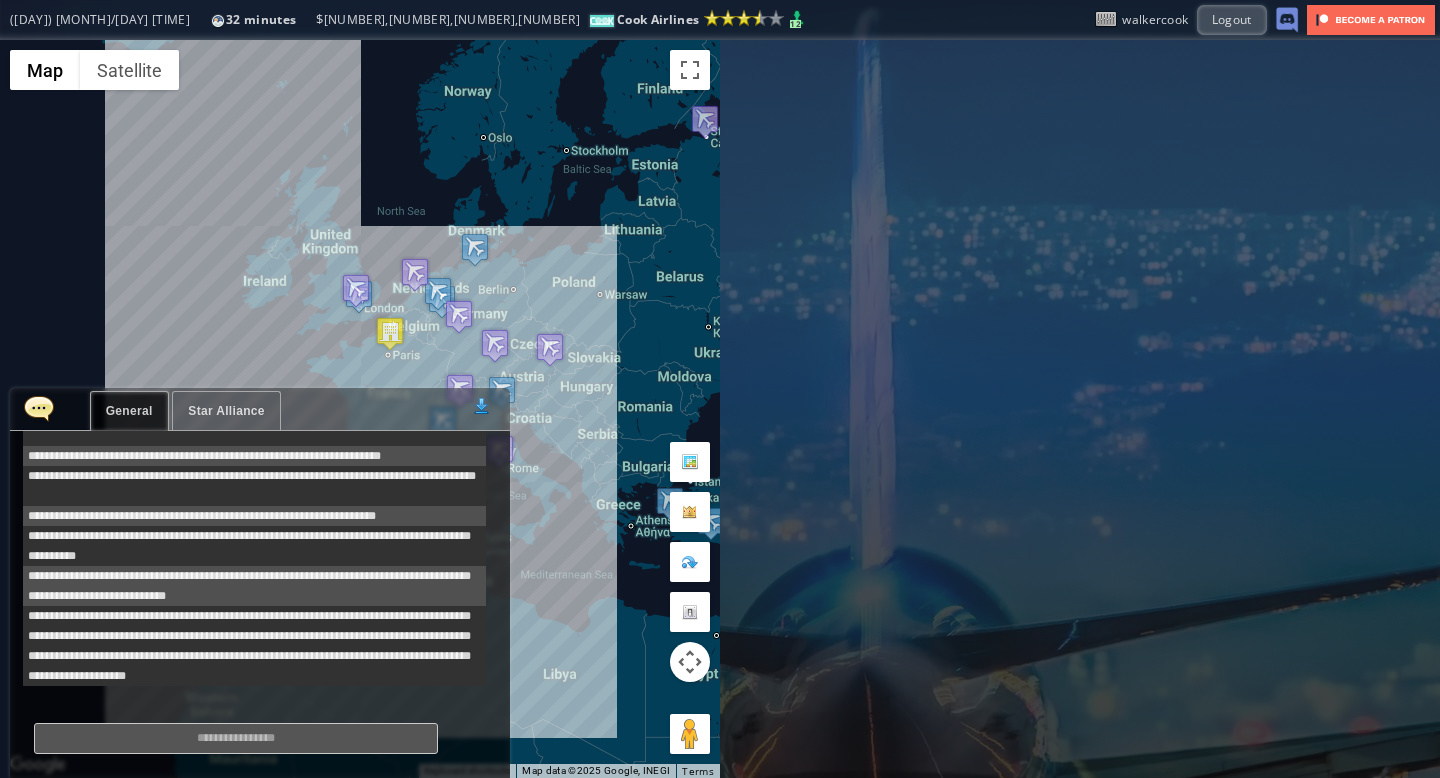 click on "Star Alliance" at bounding box center (226, 411) 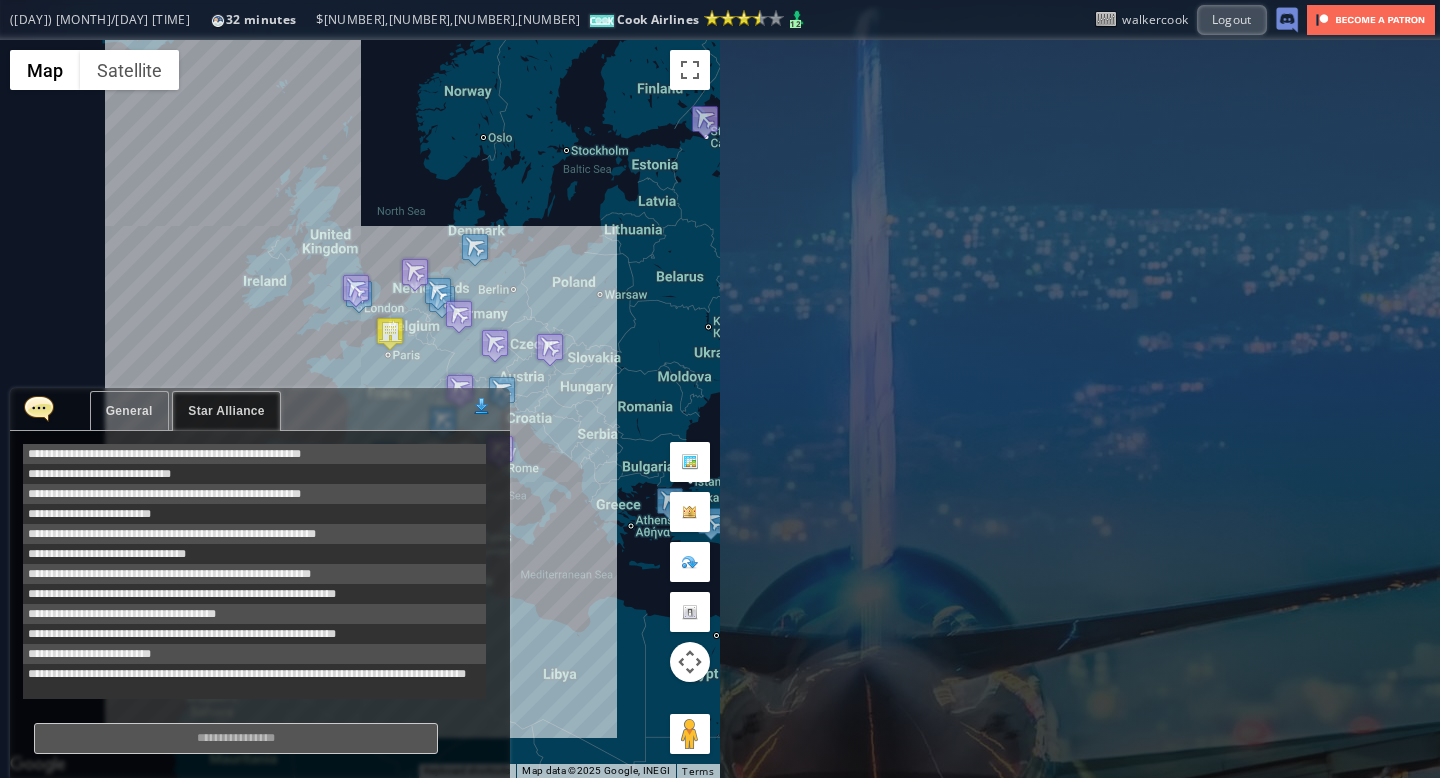 scroll, scrollTop: 224, scrollLeft: 0, axis: vertical 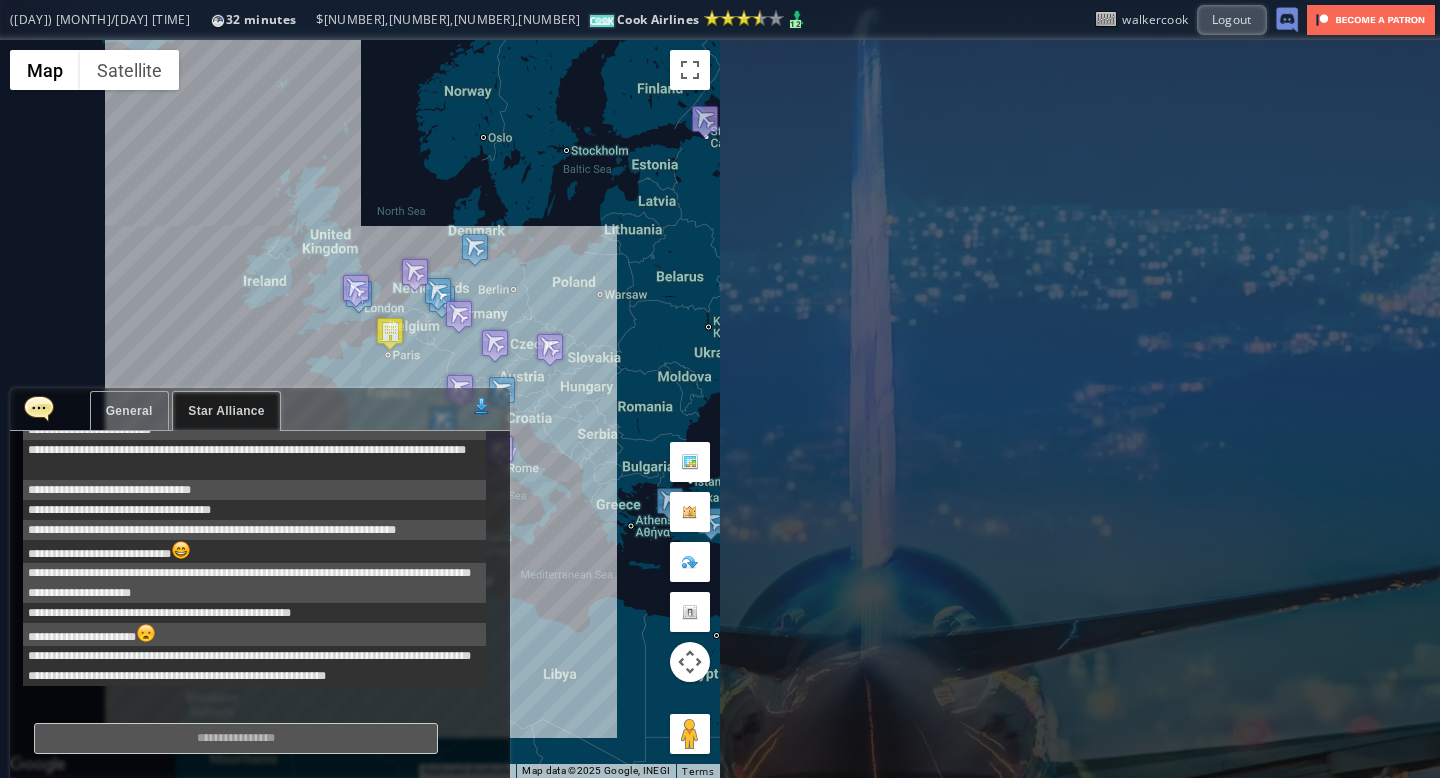 click on "General" at bounding box center (129, 411) 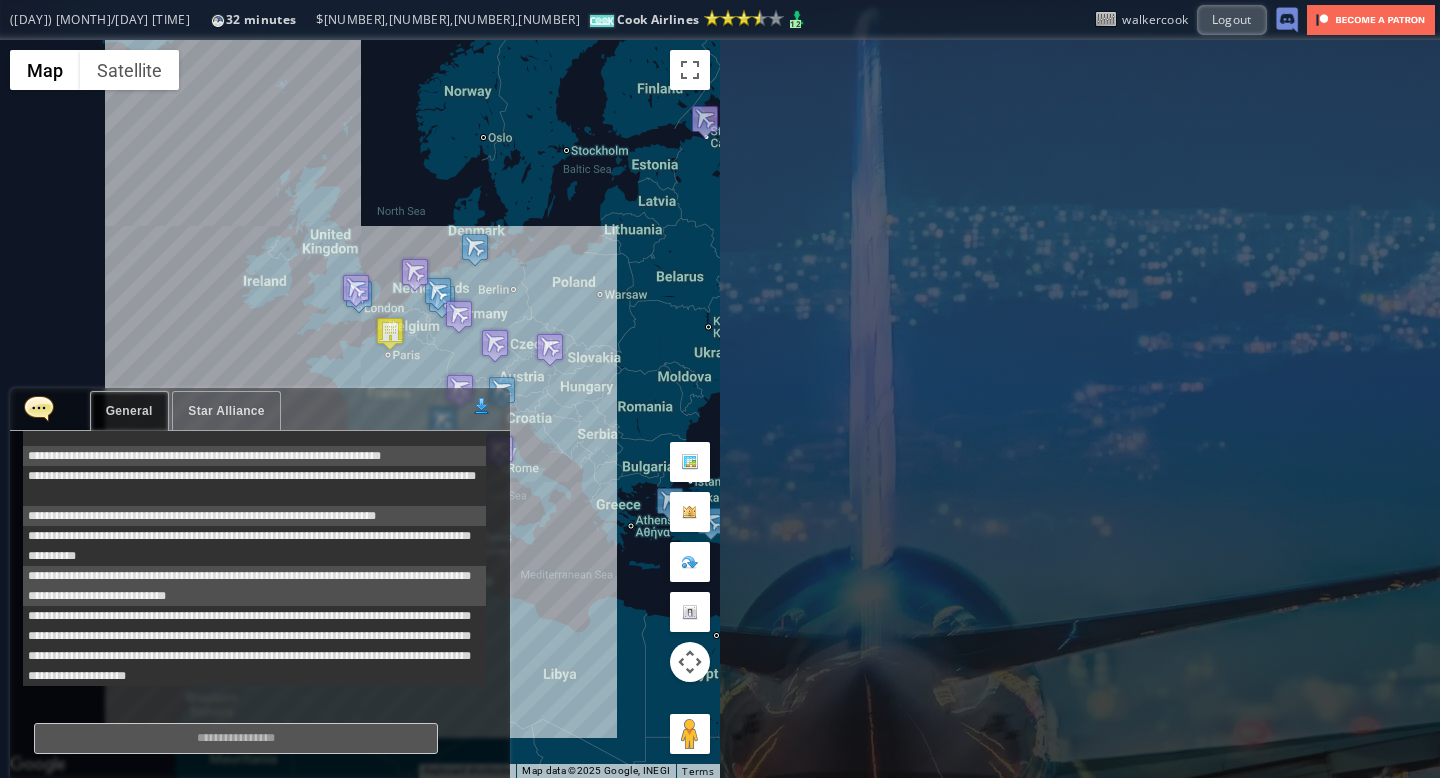 click at bounding box center [39, 408] 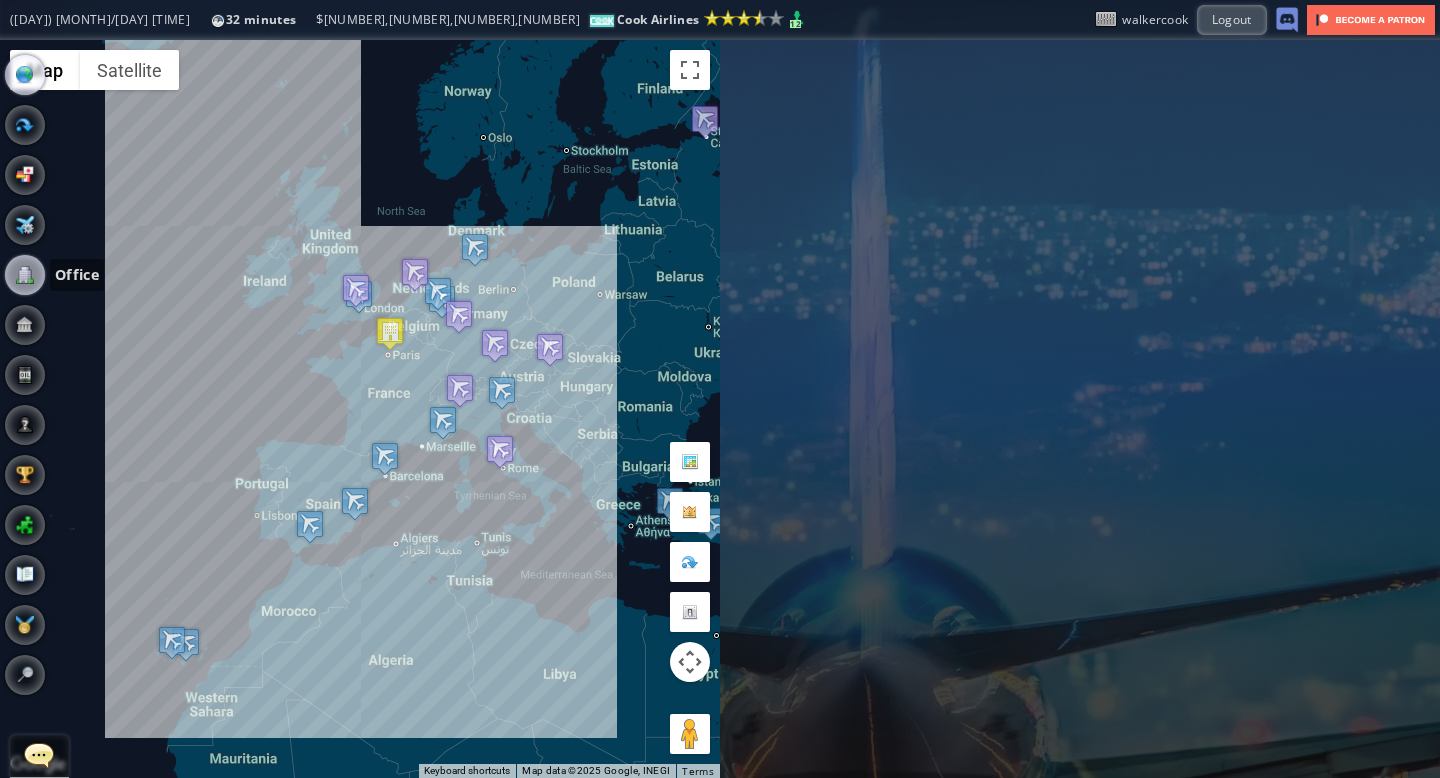 click at bounding box center [25, 275] 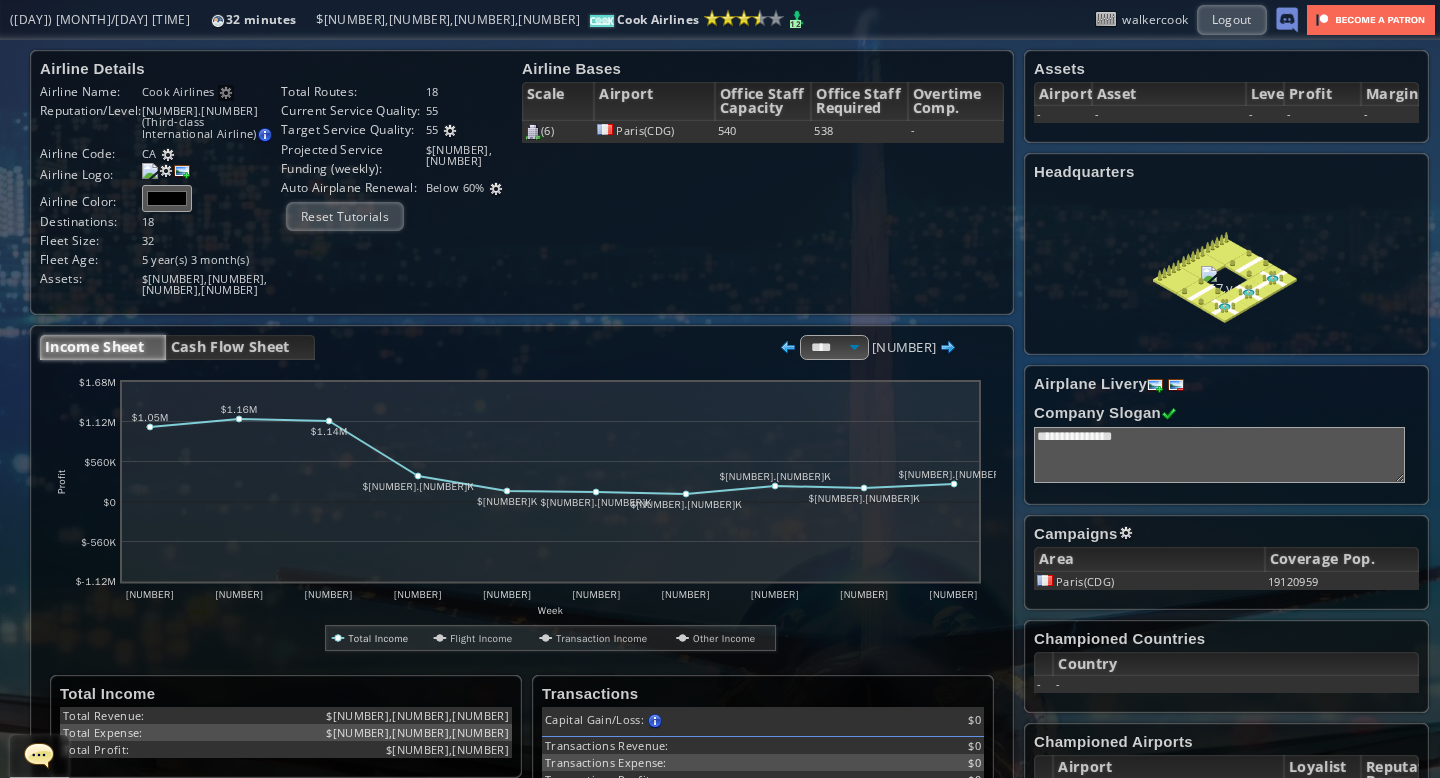 click at bounding box center (450, 131) 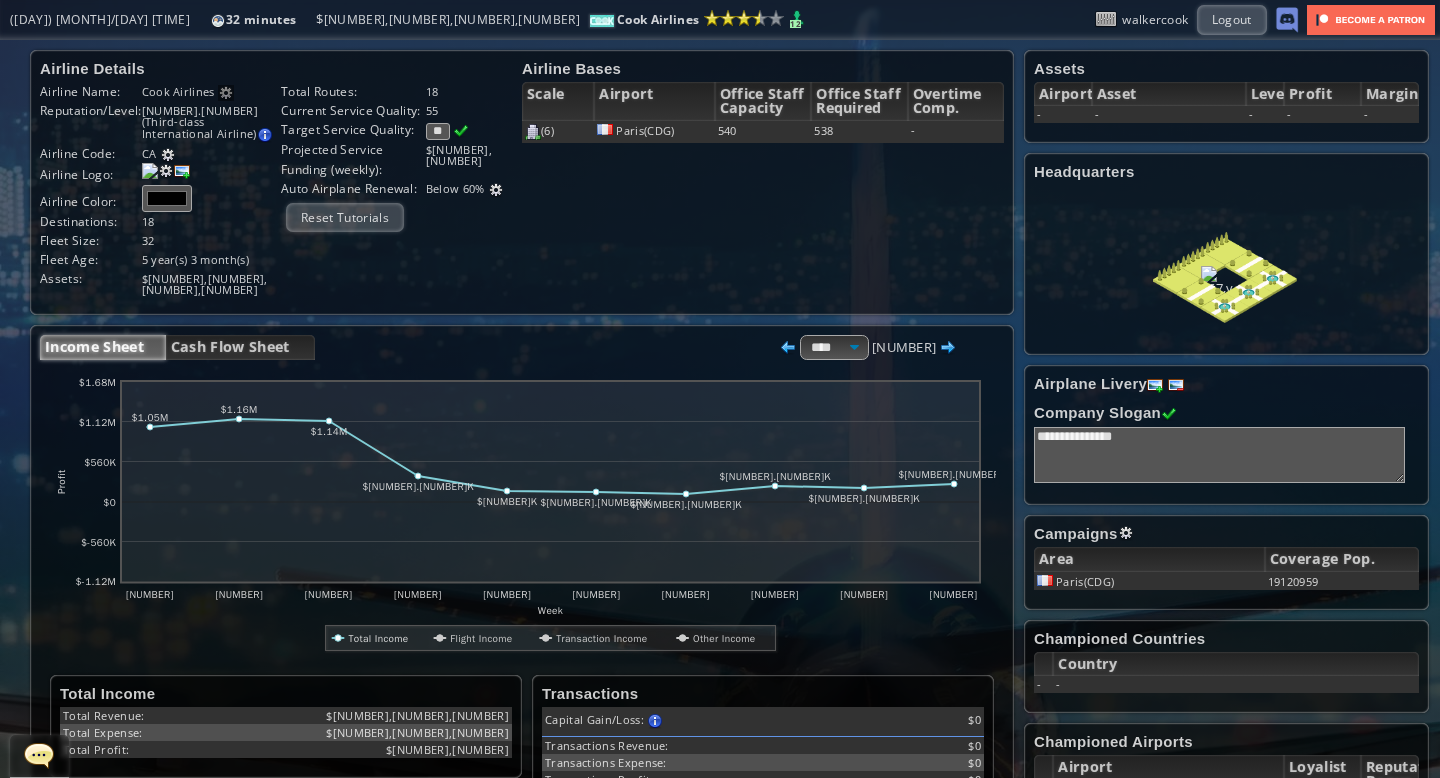 click on "**" at bounding box center [438, 131] 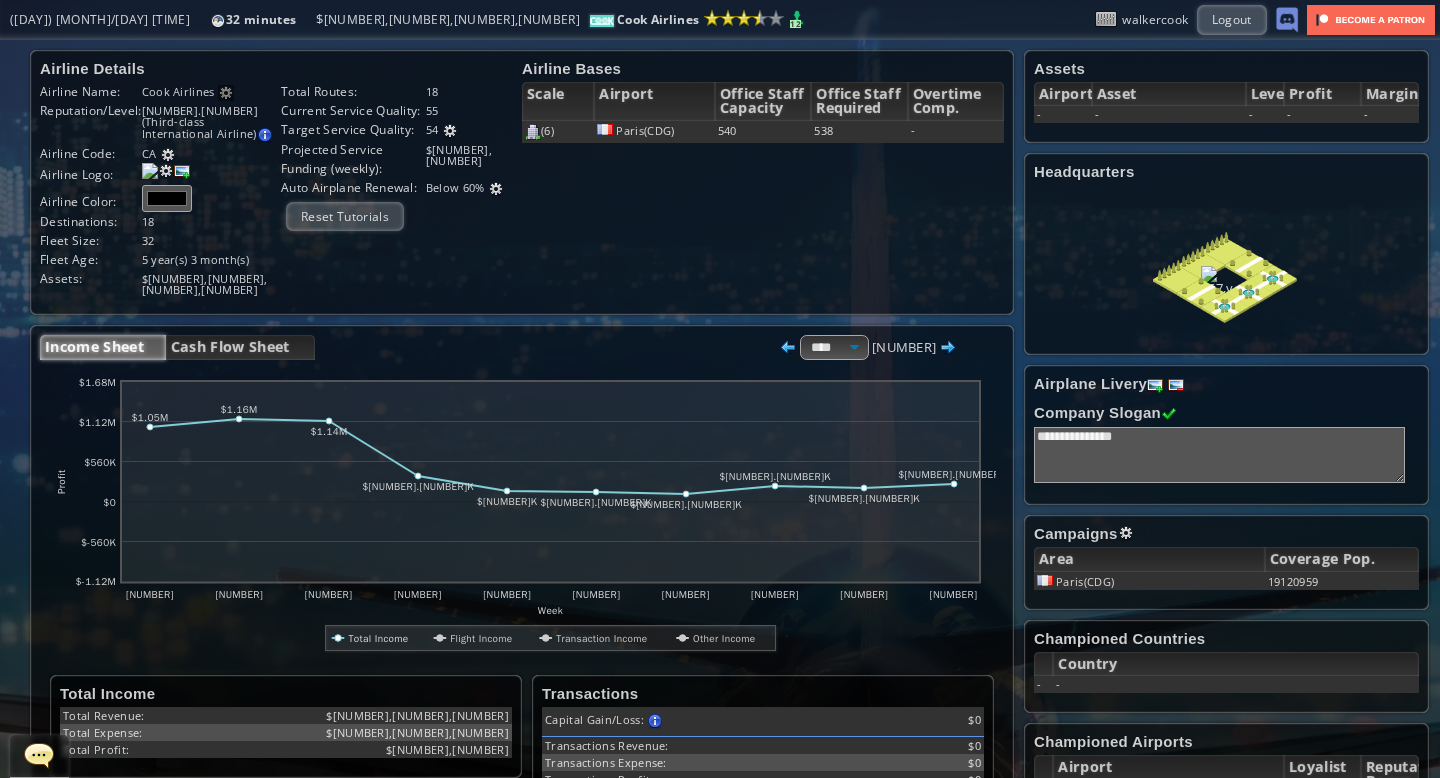 click at bounding box center (450, 131) 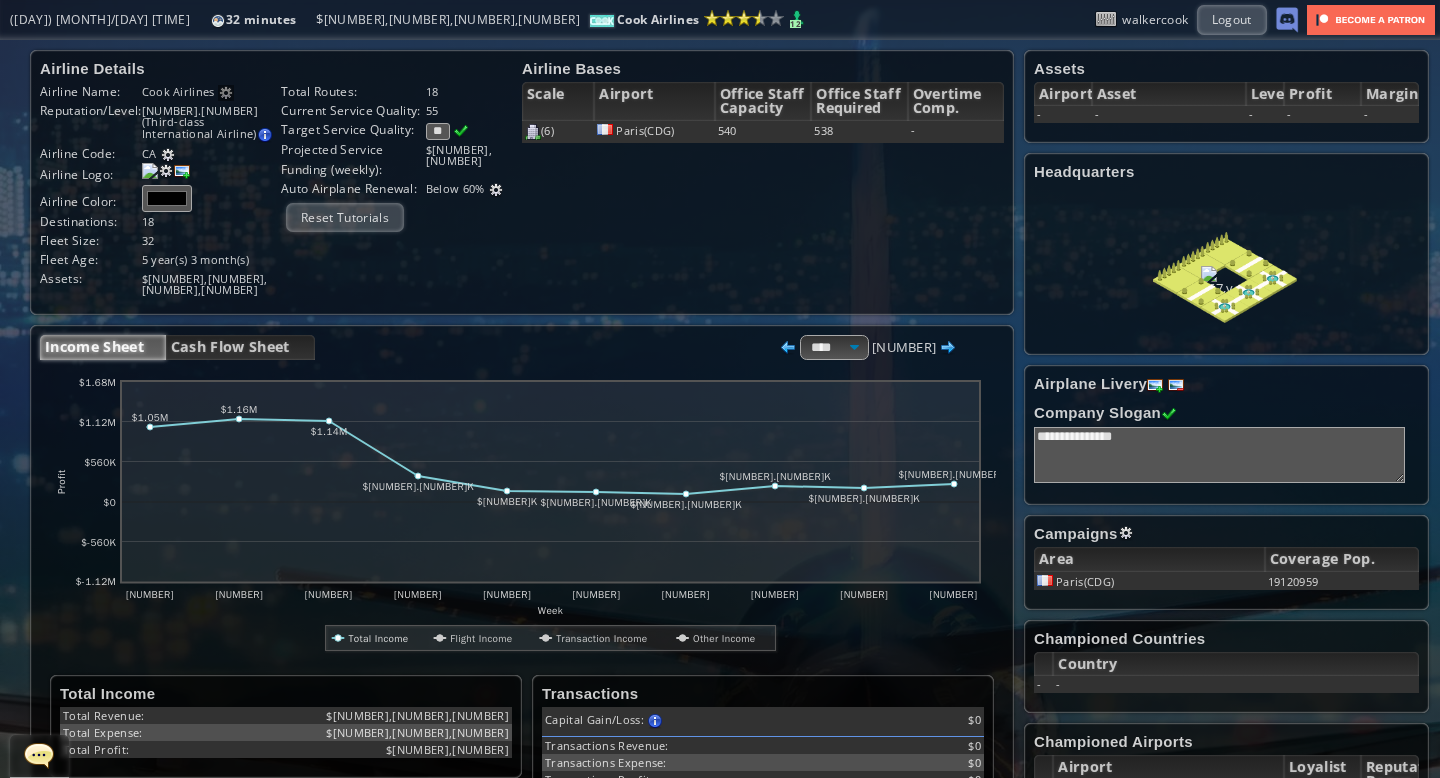 click on "**" at bounding box center (438, 131) 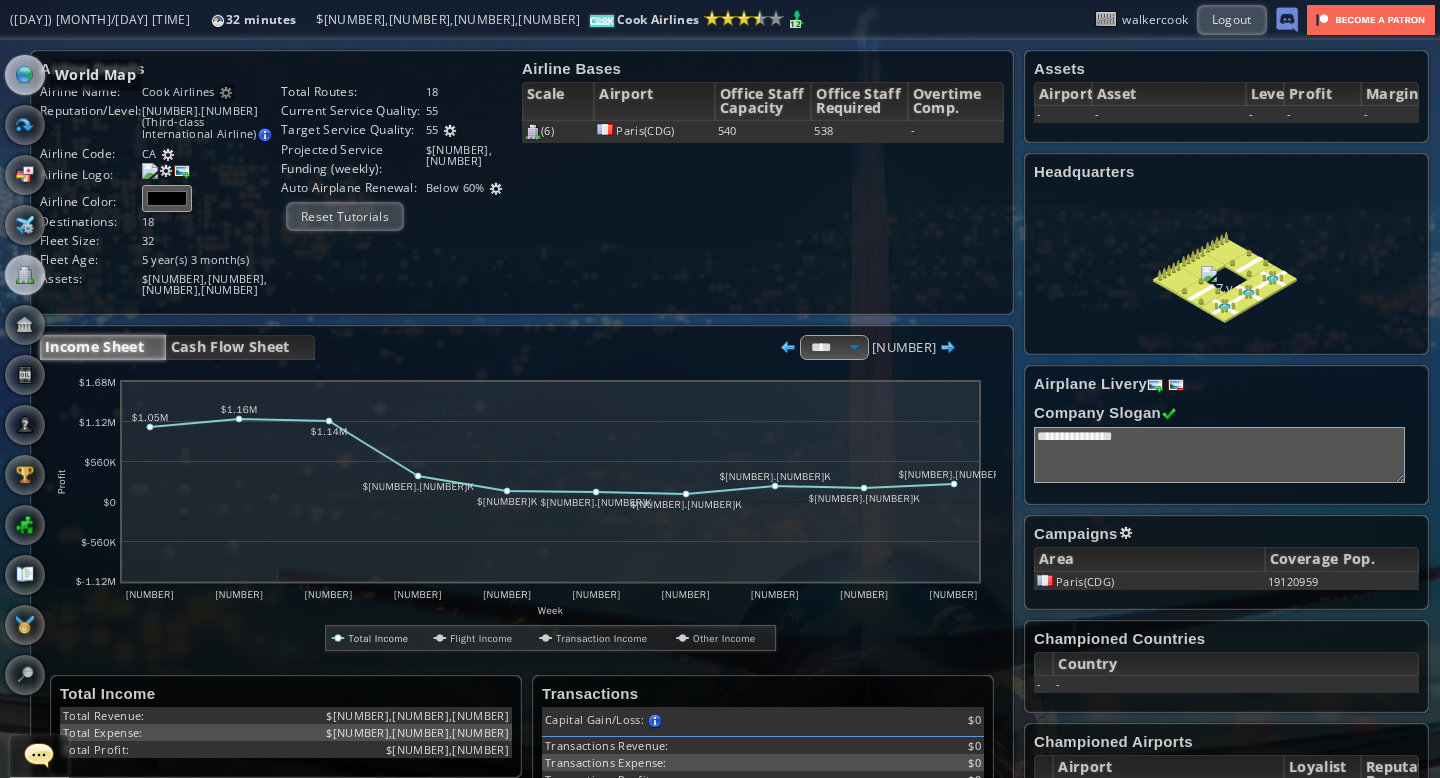 click at bounding box center [25, 75] 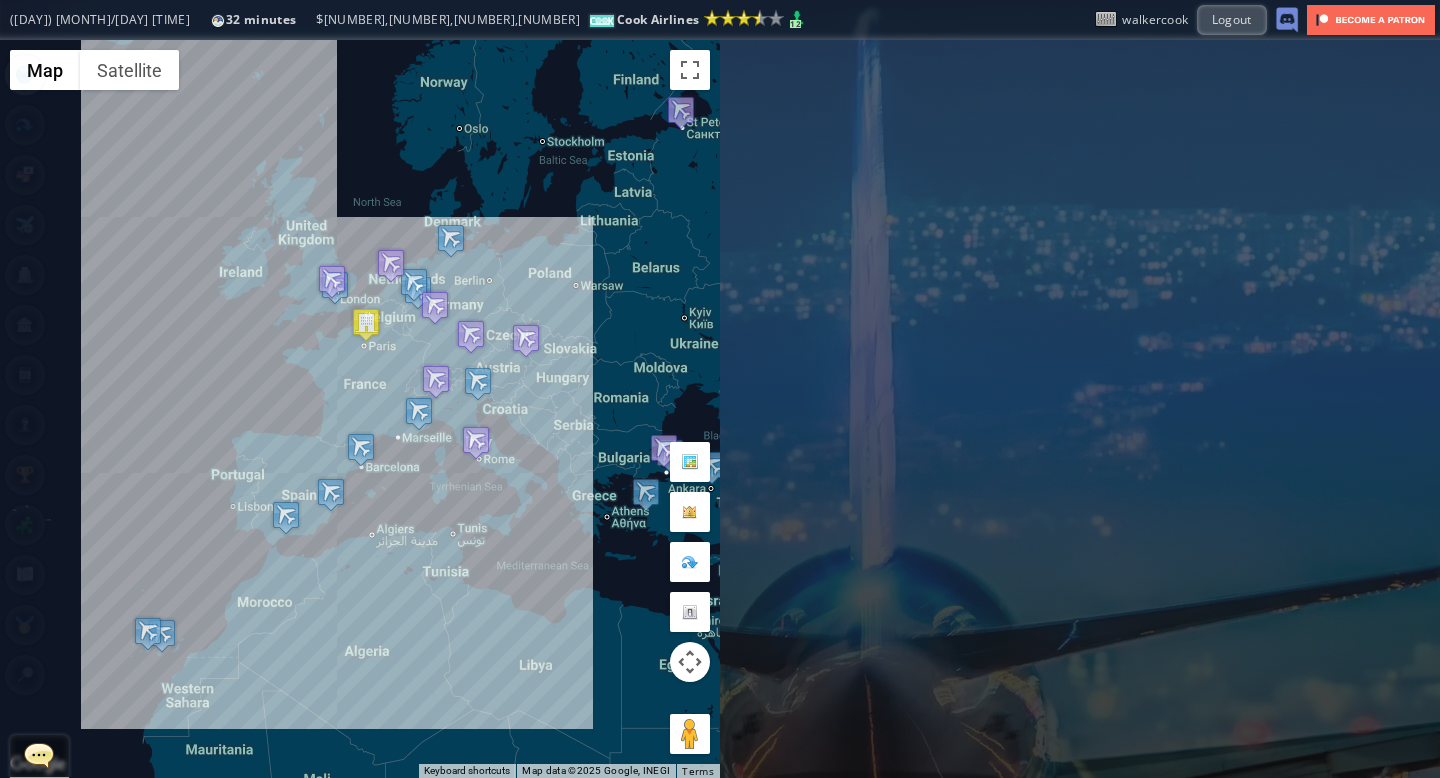 drag, startPoint x: 146, startPoint y: 354, endPoint x: 122, endPoint y: 347, distance: 25 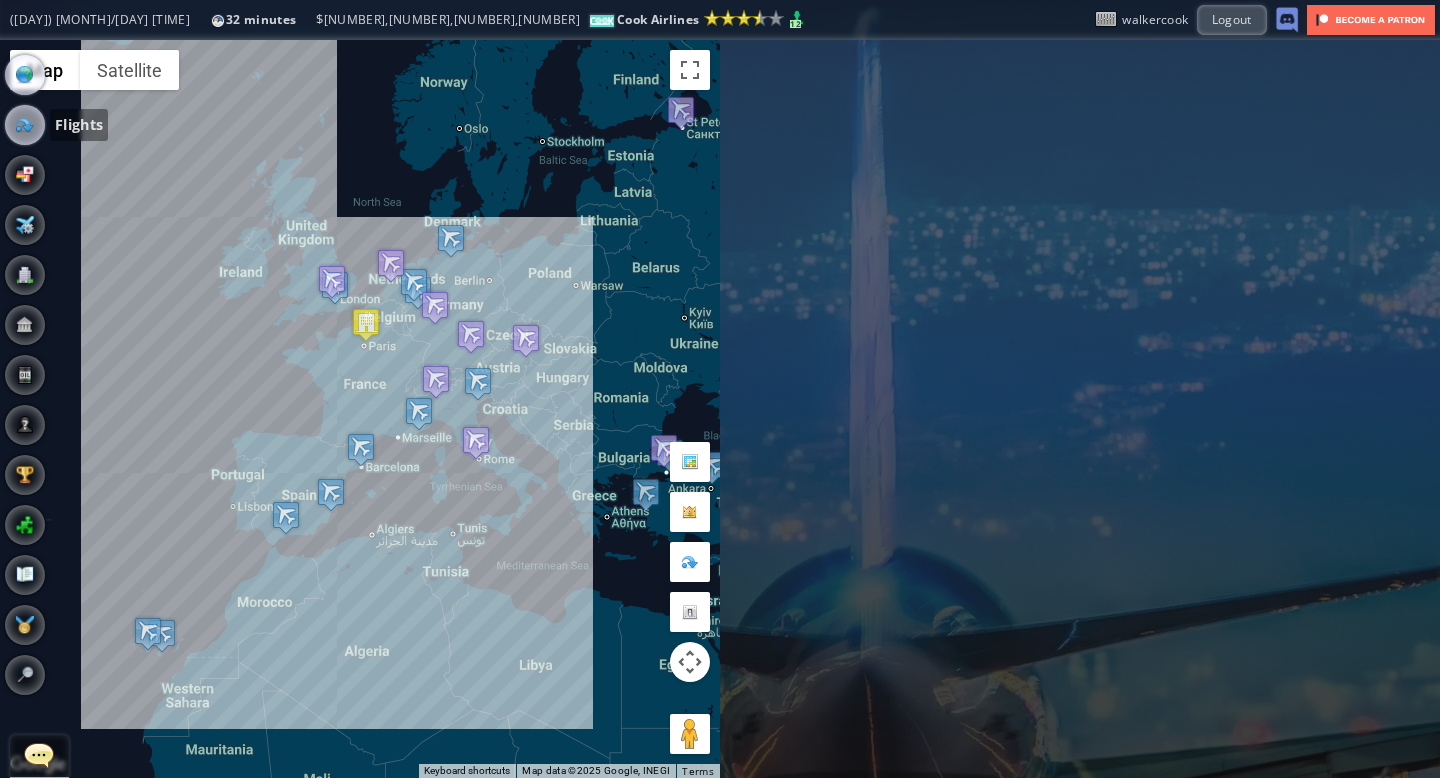 click at bounding box center (25, 125) 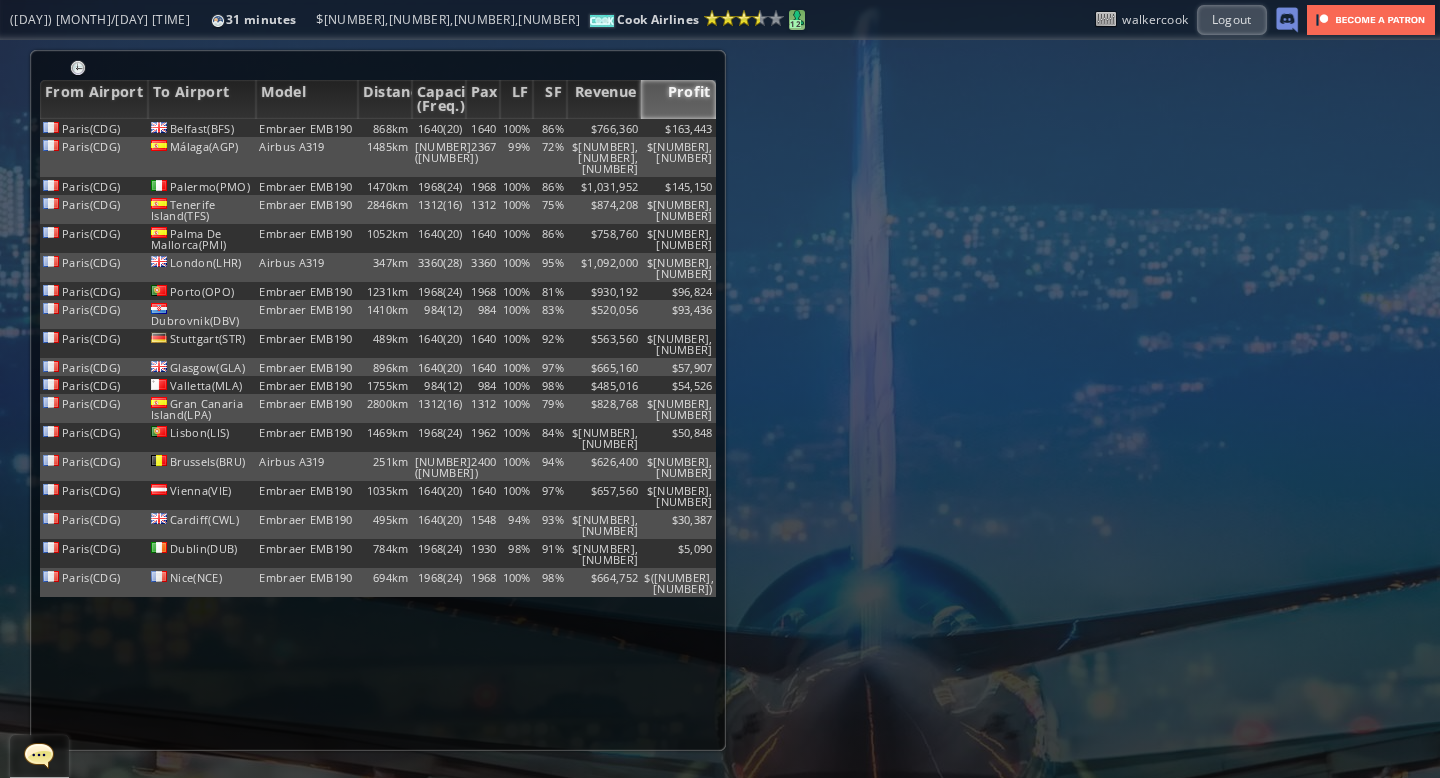 click on "12" at bounding box center (795, 24) 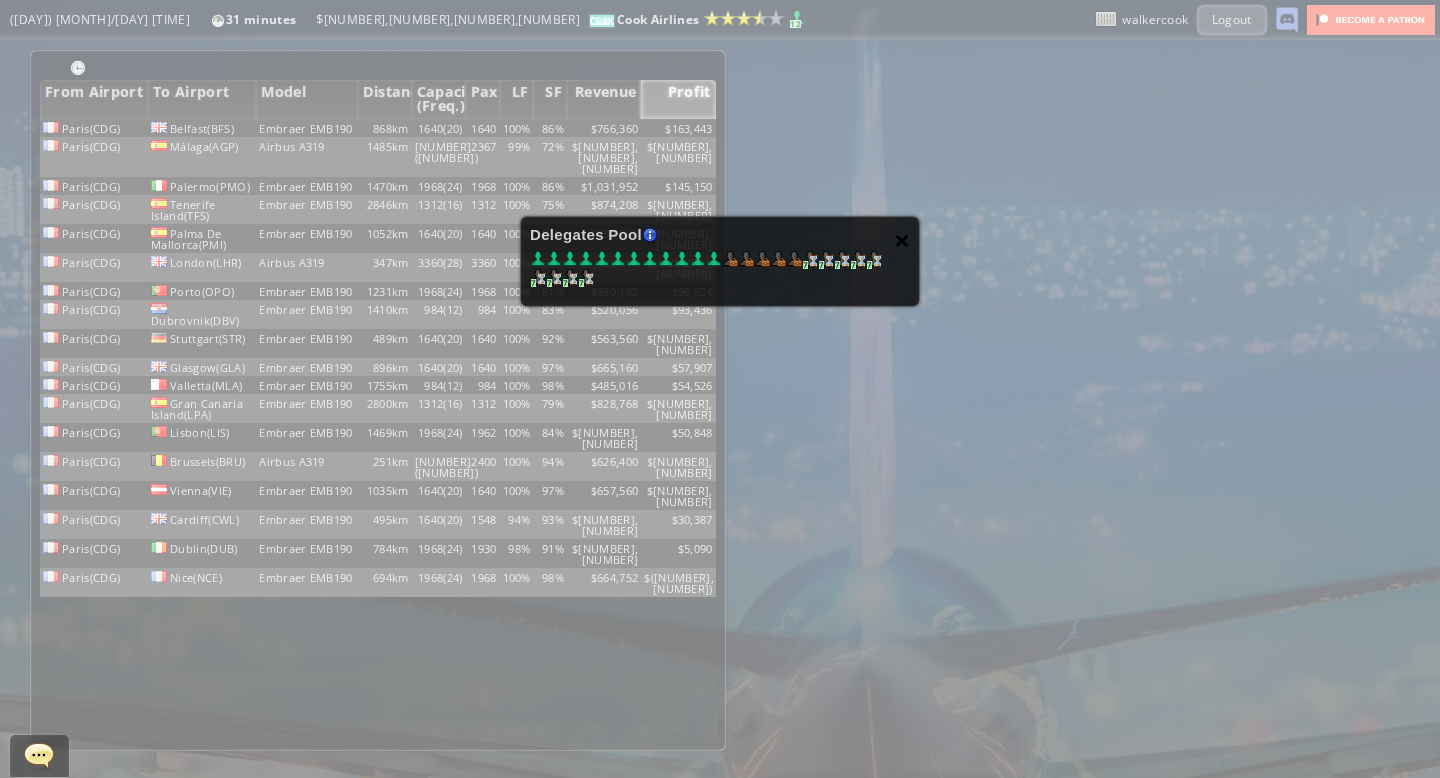 click on "×" at bounding box center [902, 240] 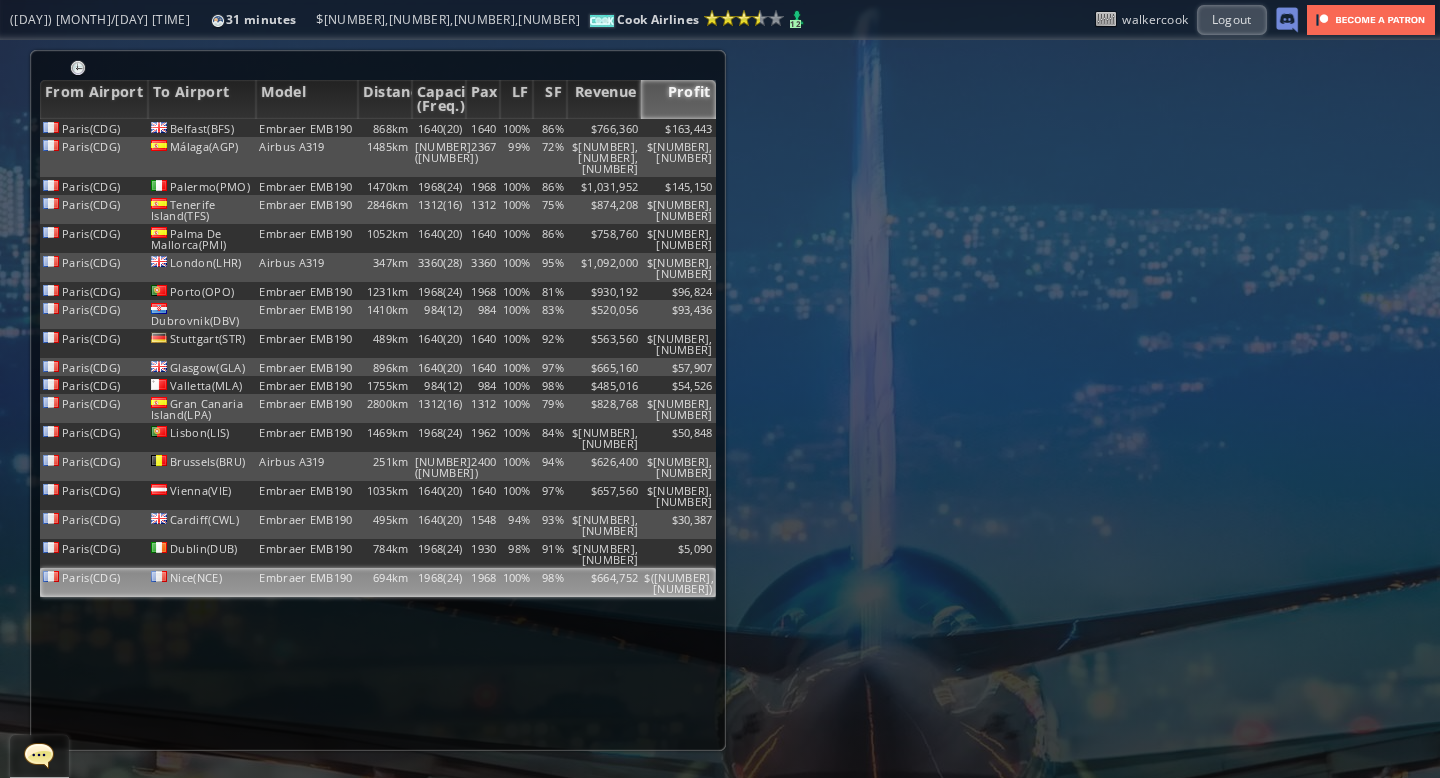 click on "98%" at bounding box center [550, 128] 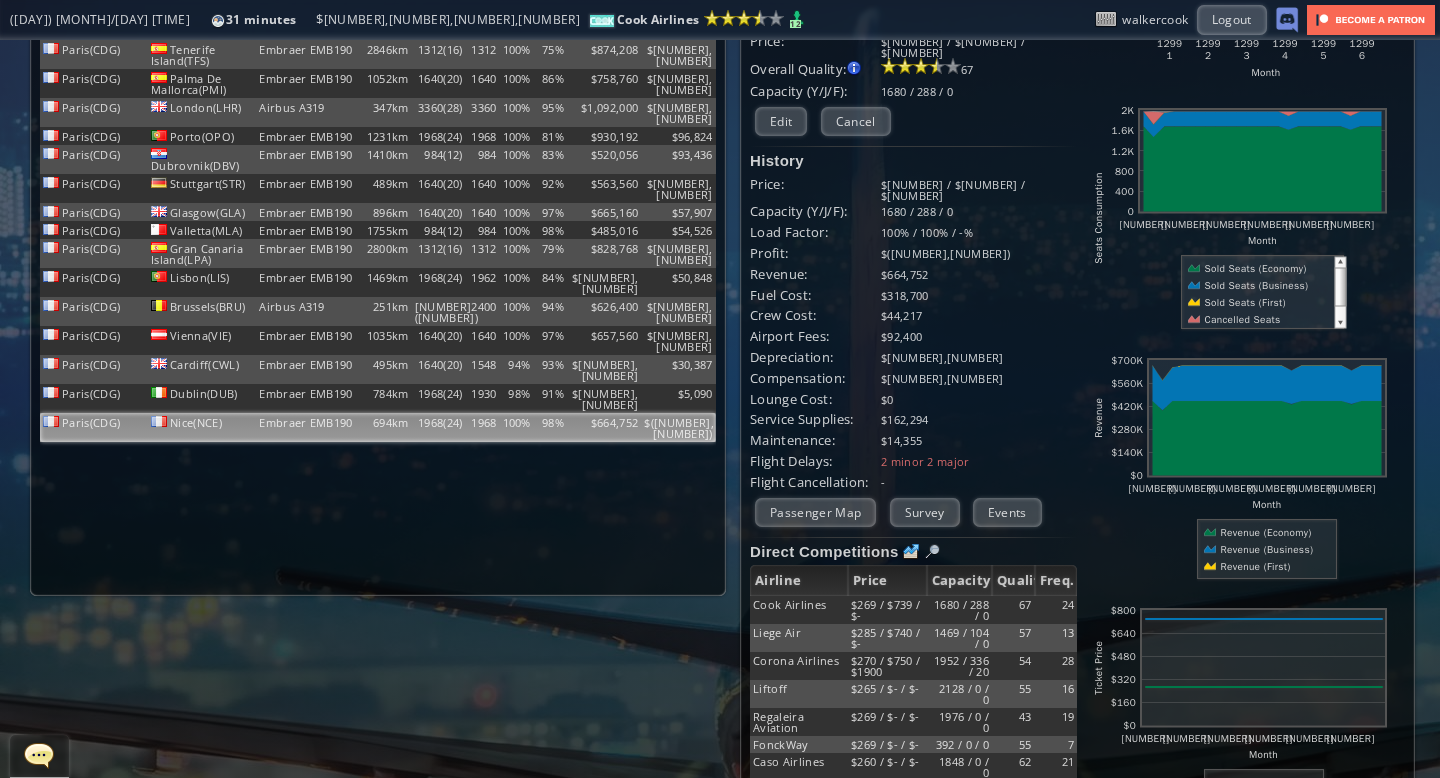 scroll, scrollTop: 0, scrollLeft: 0, axis: both 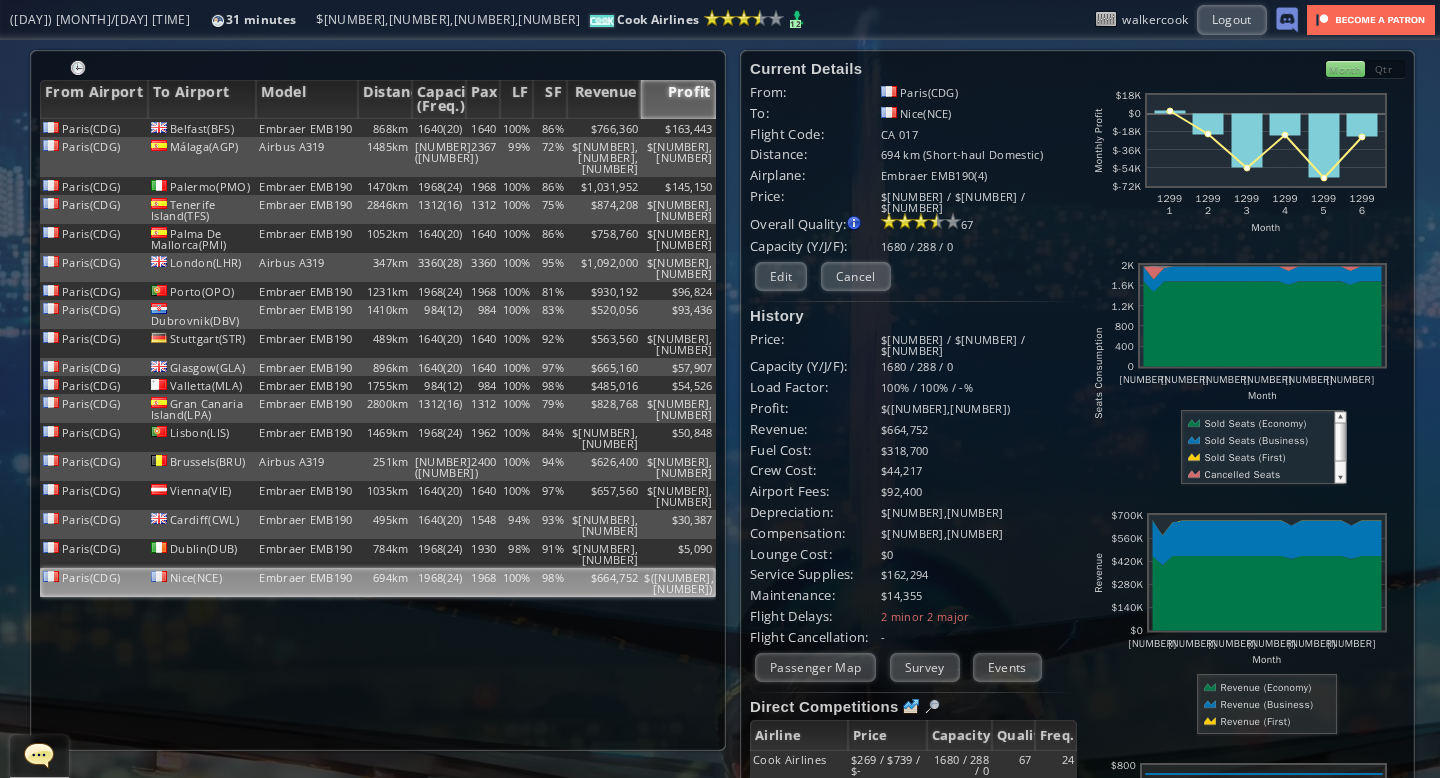 click on "Qtr" at bounding box center (1385, 69) 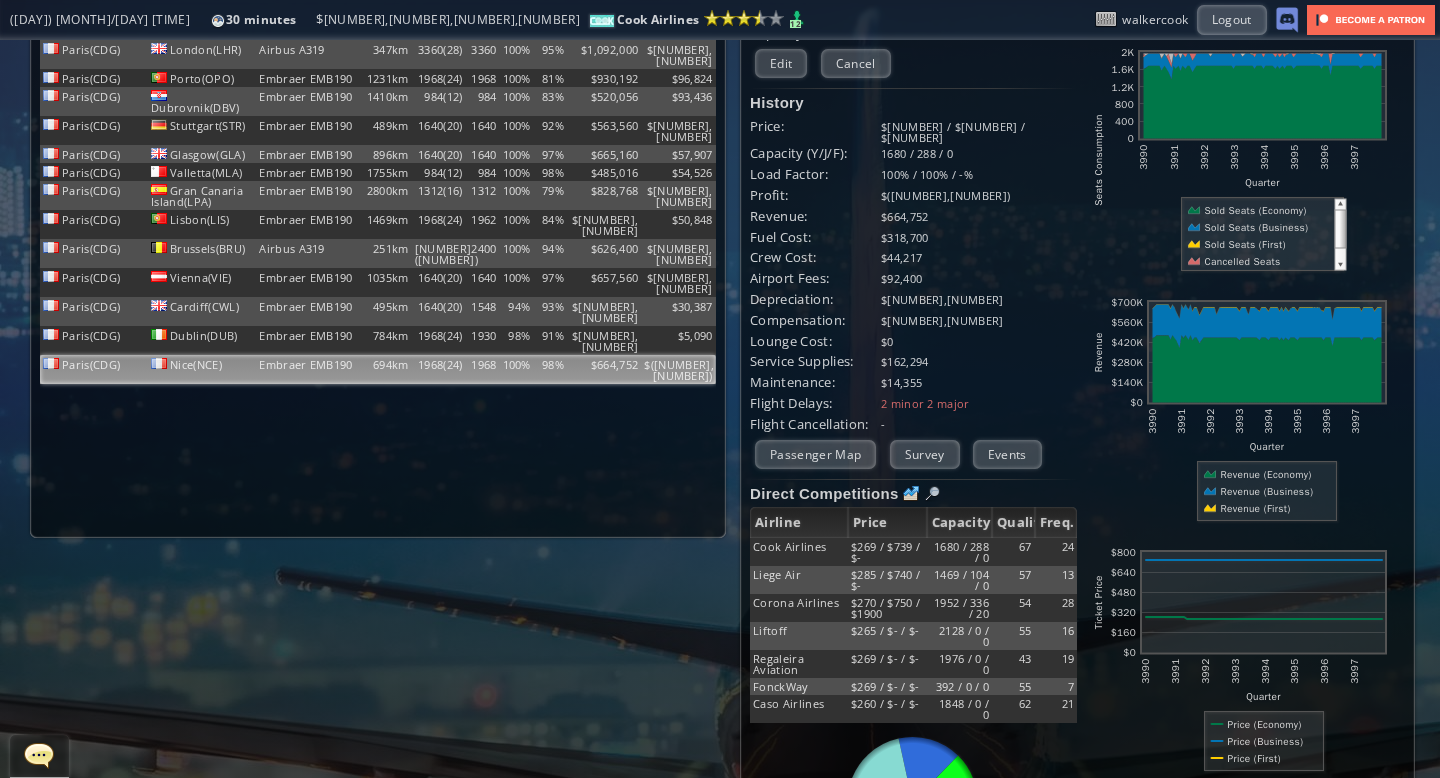 scroll, scrollTop: 0, scrollLeft: 0, axis: both 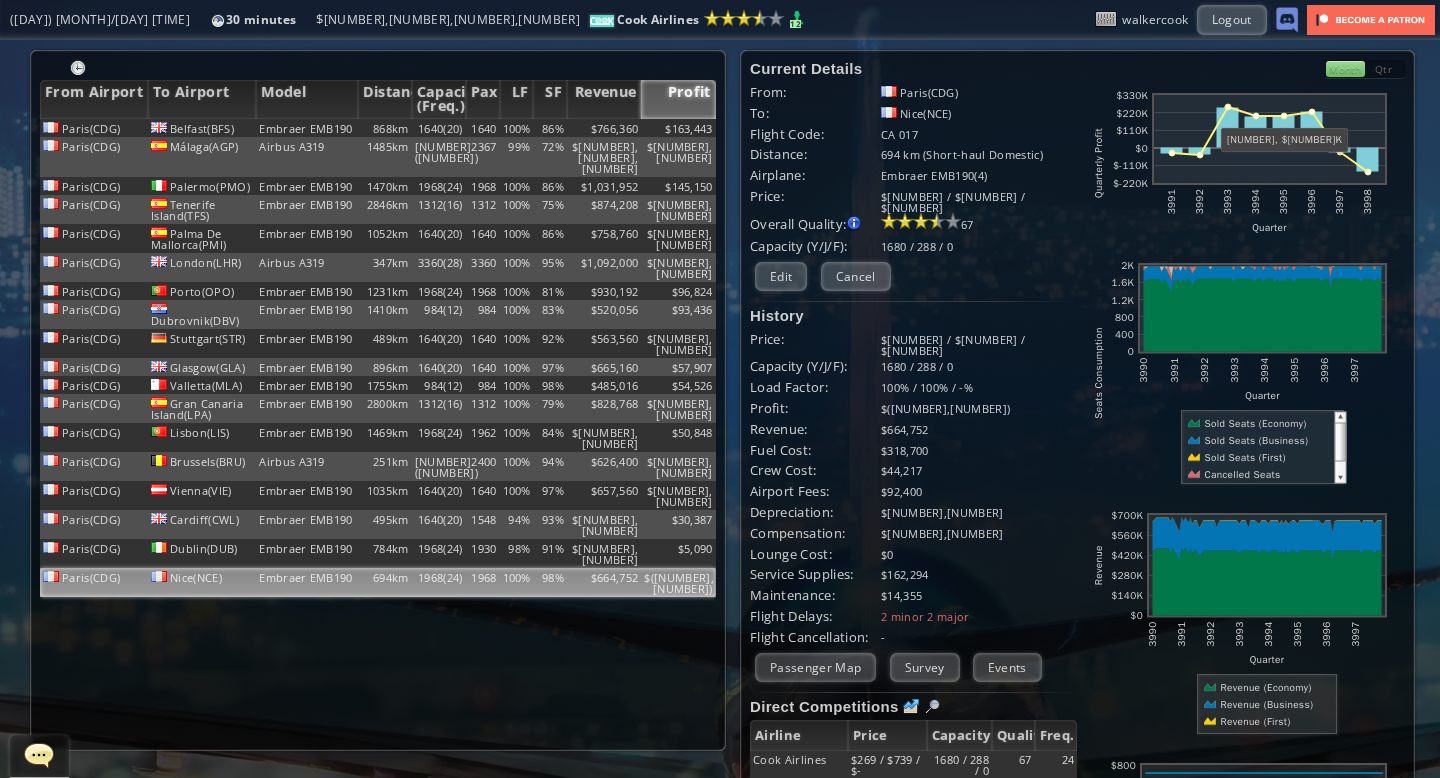 click on "Month" at bounding box center (1345, 69) 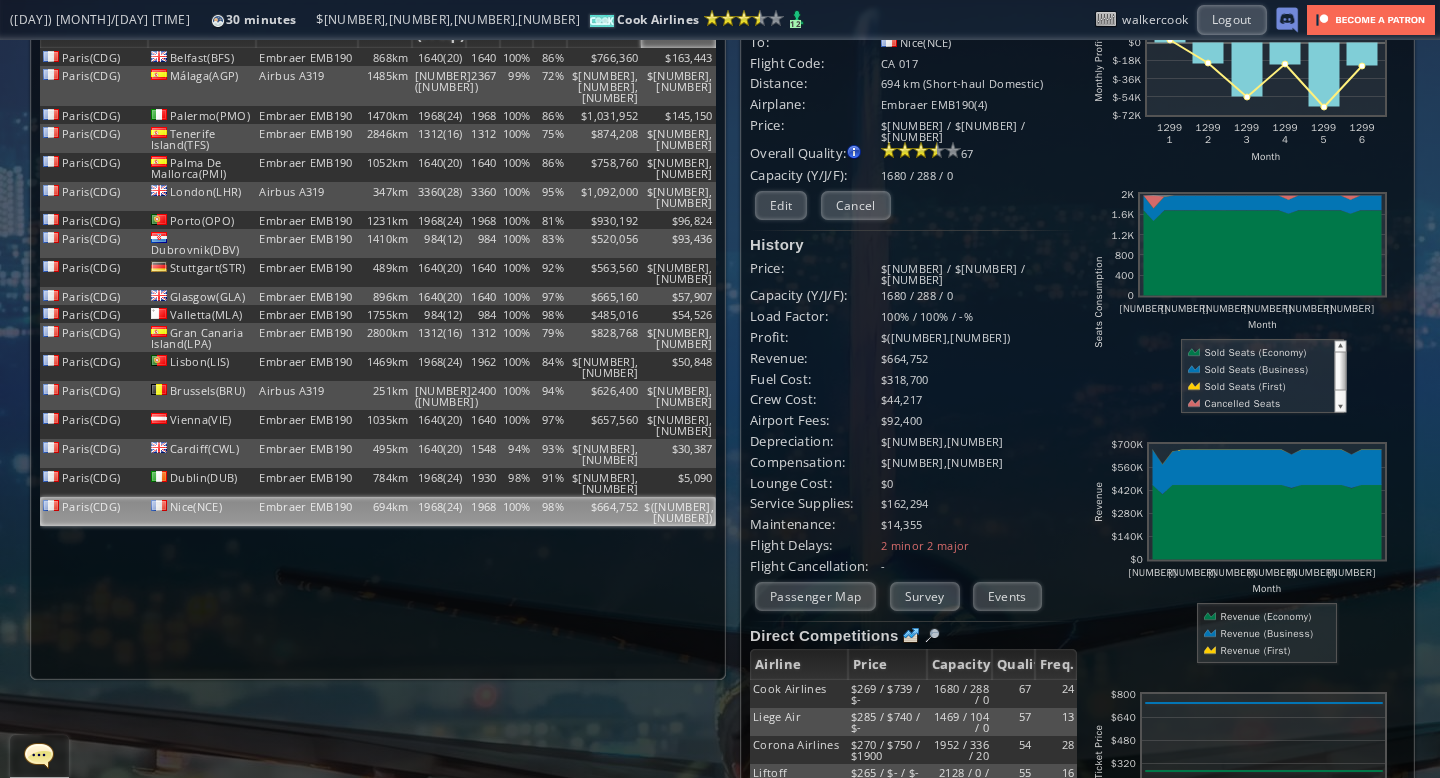 scroll, scrollTop: 0, scrollLeft: 0, axis: both 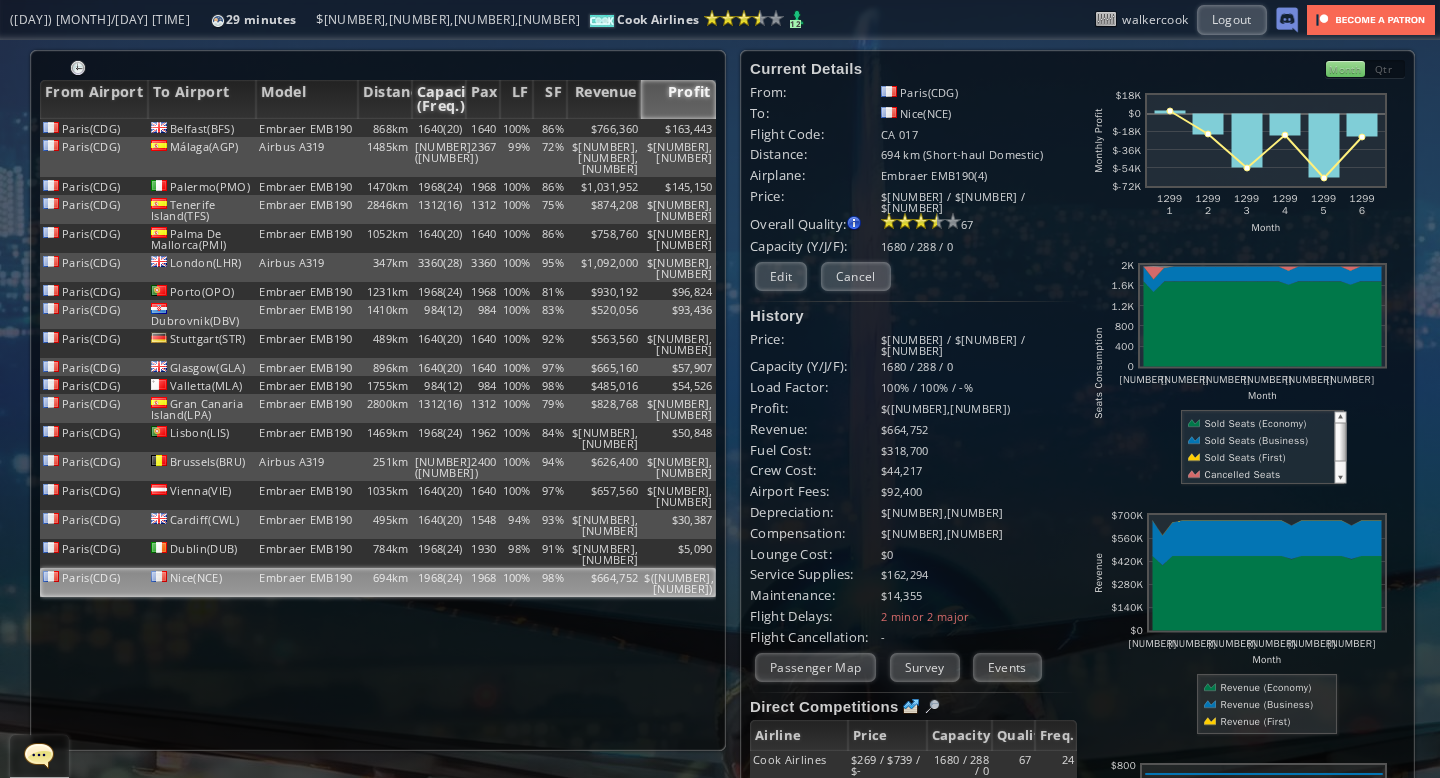 click on "Capacity (Freq.)" at bounding box center (439, 99) 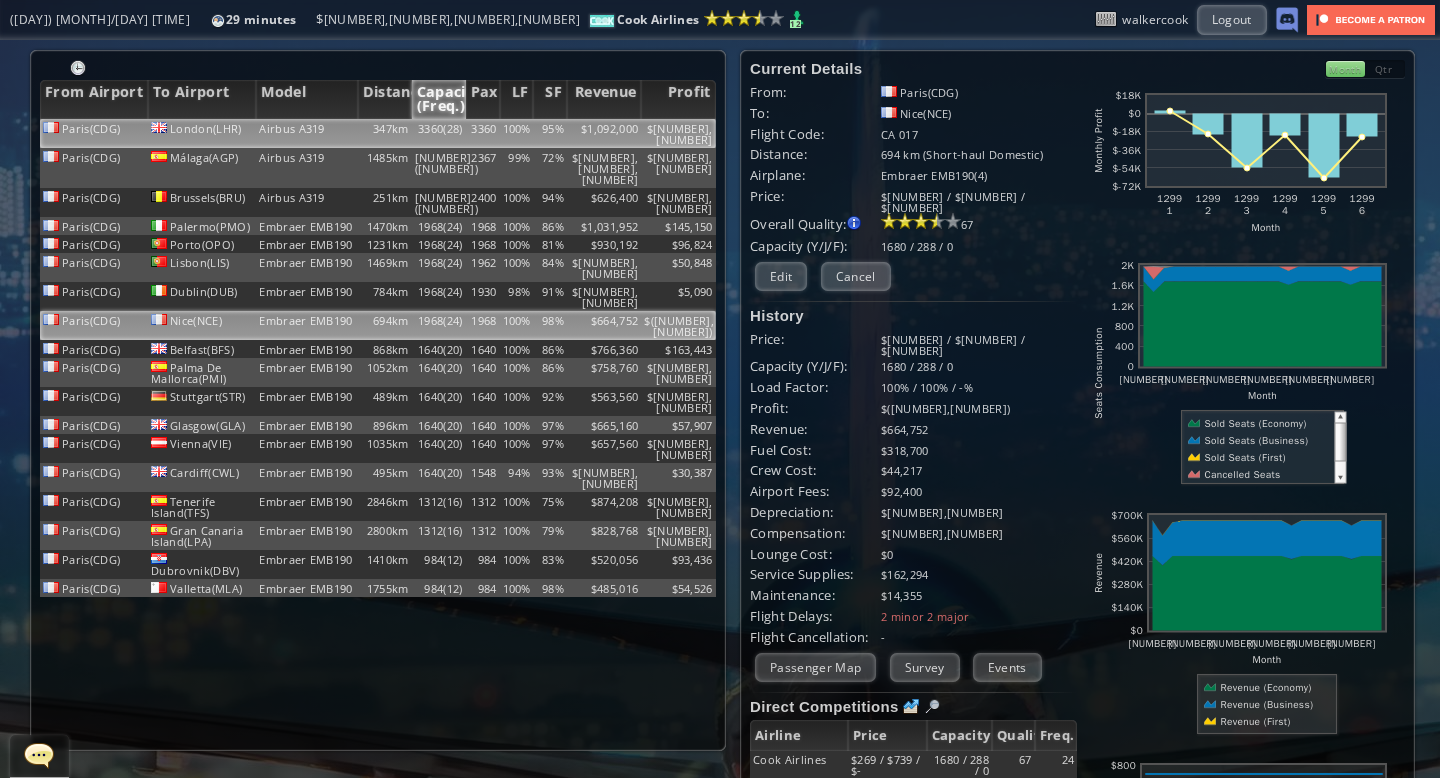 click on "3360(28)" at bounding box center (439, 133) 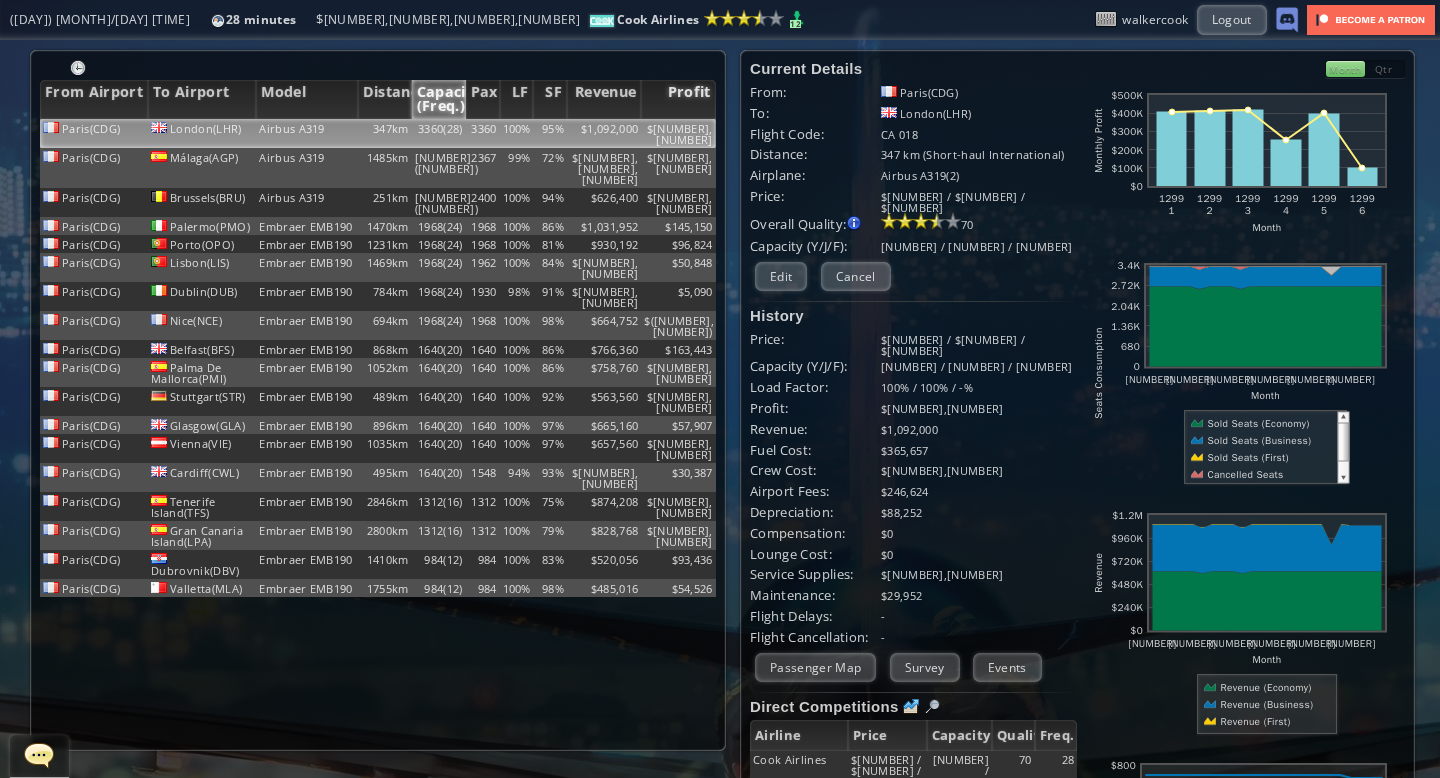 click on "Profit" at bounding box center [678, 99] 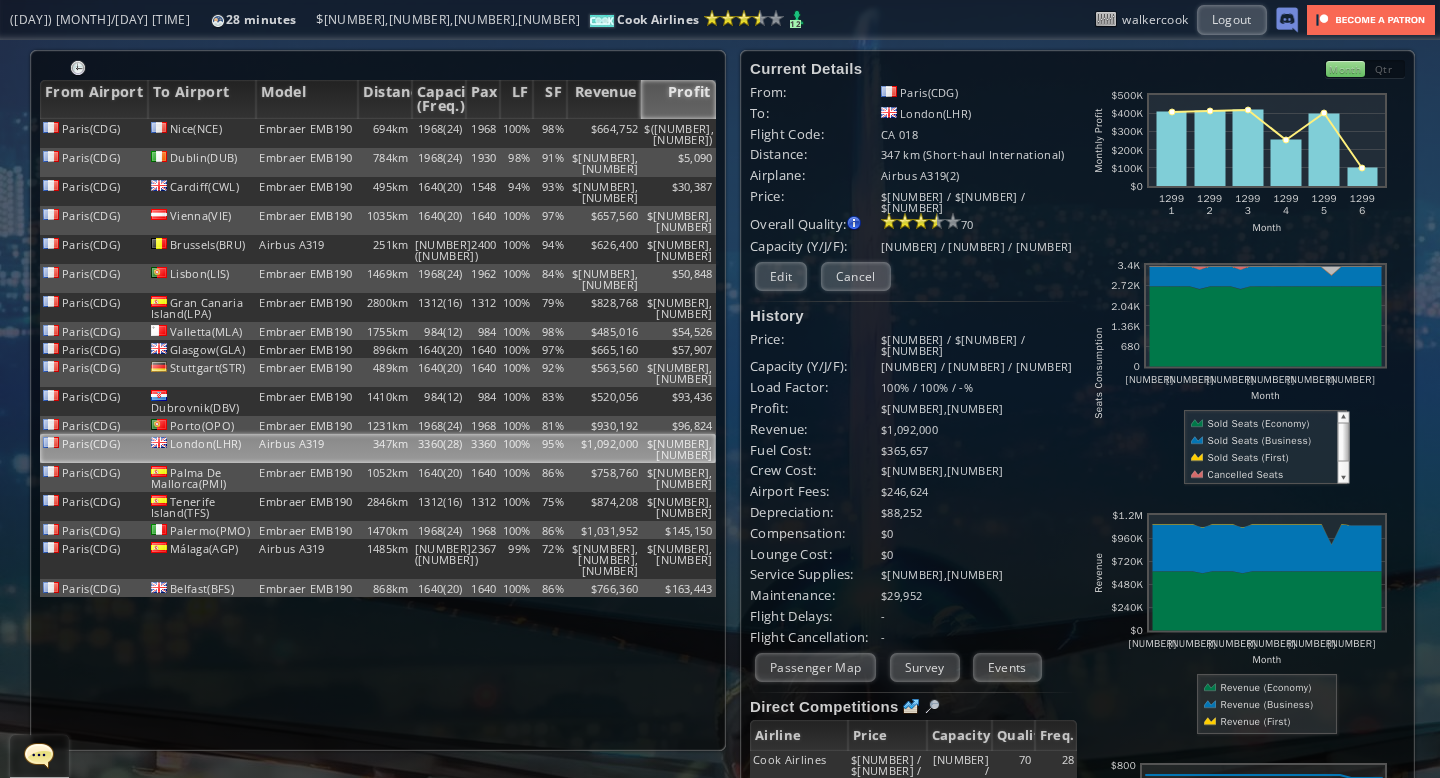 click on "Profit" at bounding box center [678, 99] 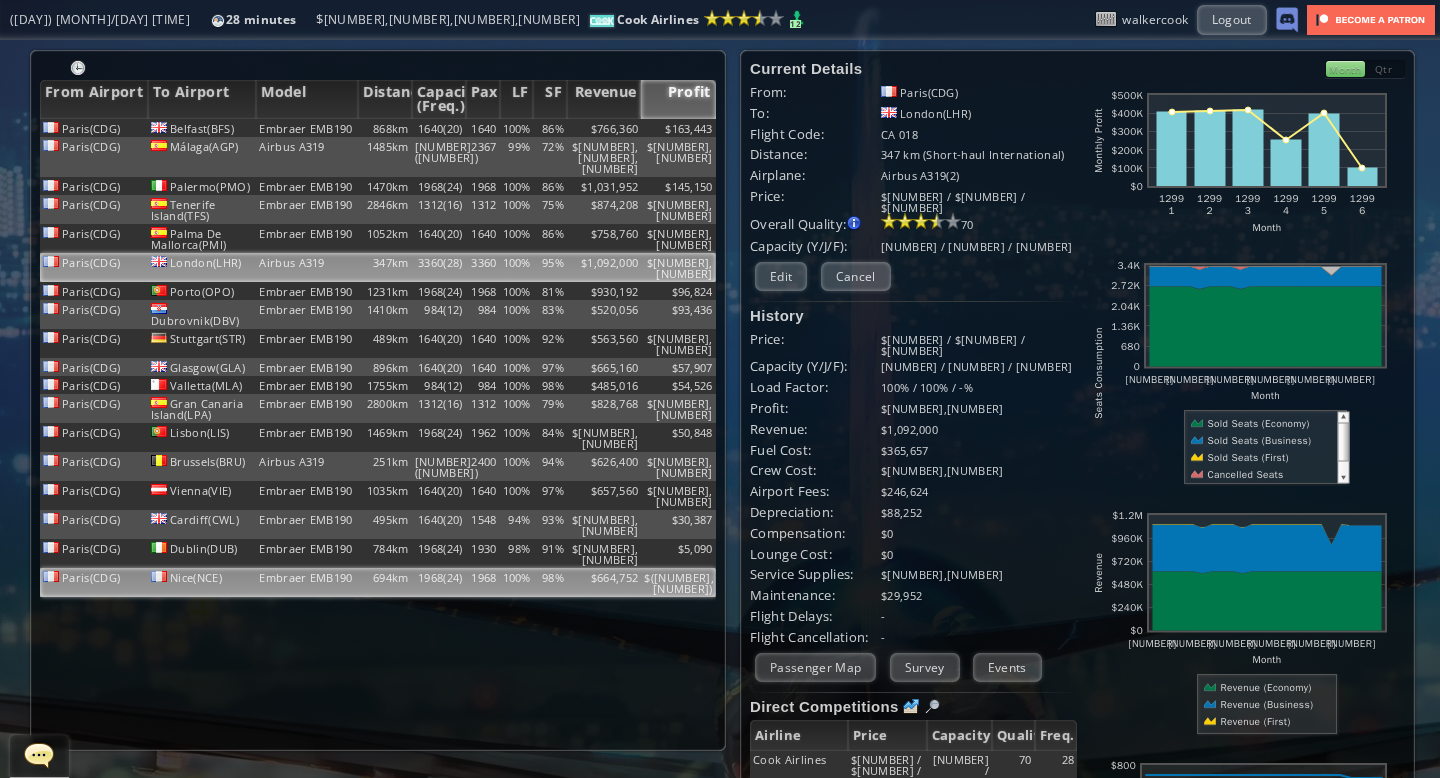 click on "1968" at bounding box center (483, 128) 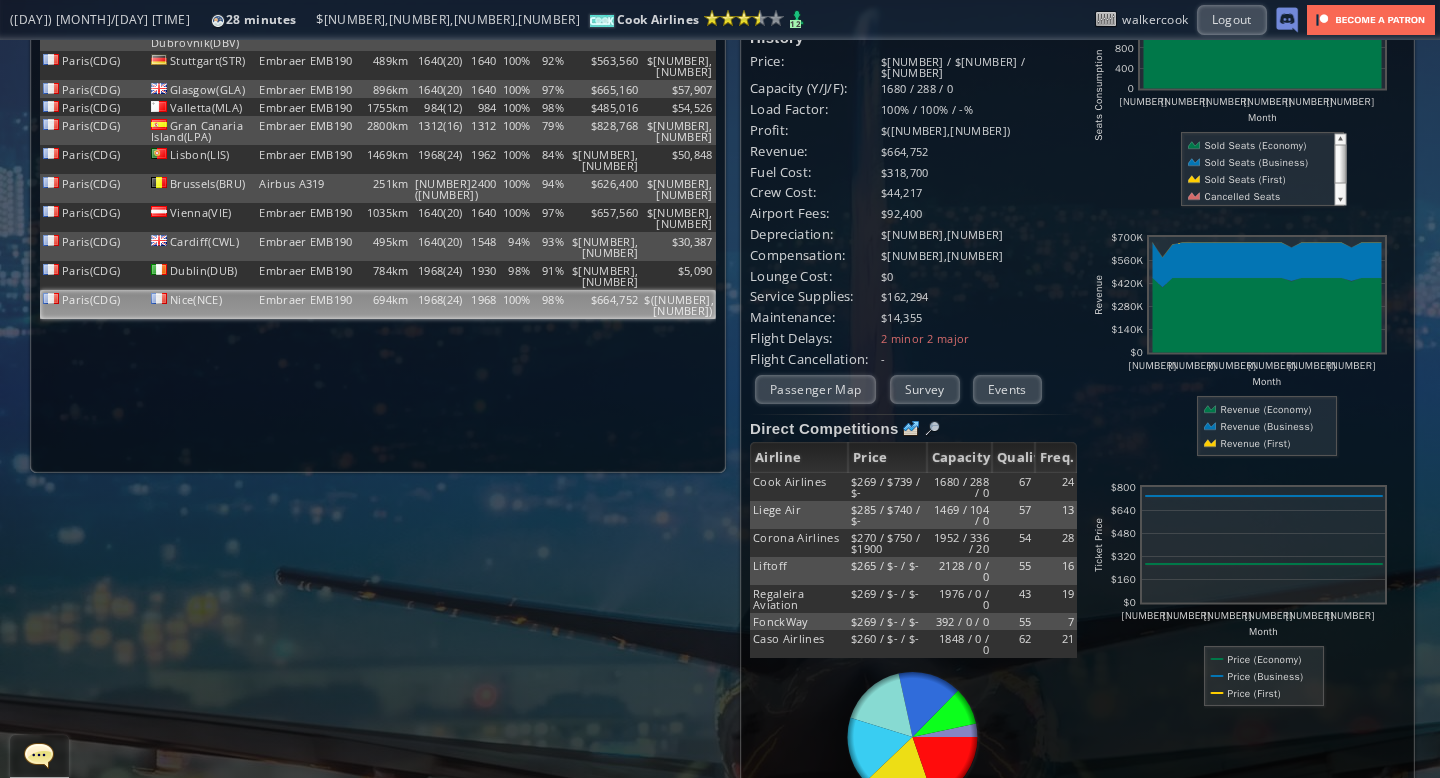 scroll, scrollTop: 0, scrollLeft: 0, axis: both 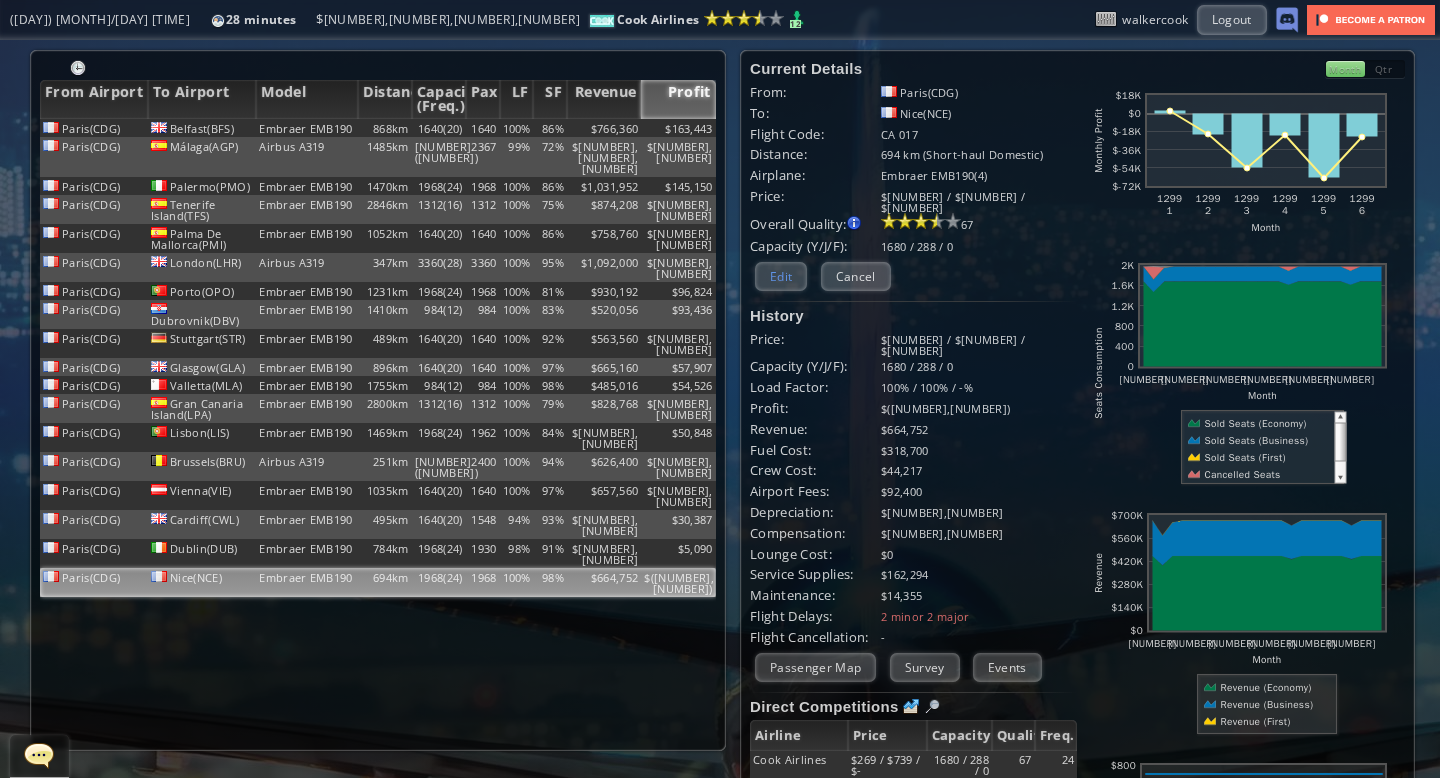 click on "Edit" at bounding box center [781, 276] 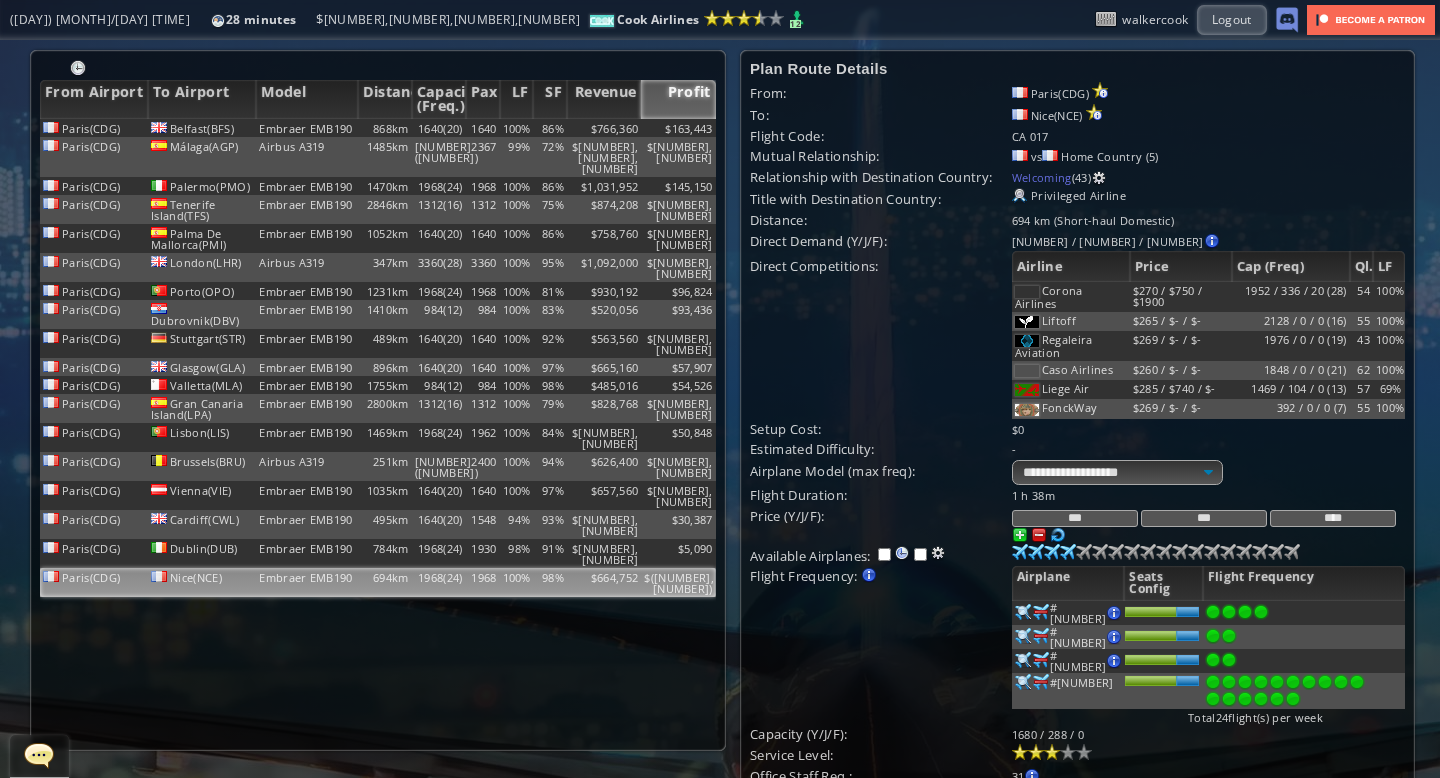click at bounding box center [1052, 752] 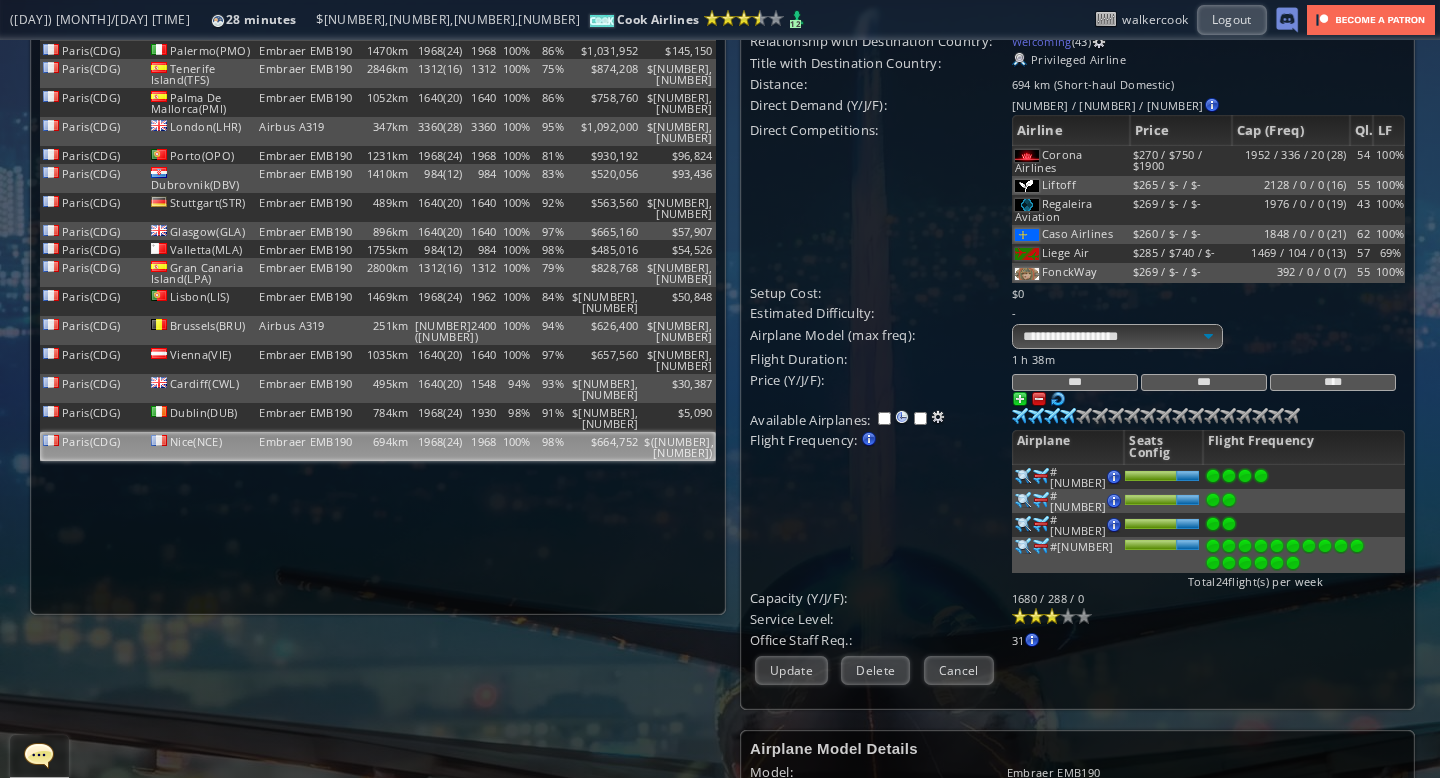 scroll, scrollTop: 187, scrollLeft: 0, axis: vertical 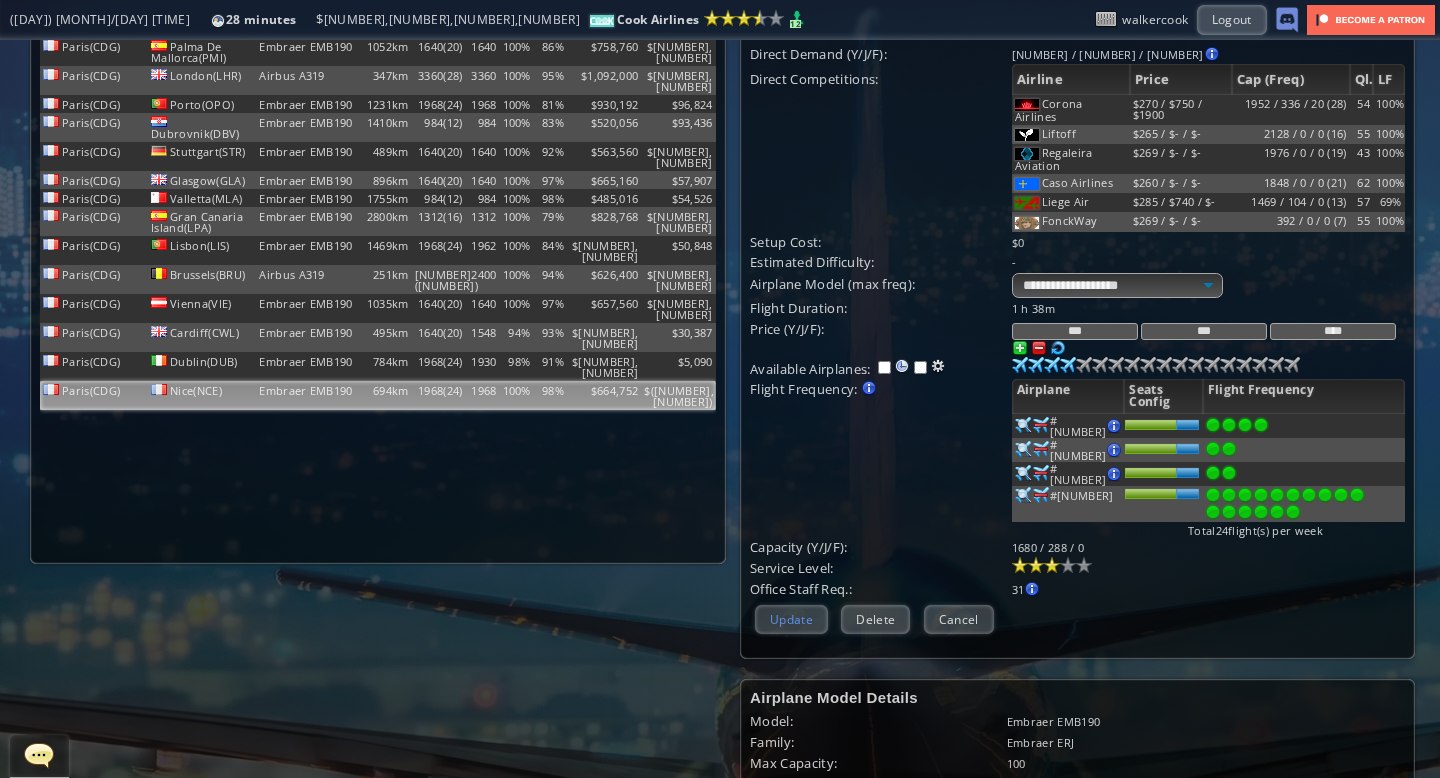 click on "Update" at bounding box center (791, 619) 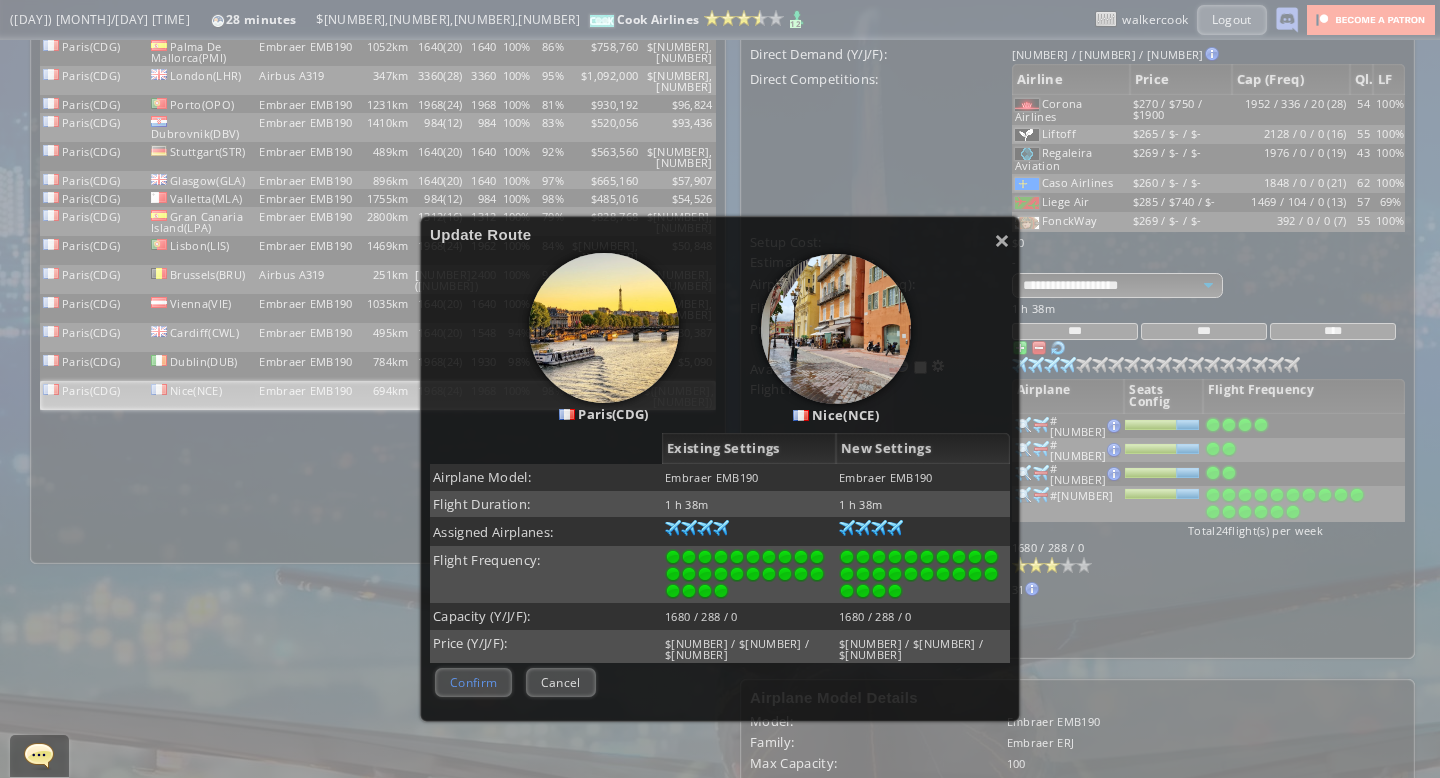 click on "Confirm" at bounding box center (473, 682) 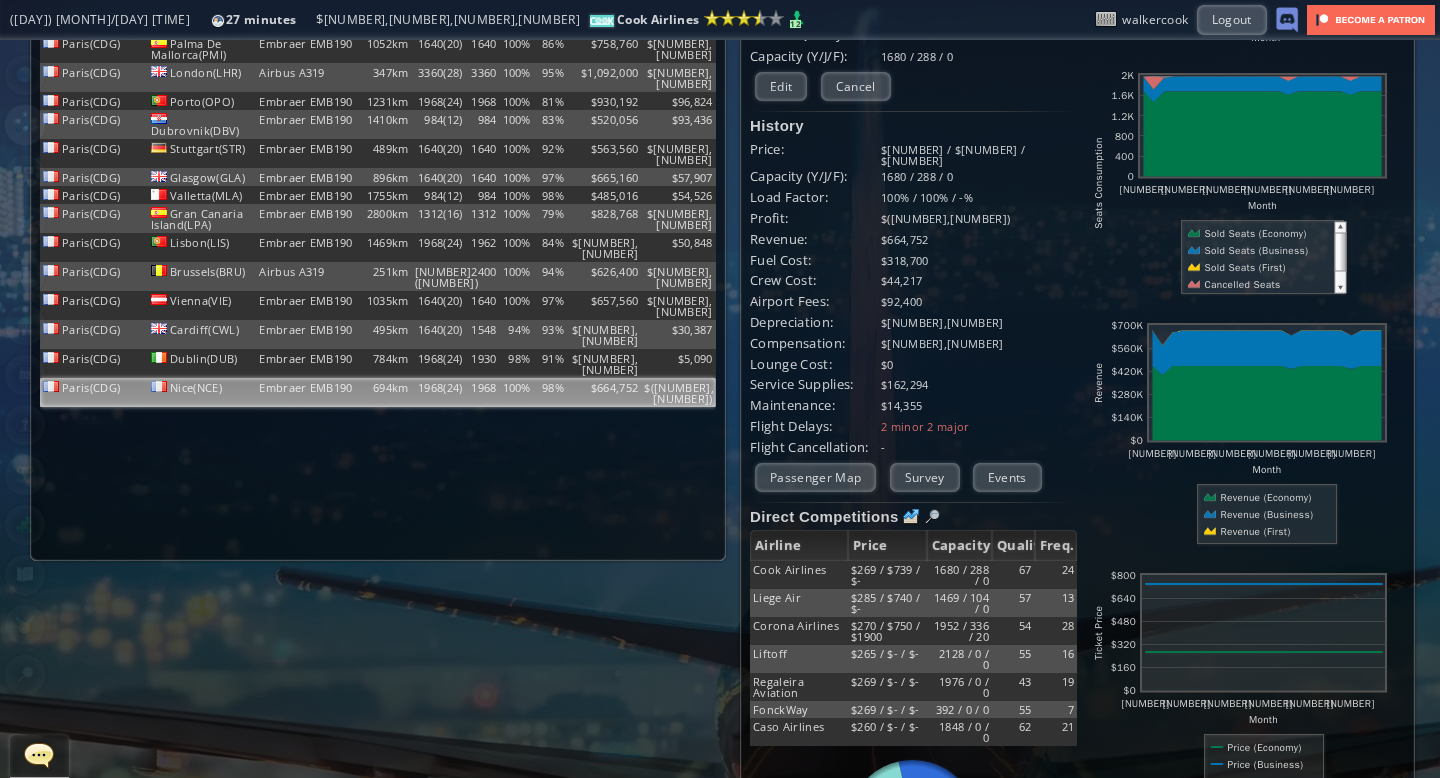 scroll, scrollTop: 0, scrollLeft: 0, axis: both 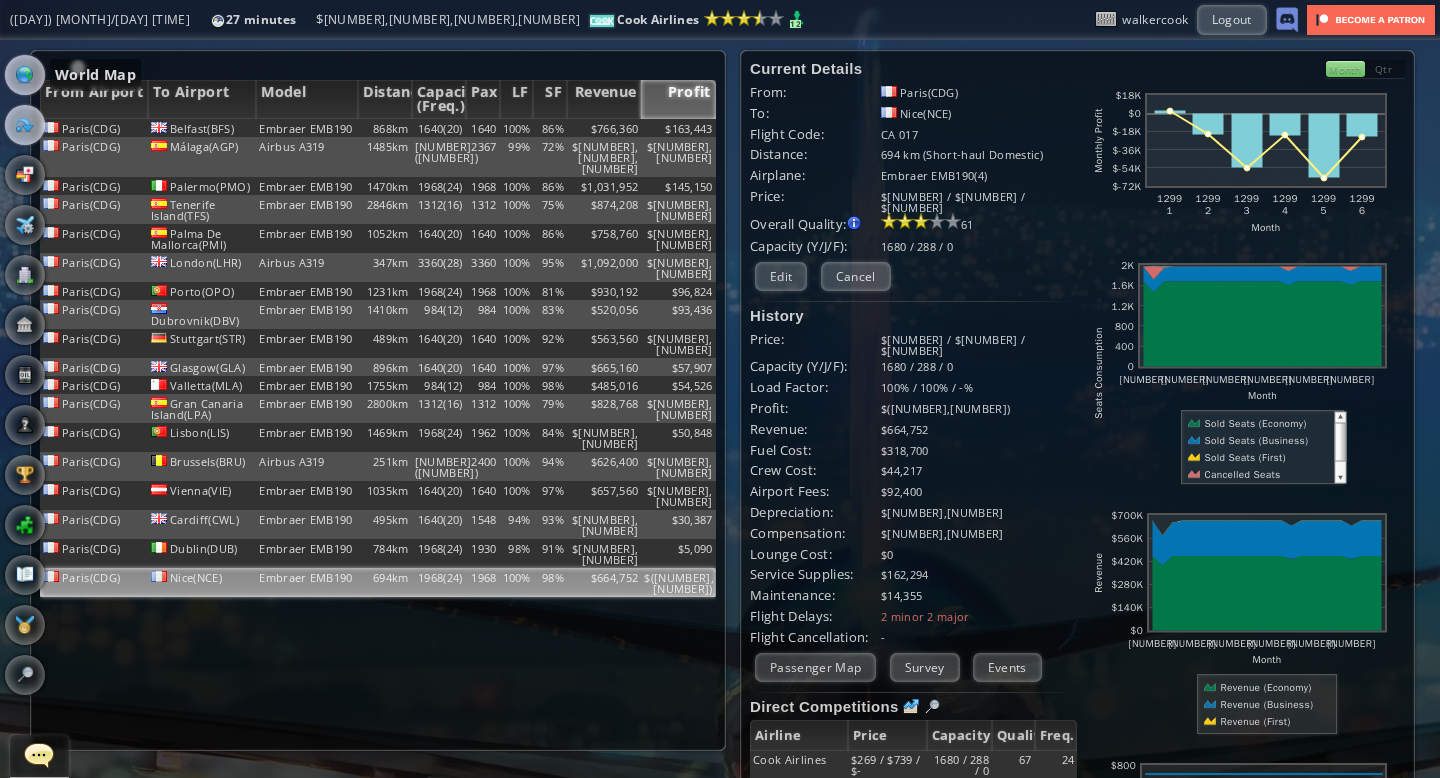 click at bounding box center (25, 75) 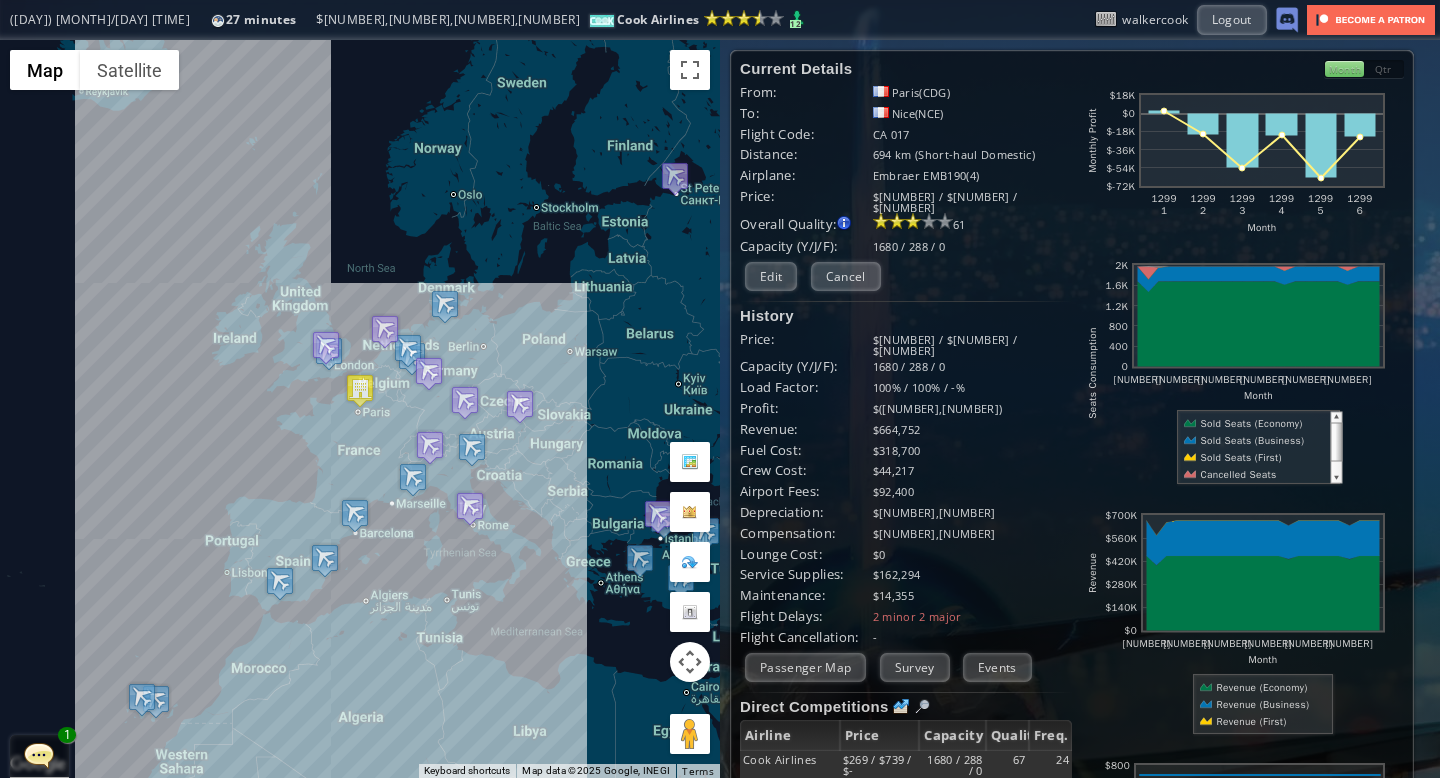 click at bounding box center (39, 755) 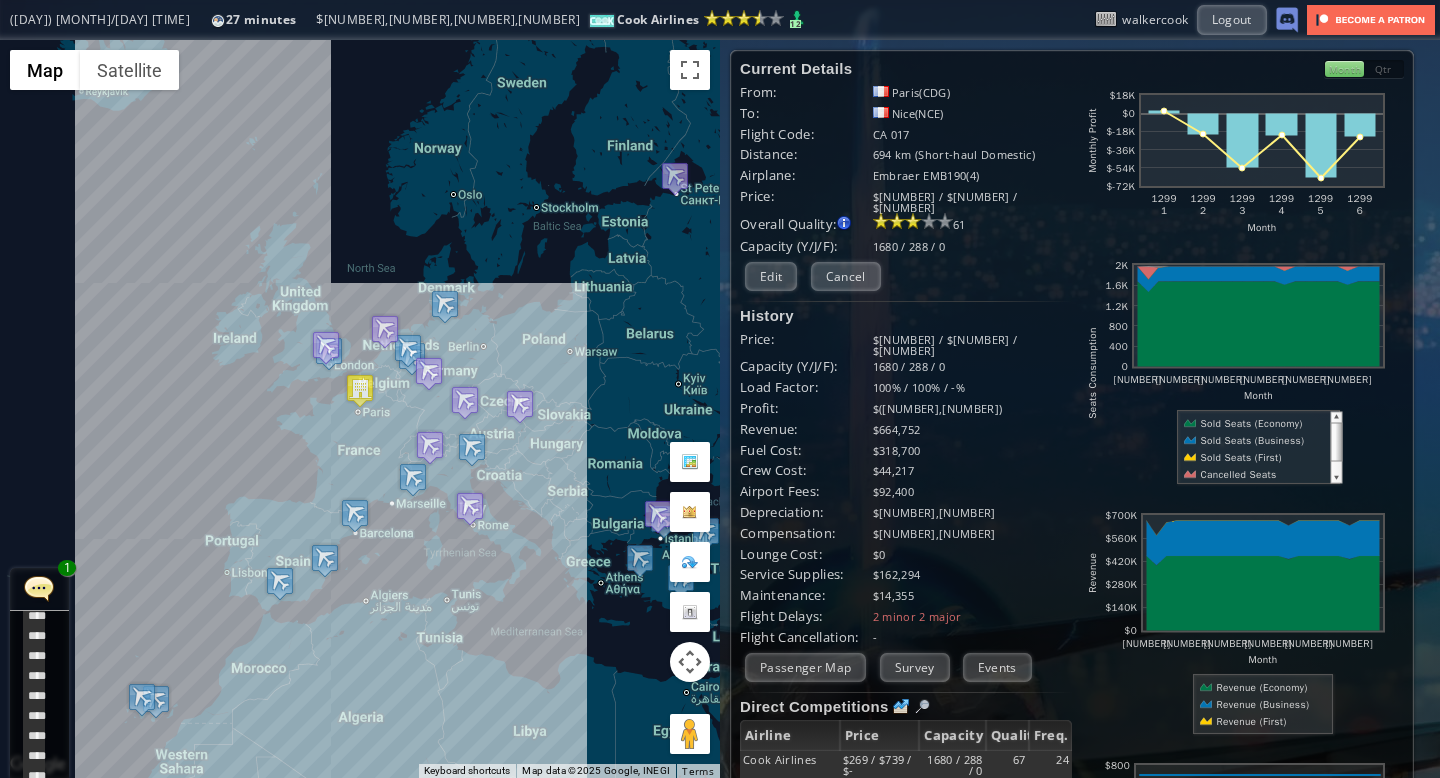 scroll, scrollTop: 638, scrollLeft: 0, axis: vertical 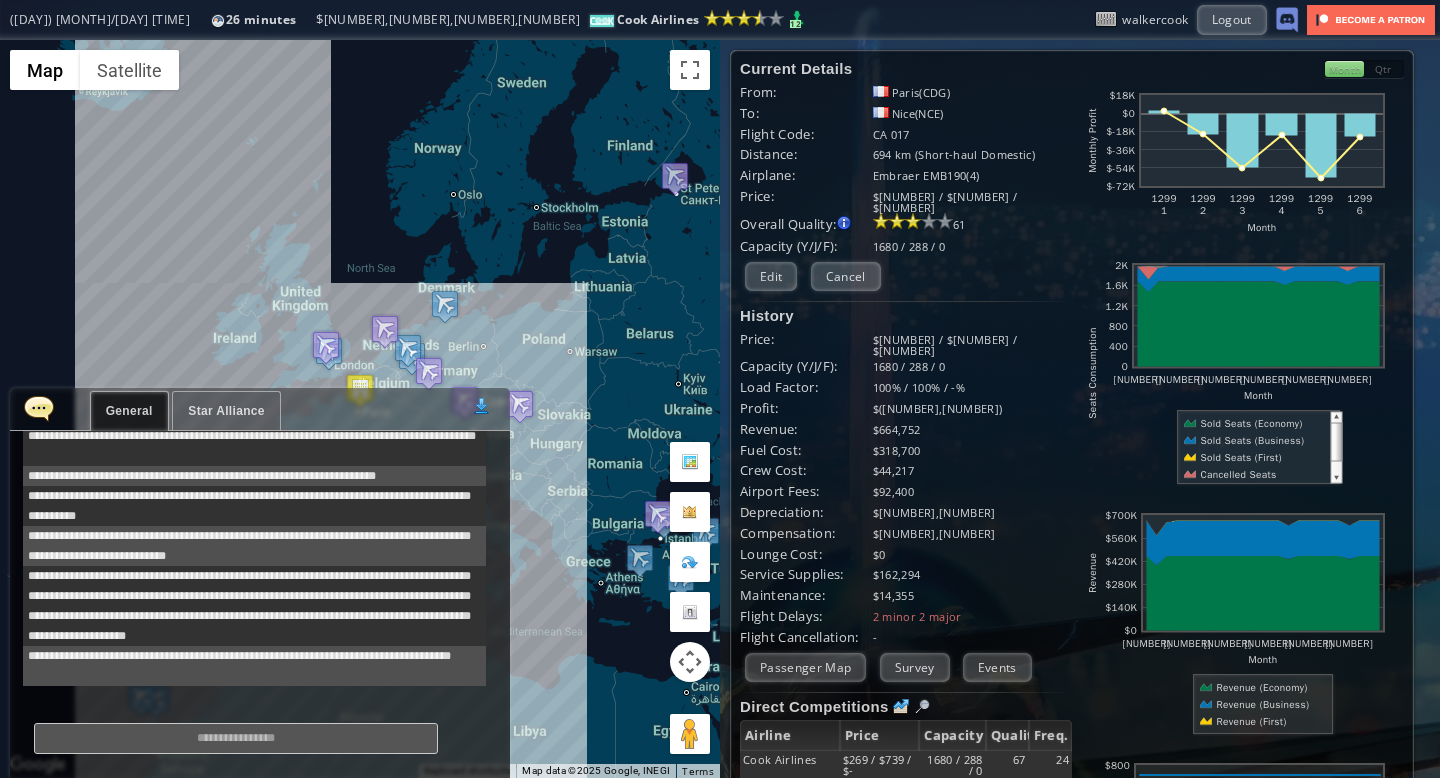 click at bounding box center [39, 408] 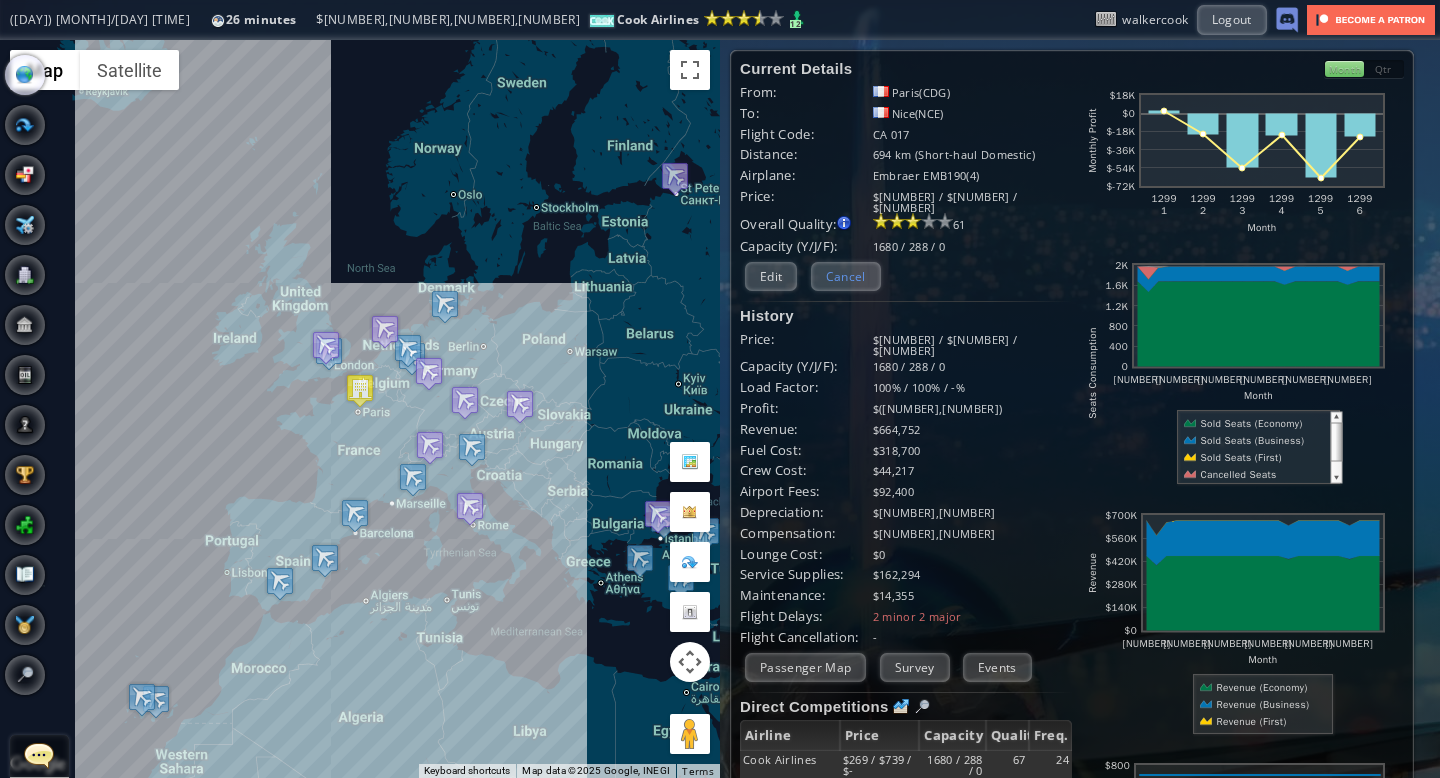 click on "Cancel" at bounding box center [846, 276] 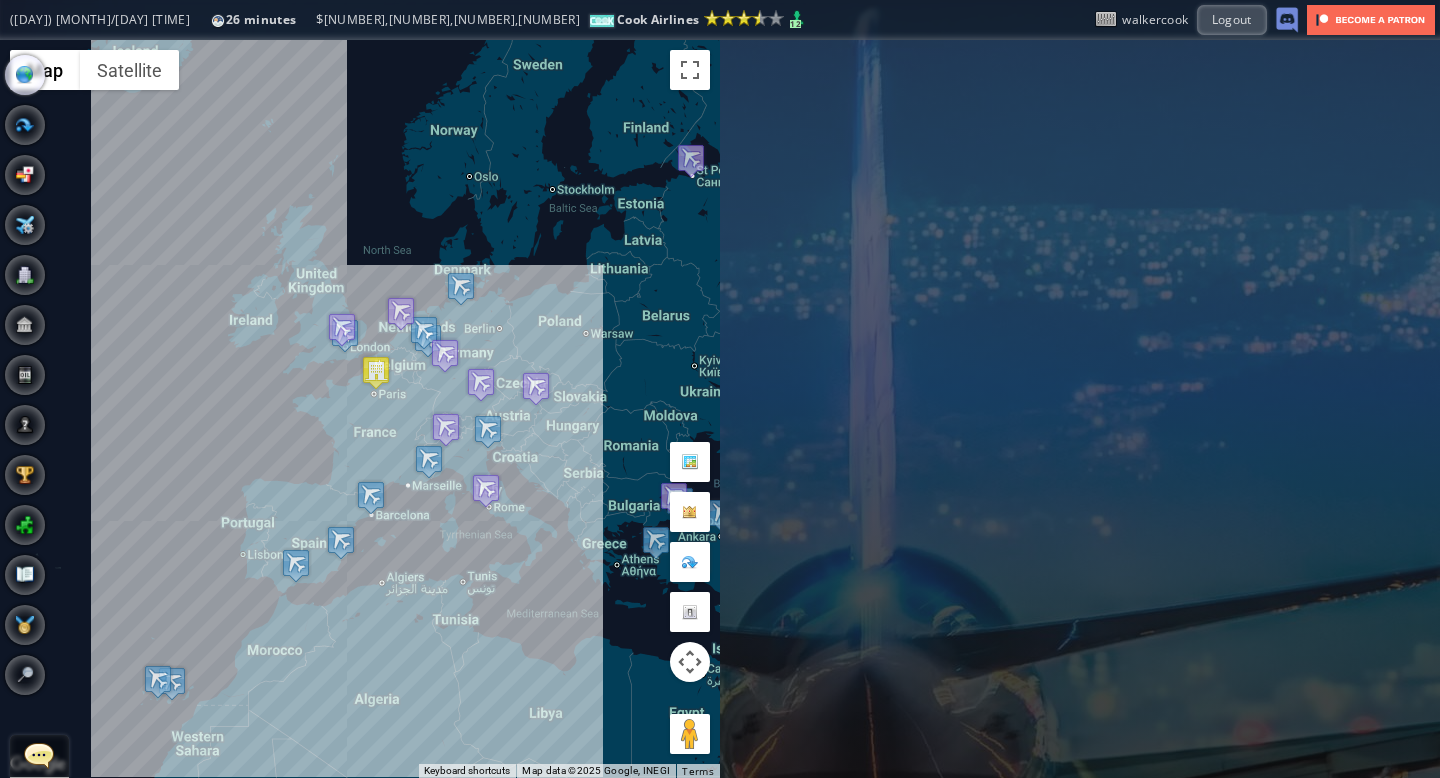 drag, startPoint x: 154, startPoint y: 342, endPoint x: 171, endPoint y: 325, distance: 24.04163 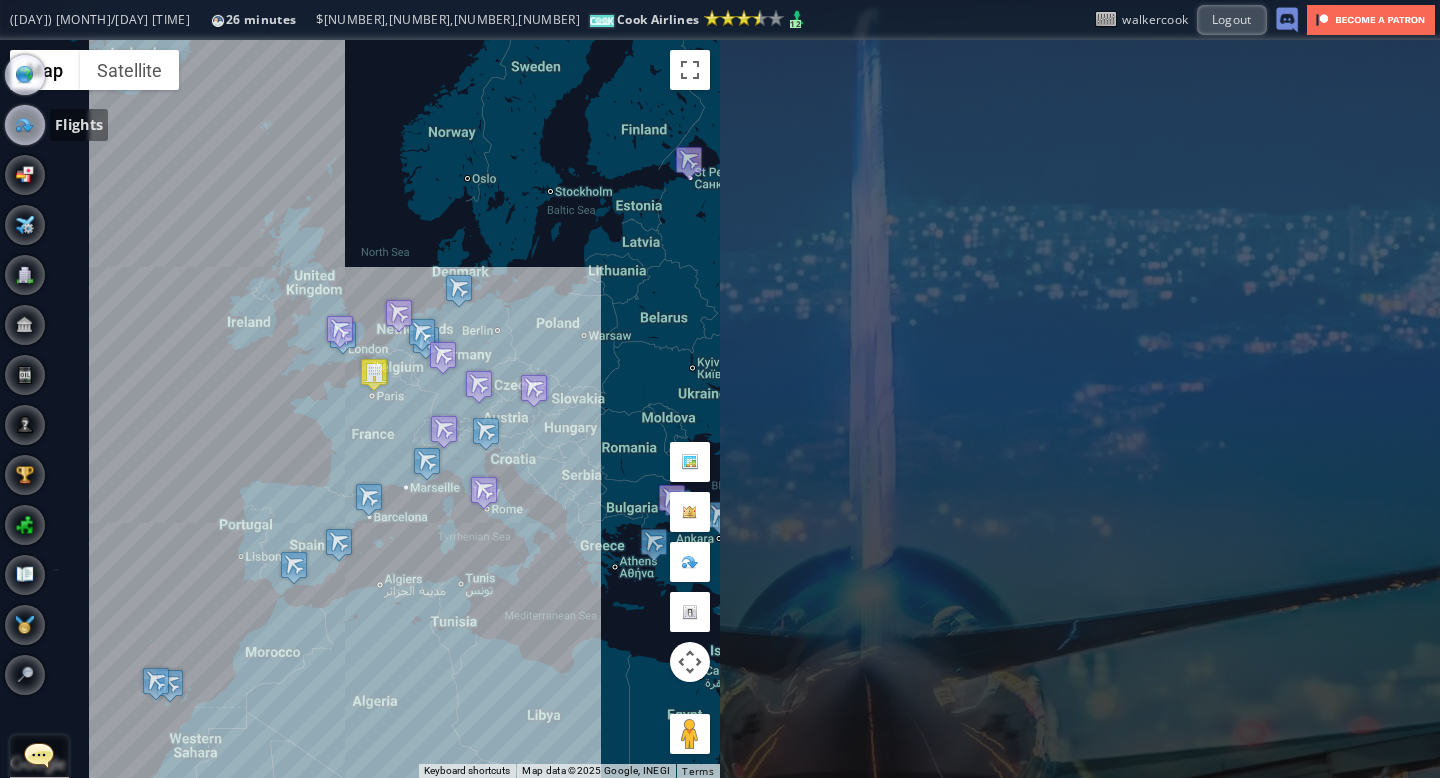 click at bounding box center (25, 125) 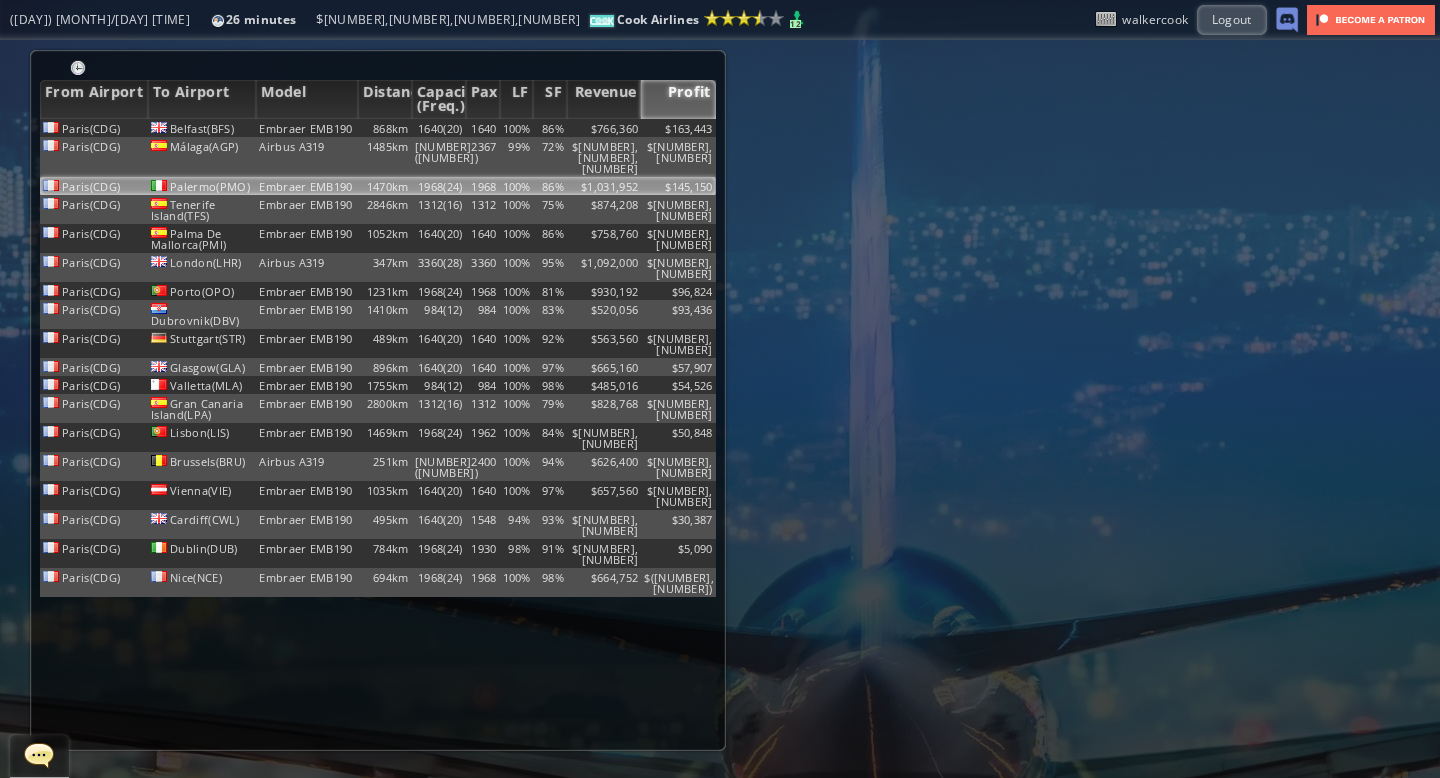 click on "$145,150" at bounding box center (678, 128) 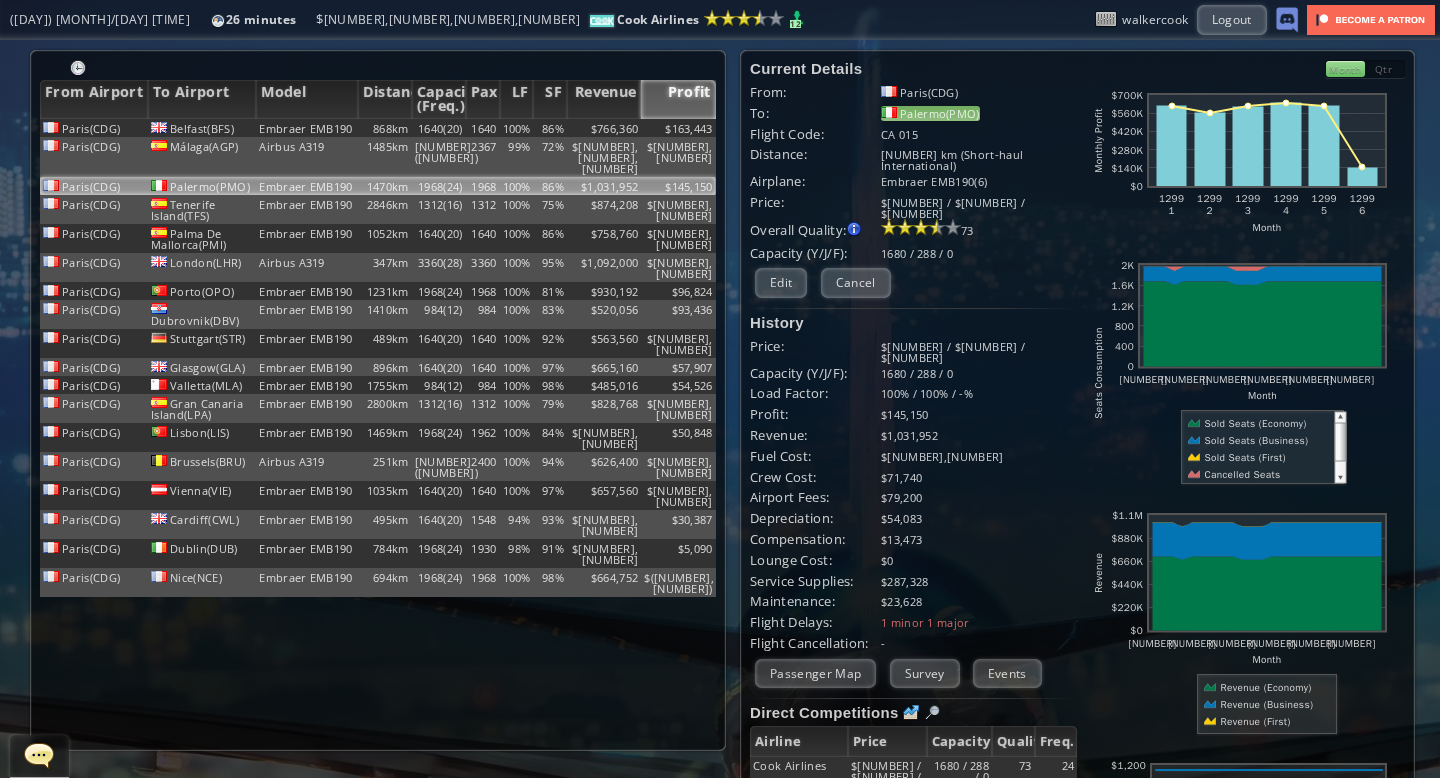 click on "Palermo(PMO)" at bounding box center (930, 113) 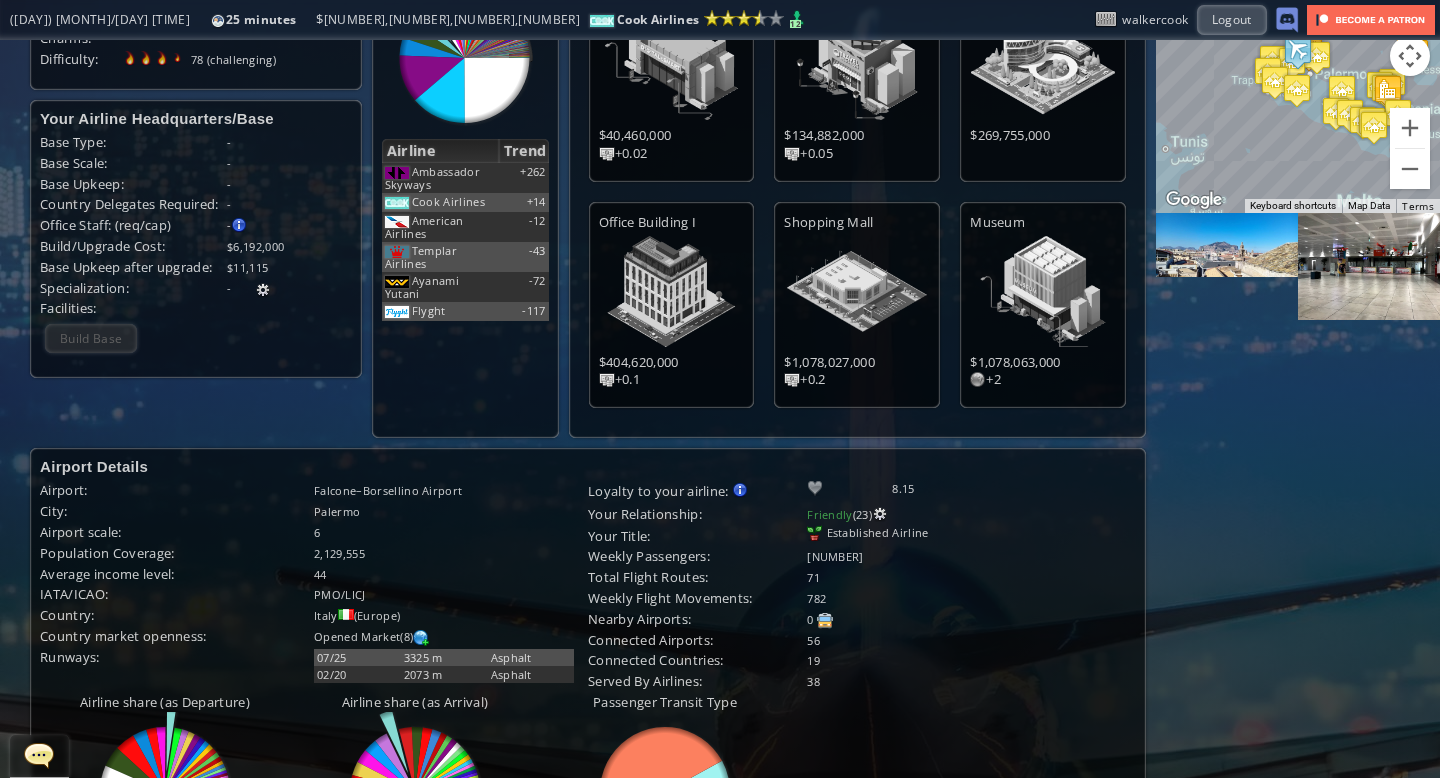 scroll, scrollTop: 0, scrollLeft: 0, axis: both 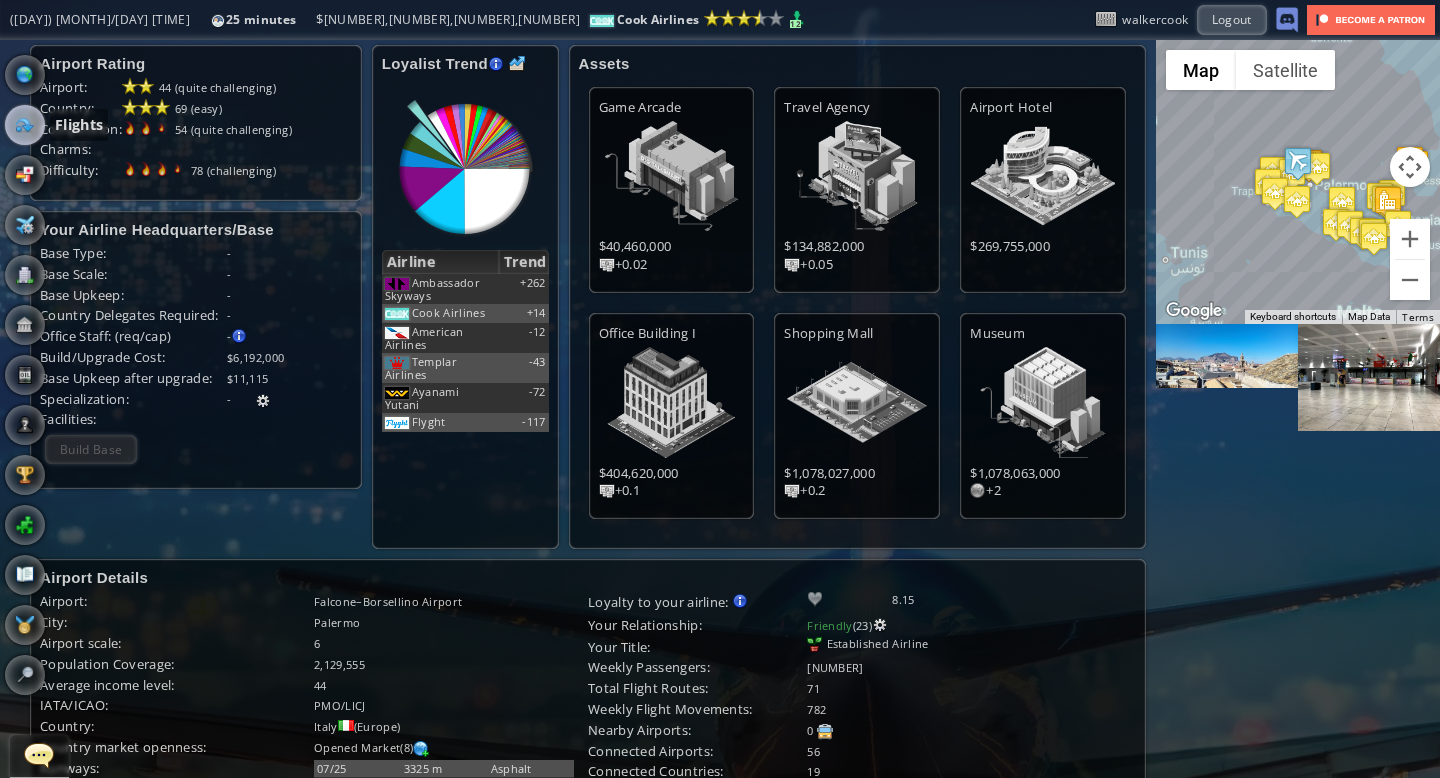 click at bounding box center (25, 125) 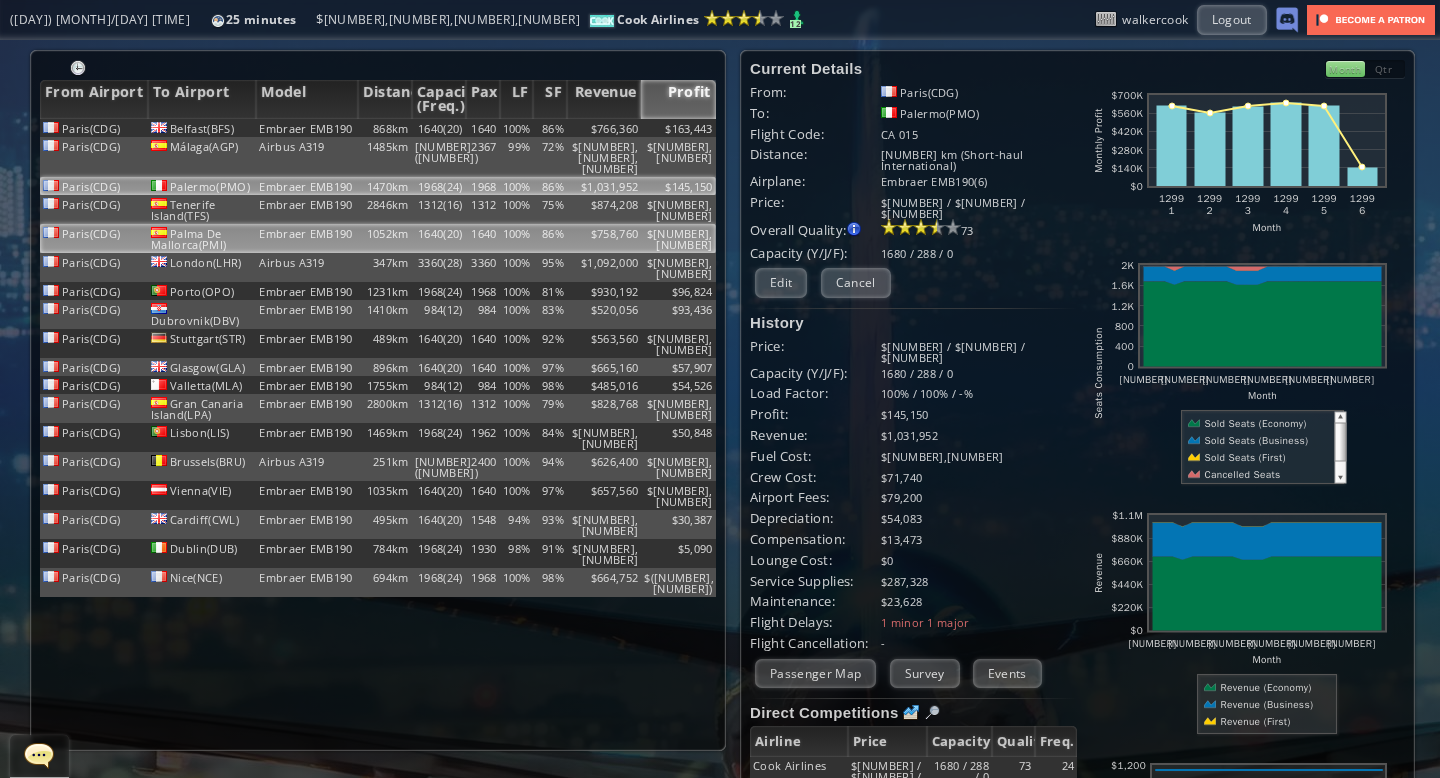 click on "$758,760" at bounding box center (604, 128) 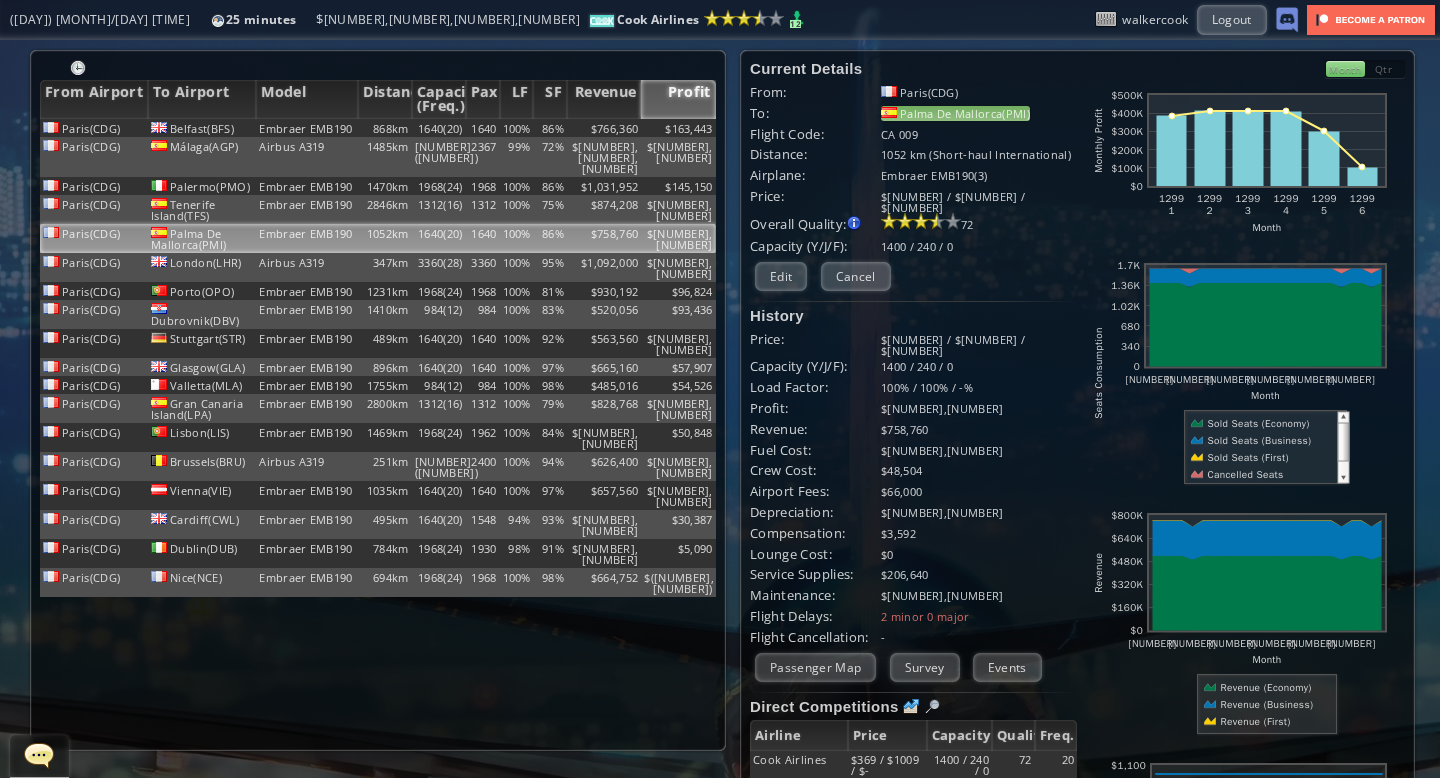 click on "Palma De Mallorca(PMI)" at bounding box center (955, 113) 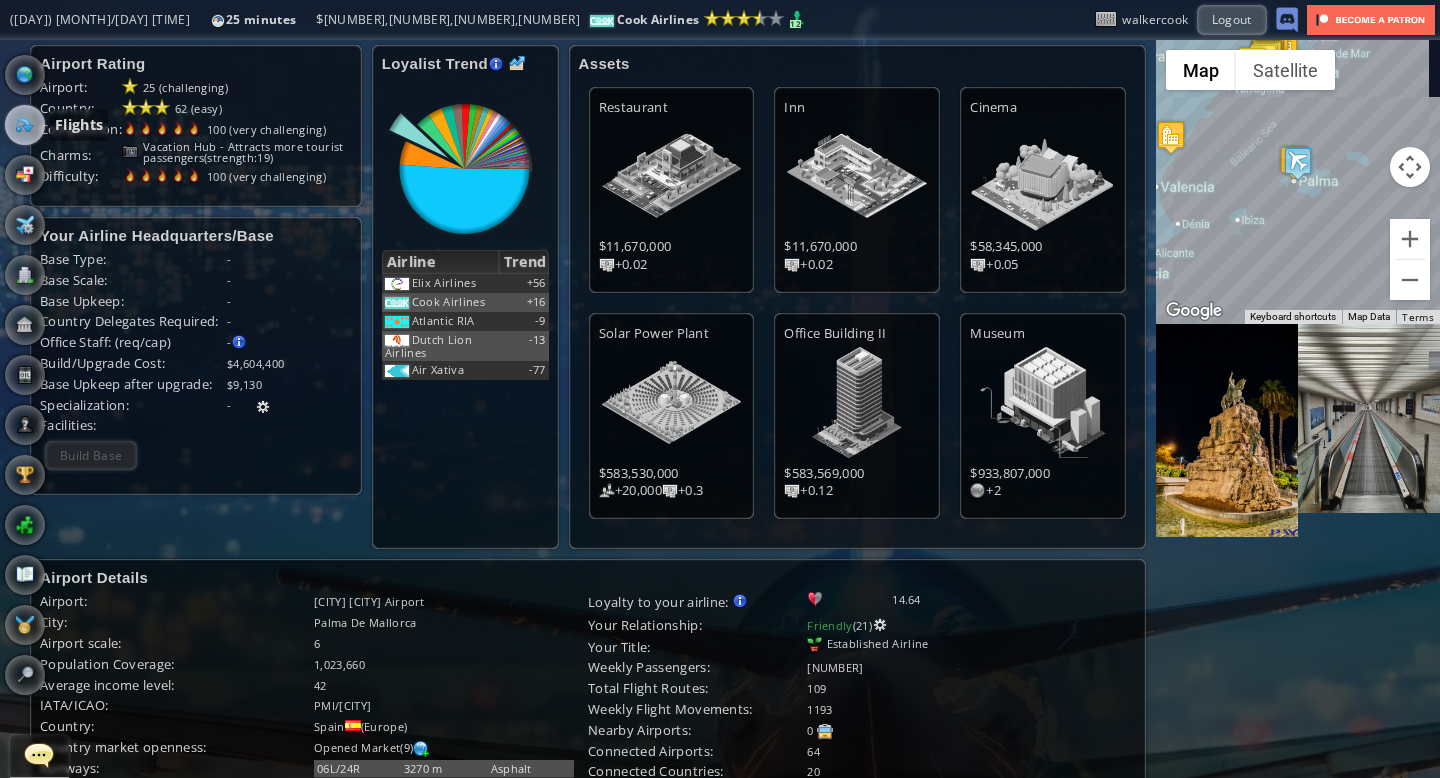 click at bounding box center (25, 125) 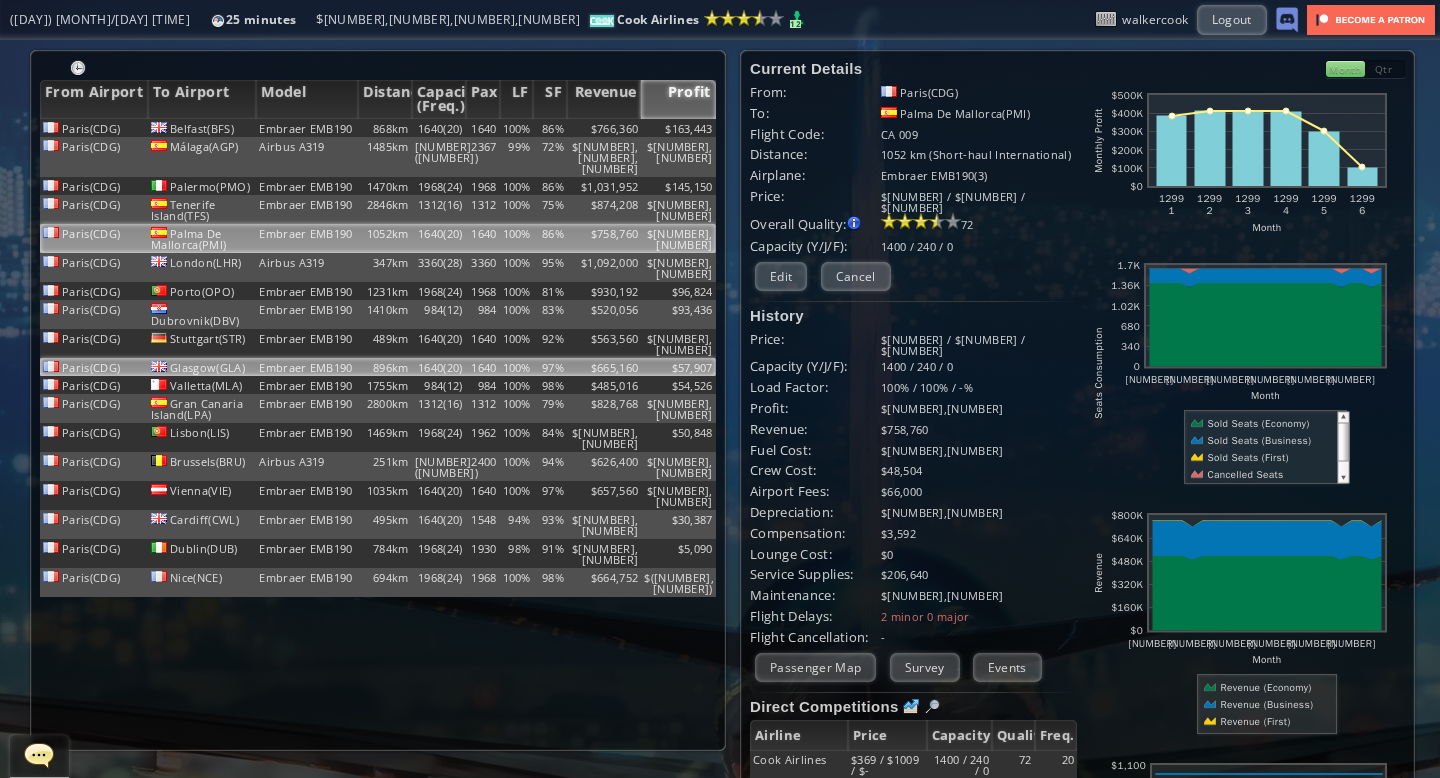 click on "$665,160" at bounding box center [604, 128] 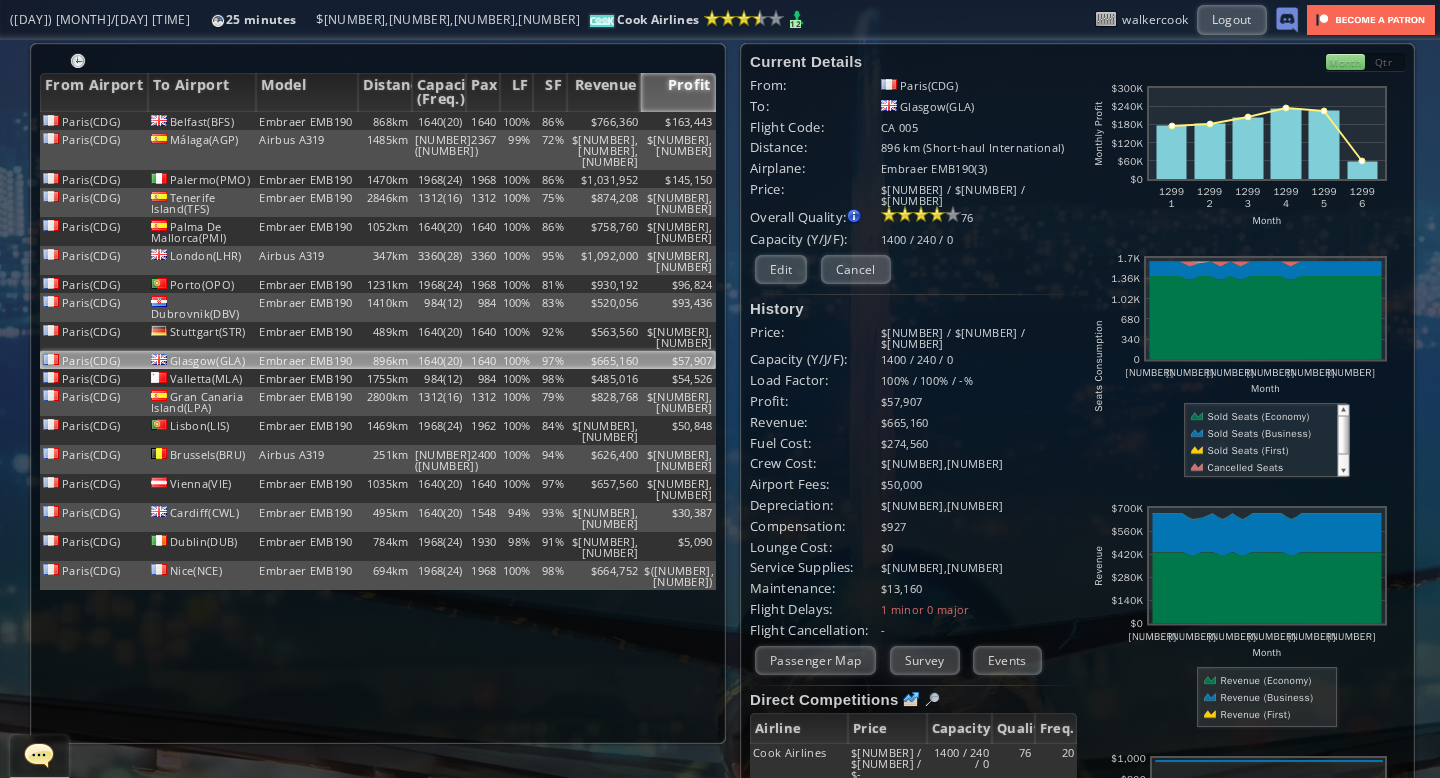 scroll, scrollTop: 0, scrollLeft: 0, axis: both 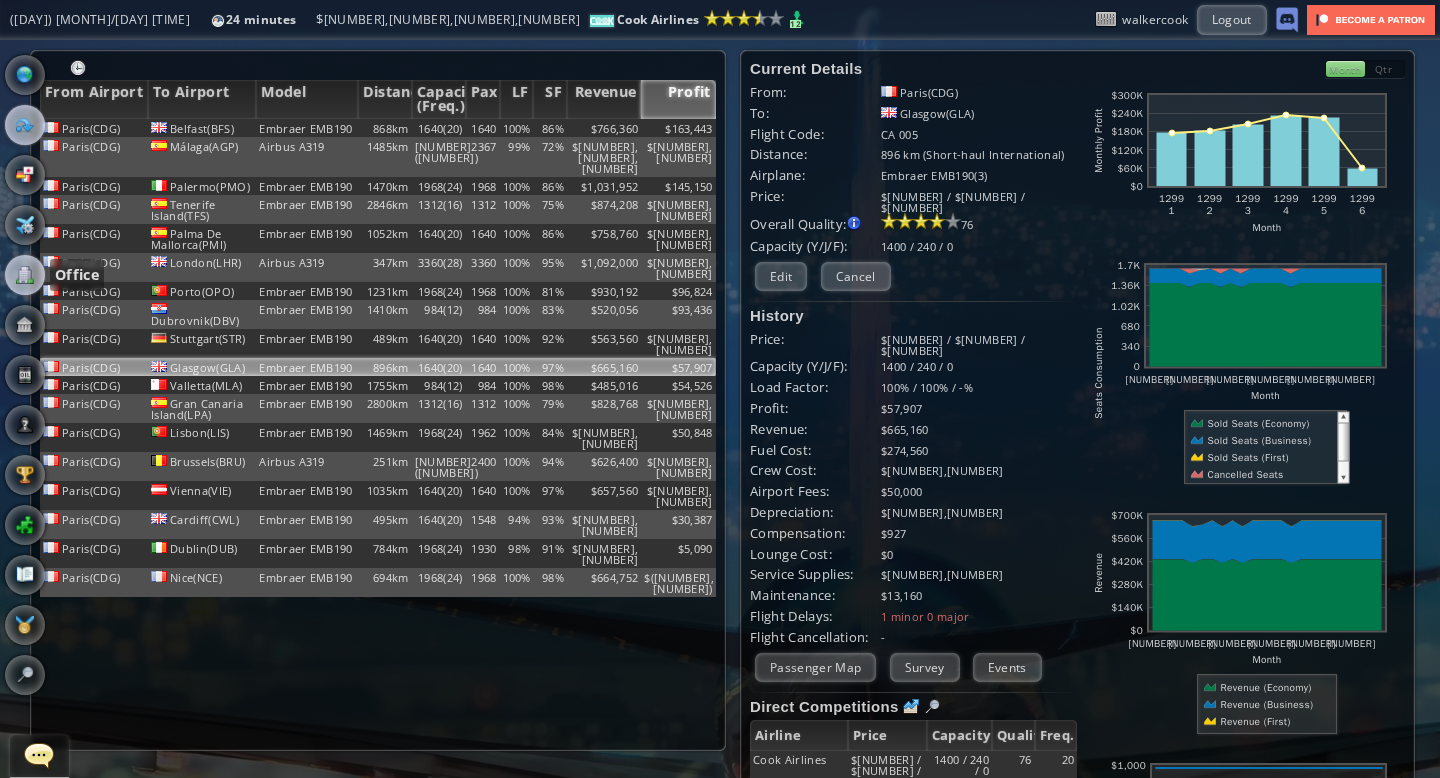 click at bounding box center (25, 275) 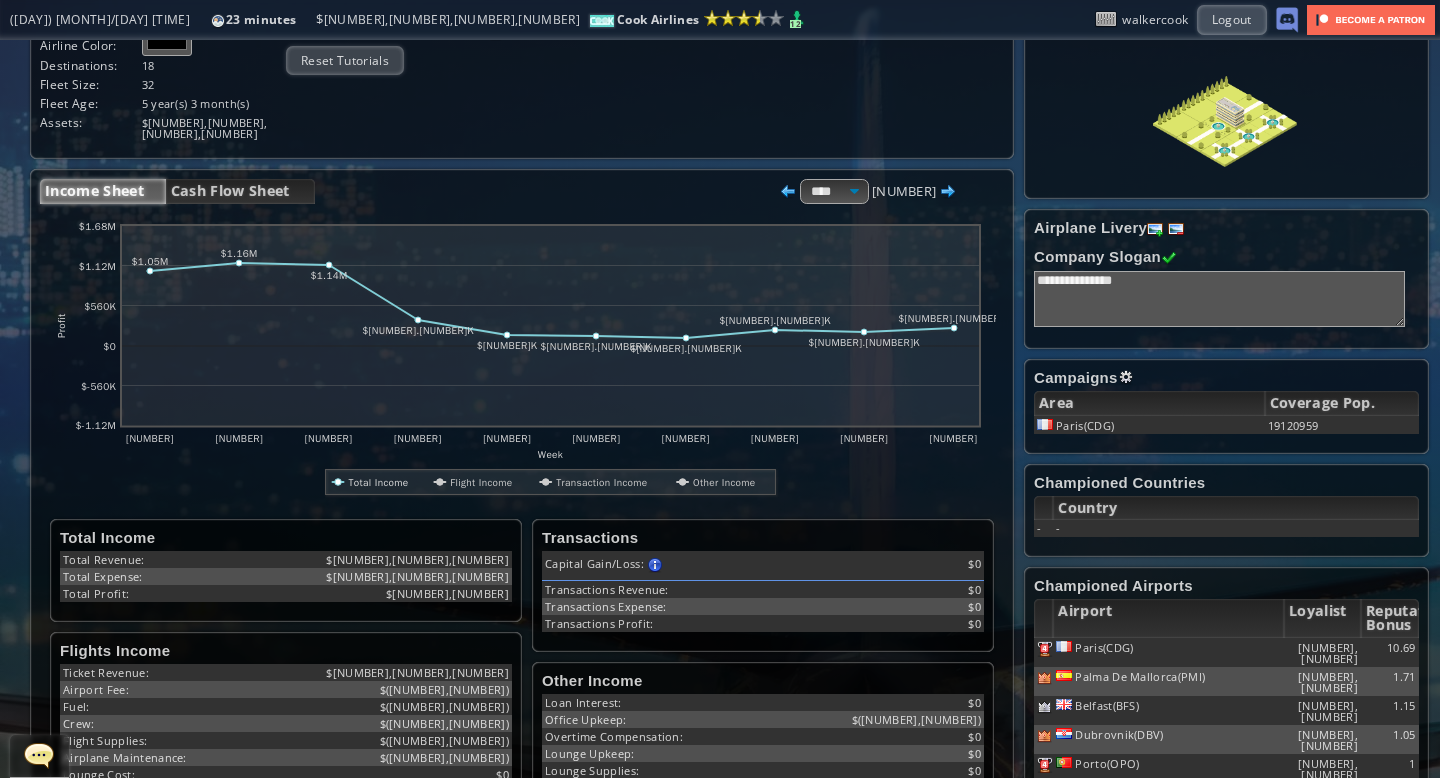 scroll, scrollTop: 0, scrollLeft: 0, axis: both 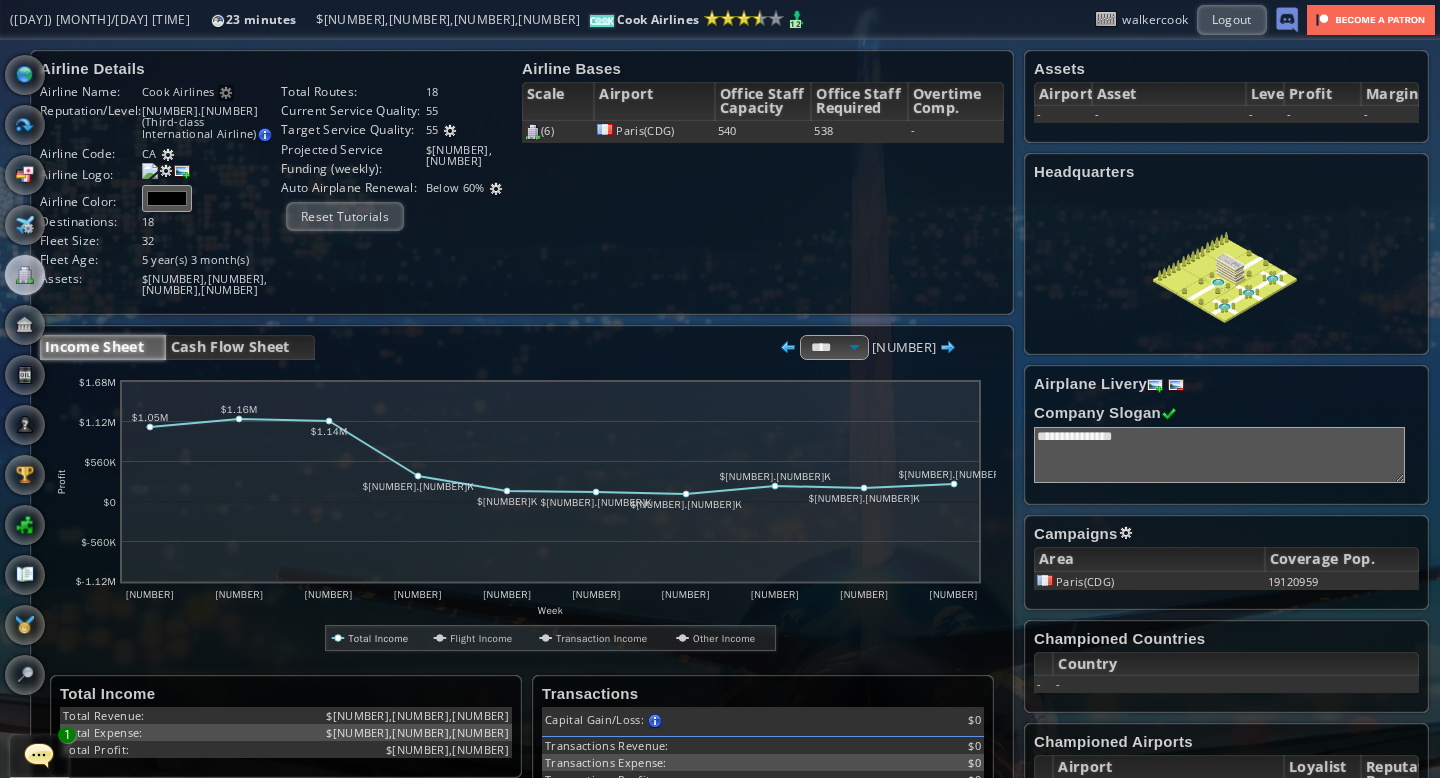 click at bounding box center (39, 755) 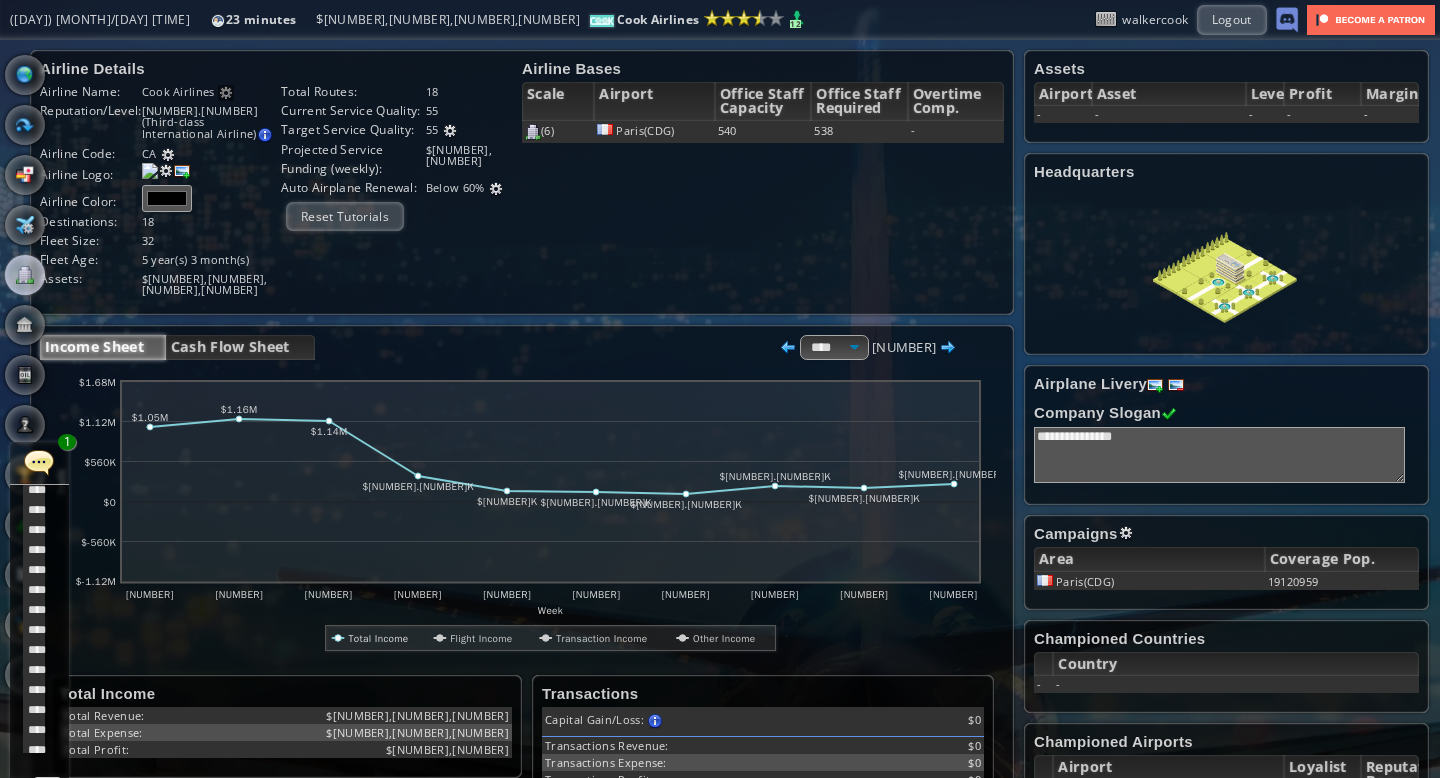 scroll, scrollTop: 658, scrollLeft: 0, axis: vertical 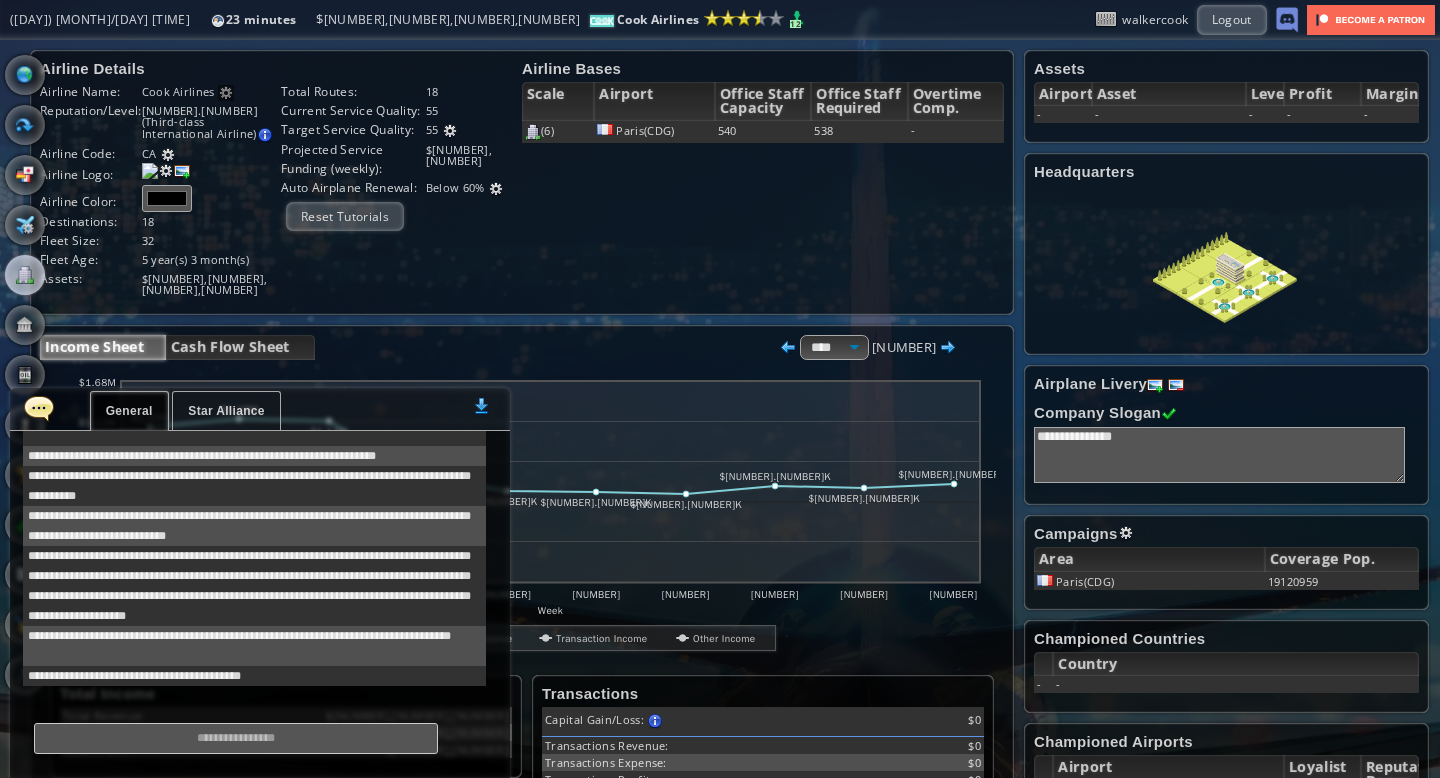 click at bounding box center (39, 408) 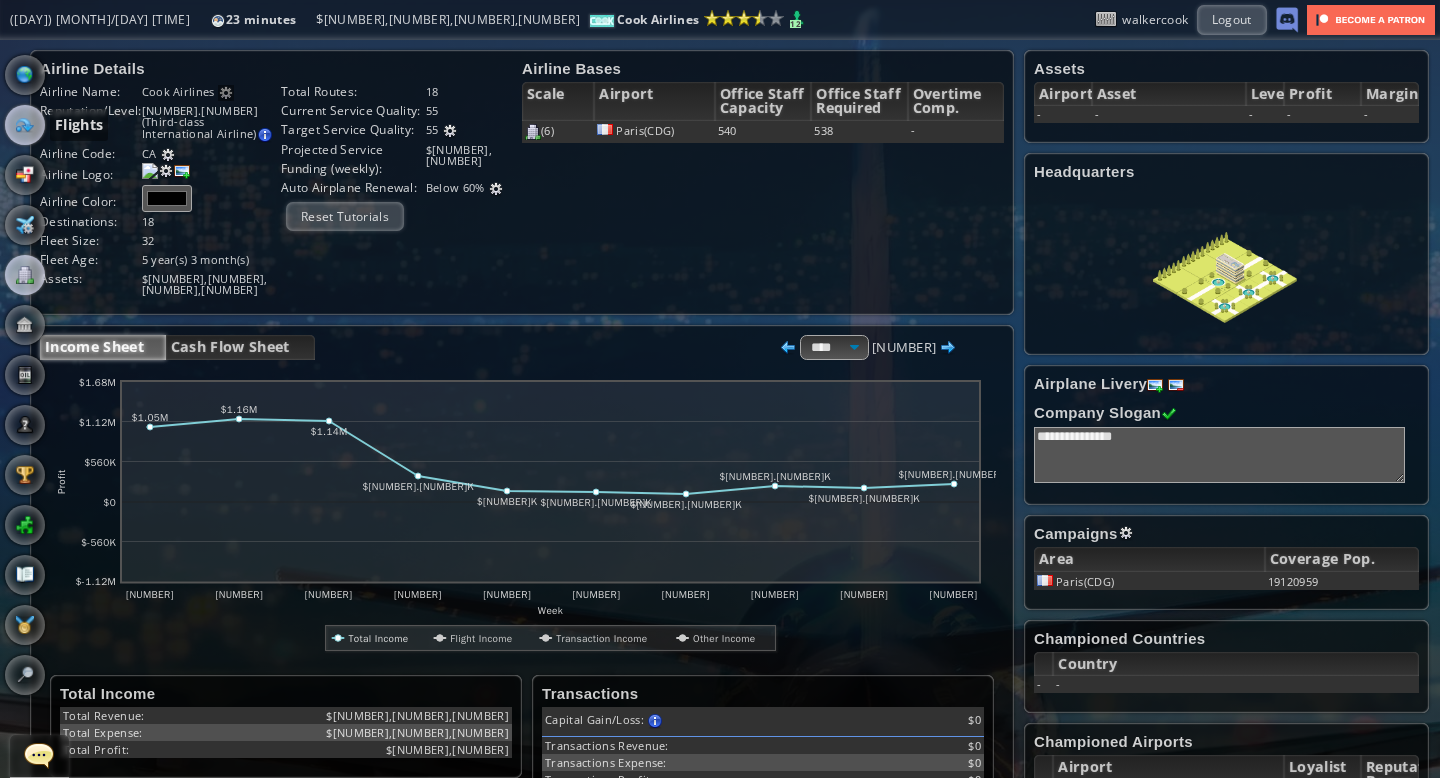 click at bounding box center [25, 125] 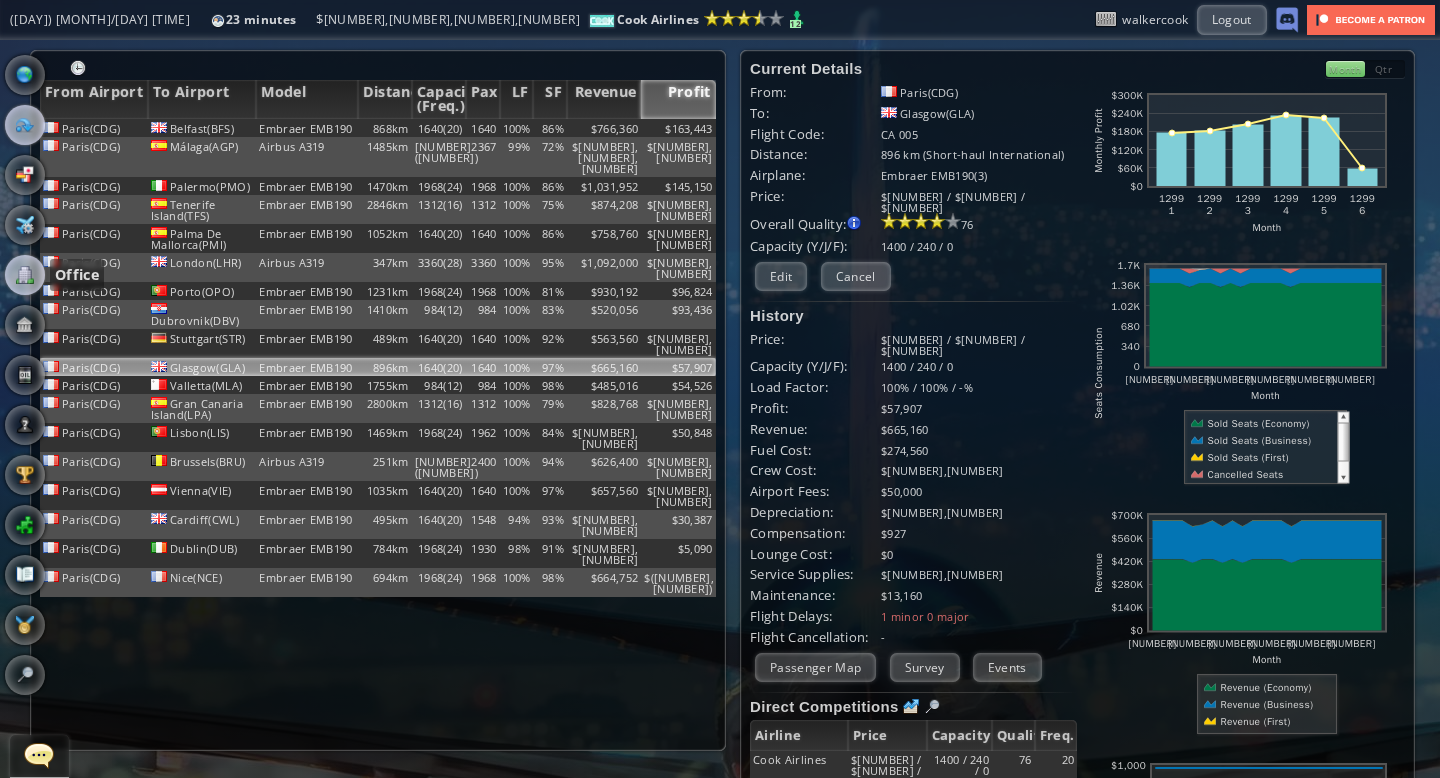 click at bounding box center (25, 275) 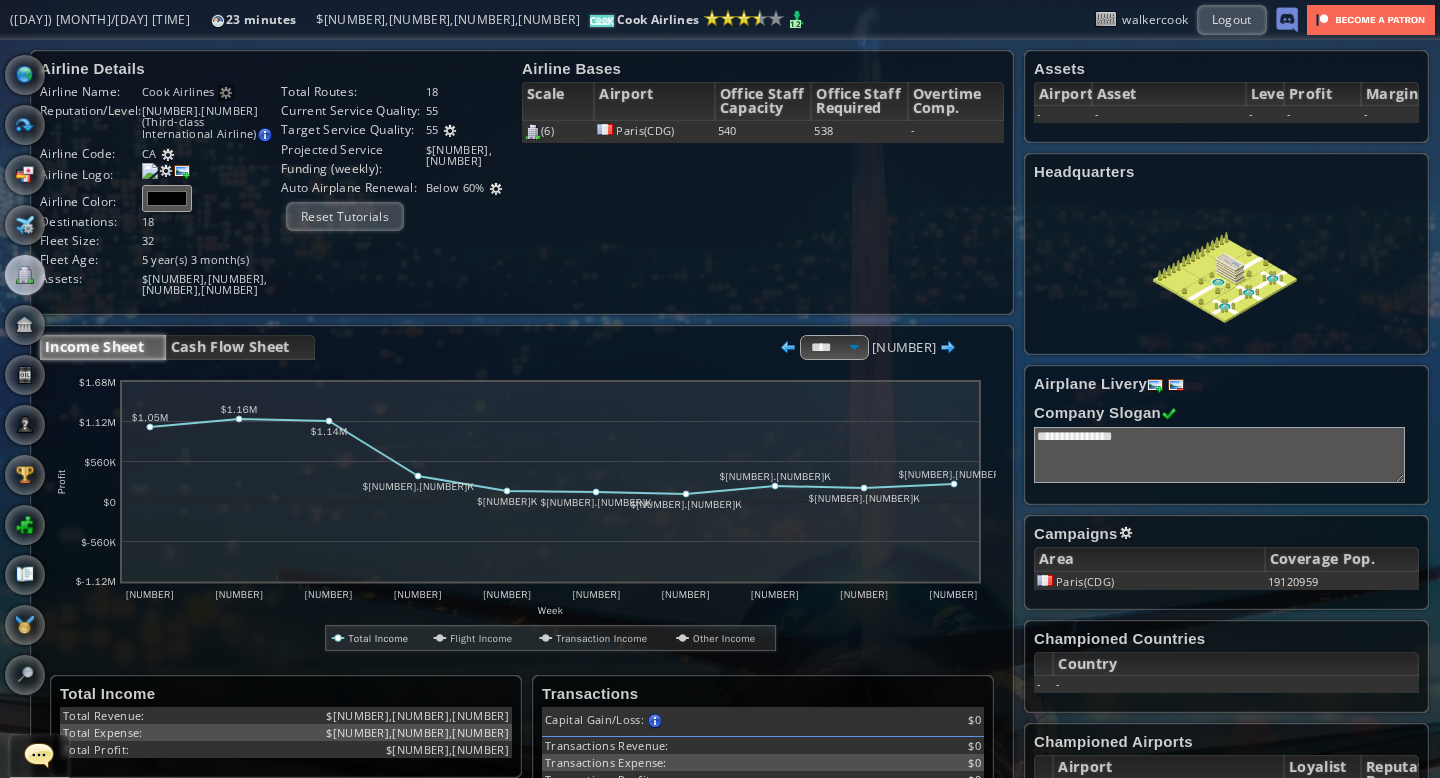 click at bounding box center (450, 131) 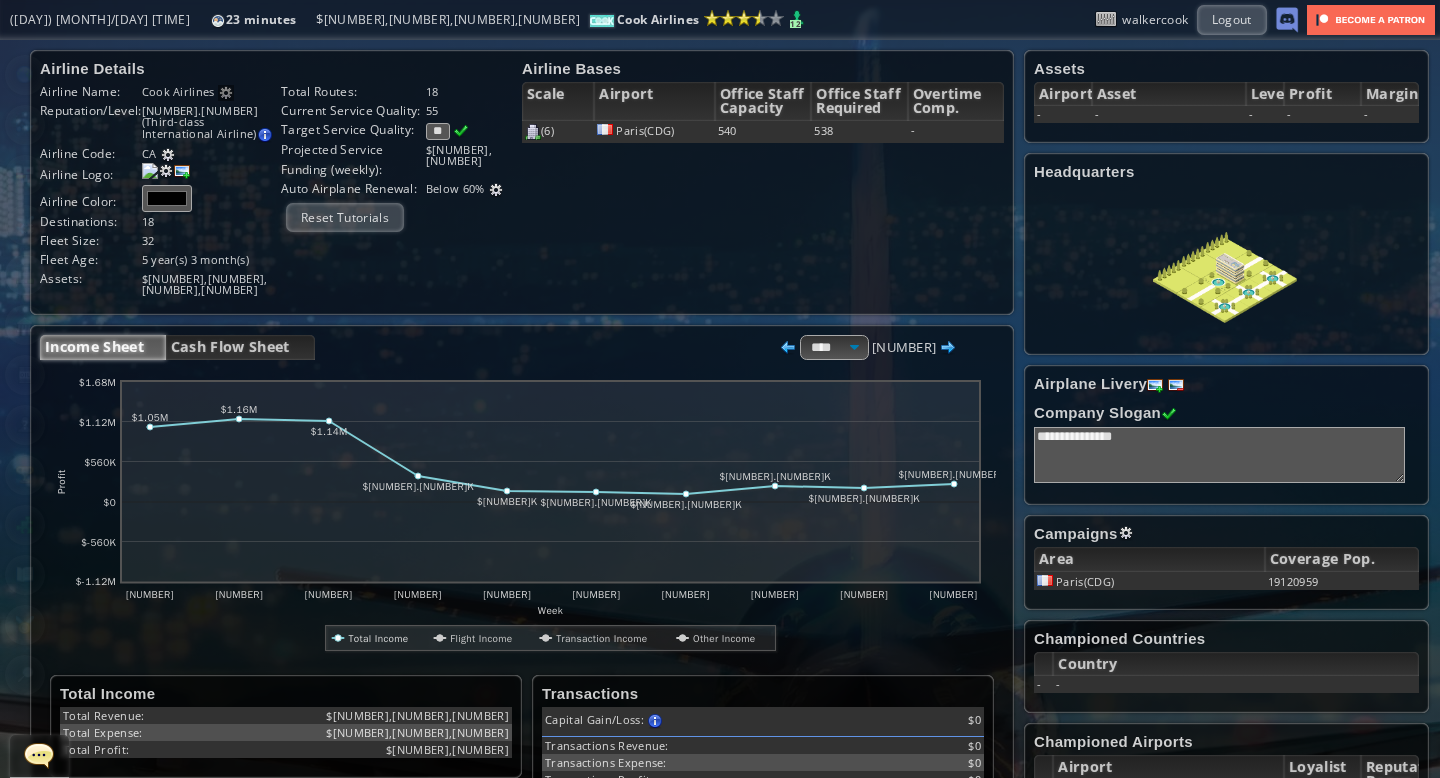 click on "**
Value must be an integer 0 - 100" at bounding box center (447, 129) 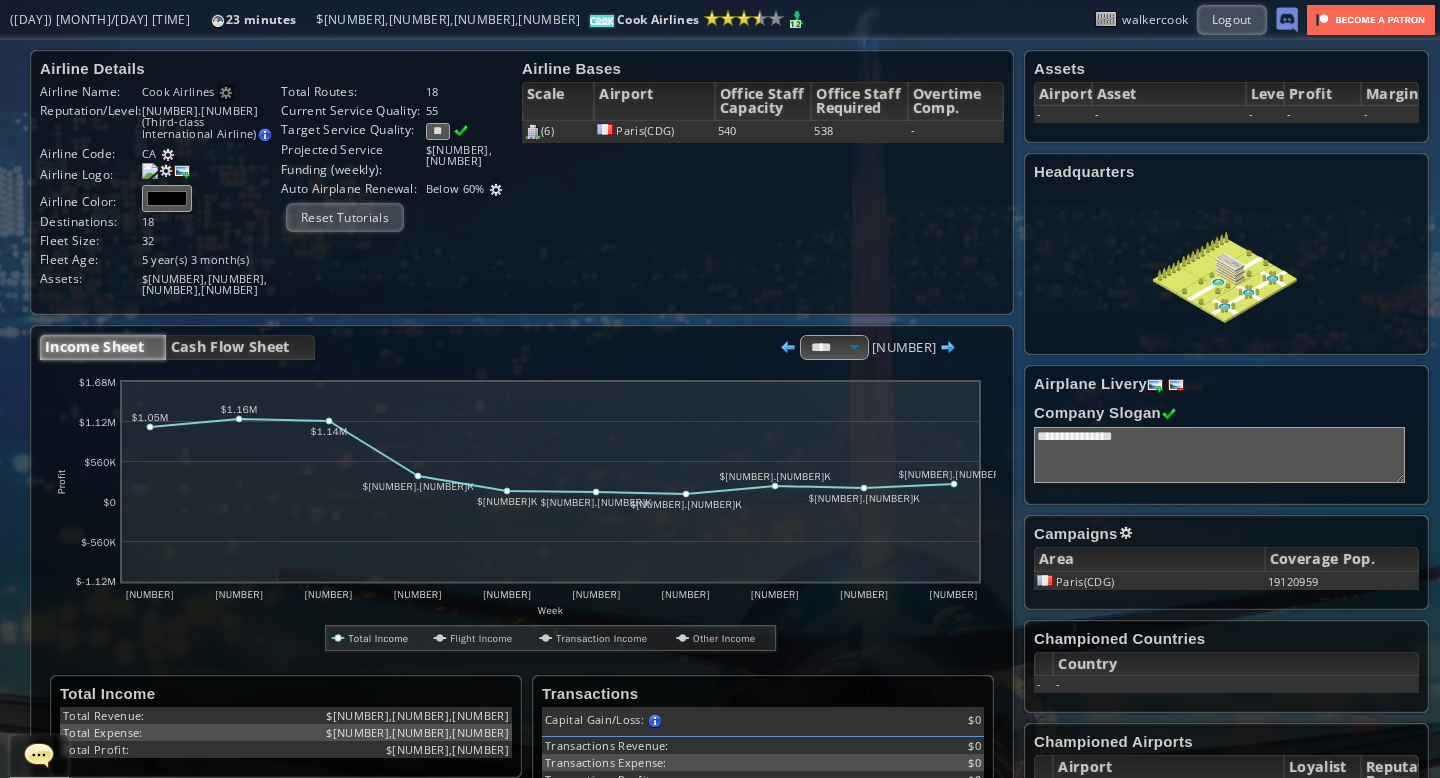 click on "**" at bounding box center [438, 131] 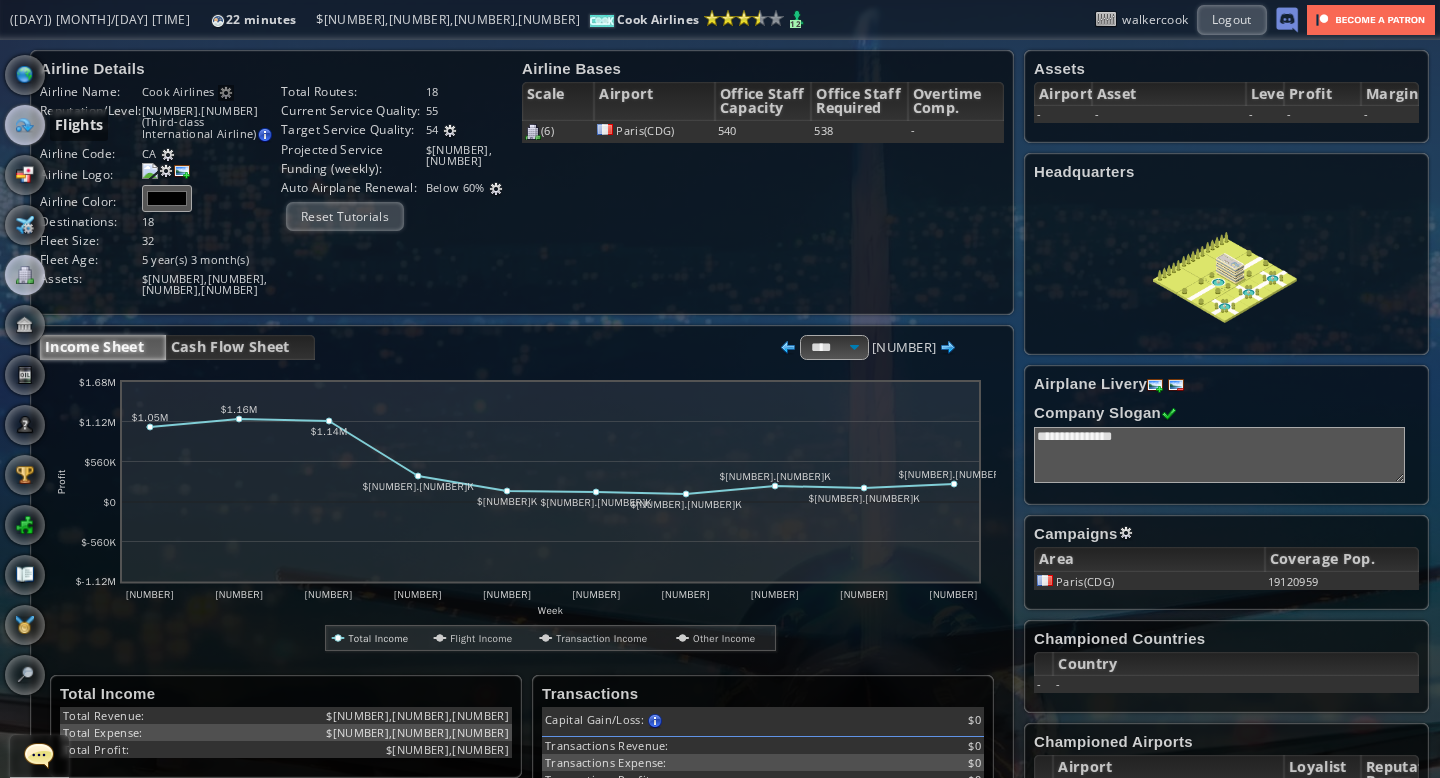 click at bounding box center [25, 125] 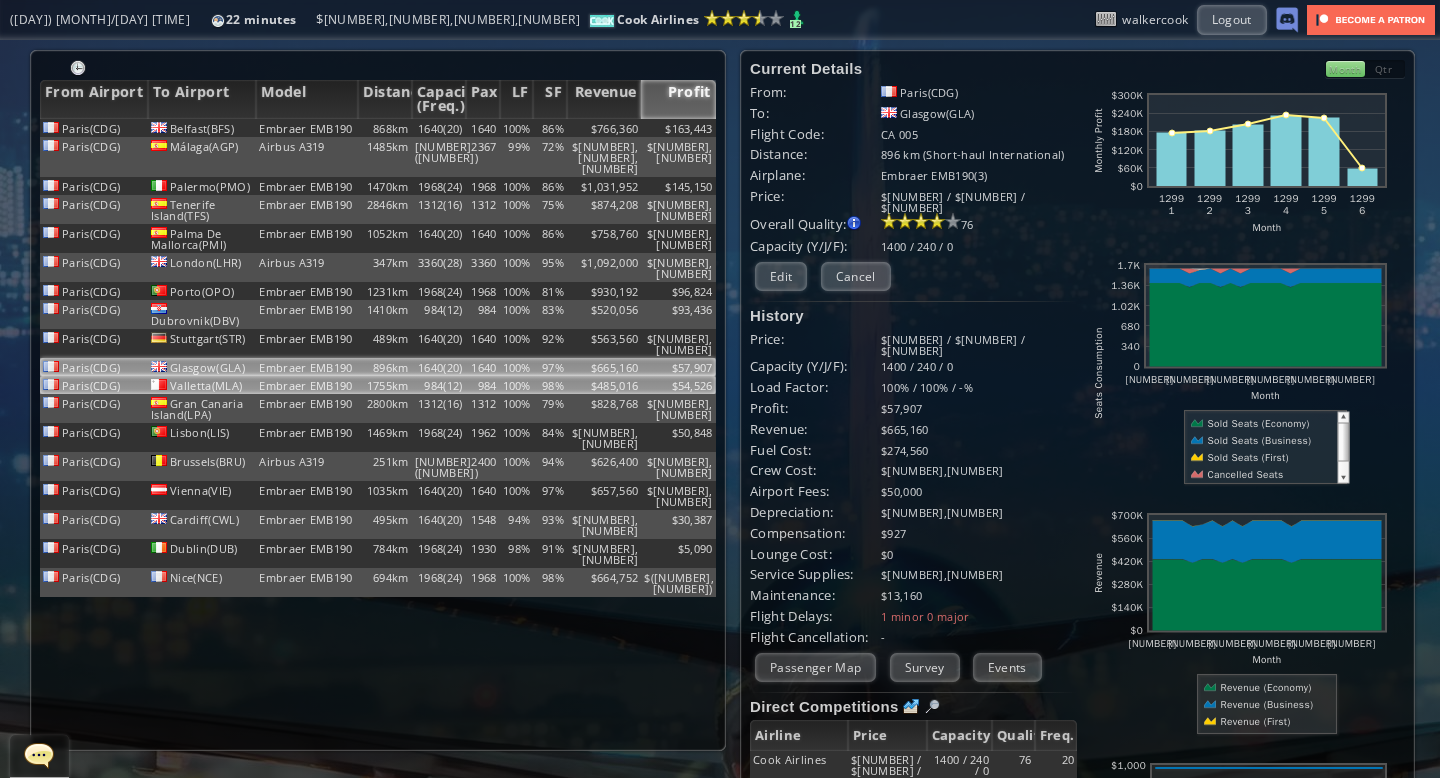 click on "$485,016" at bounding box center (604, 128) 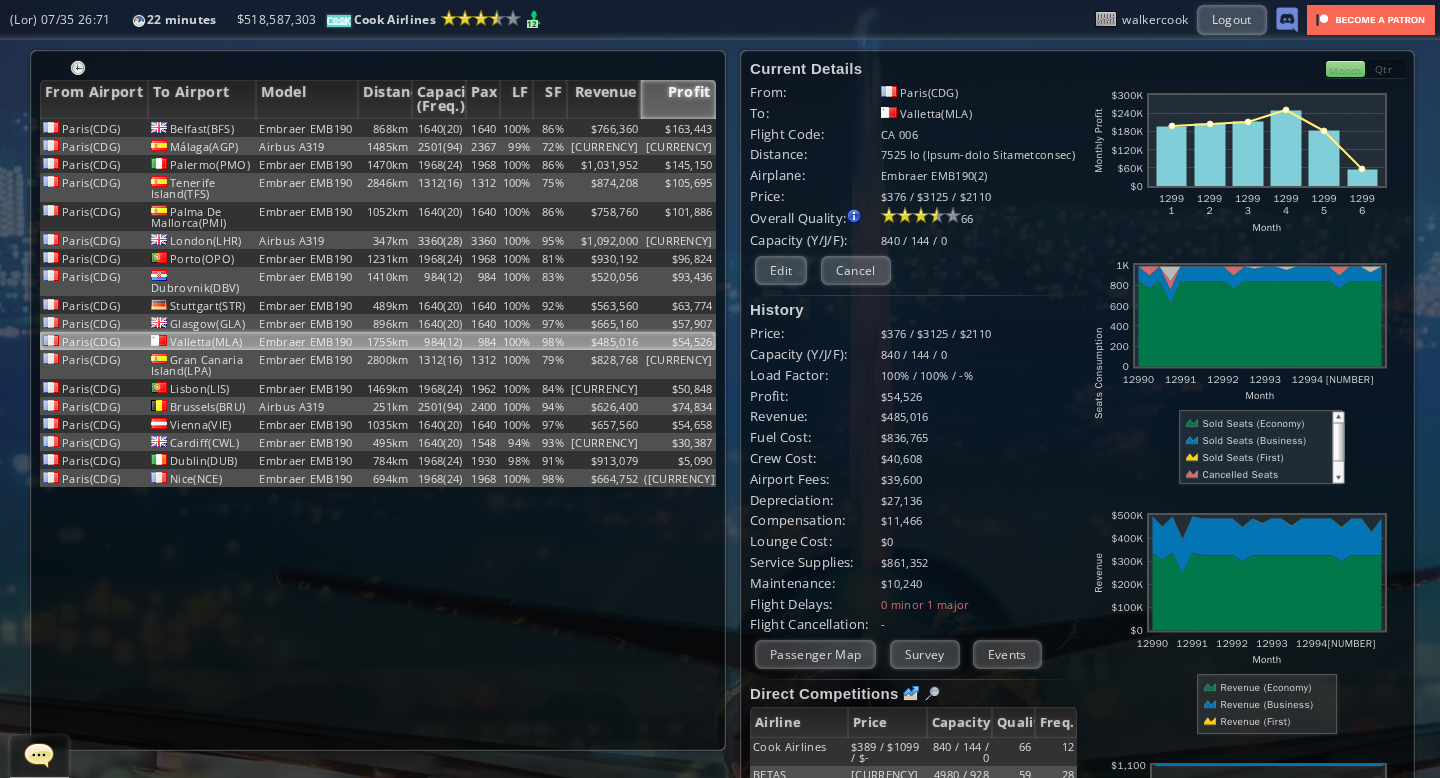 scroll, scrollTop: 0, scrollLeft: 0, axis: both 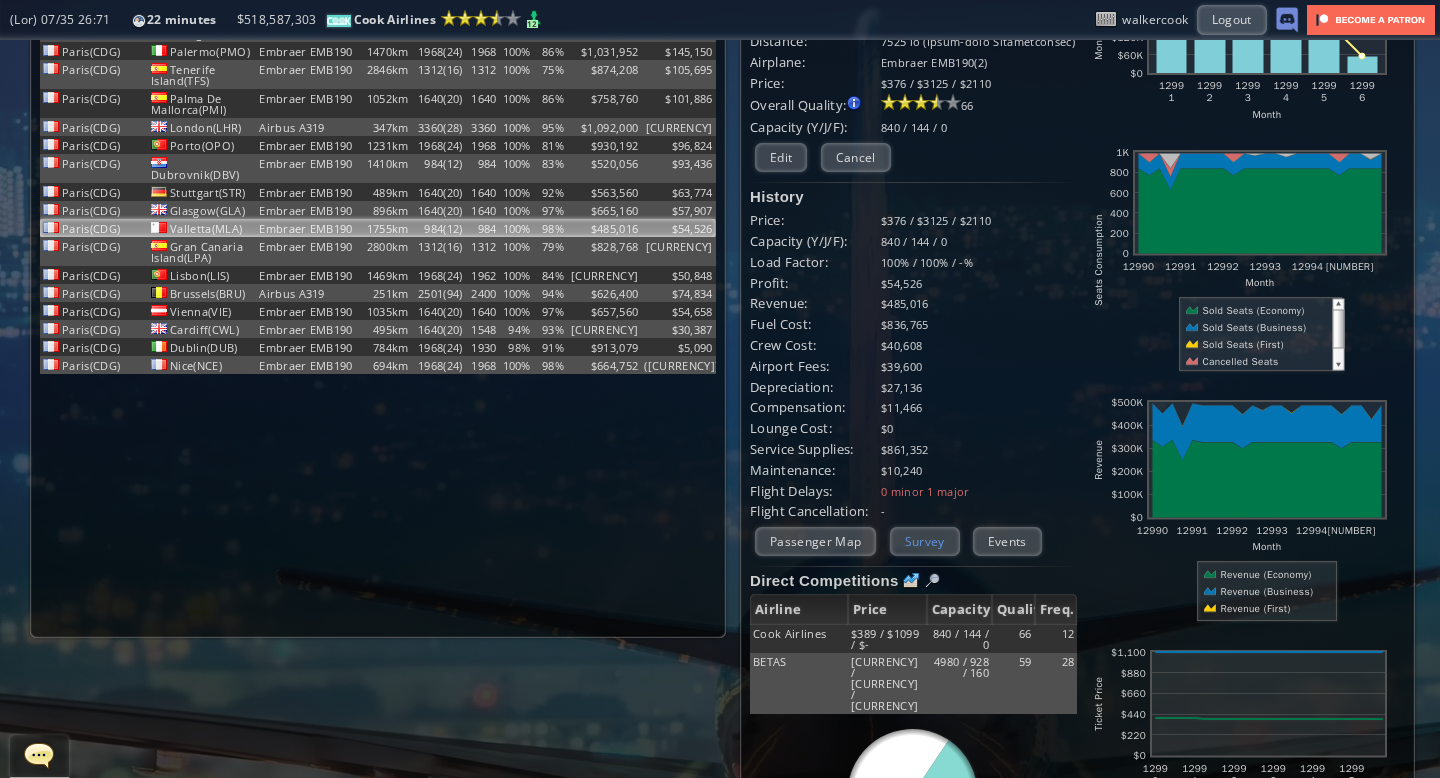 click on "Survey" at bounding box center [925, 541] 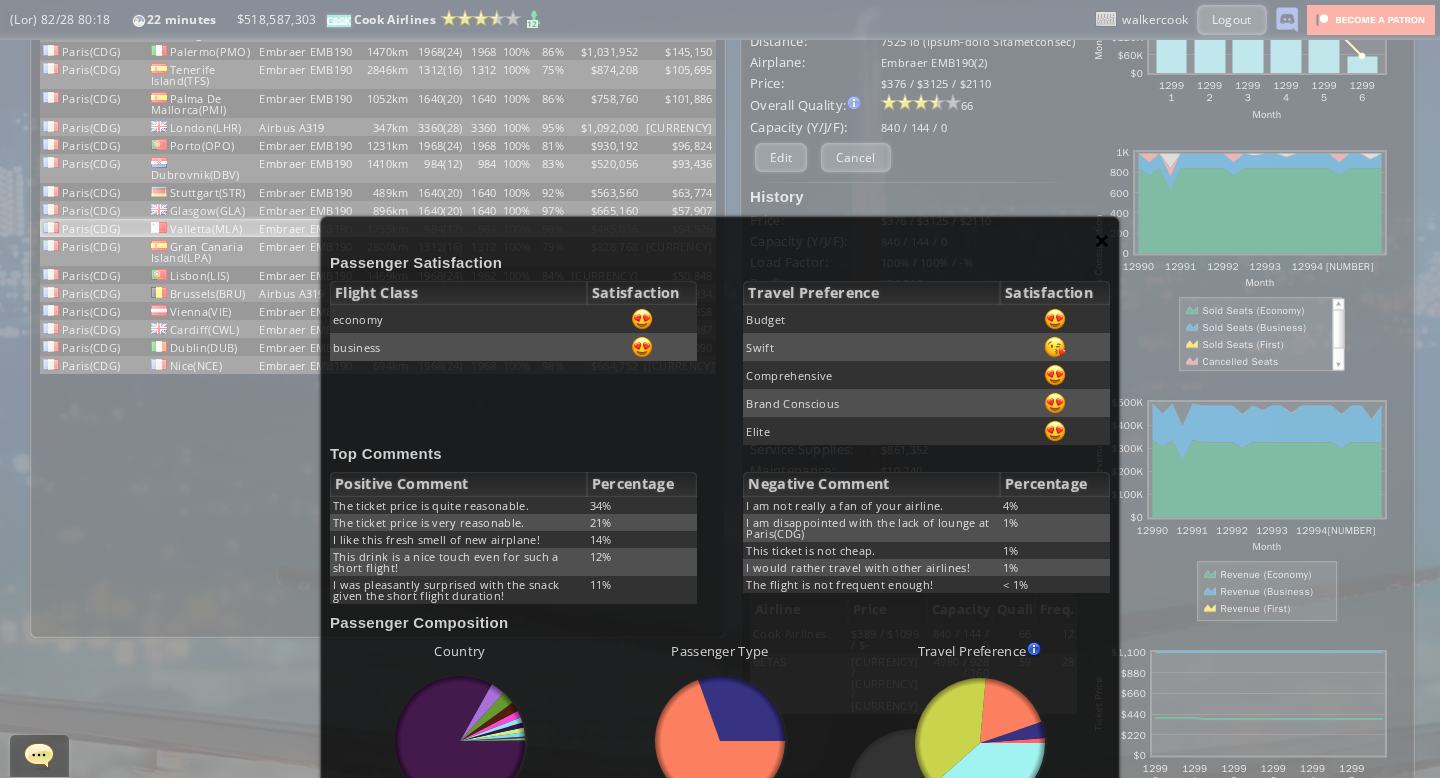 click on "×" at bounding box center [1102, 240] 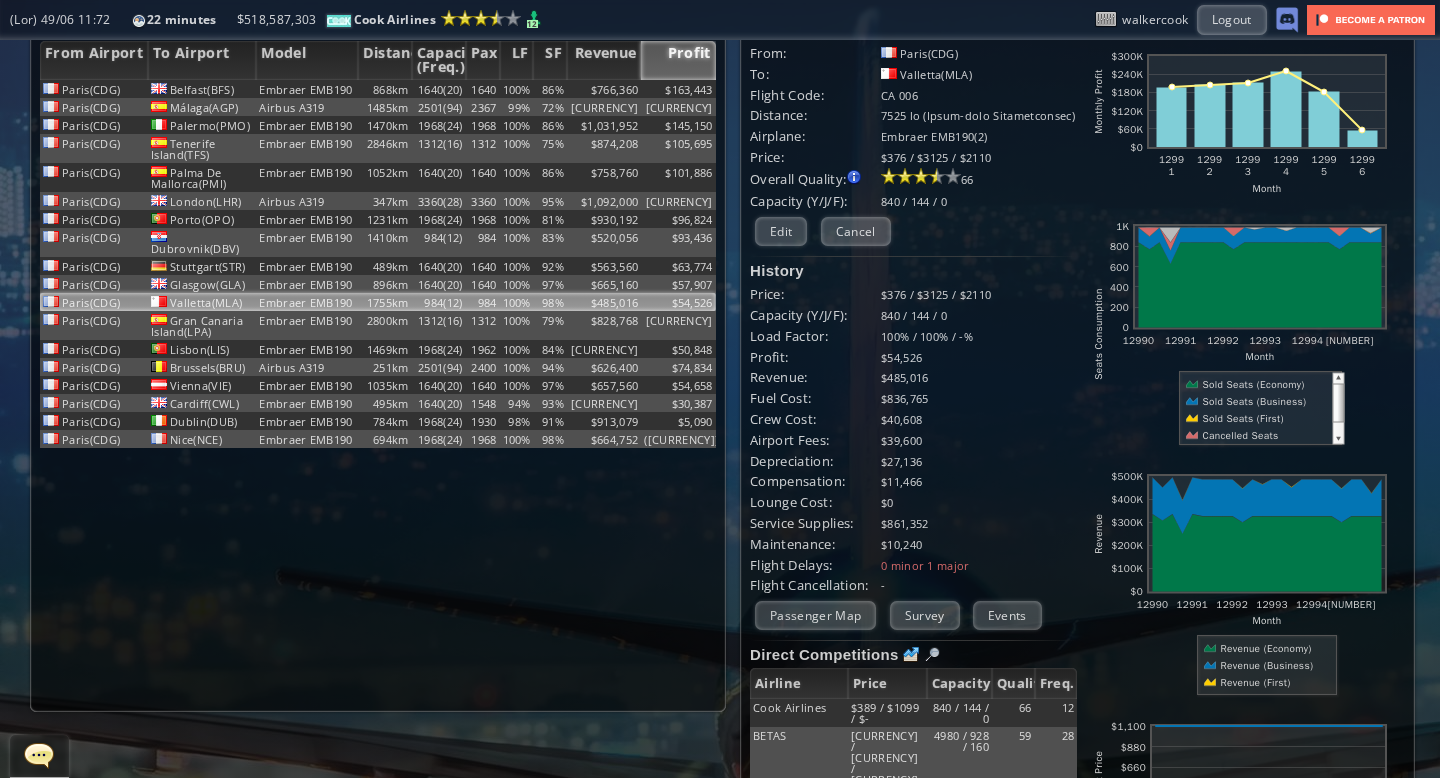 scroll, scrollTop: 31, scrollLeft: 0, axis: vertical 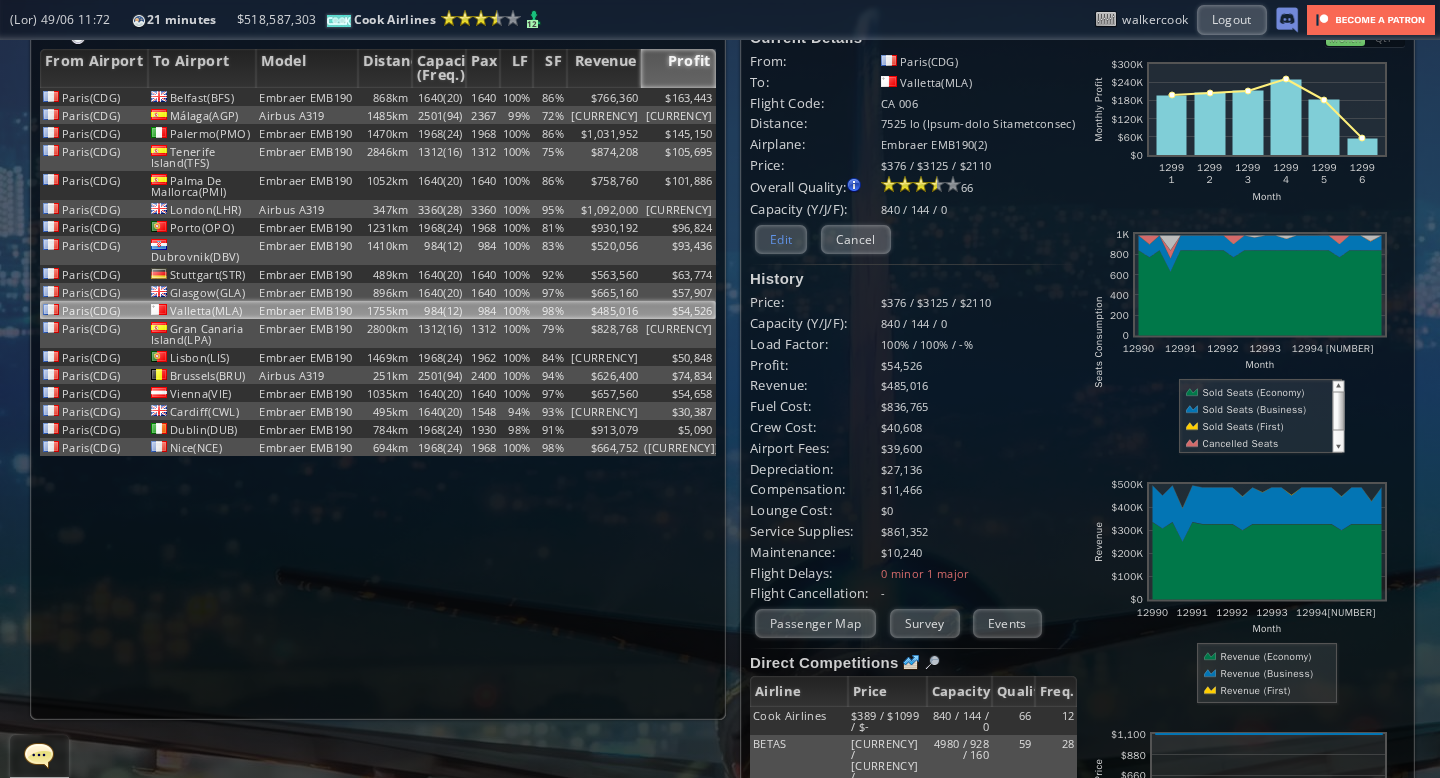 click on "Edit" at bounding box center (781, 239) 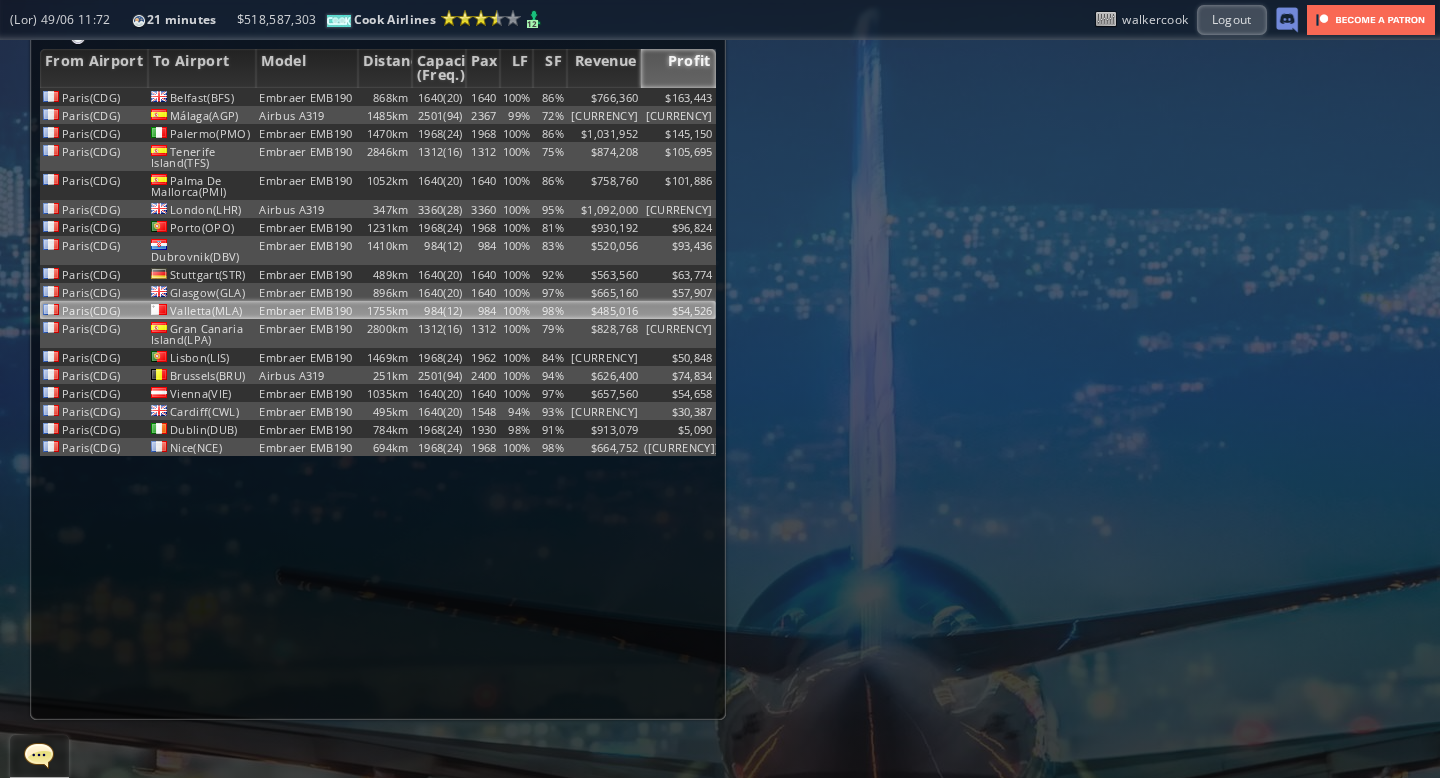 scroll, scrollTop: 0, scrollLeft: 0, axis: both 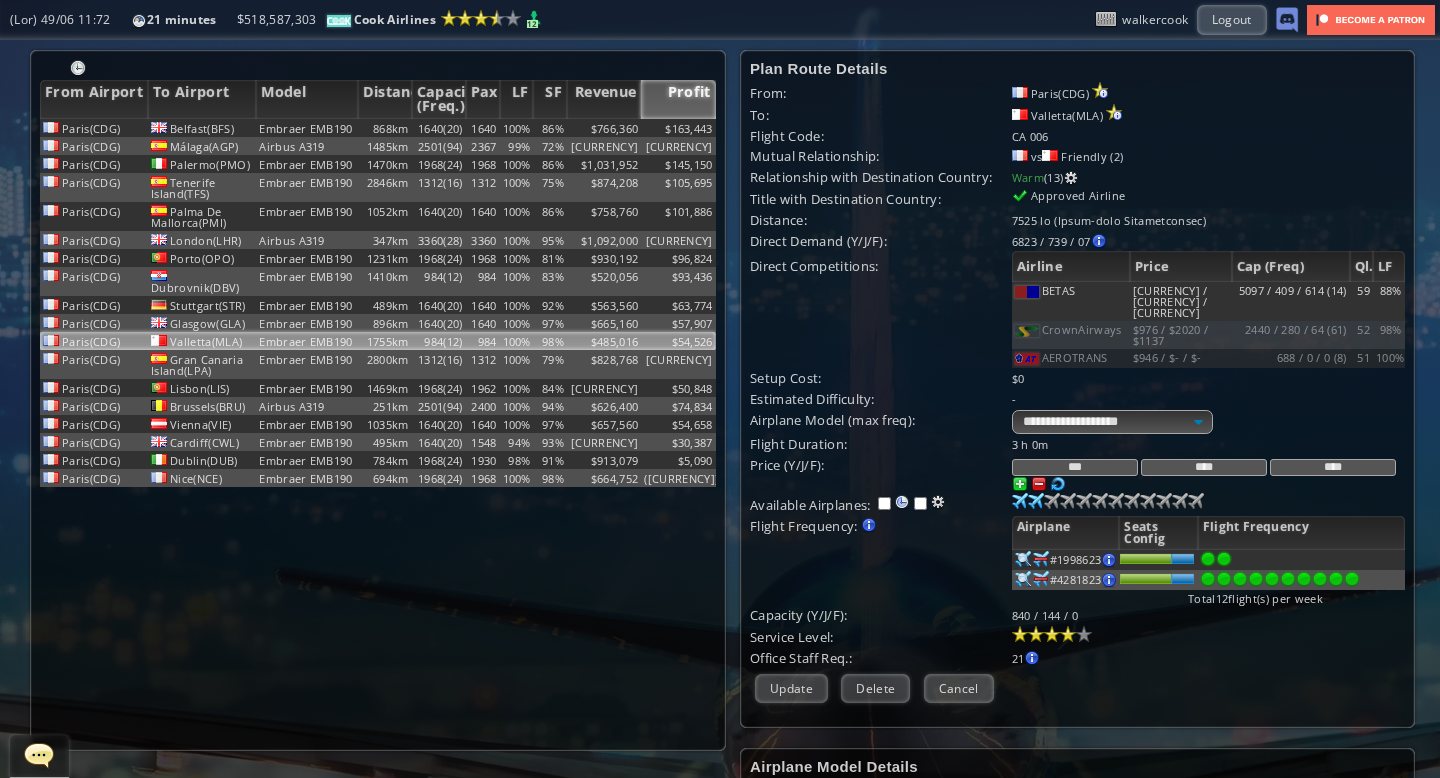drag, startPoint x: 1104, startPoint y: 475, endPoint x: 987, endPoint y: 468, distance: 117.20921 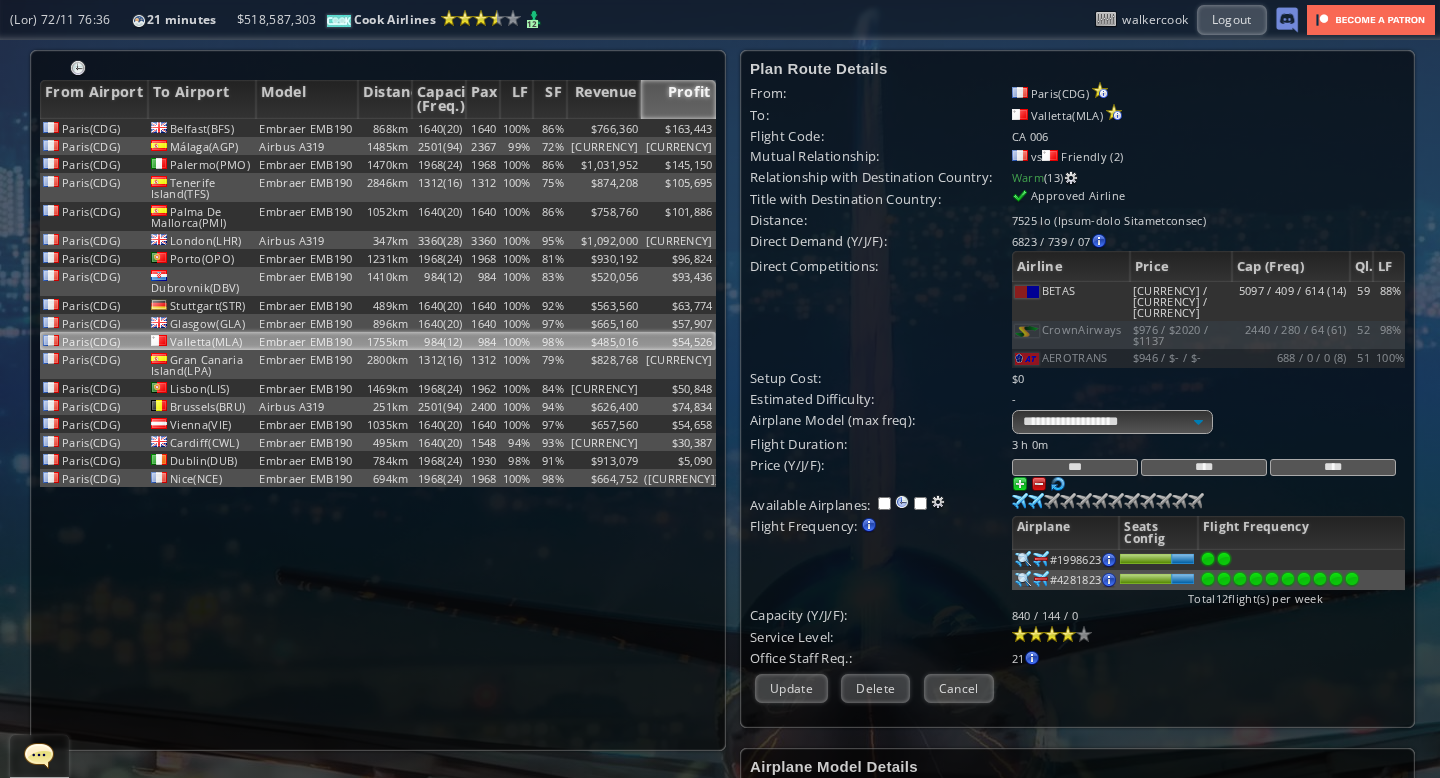 type on "****" 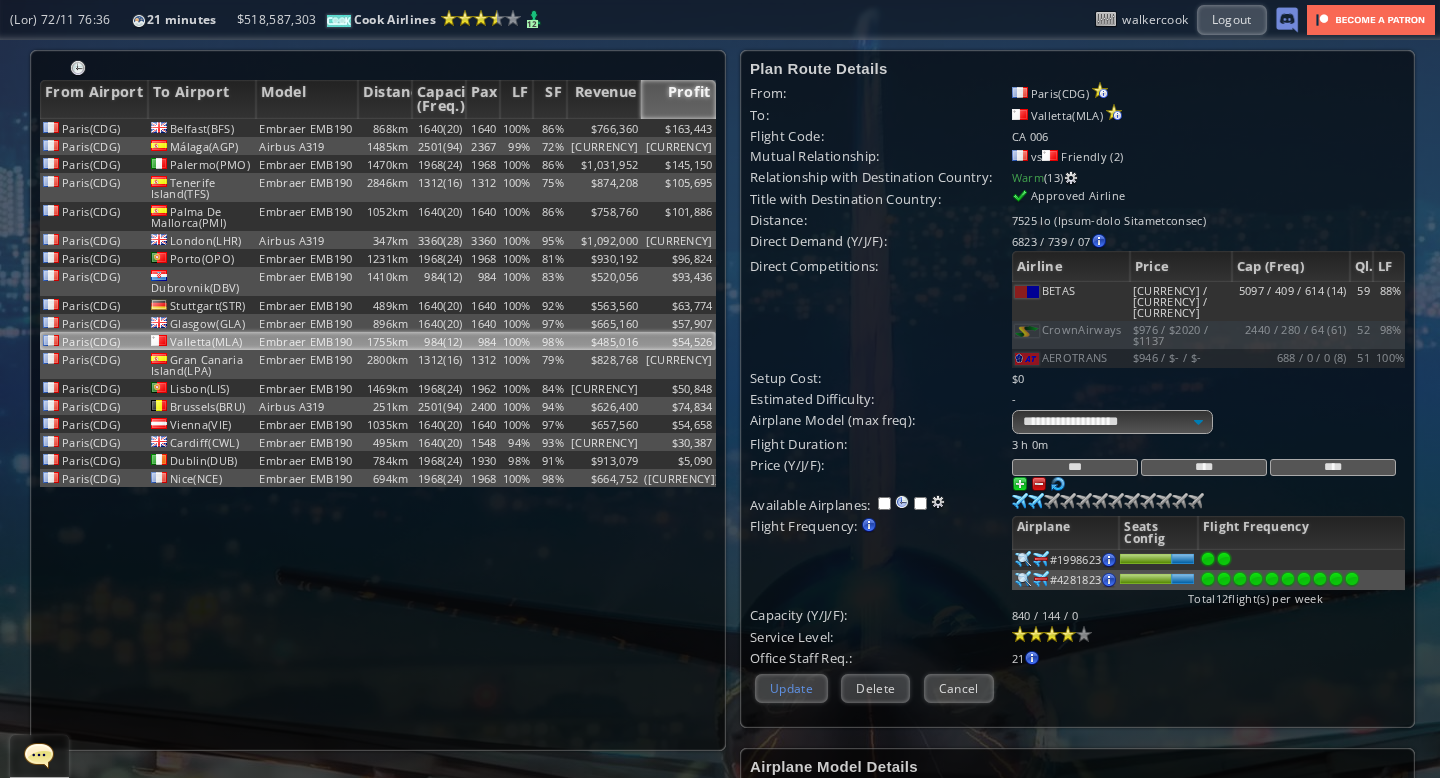 click on "Update" at bounding box center (791, 688) 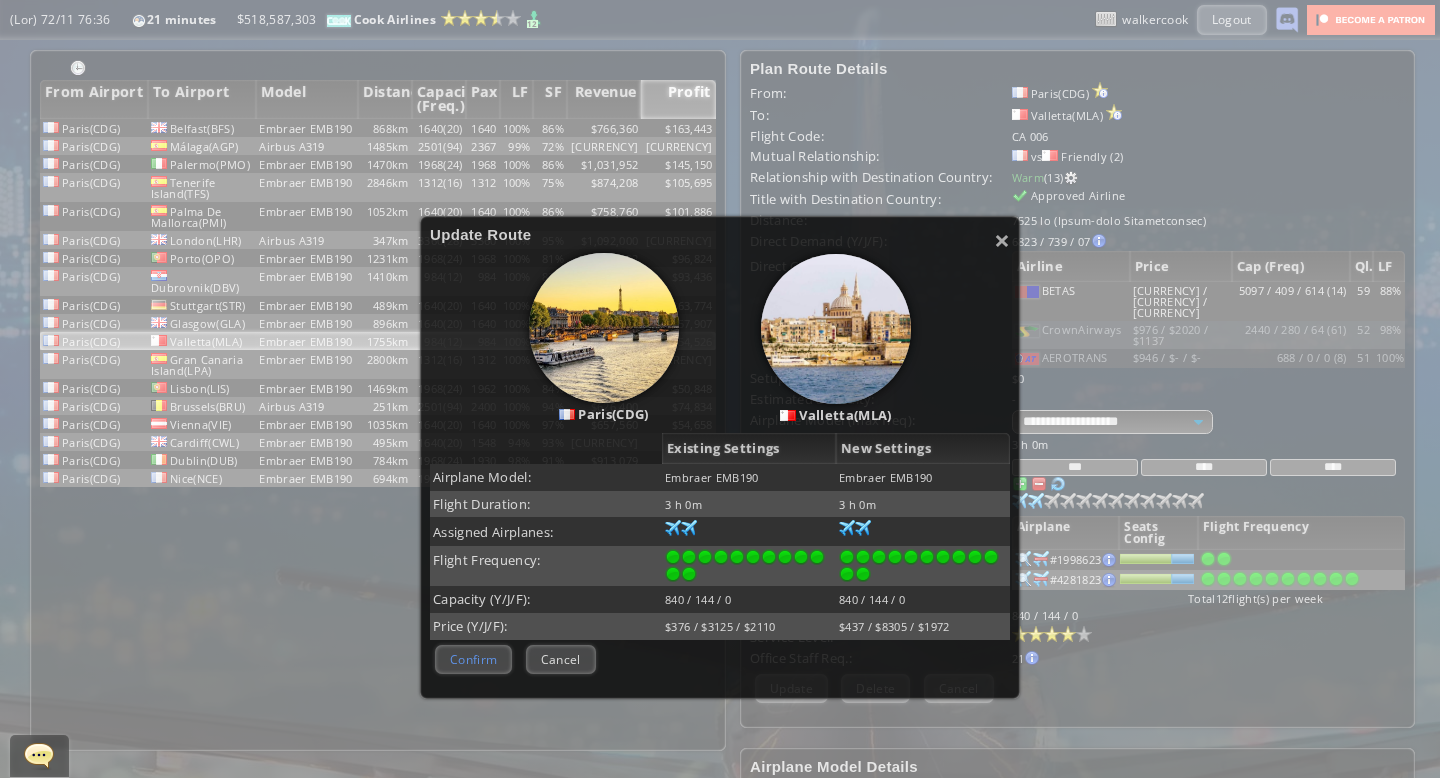 click on "Confirm" at bounding box center [473, 659] 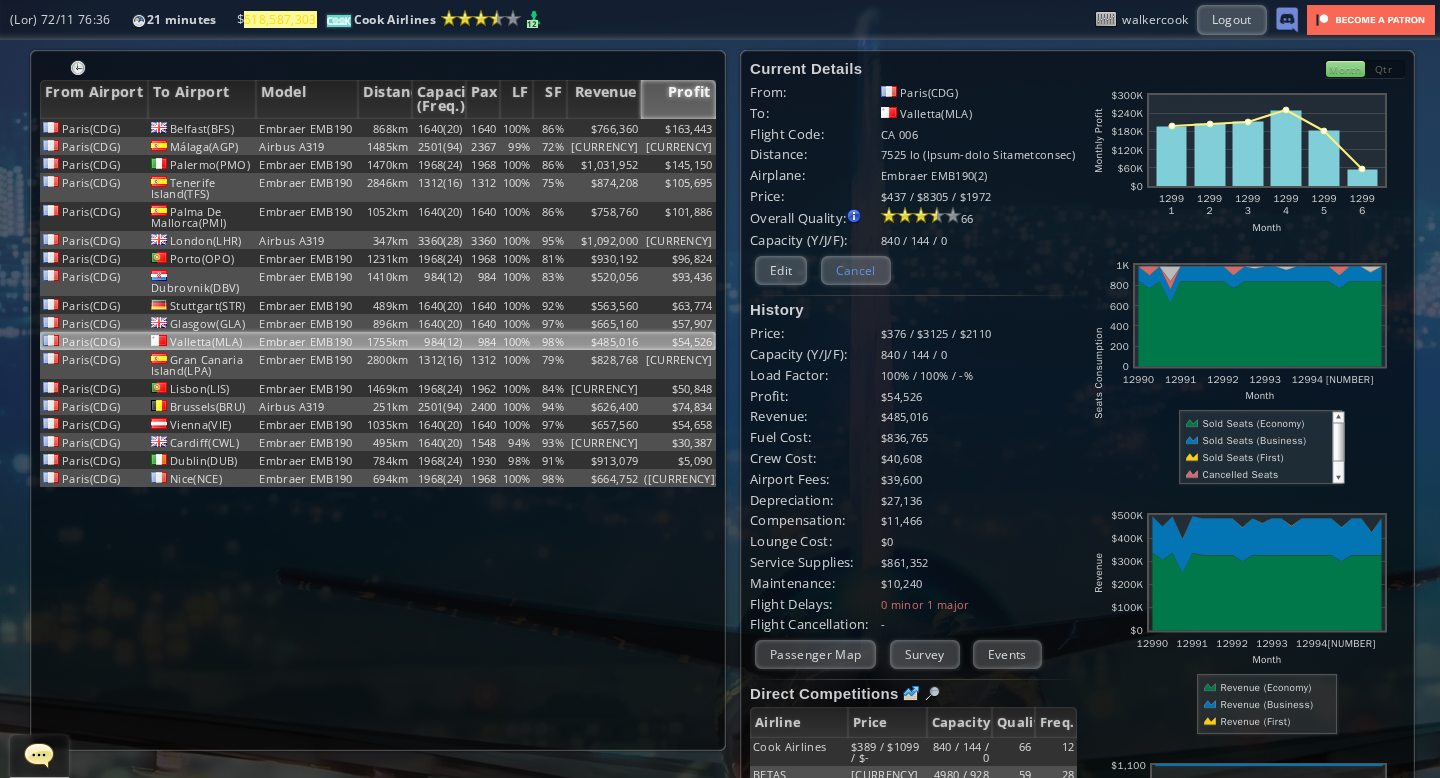 click on "Cancel" at bounding box center [856, 270] 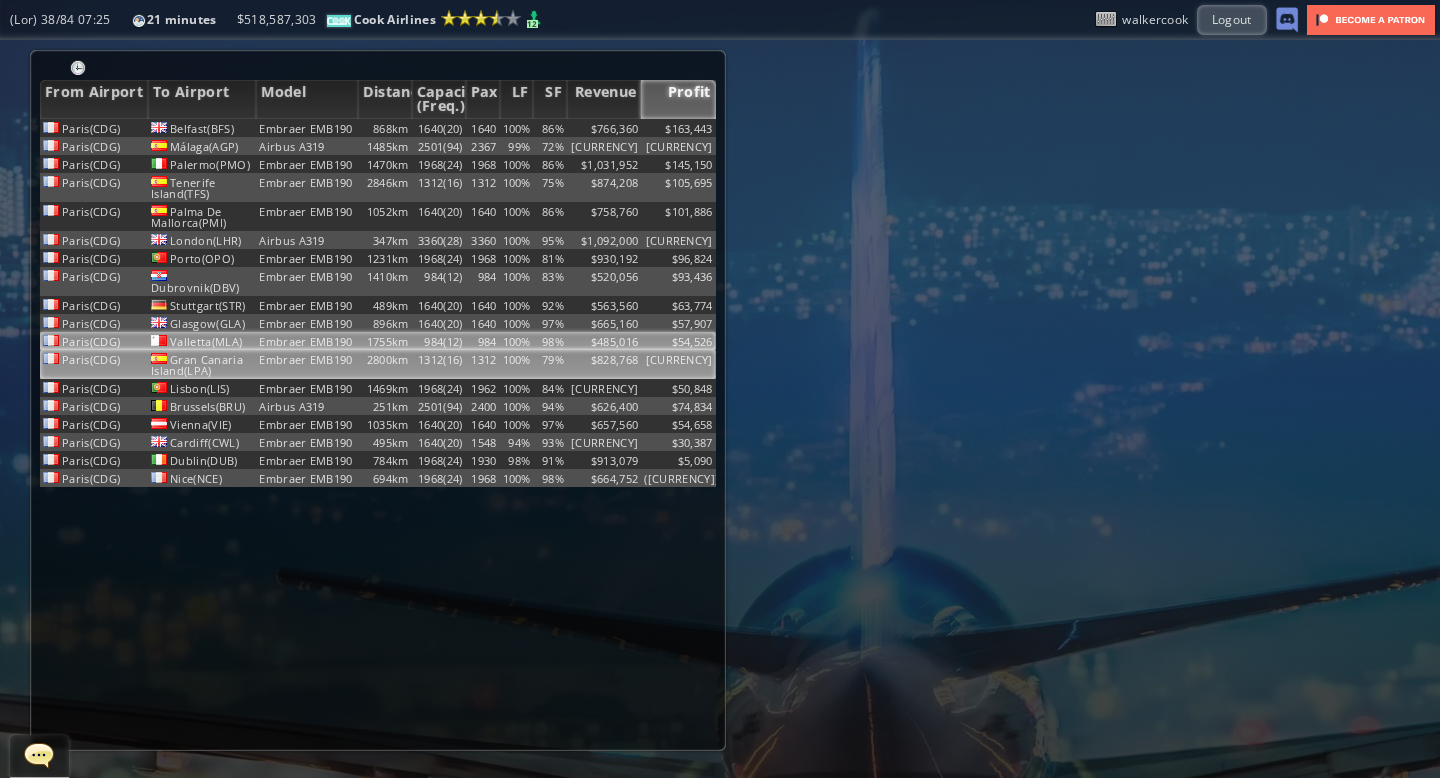 click on "100%" at bounding box center [517, 128] 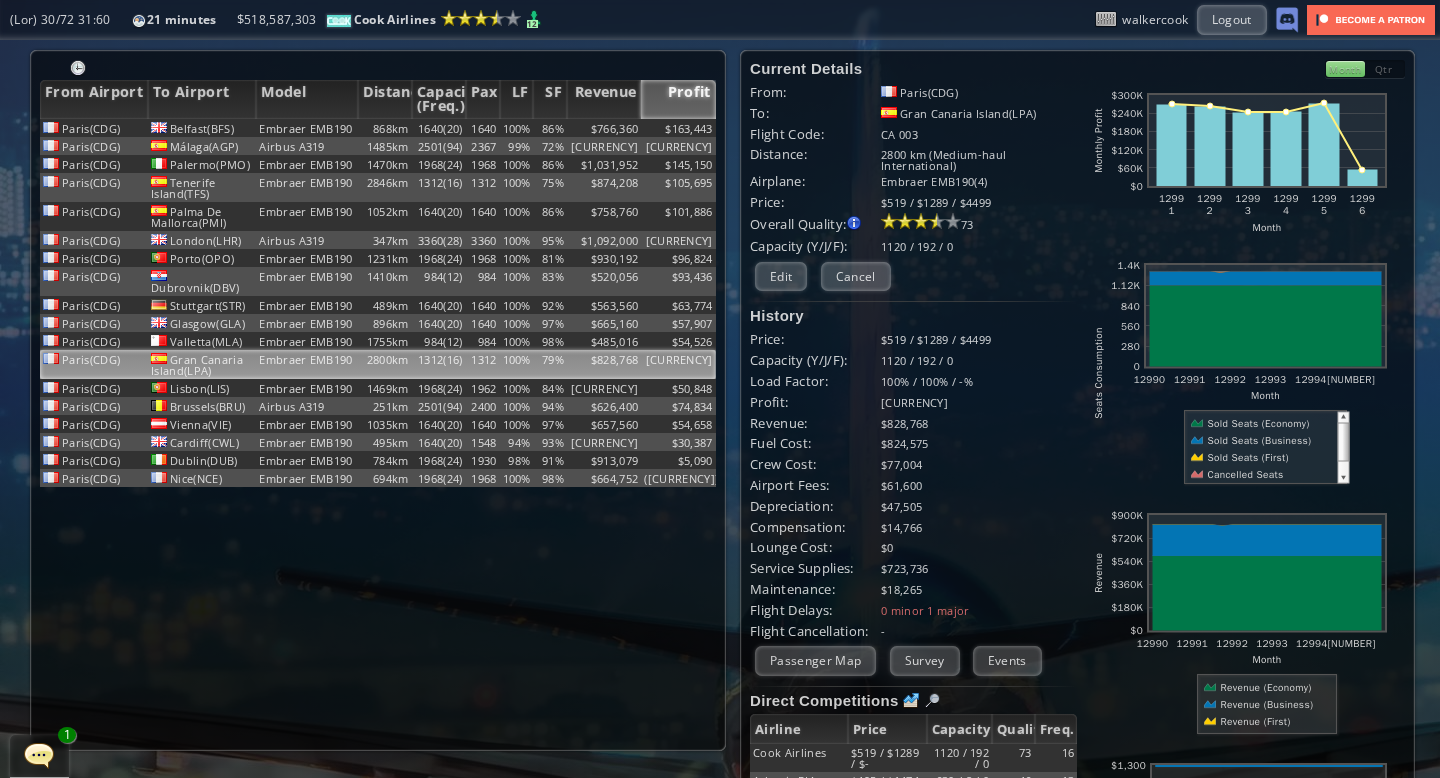 click at bounding box center (39, 755) 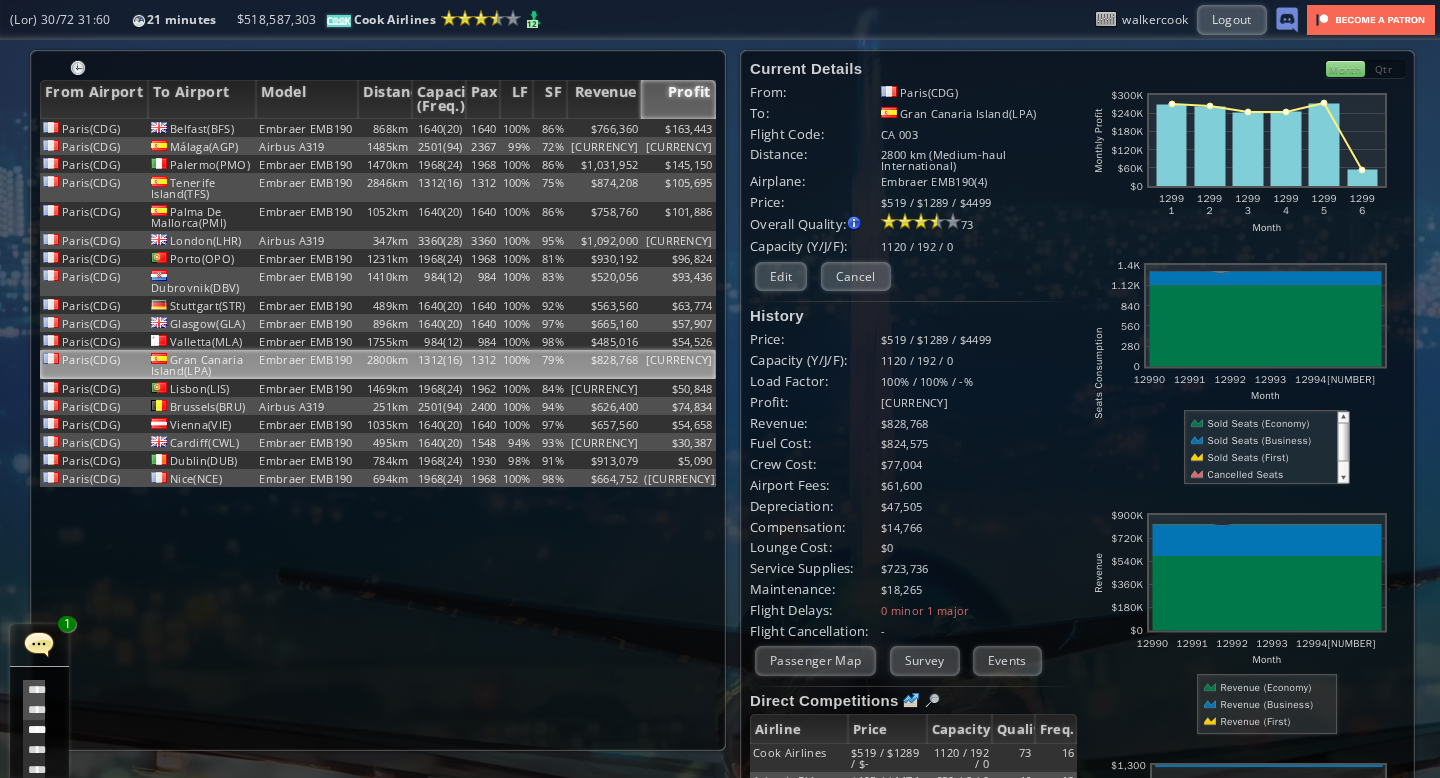 scroll, scrollTop: 678, scrollLeft: 0, axis: vertical 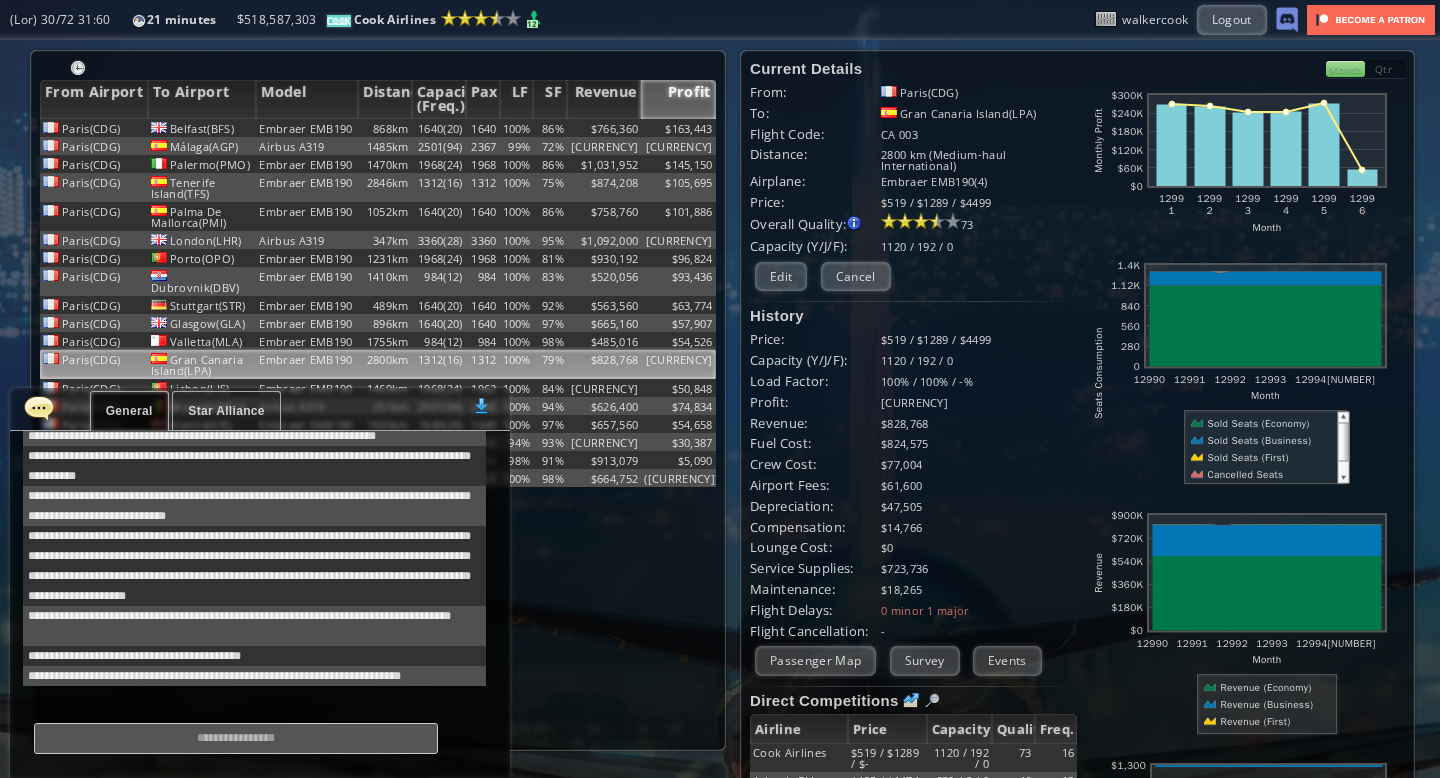 click at bounding box center (39, 408) 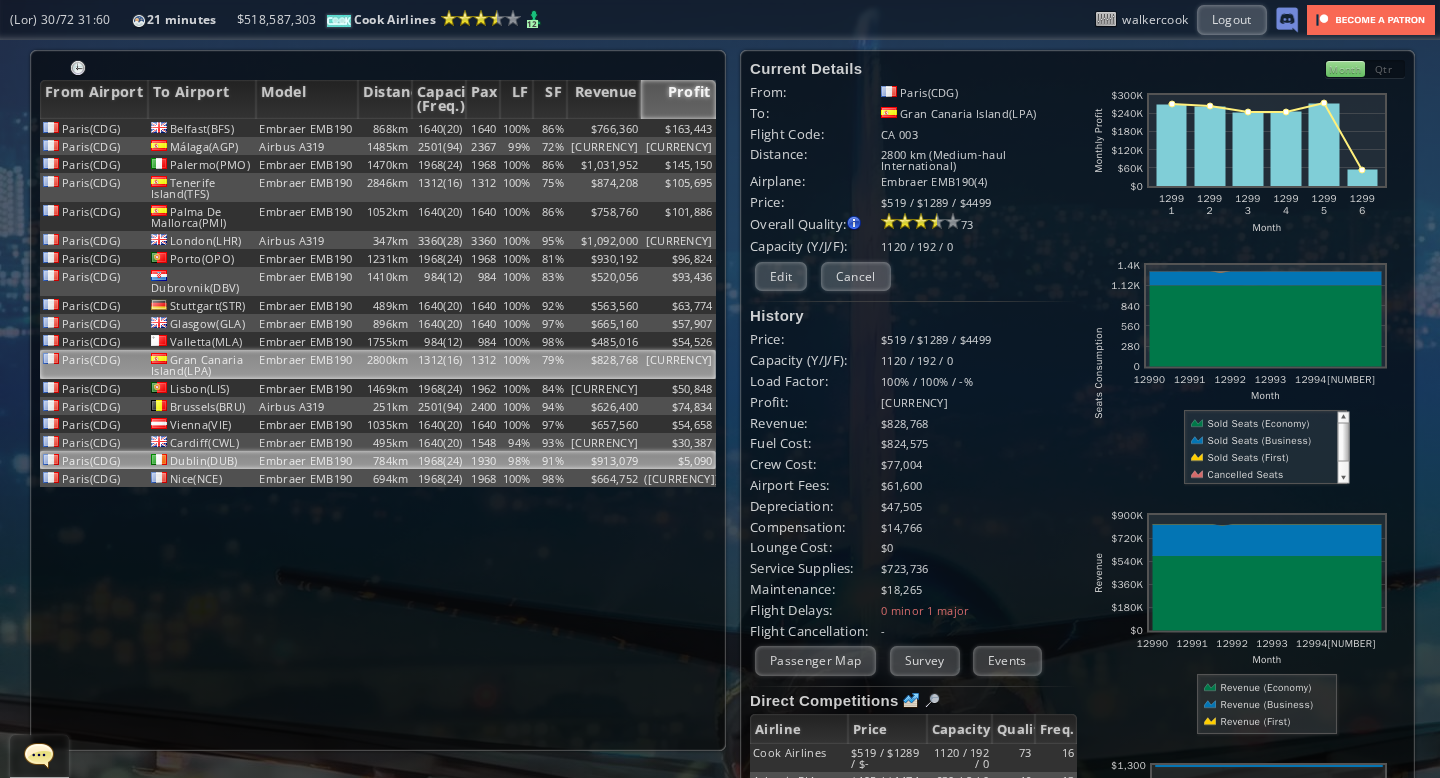 click on "98%" at bounding box center [517, 128] 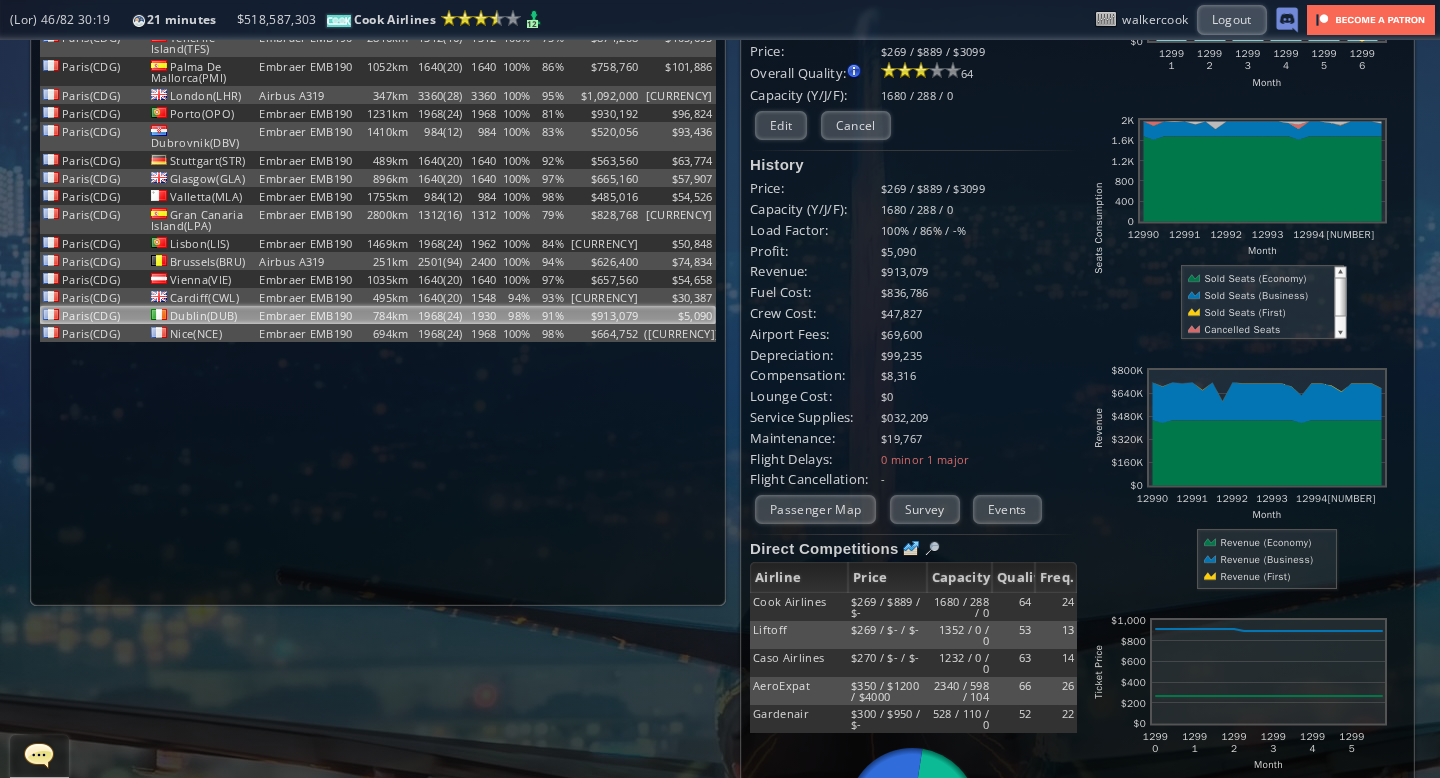 scroll, scrollTop: 151, scrollLeft: 0, axis: vertical 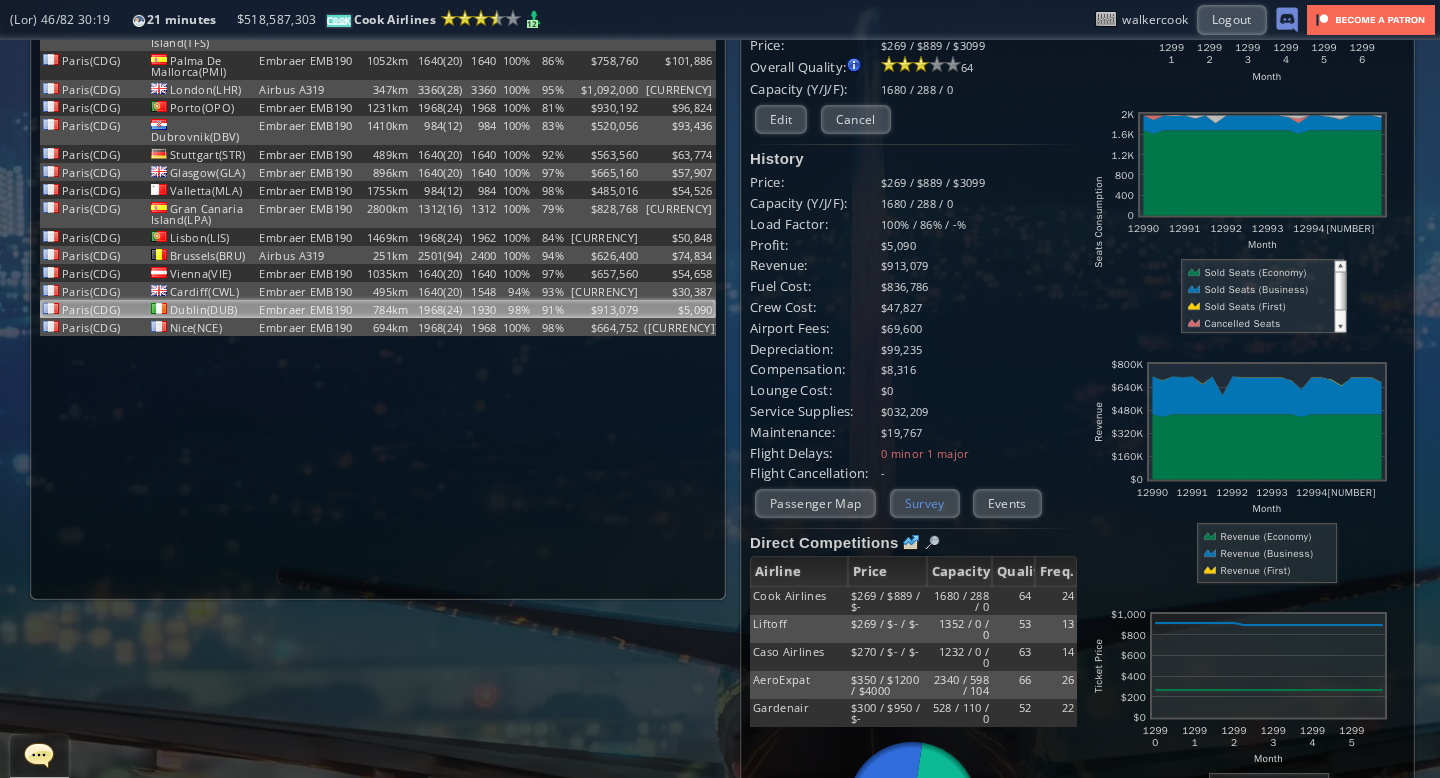 click on "Survey" at bounding box center (925, 503) 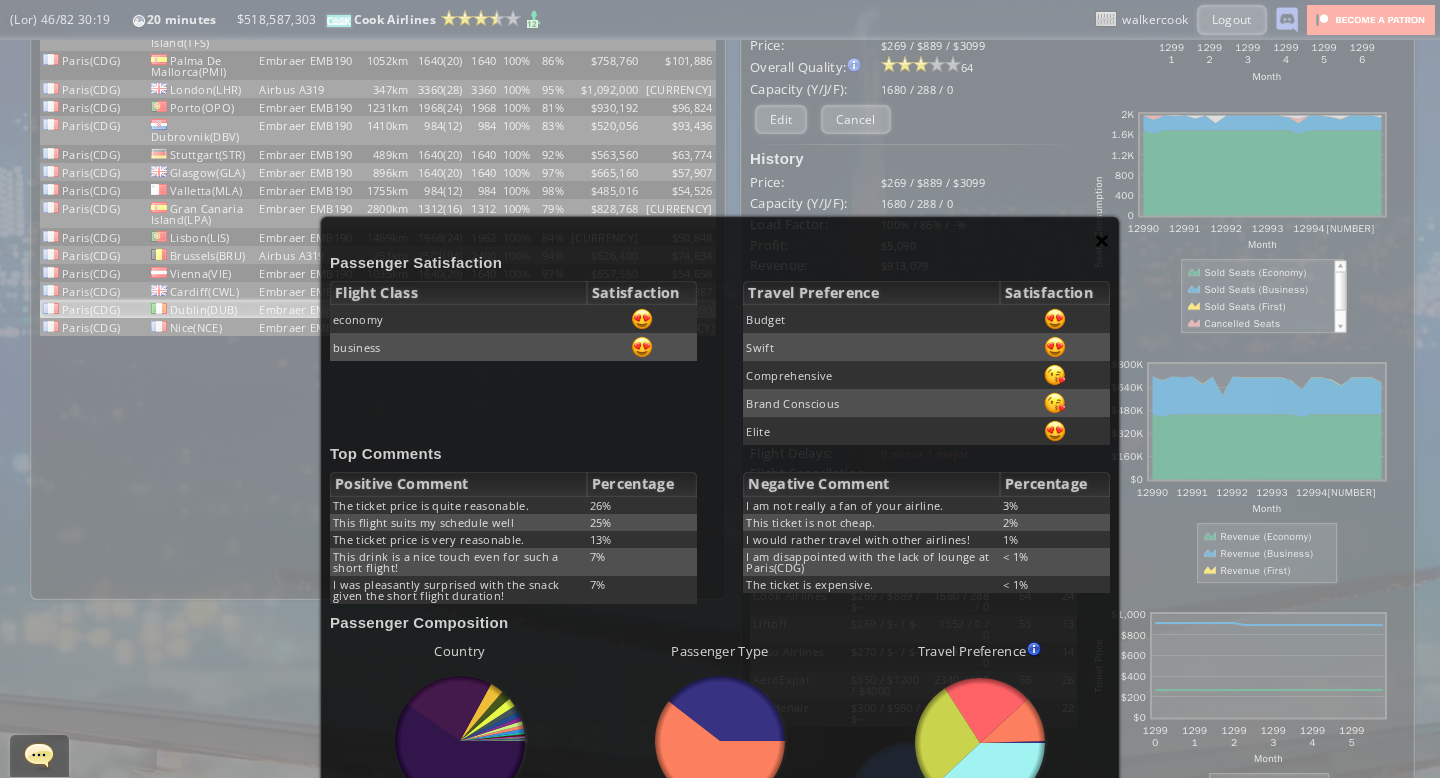 click on "×" at bounding box center (1102, 240) 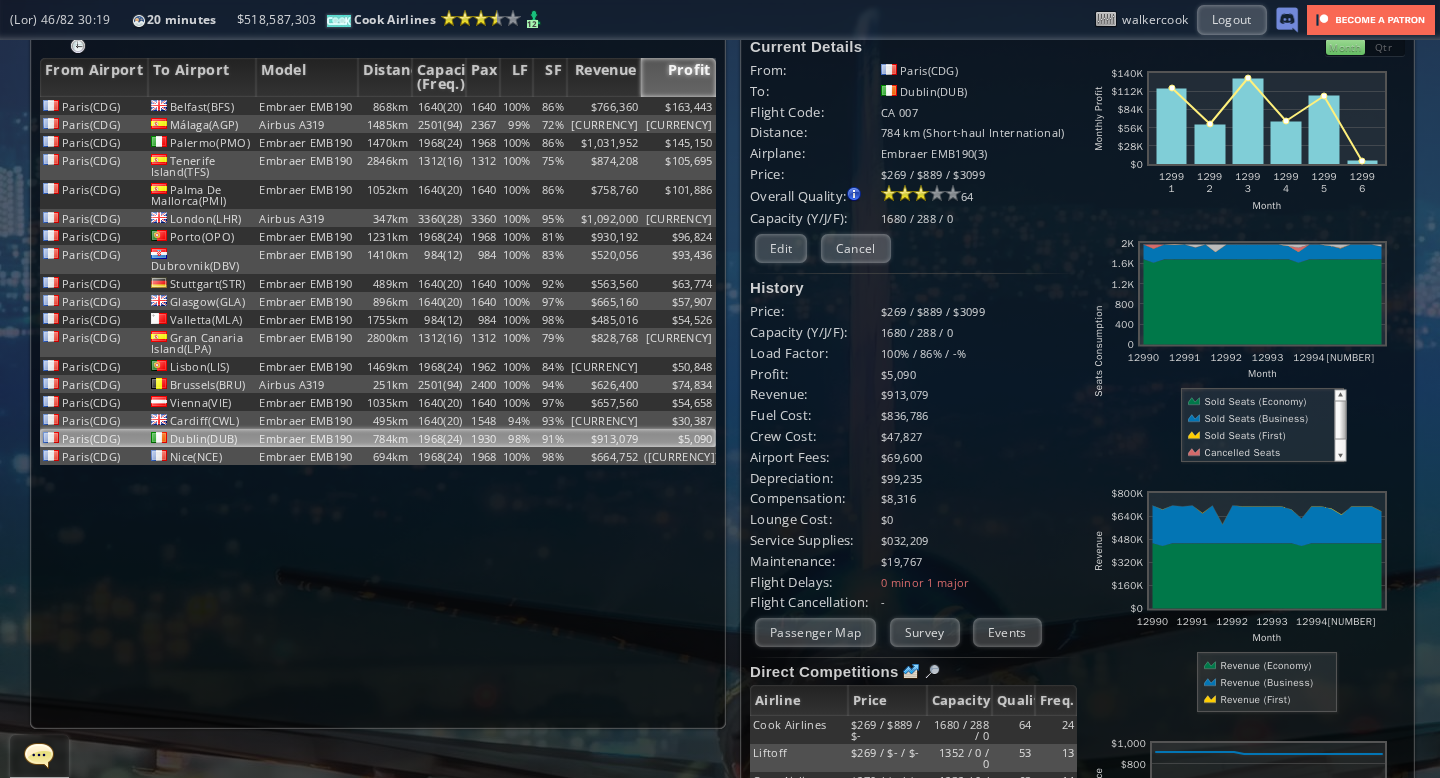 scroll, scrollTop: 0, scrollLeft: 0, axis: both 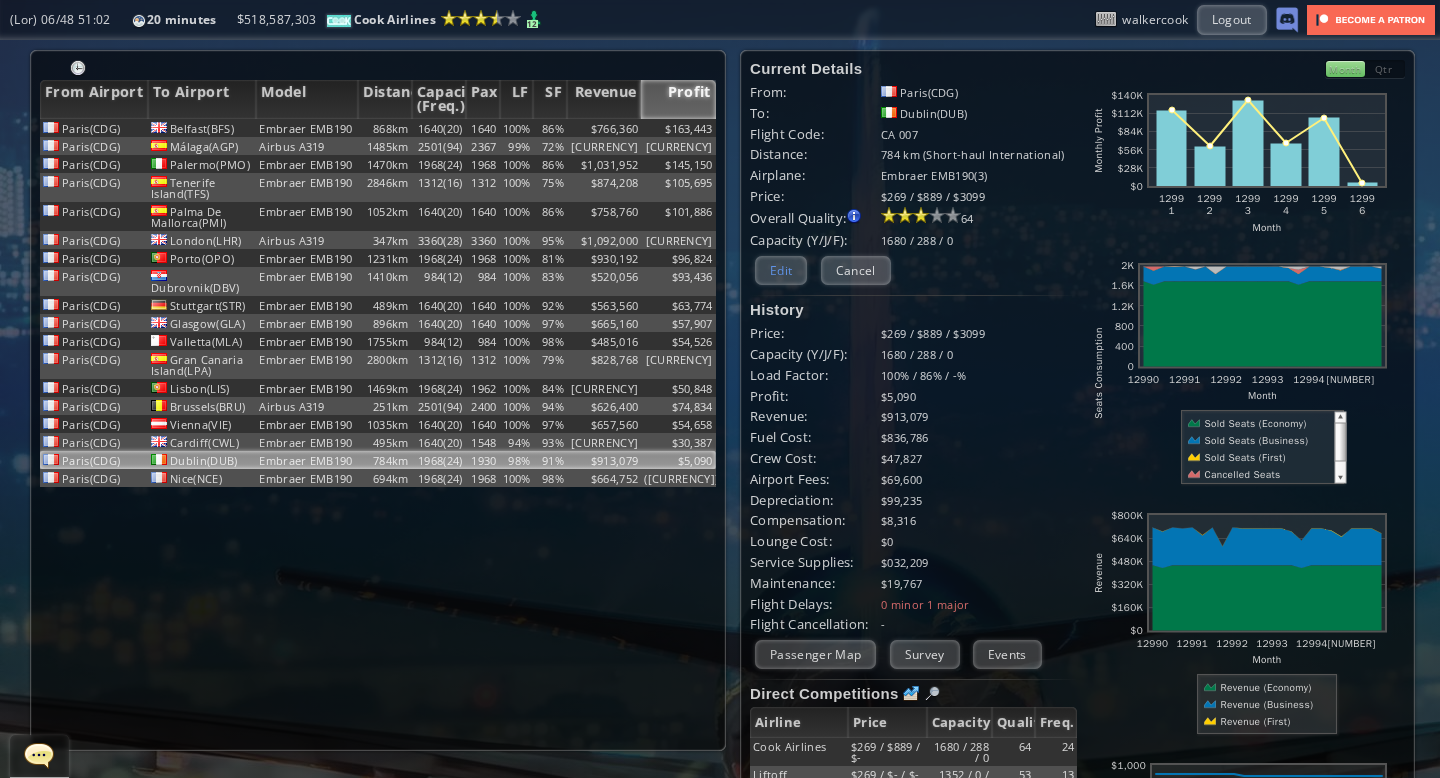 click on "Edit" at bounding box center [781, 270] 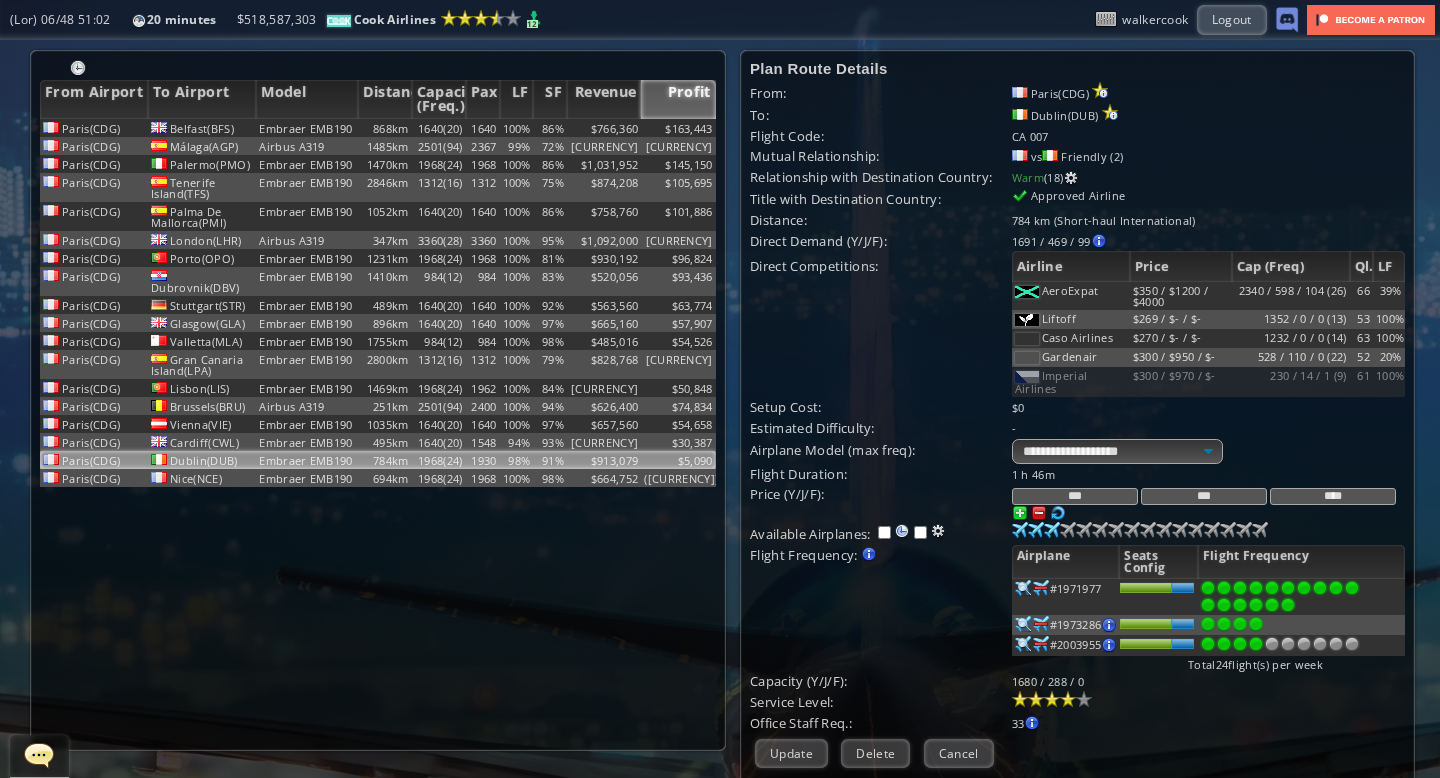 click on "***" at bounding box center [1204, 496] 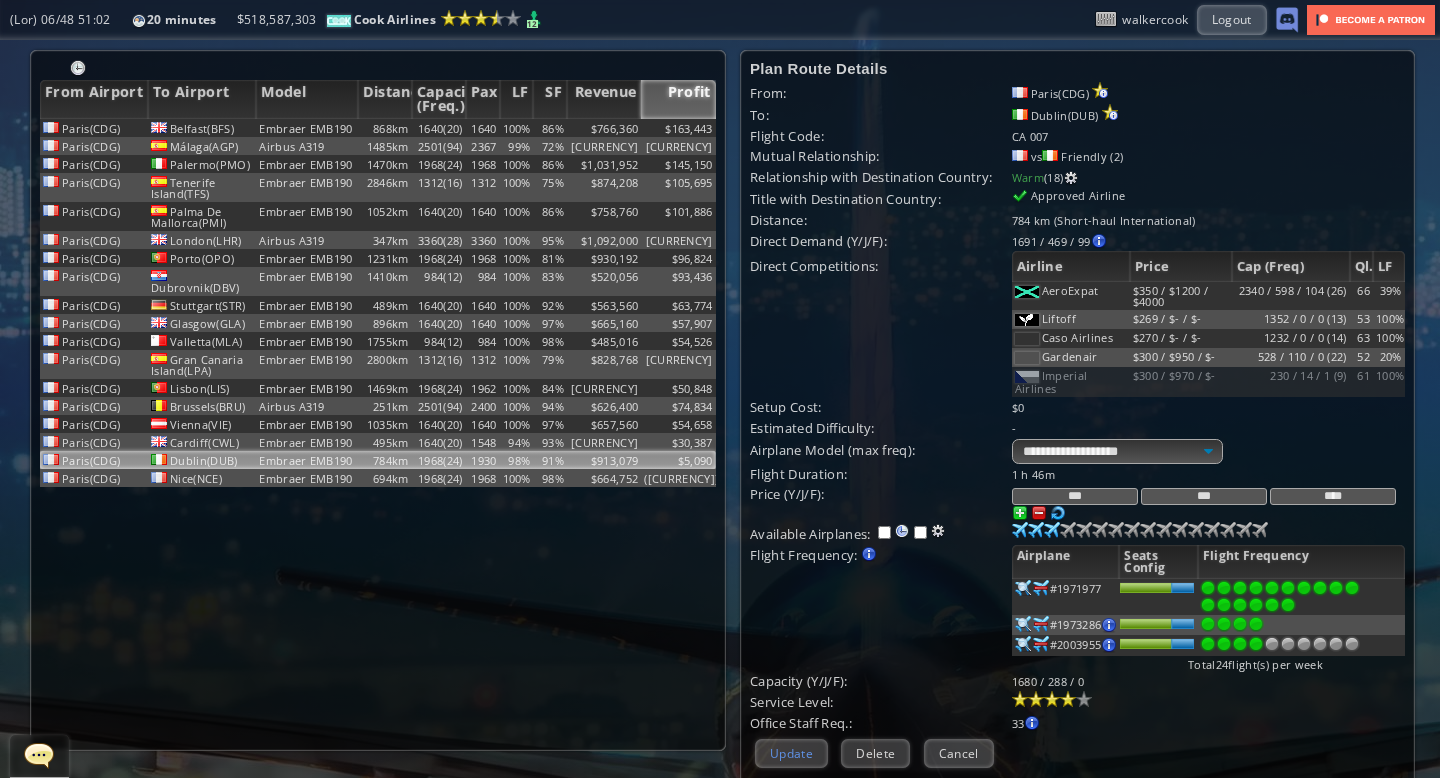 type on "***" 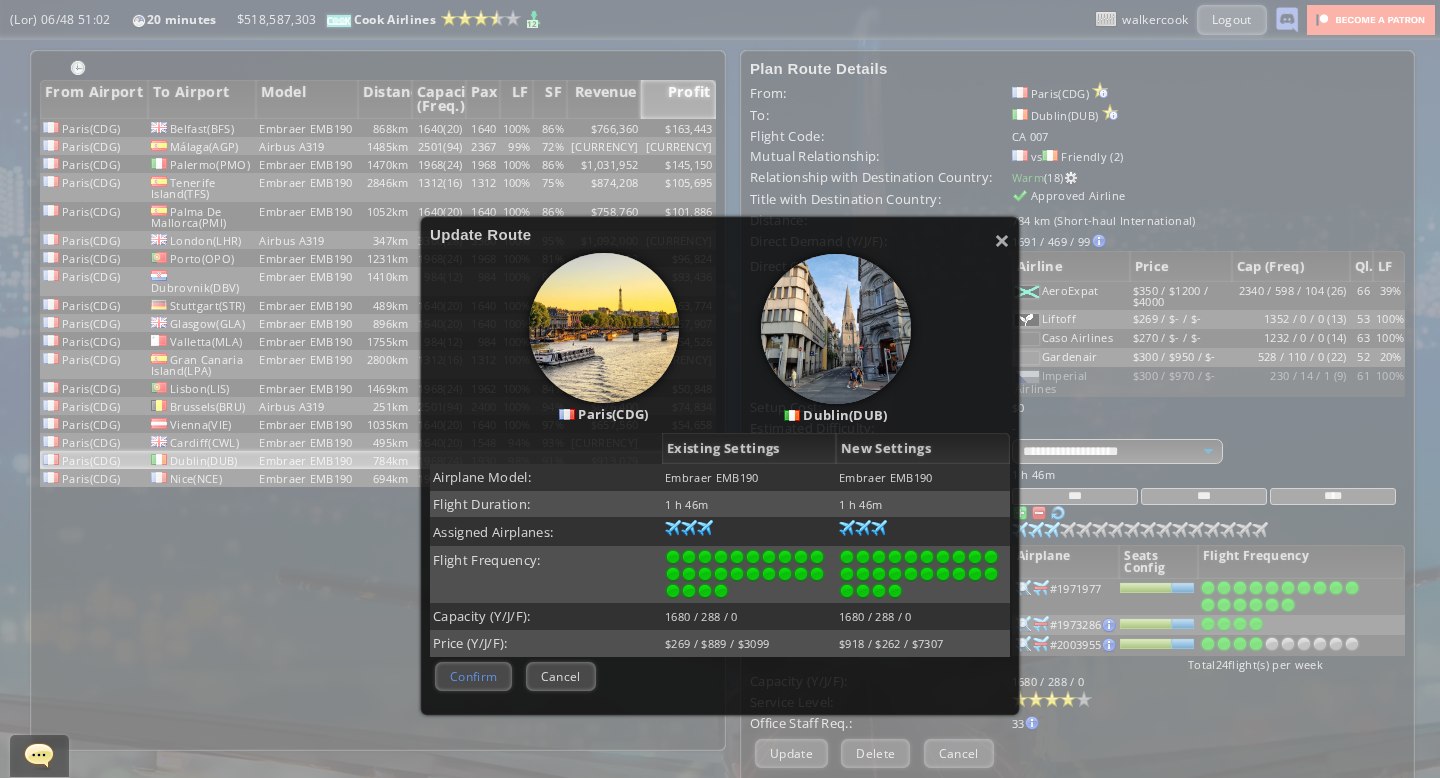 click on "Confirm" at bounding box center (473, 676) 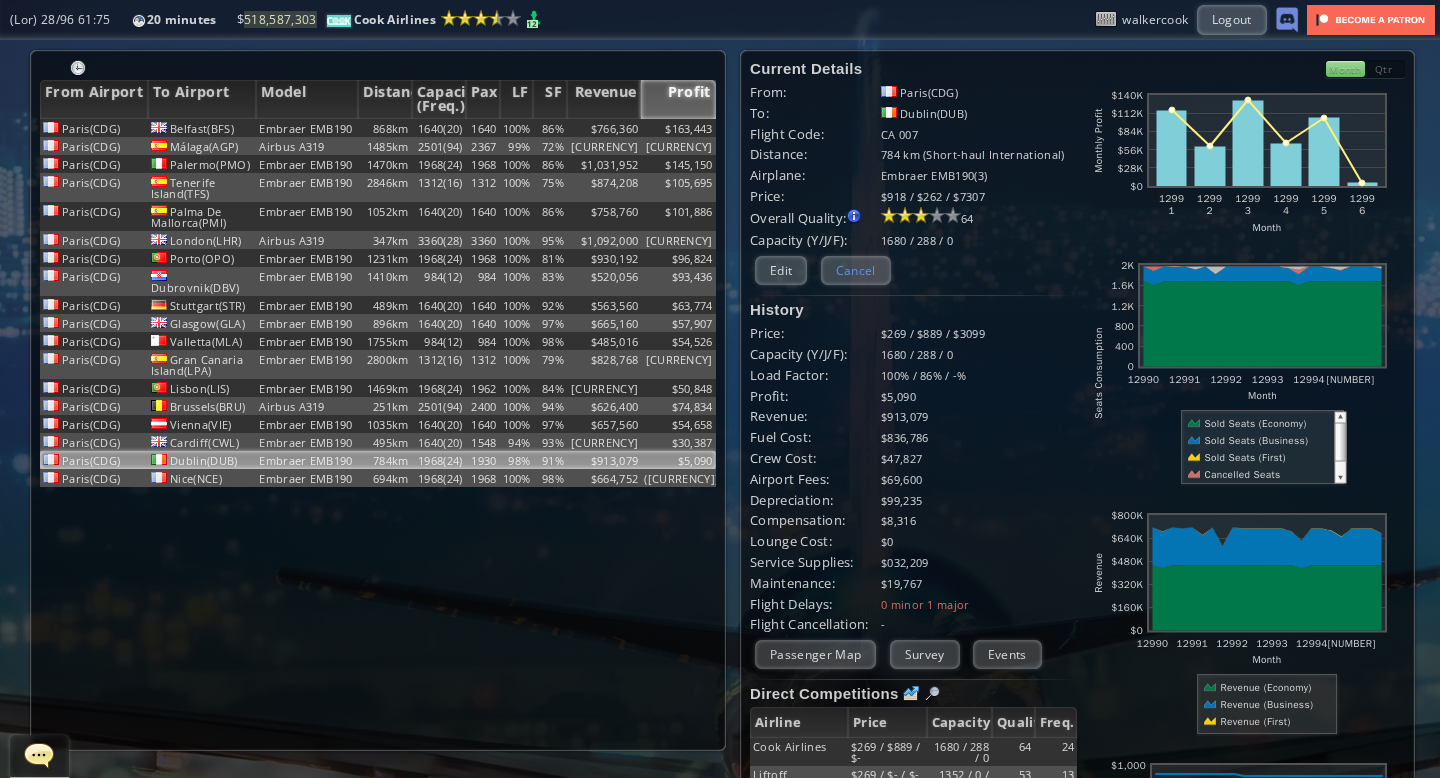click on "Cancel" at bounding box center (856, 270) 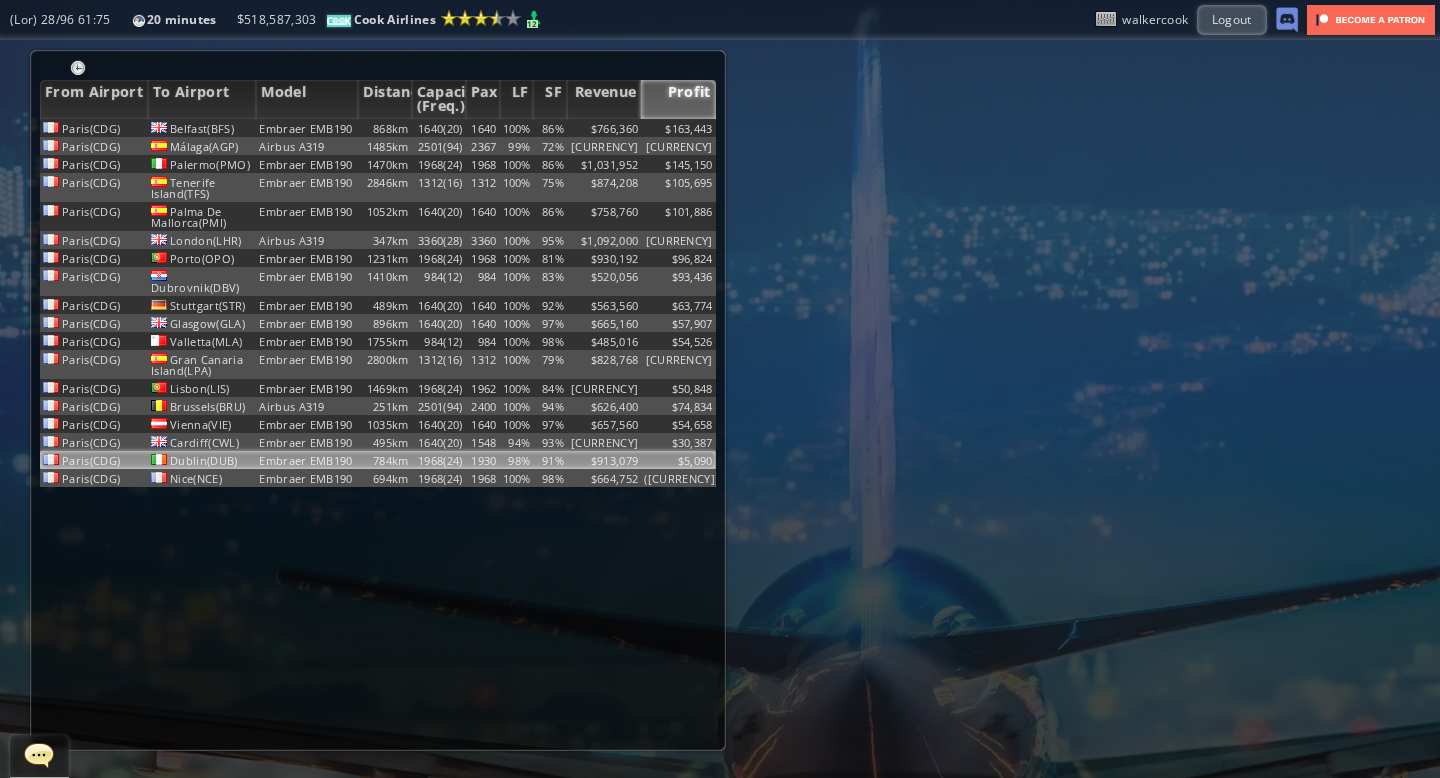 click on "$674,170" at bounding box center [604, 460] 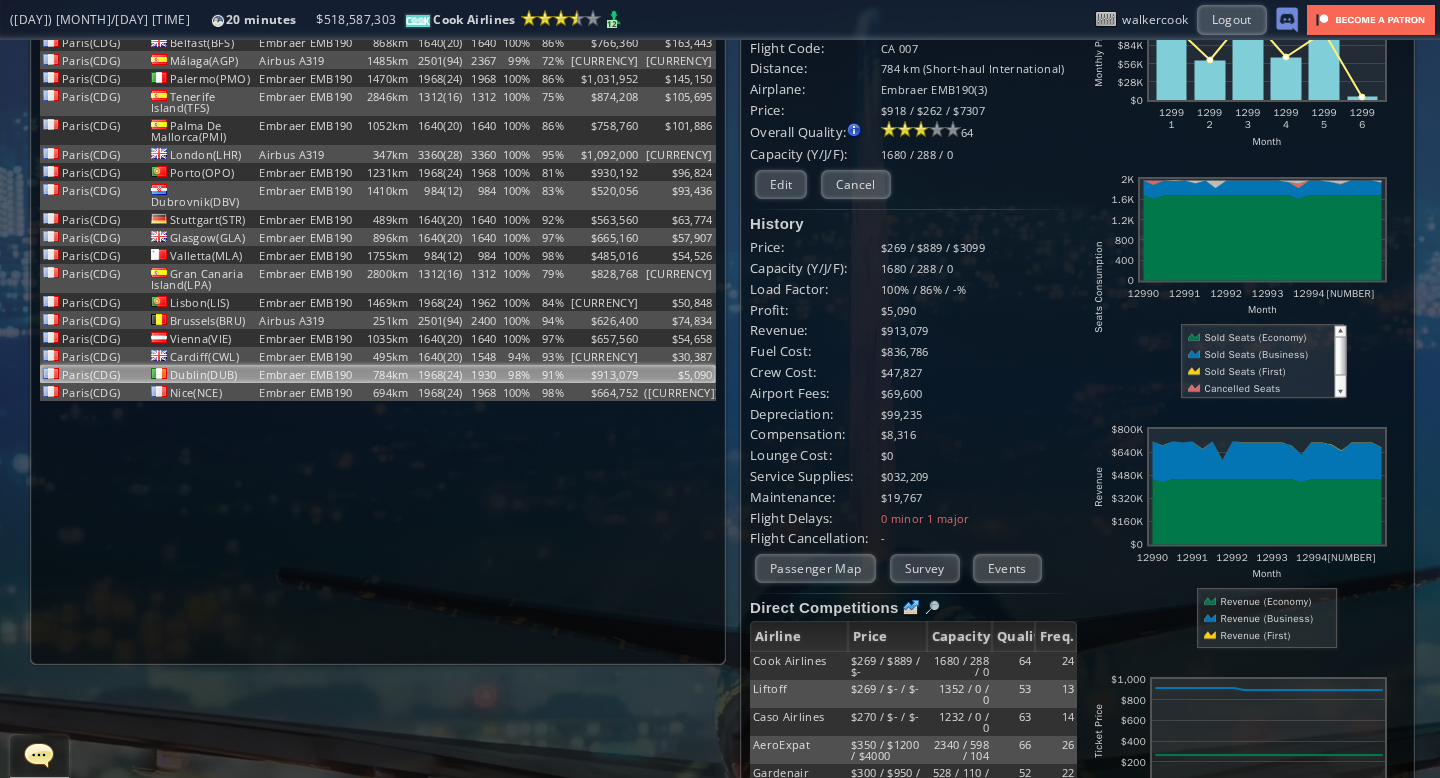 scroll, scrollTop: 0, scrollLeft: 0, axis: both 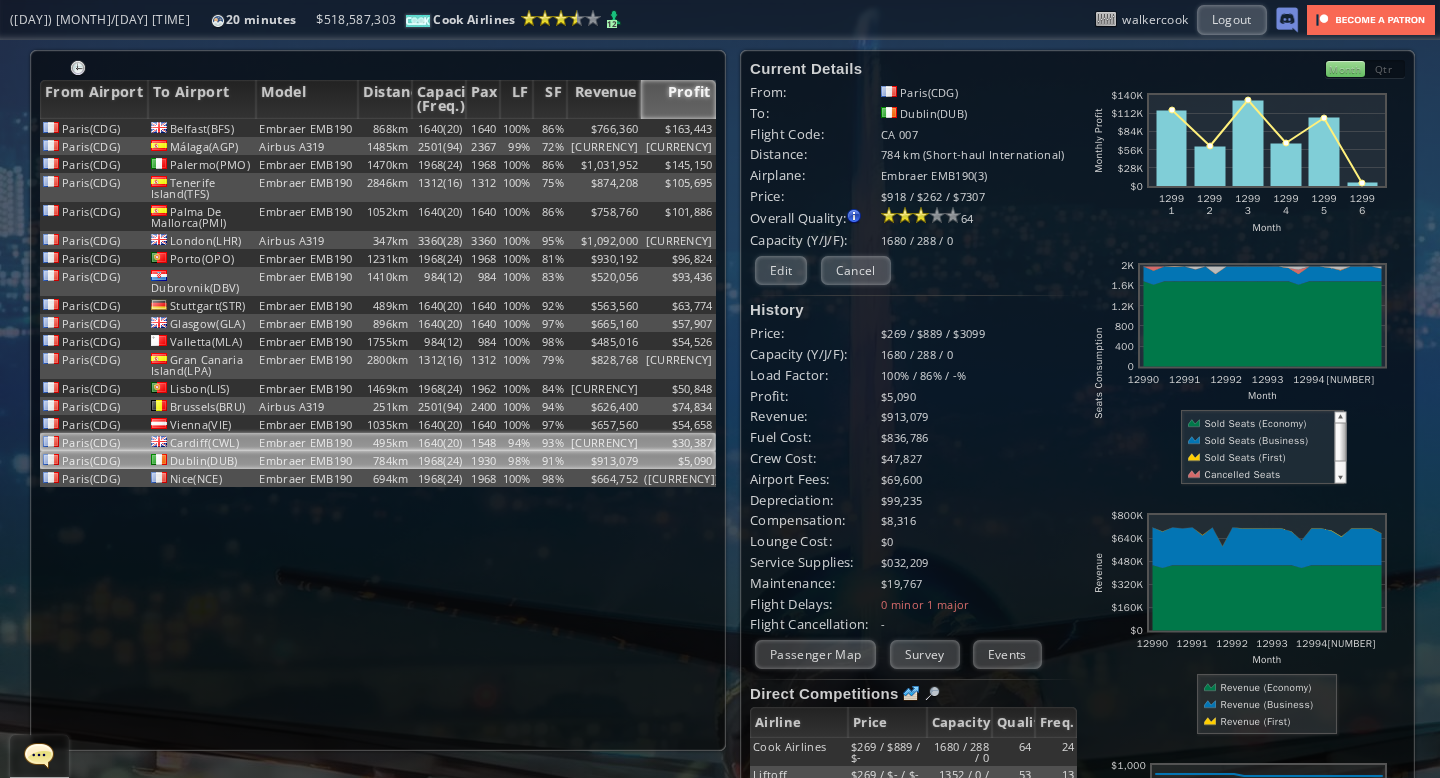 click on "$510,372" at bounding box center (604, 128) 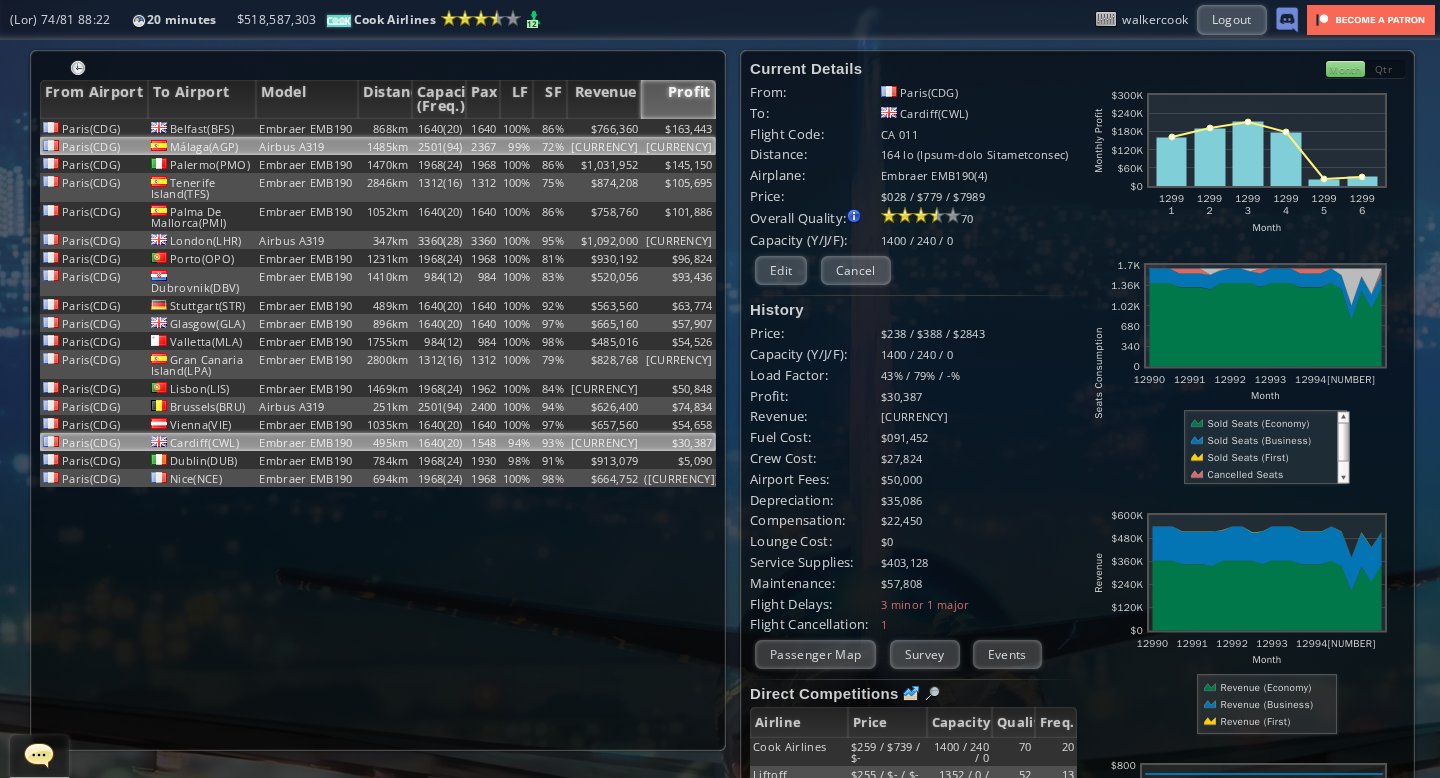 click on "99%" at bounding box center (517, 128) 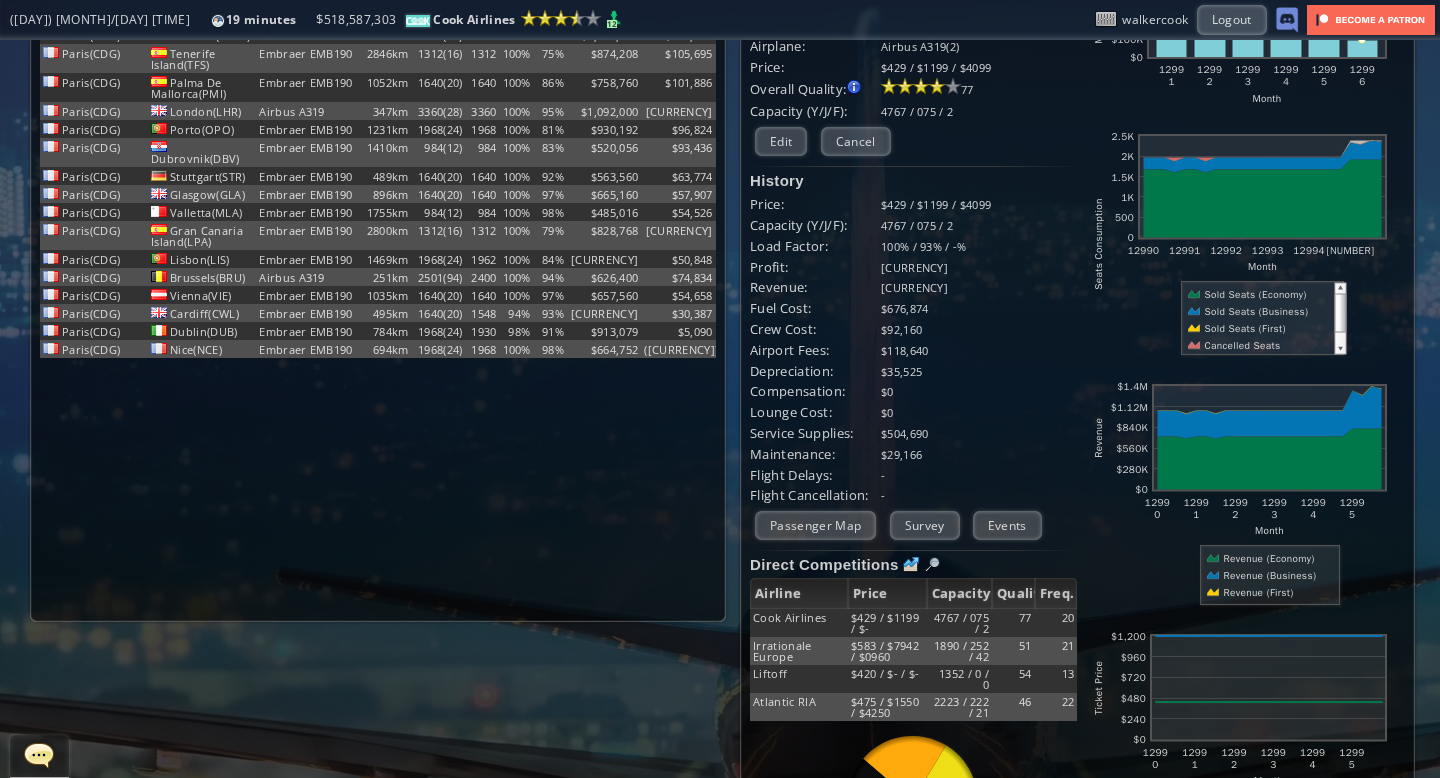 scroll, scrollTop: 0, scrollLeft: 0, axis: both 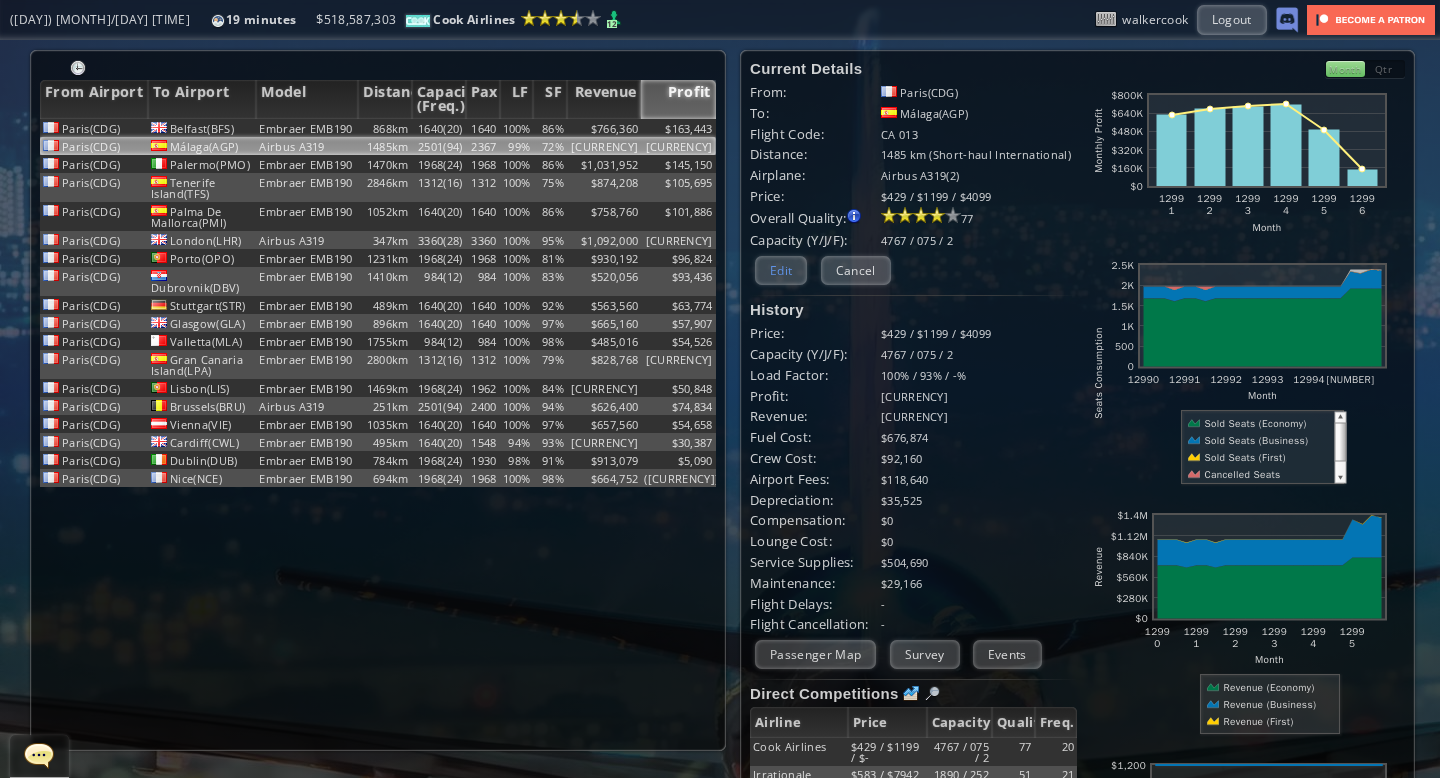click on "Edit" at bounding box center (781, 270) 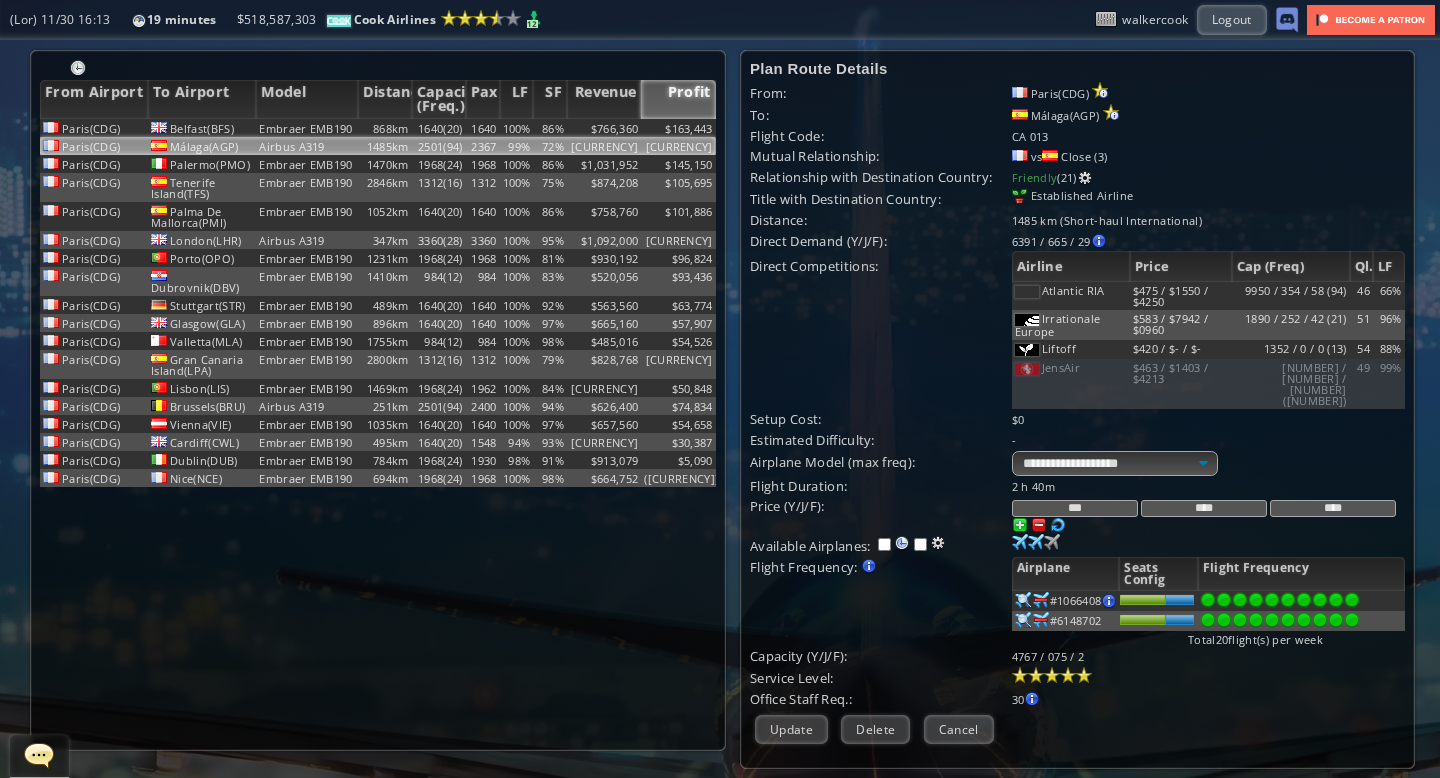 drag, startPoint x: 1091, startPoint y: 510, endPoint x: 1001, endPoint y: 481, distance: 94.55686 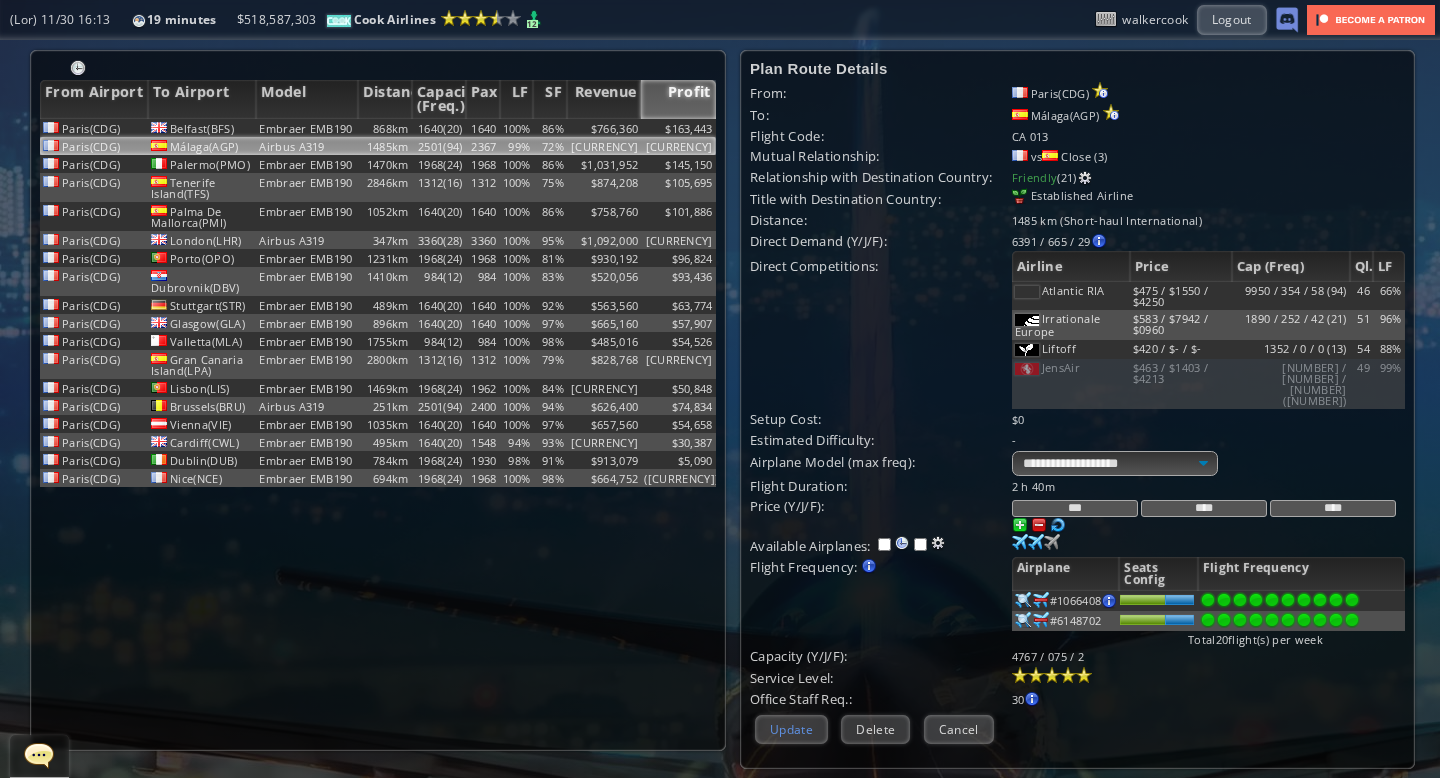 type on "****" 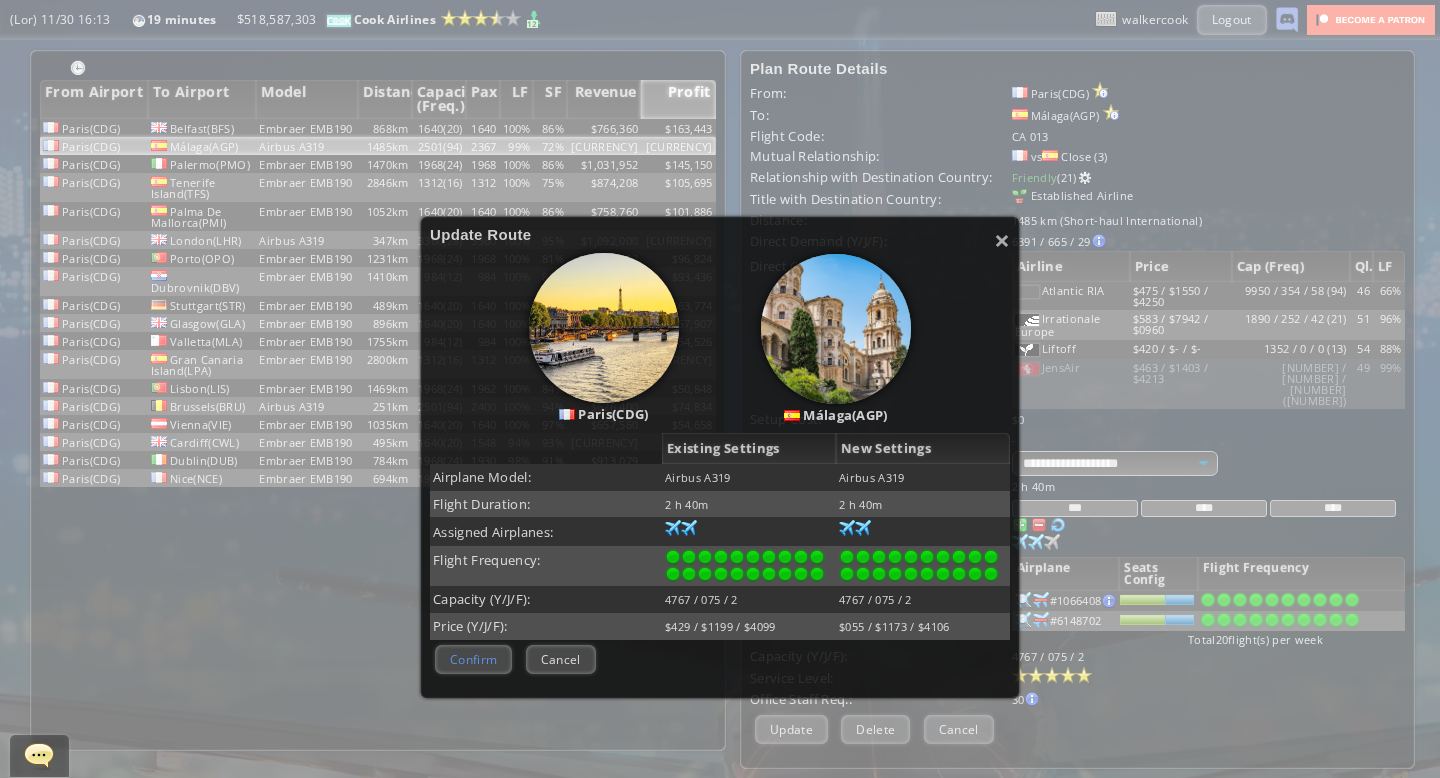 click on "Confirm" at bounding box center [473, 659] 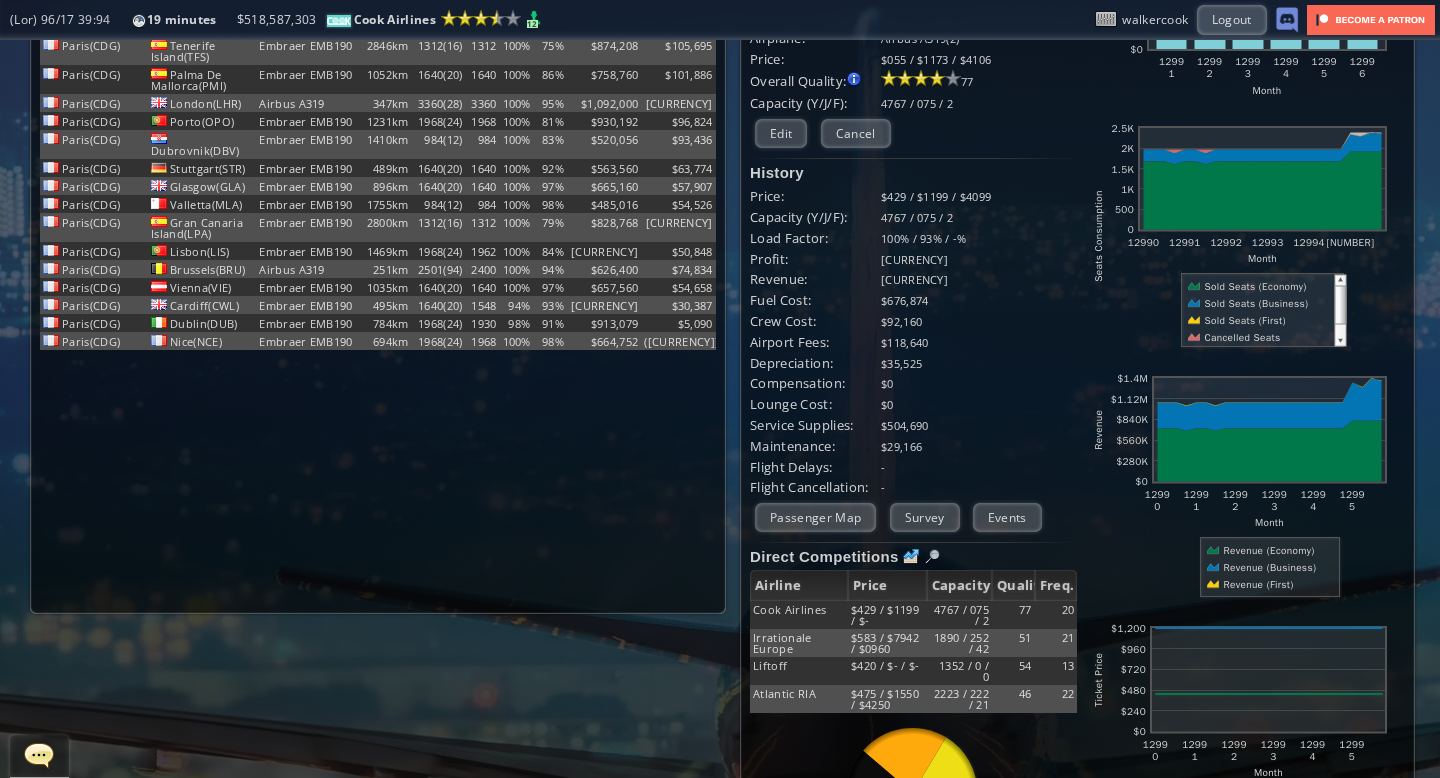 scroll, scrollTop: 0, scrollLeft: 0, axis: both 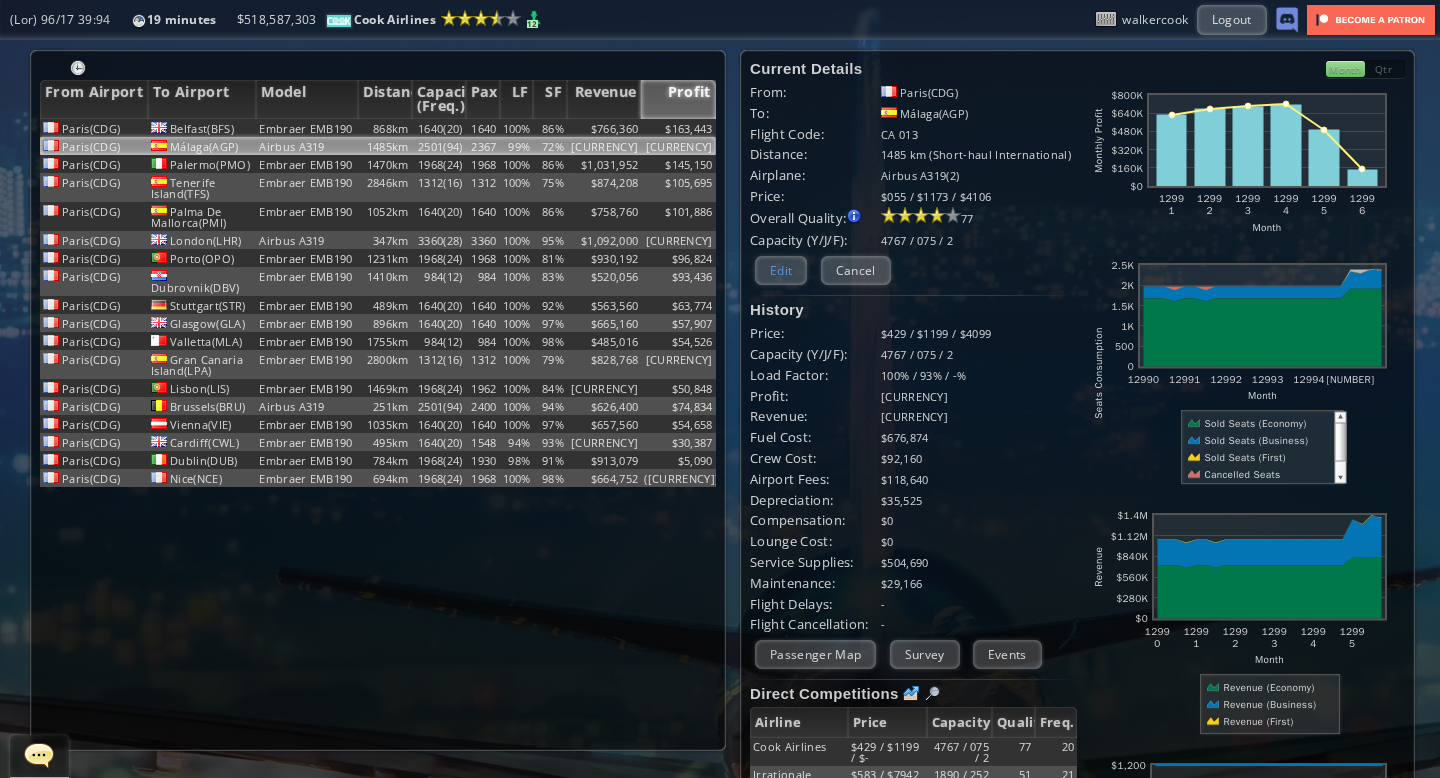 click on "Edit" at bounding box center (781, 270) 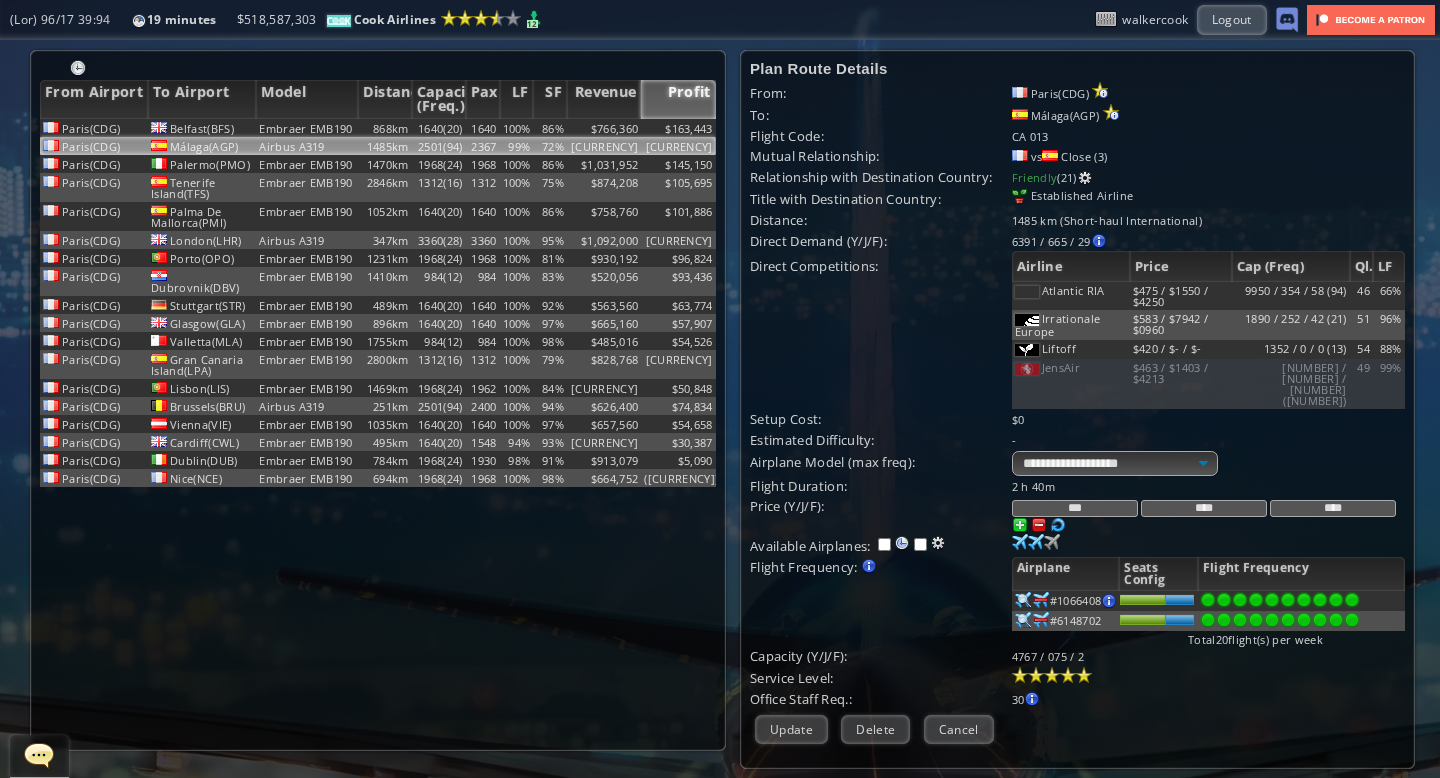 scroll, scrollTop: 71, scrollLeft: 0, axis: vertical 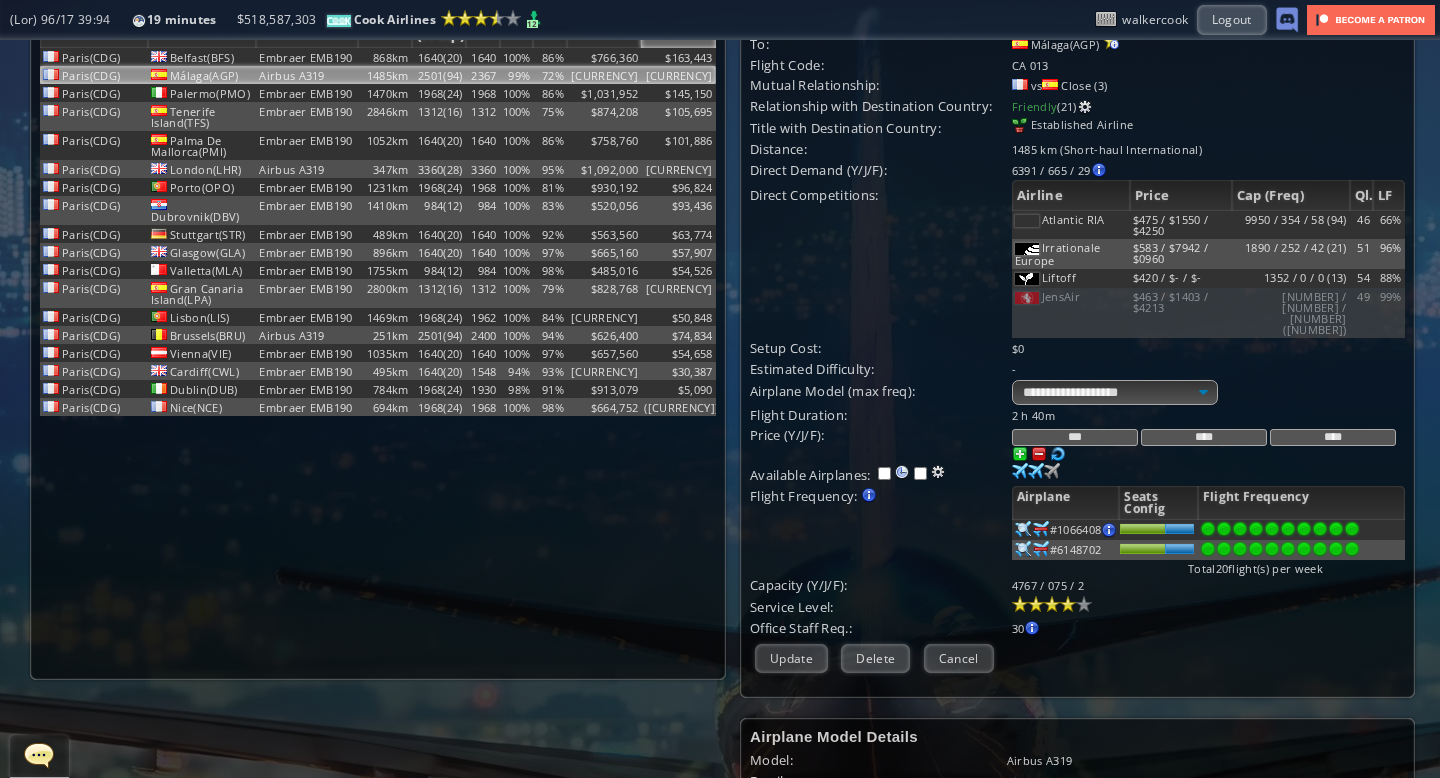 click at bounding box center (1068, 604) 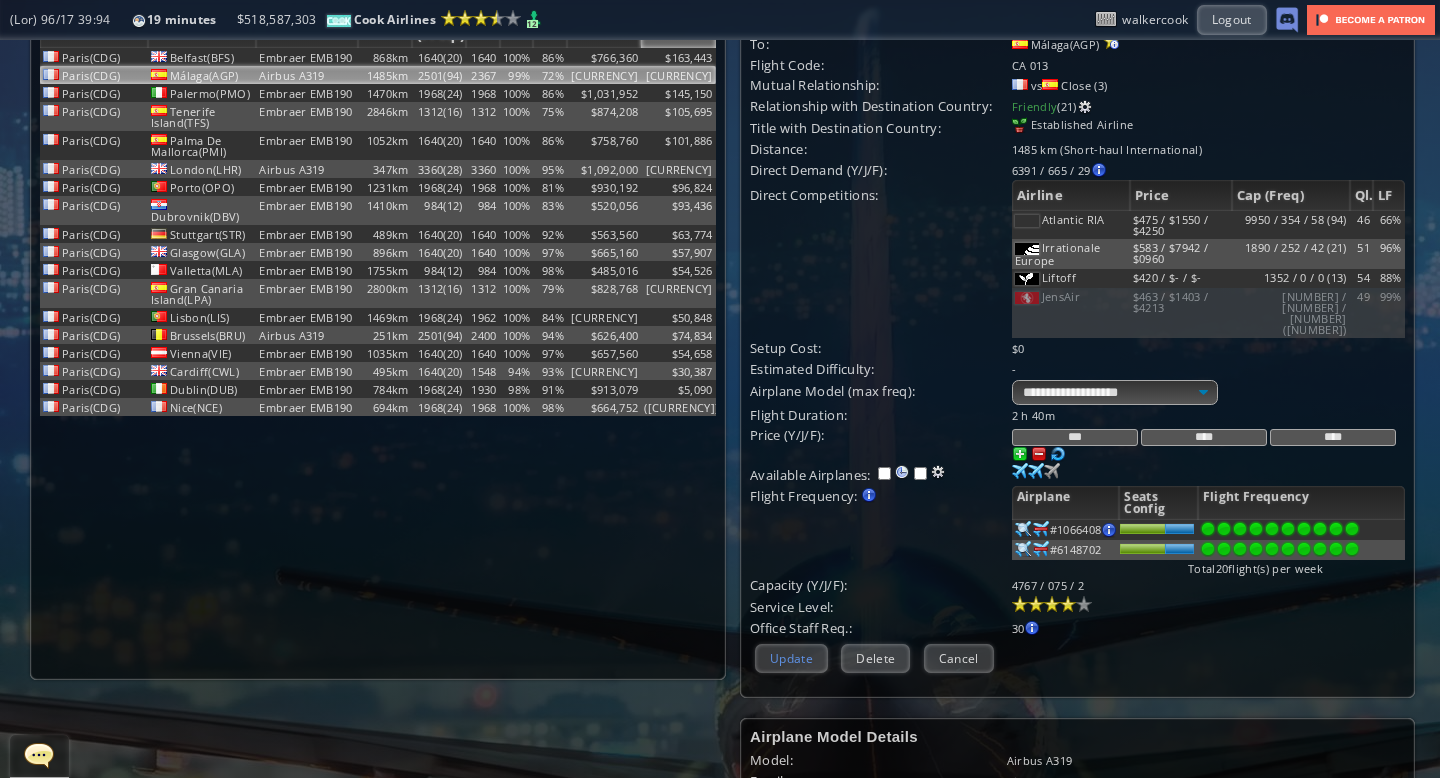 click on "Update" at bounding box center [791, 658] 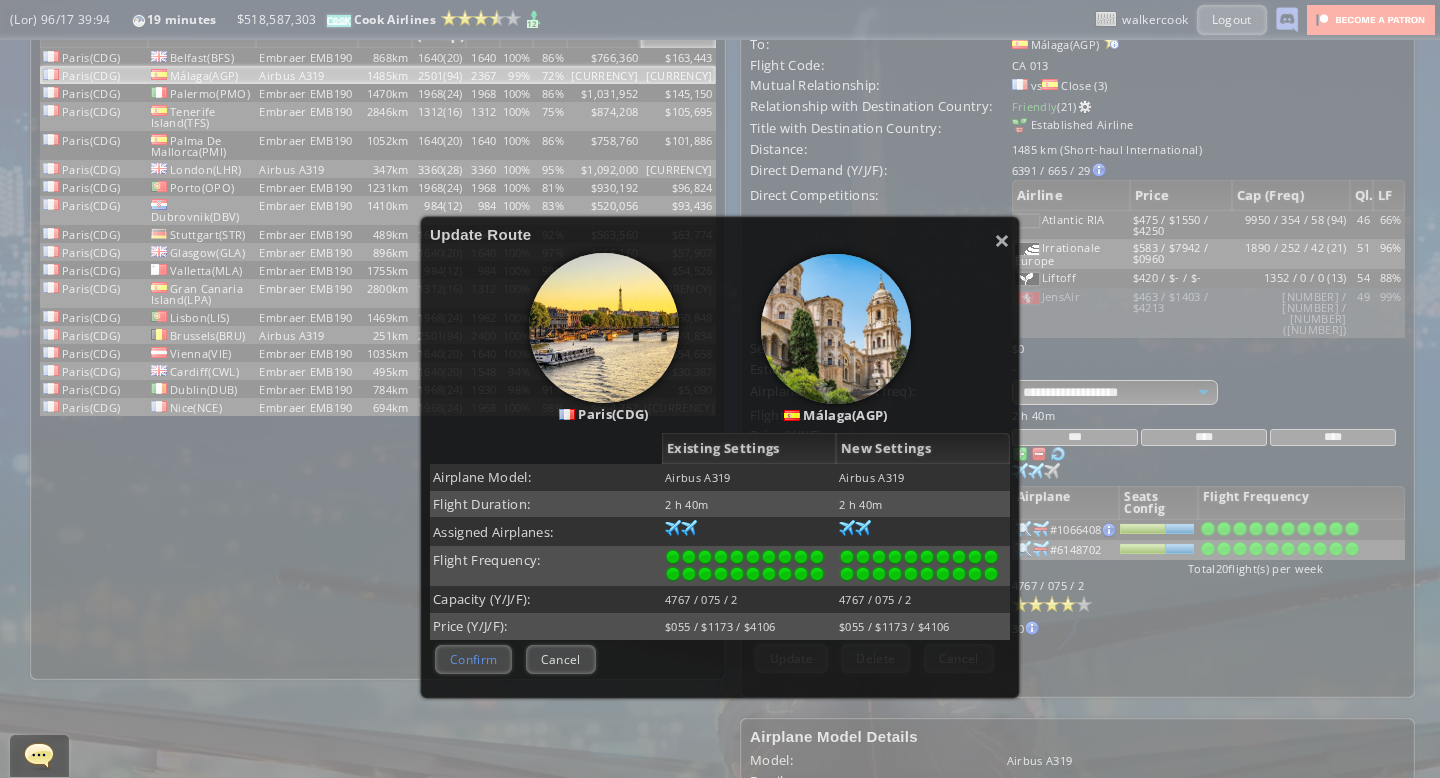 click on "Confirm" at bounding box center [473, 659] 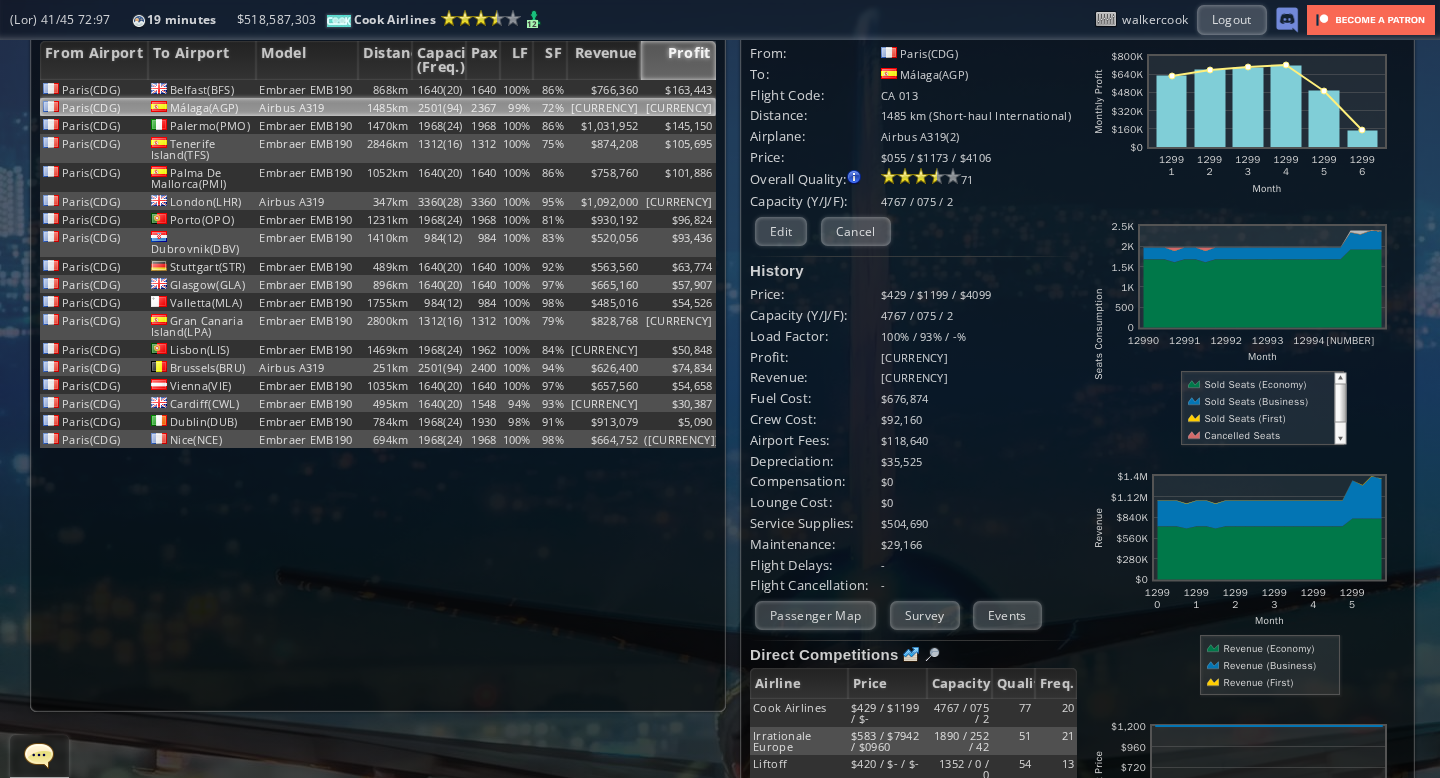 scroll, scrollTop: 0, scrollLeft: 0, axis: both 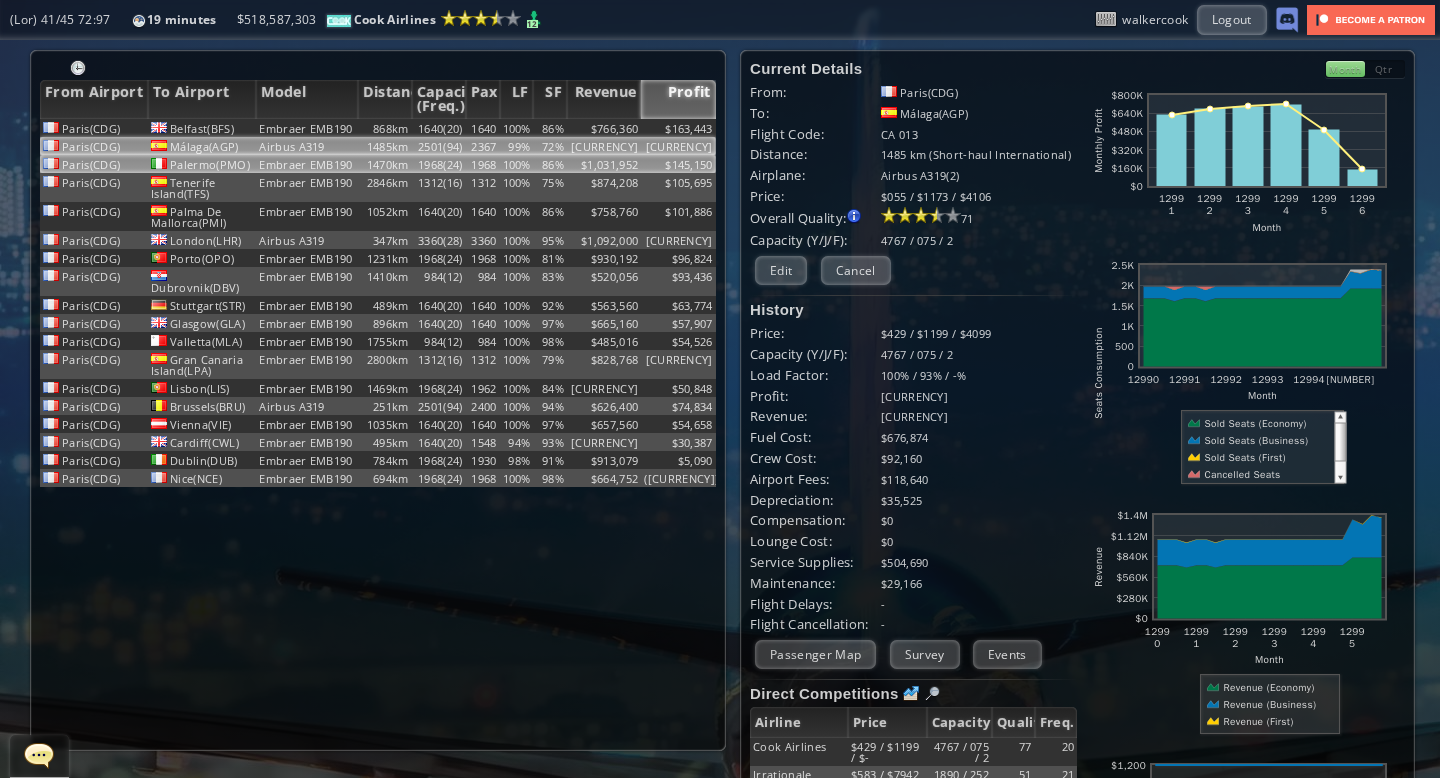 click on "1968" at bounding box center [483, 128] 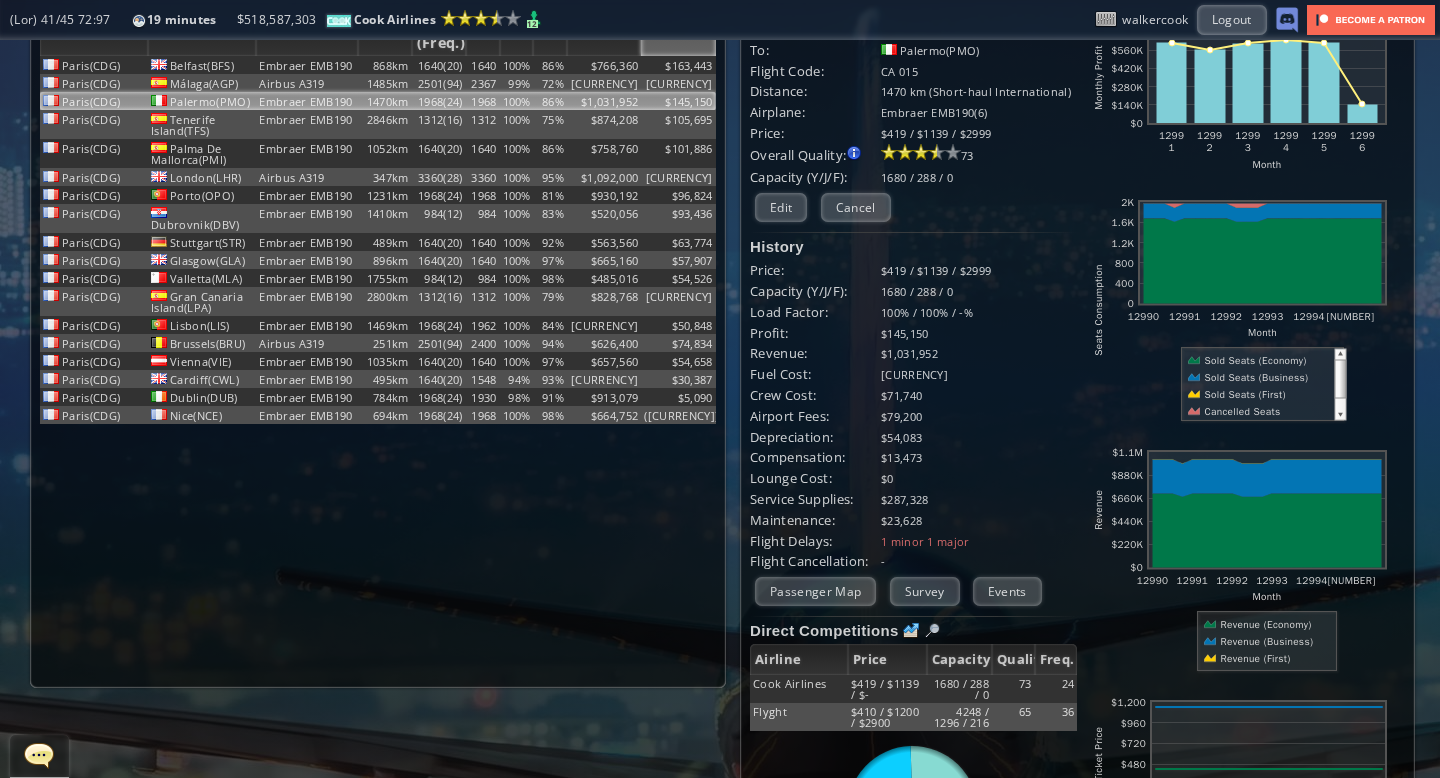 scroll, scrollTop: 0, scrollLeft: 0, axis: both 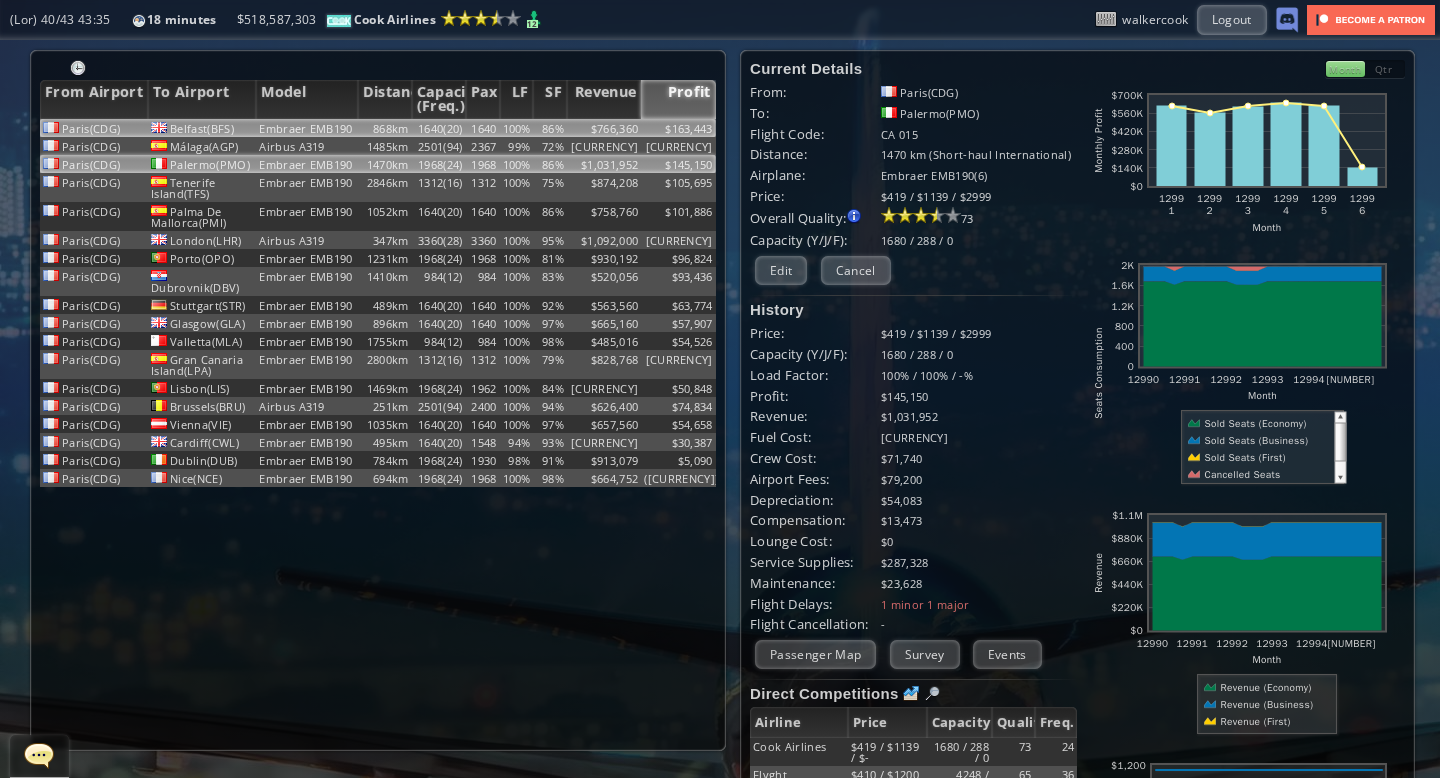 click on "100%" at bounding box center [517, 128] 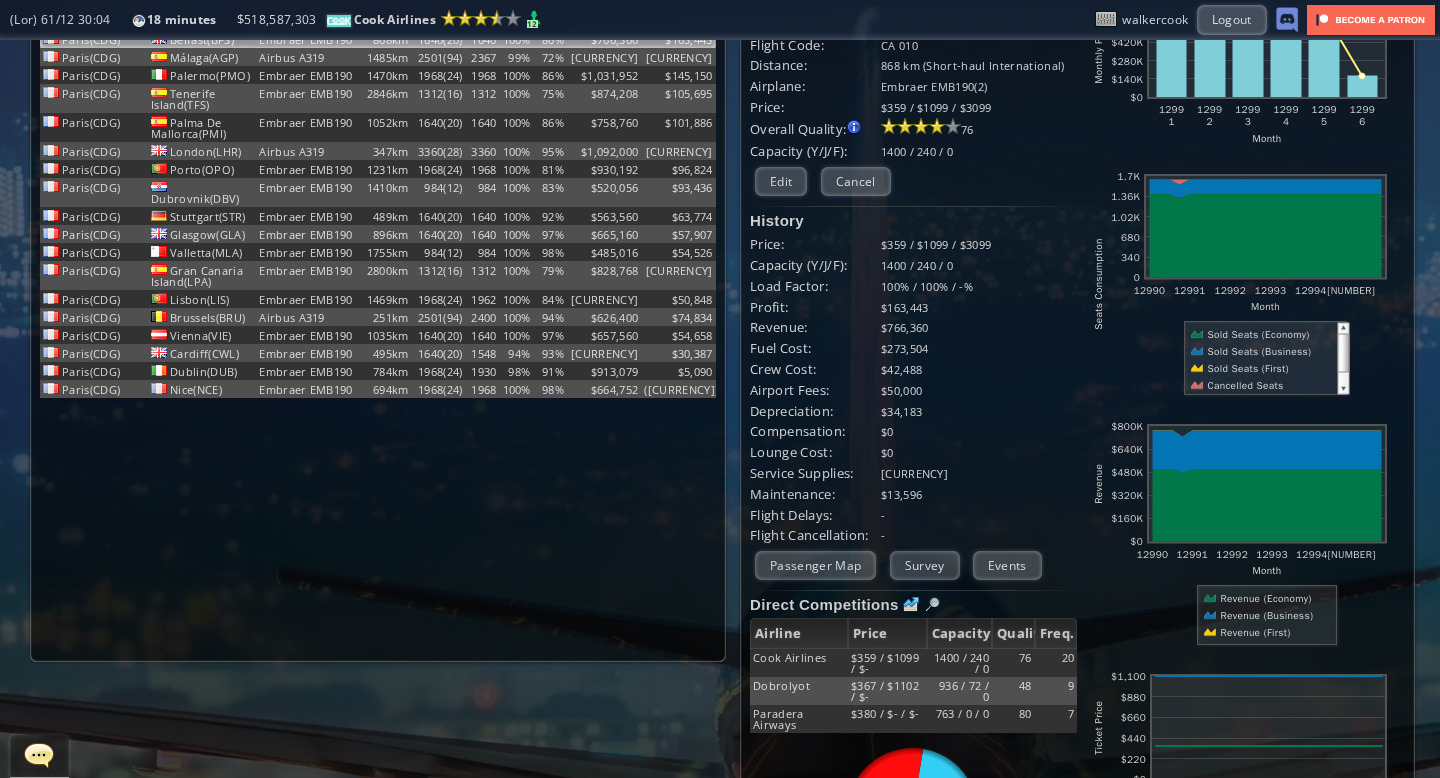 scroll, scrollTop: 0, scrollLeft: 0, axis: both 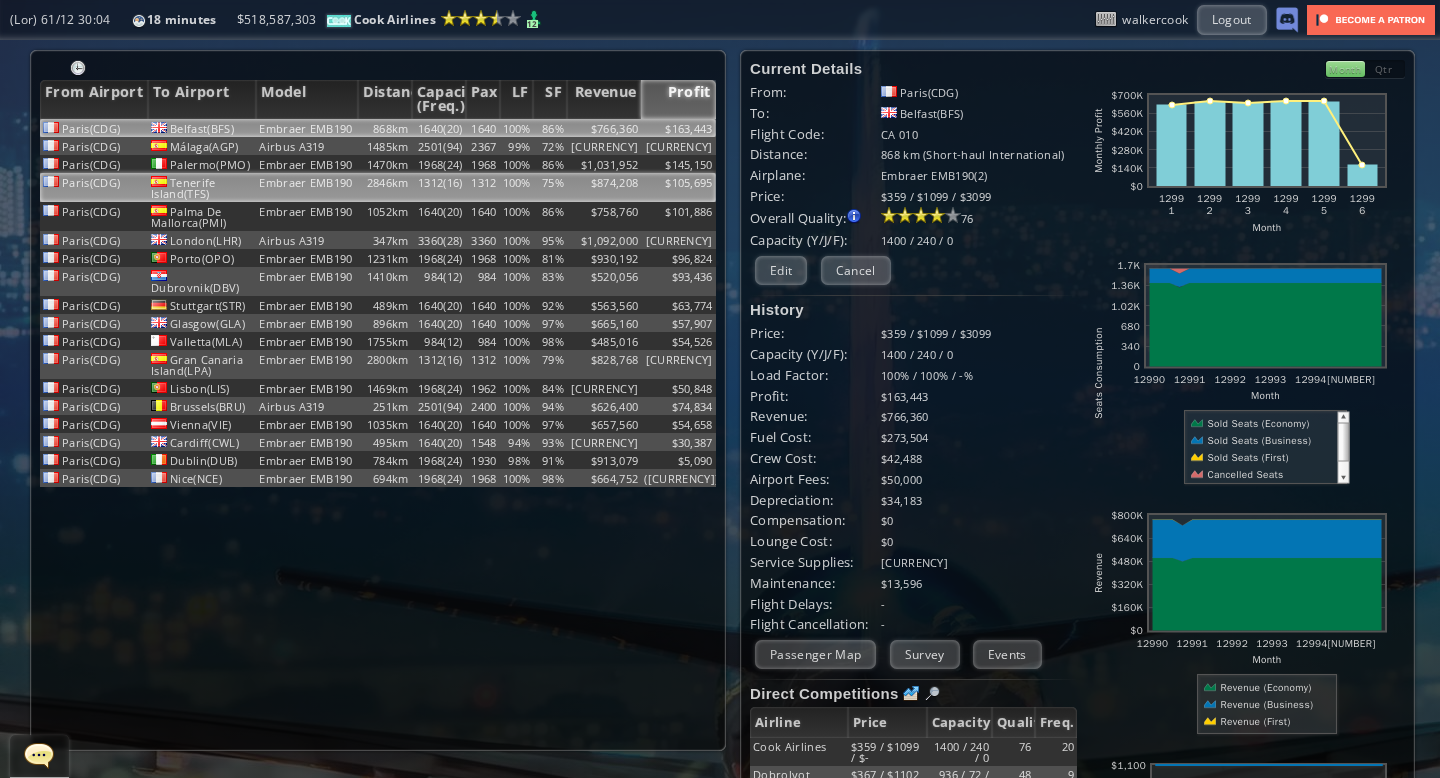 click on "100%" at bounding box center [517, 128] 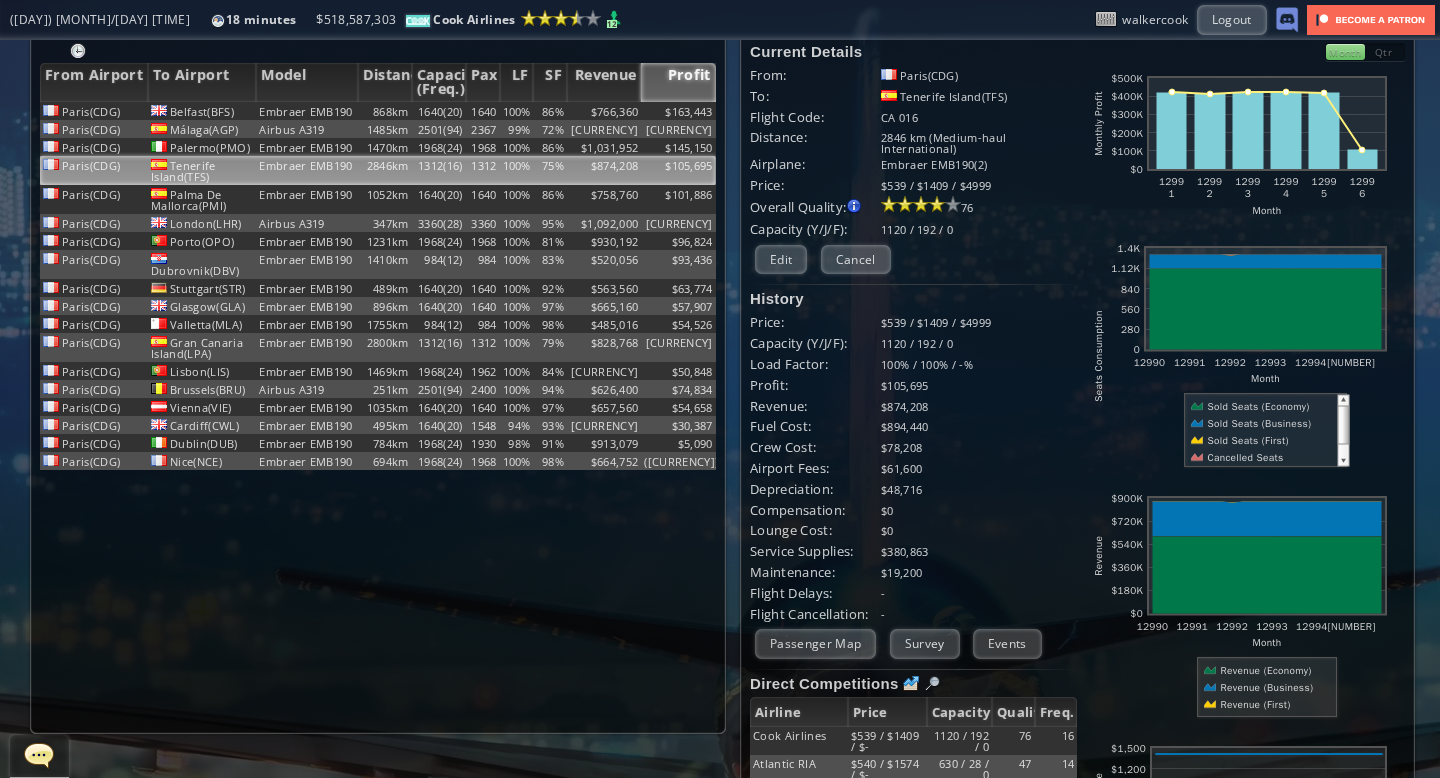 scroll, scrollTop: 0, scrollLeft: 0, axis: both 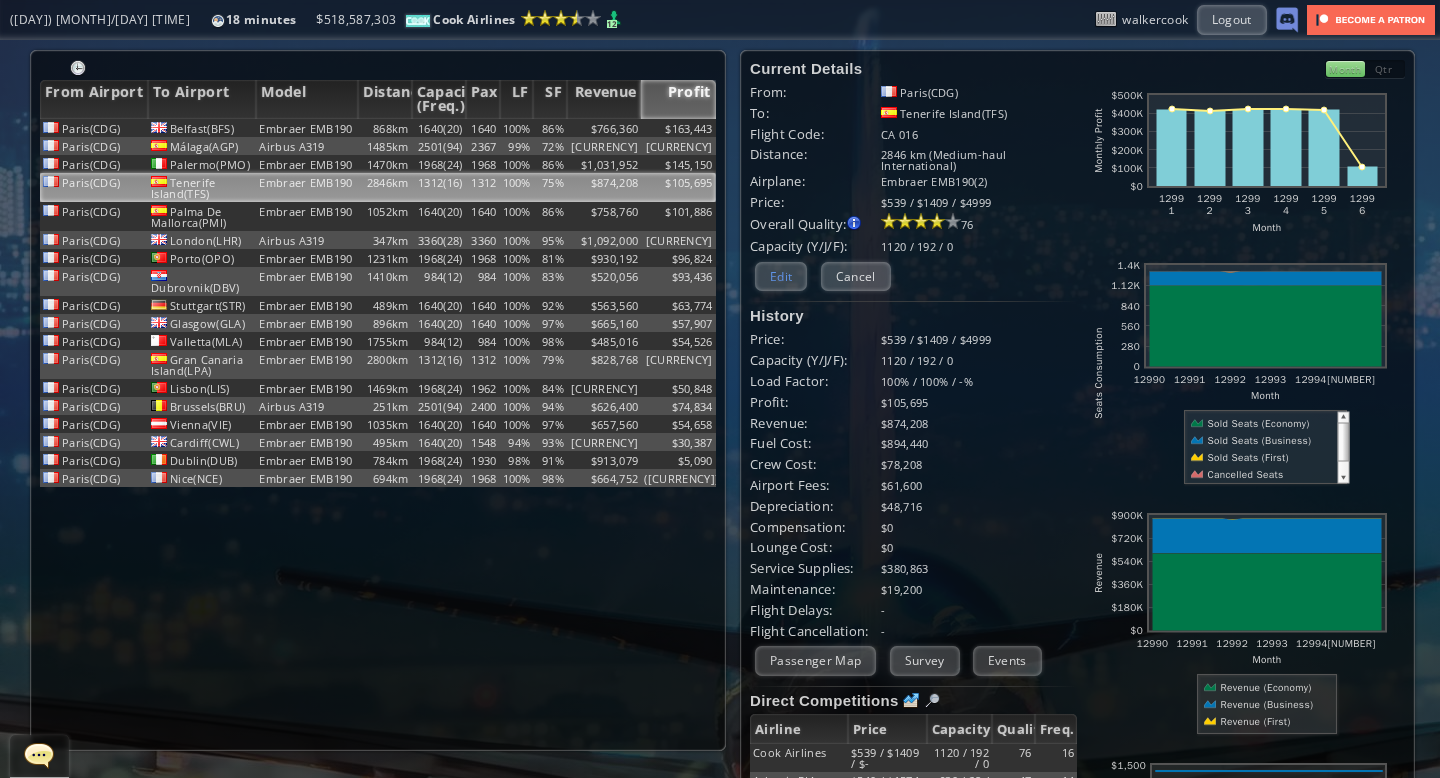 click on "Edit" at bounding box center [781, 276] 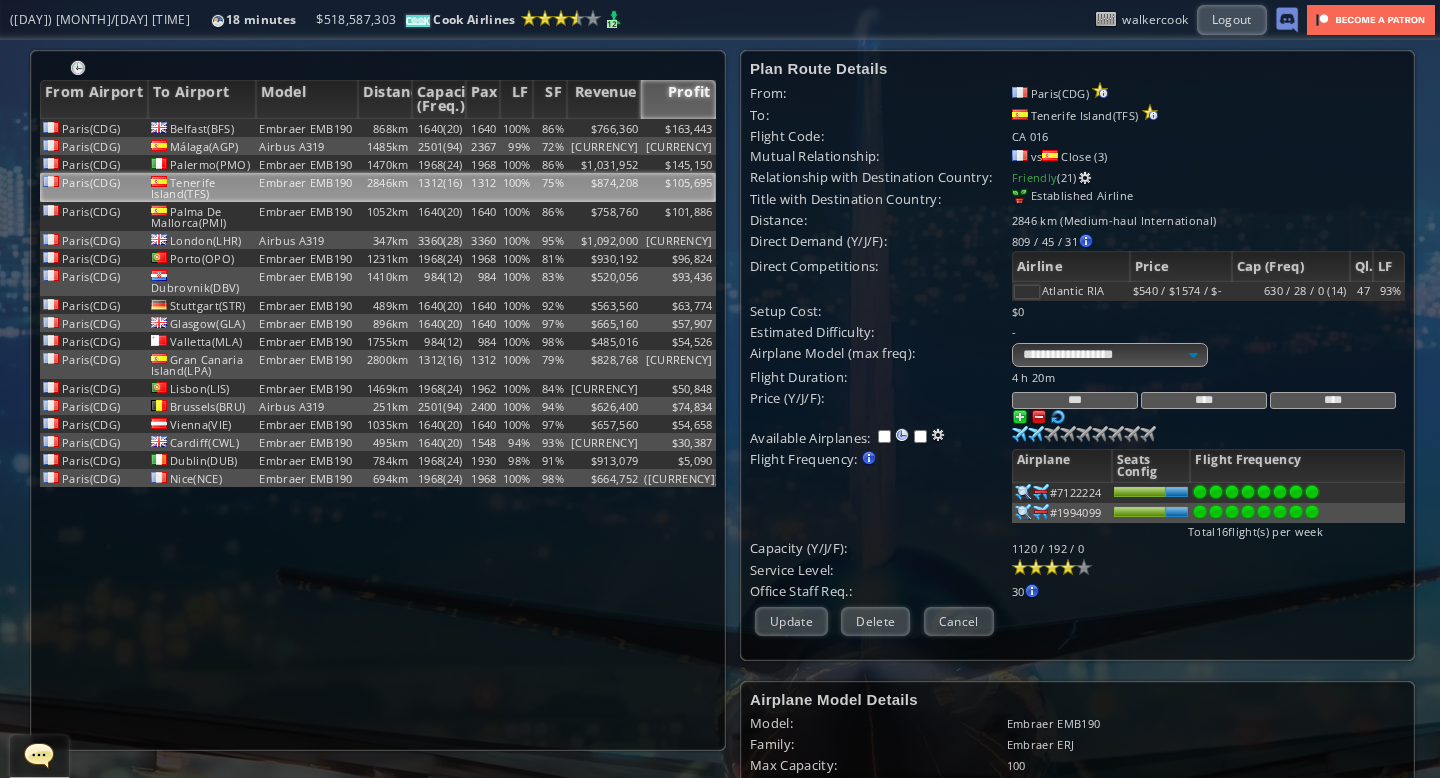 click at bounding box center (1068, 567) 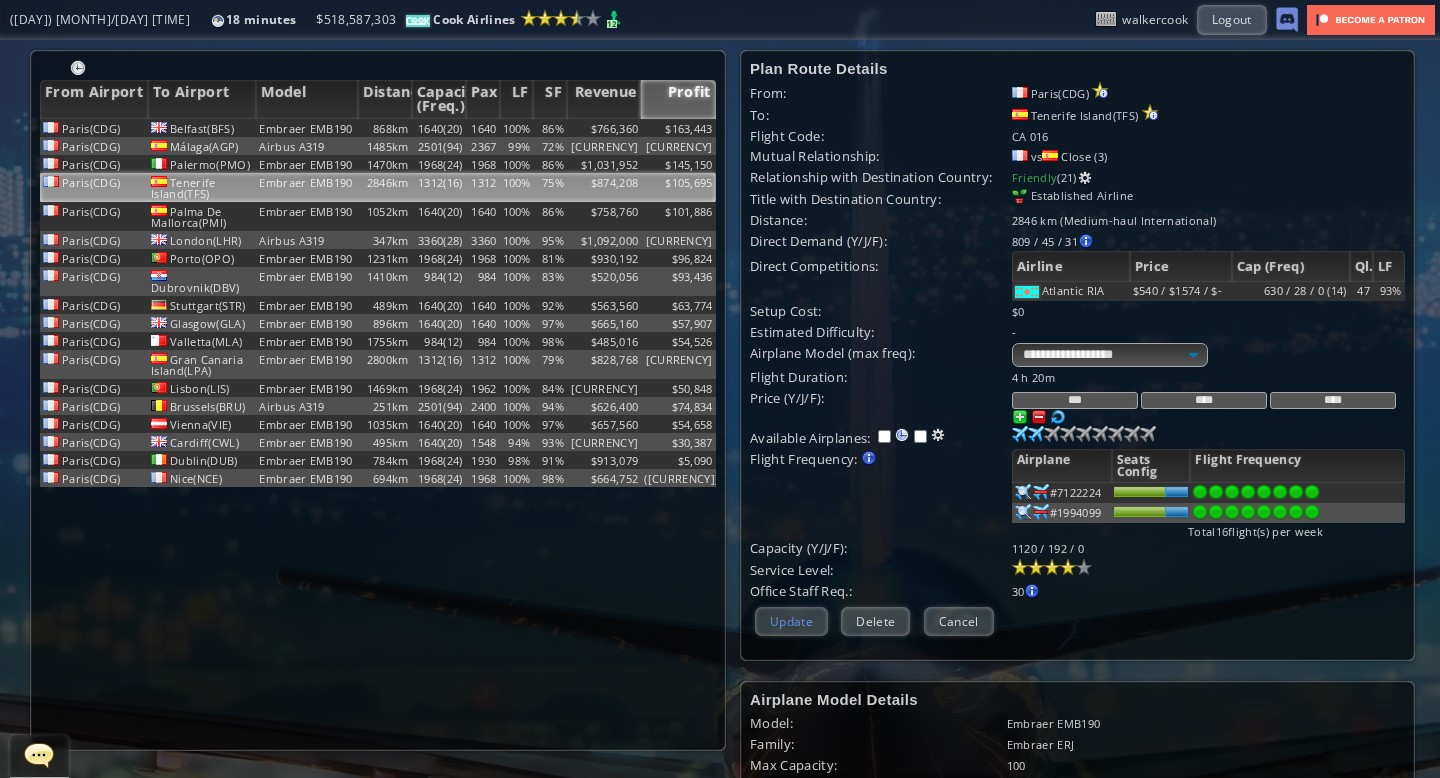 click on "Update" at bounding box center (791, 621) 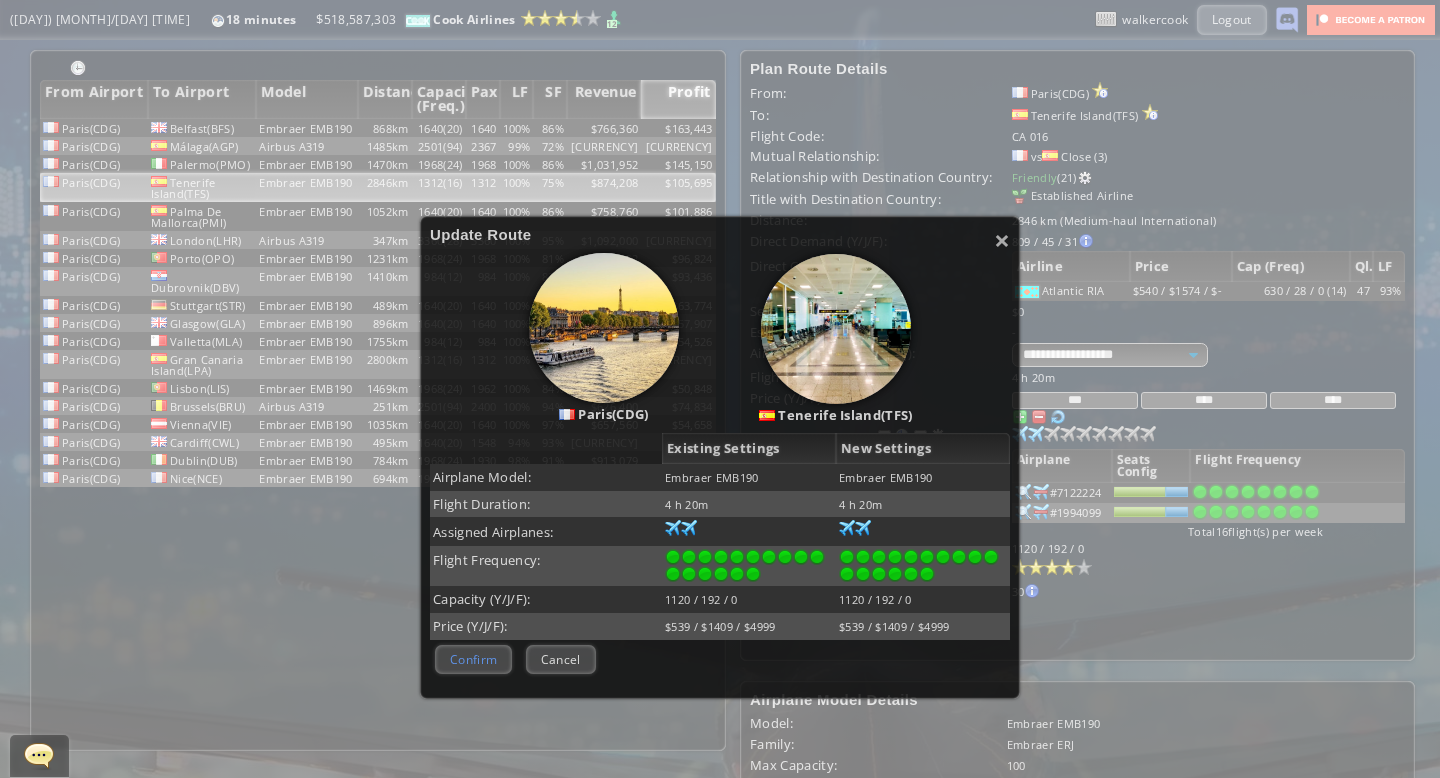 click on "Confirm" at bounding box center [473, 659] 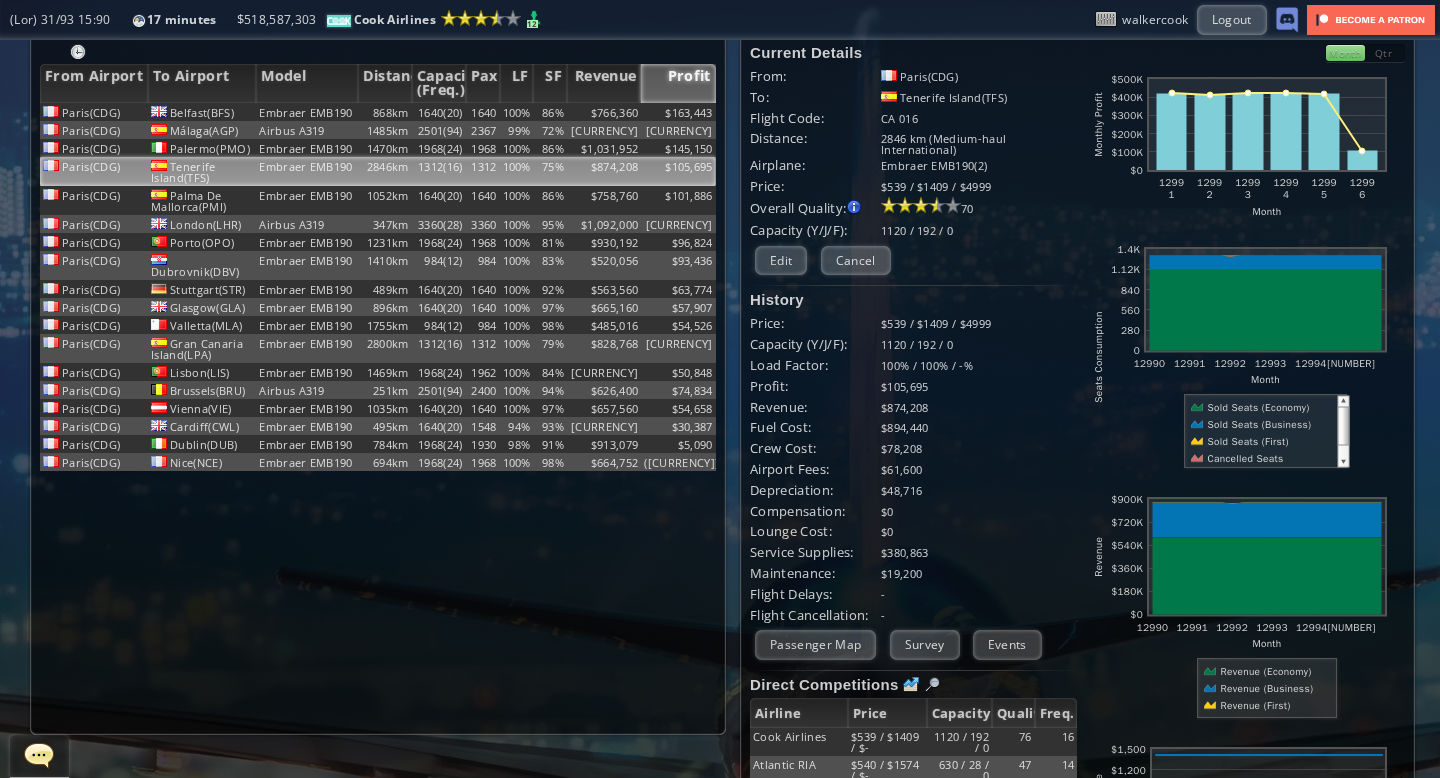 scroll, scrollTop: 0, scrollLeft: 0, axis: both 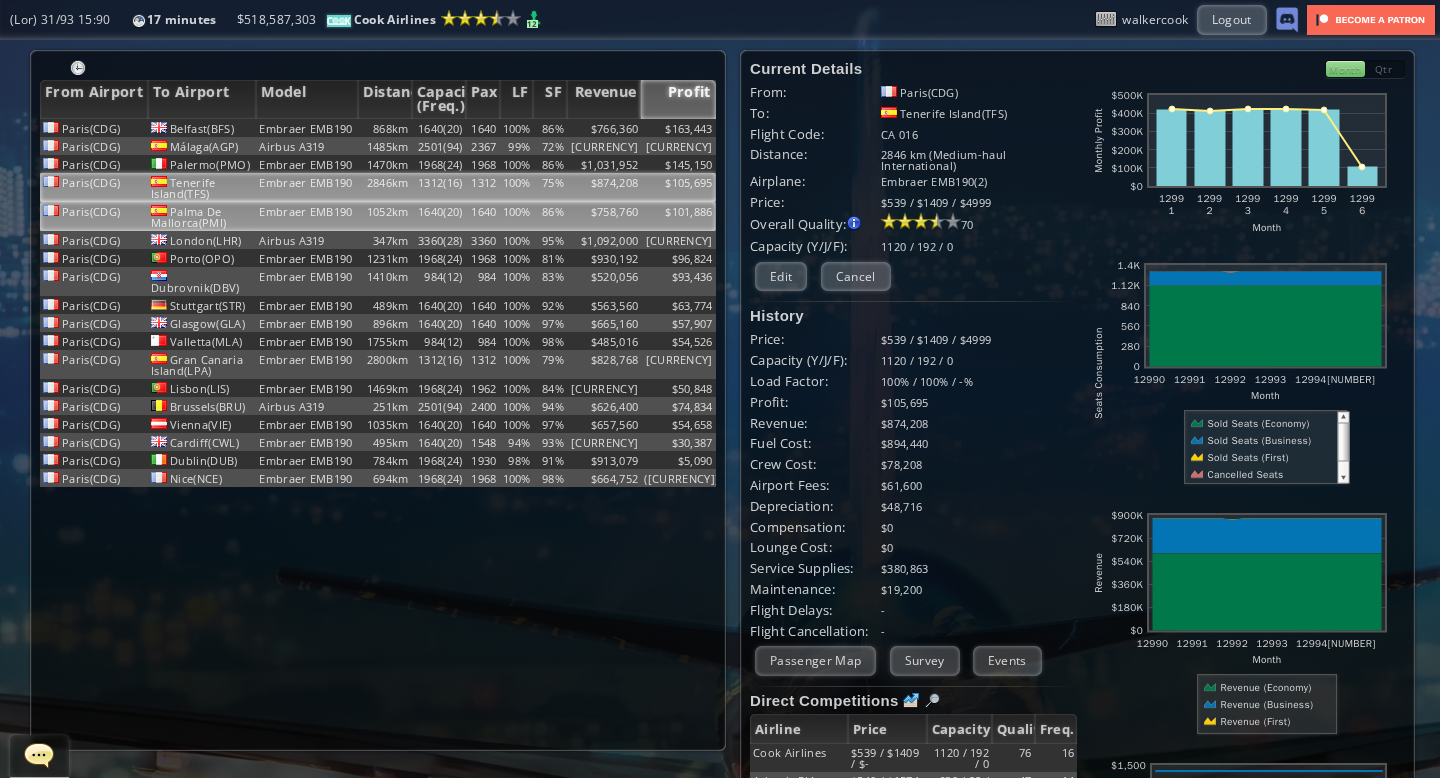 click on "100%" at bounding box center (517, 128) 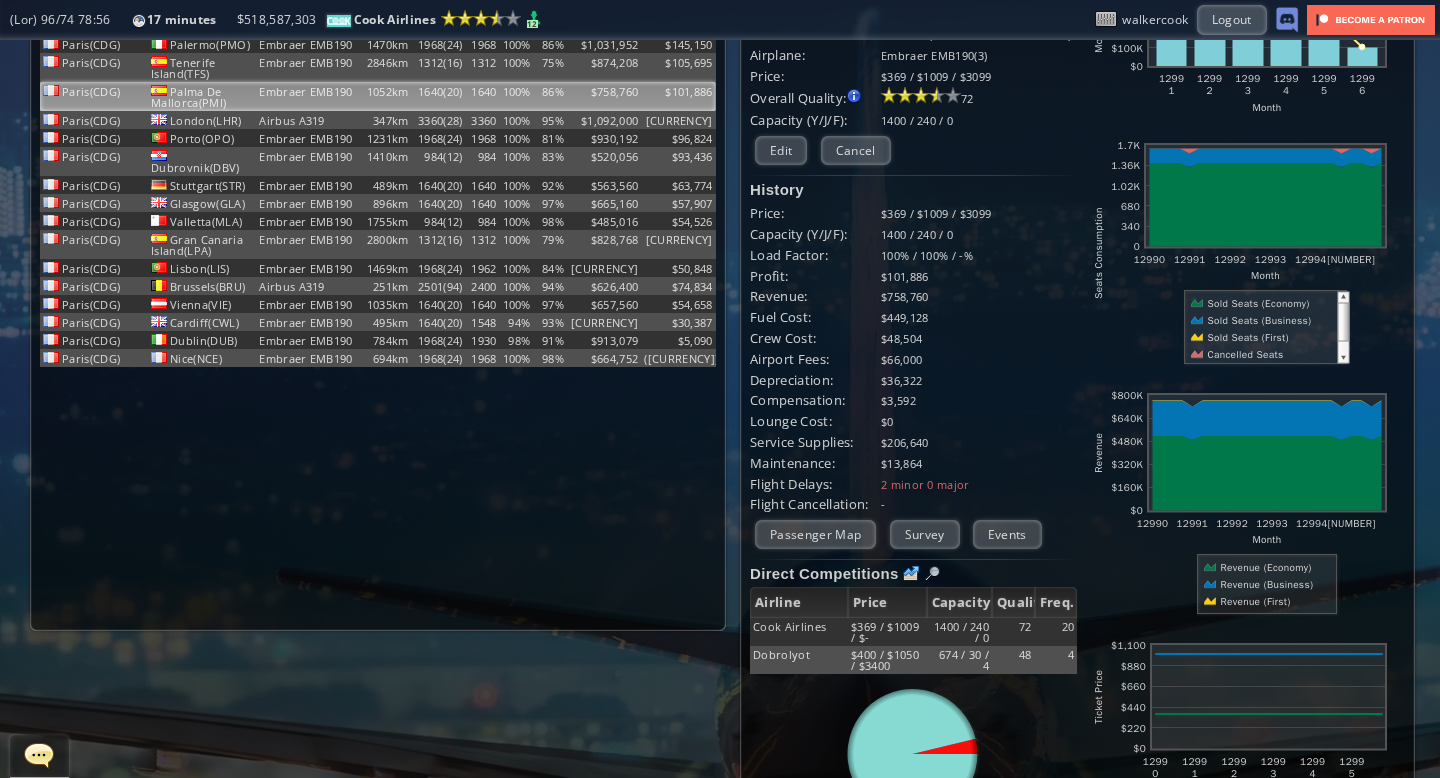 scroll, scrollTop: 118, scrollLeft: 0, axis: vertical 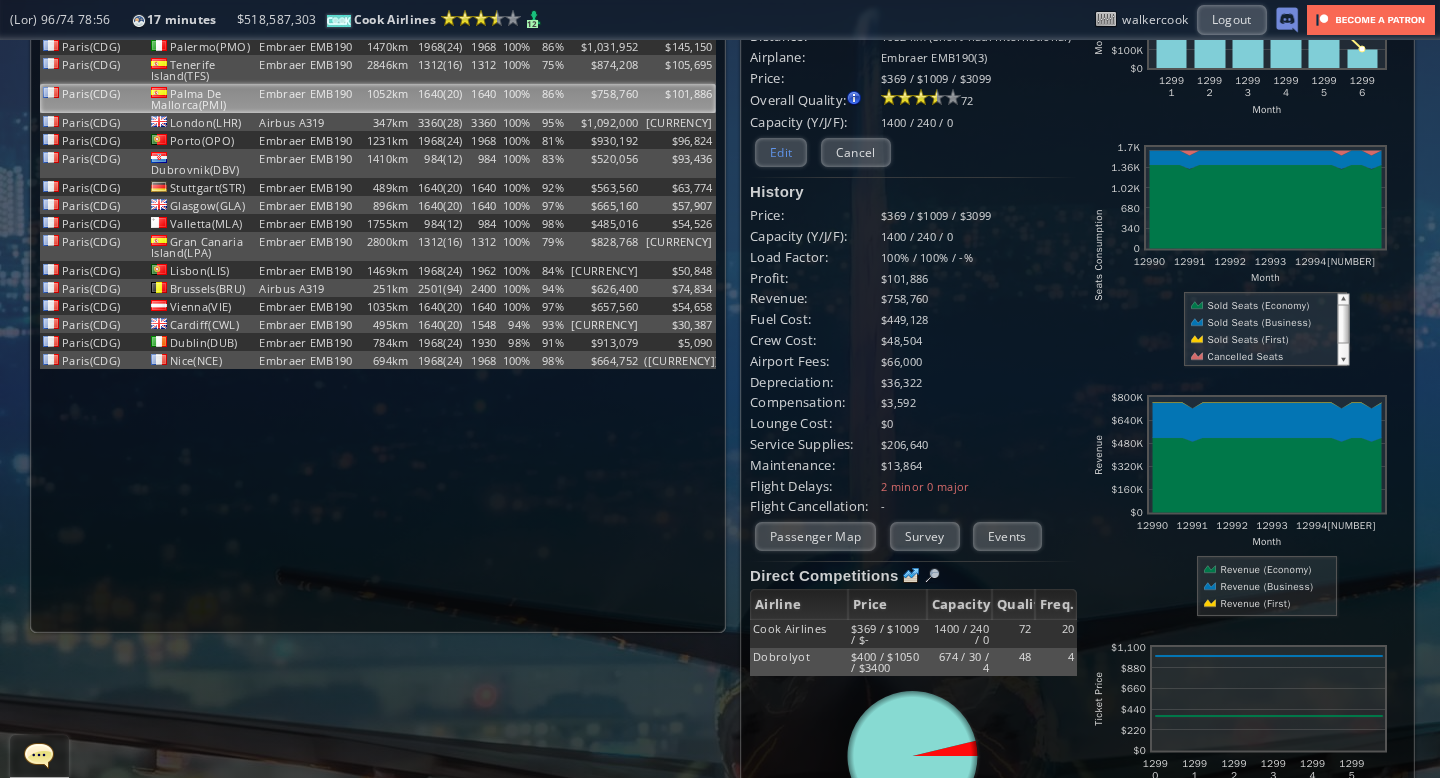 click on "Edit" at bounding box center (781, 152) 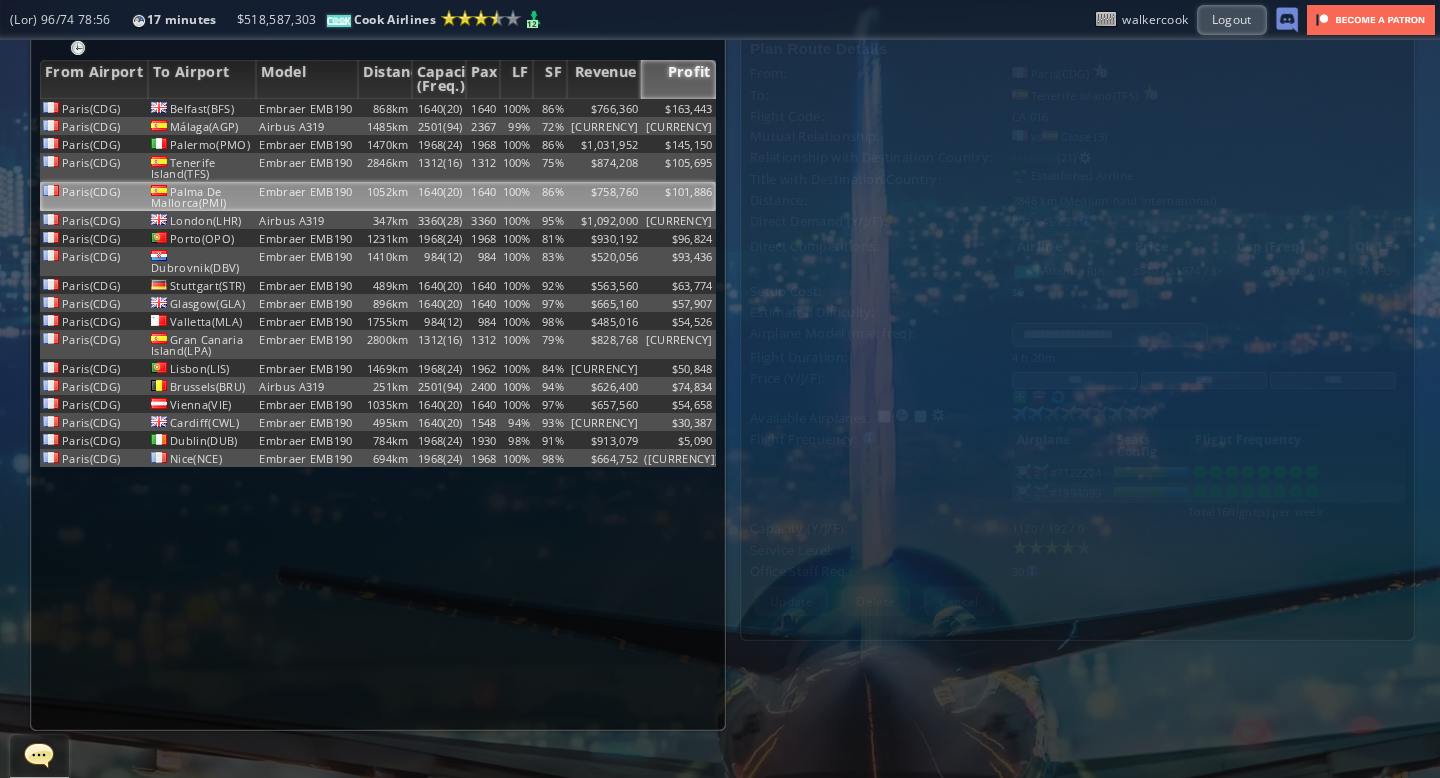 scroll, scrollTop: 0, scrollLeft: 0, axis: both 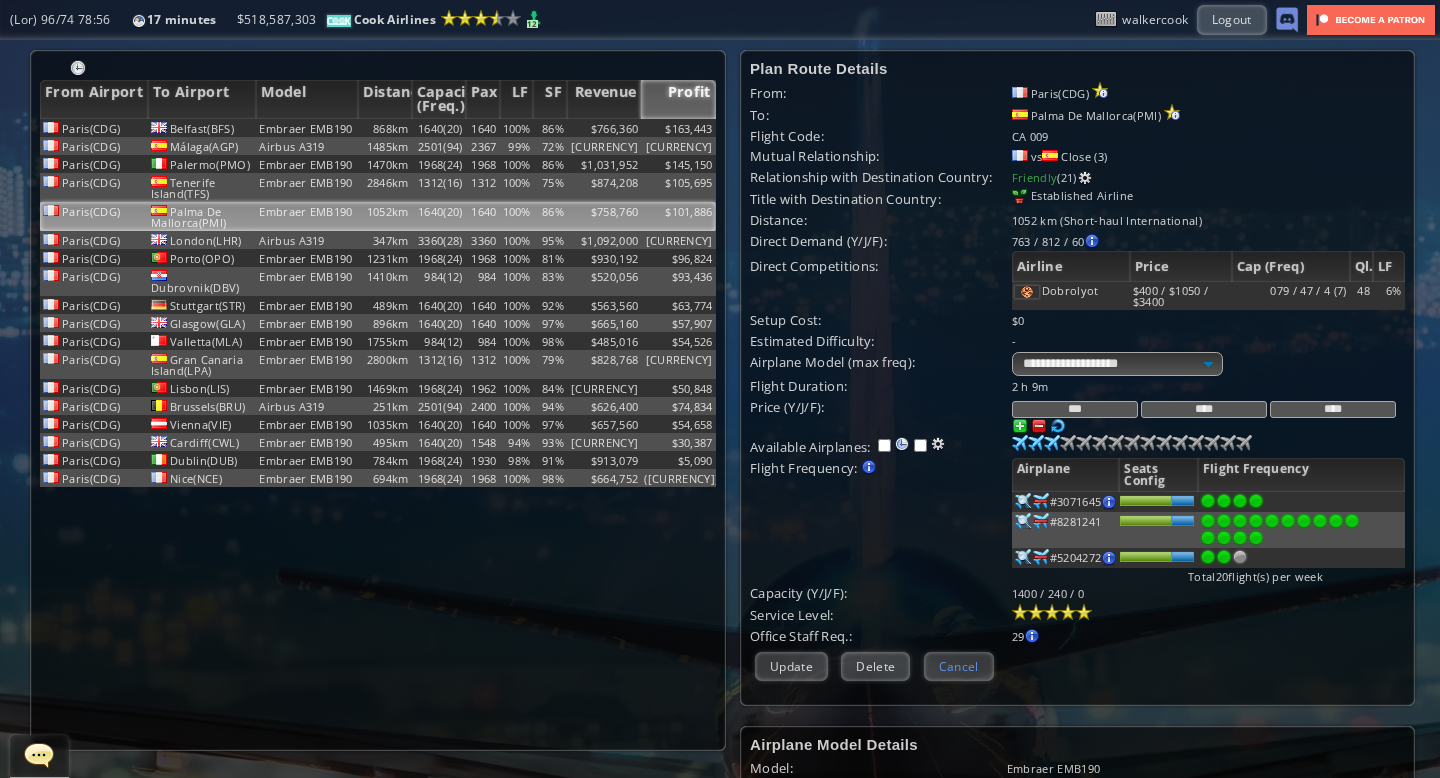 click on "Cancel" at bounding box center (959, 666) 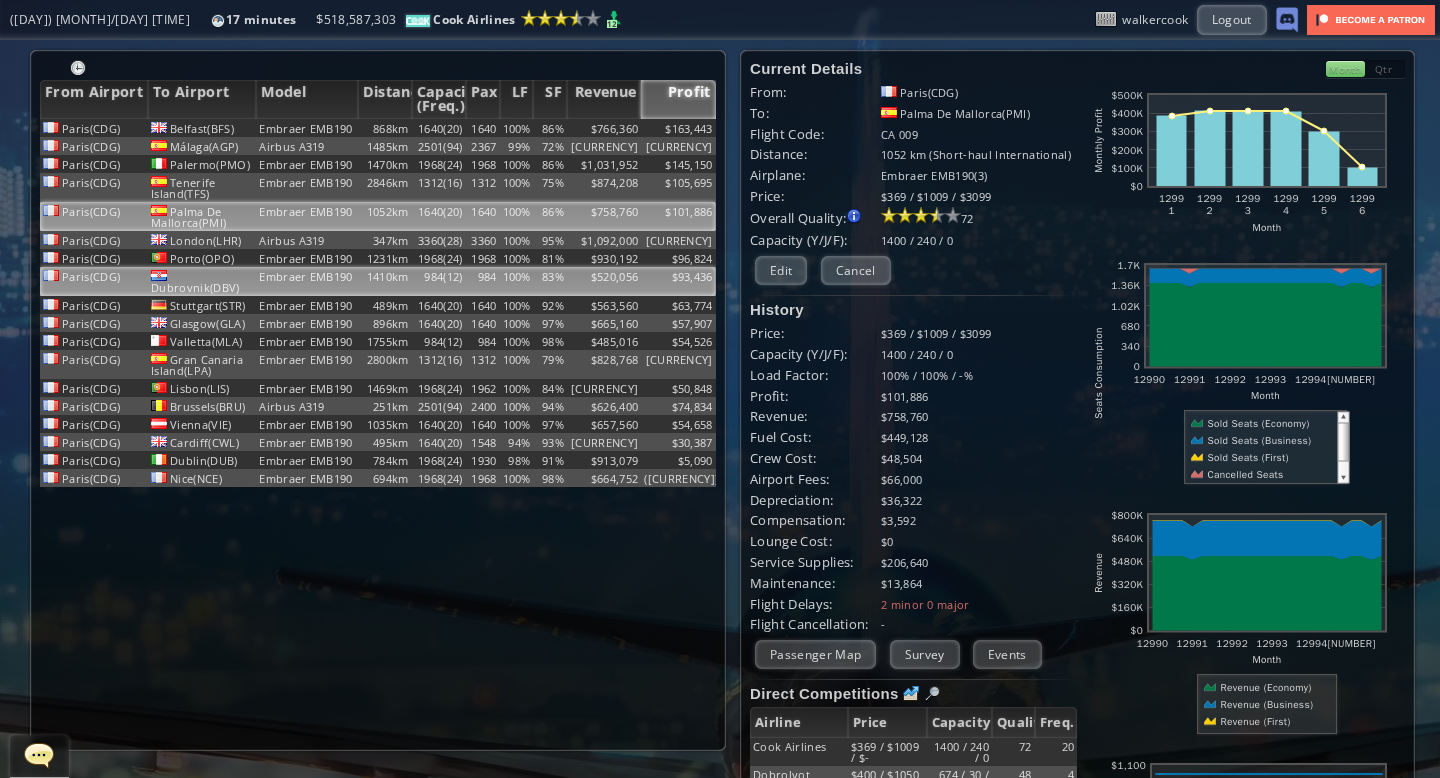 click on "100%" at bounding box center (517, 128) 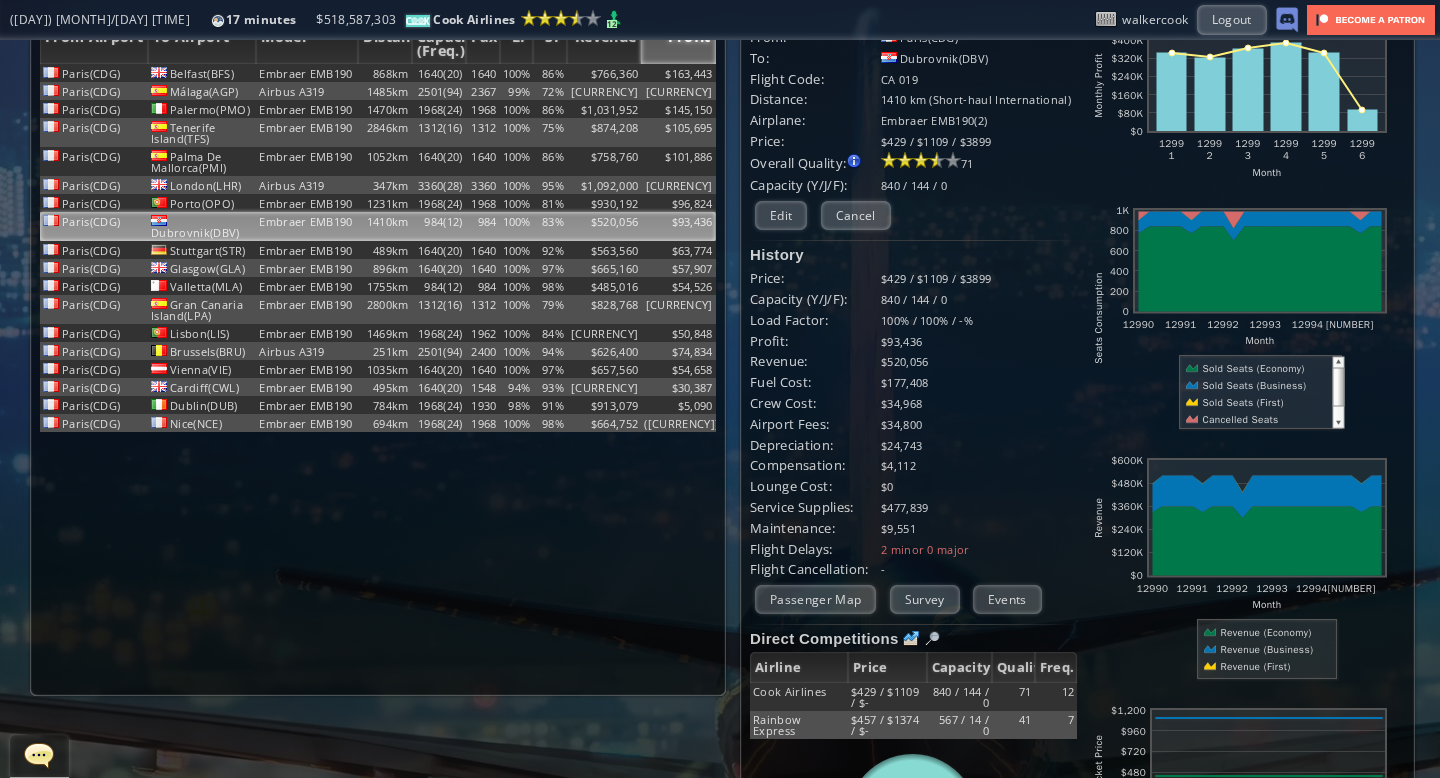 scroll, scrollTop: 48, scrollLeft: 0, axis: vertical 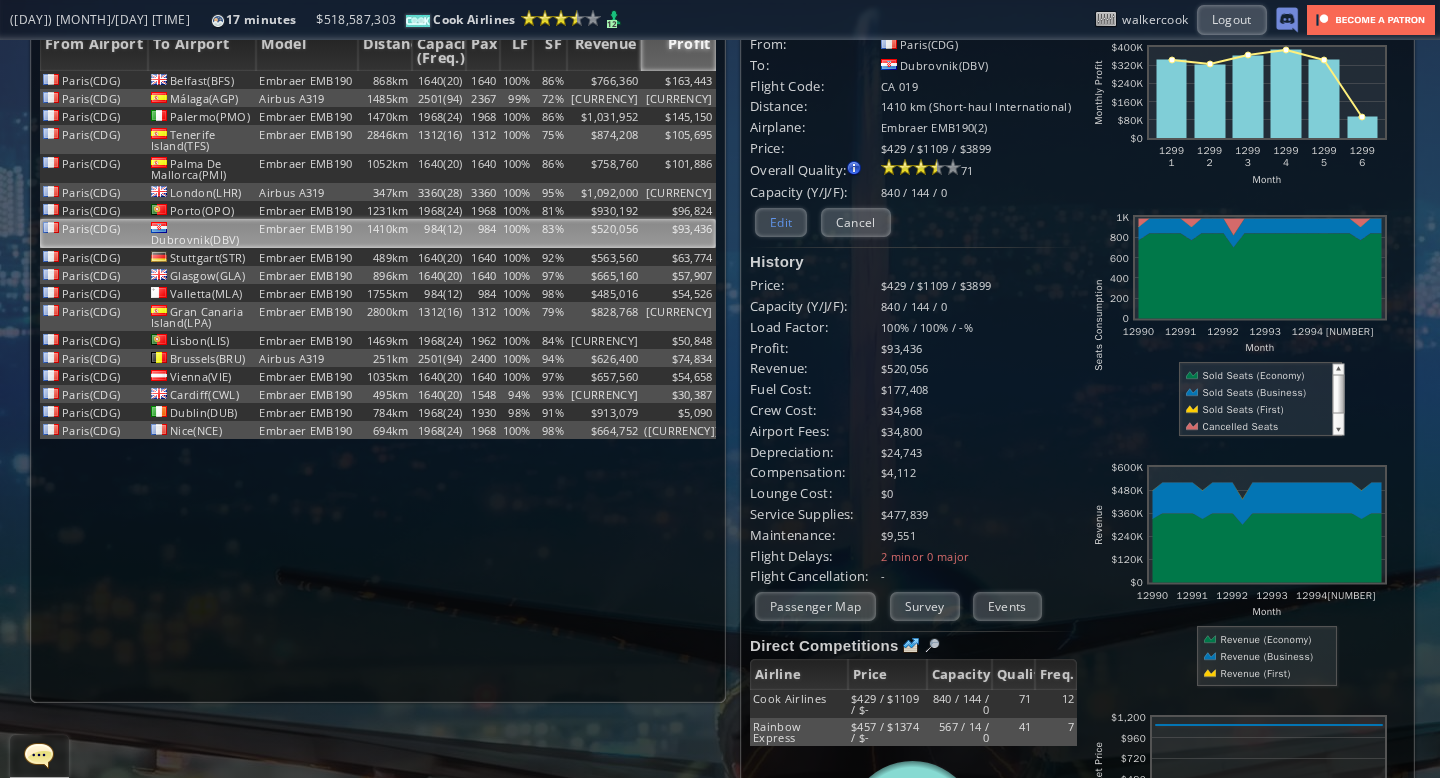 click on "Edit" at bounding box center (781, 222) 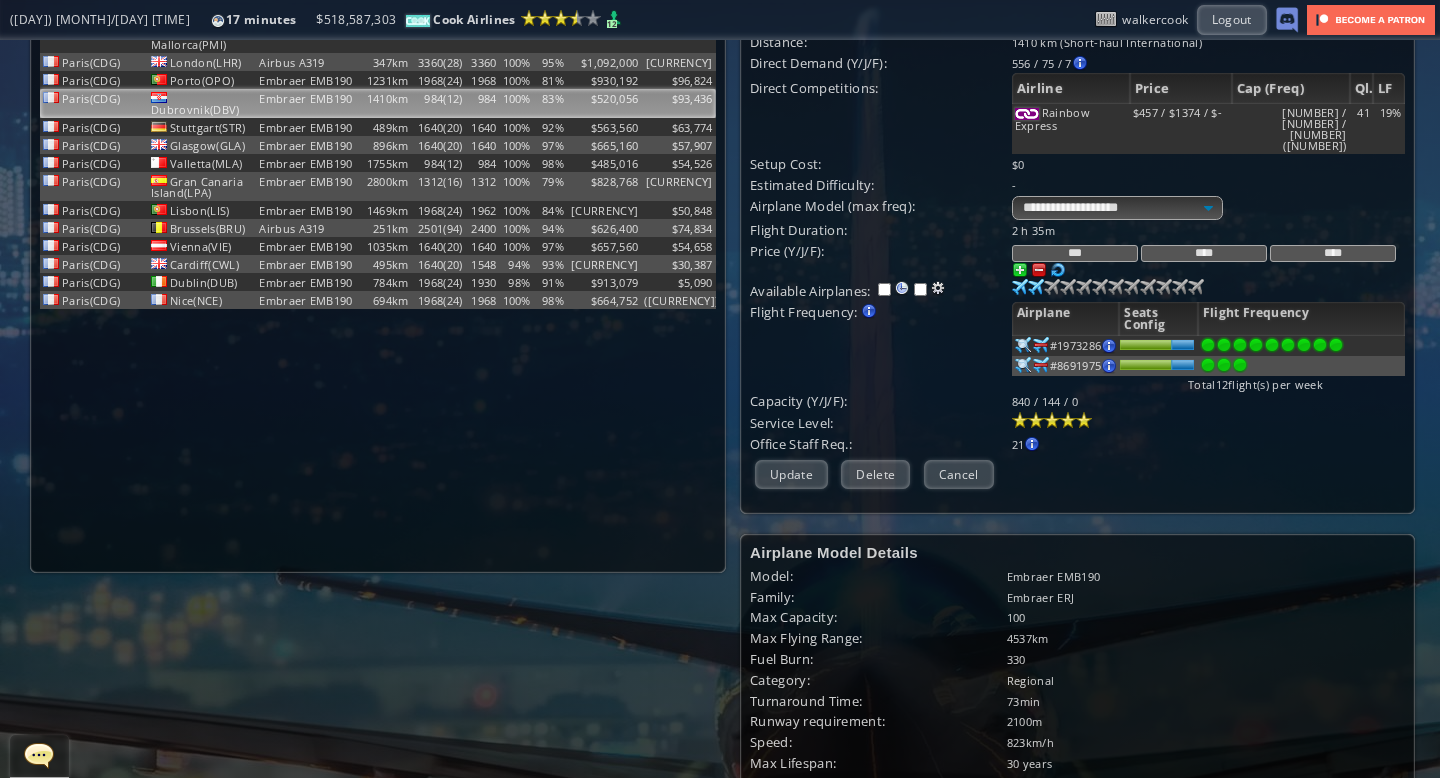 scroll, scrollTop: 179, scrollLeft: 0, axis: vertical 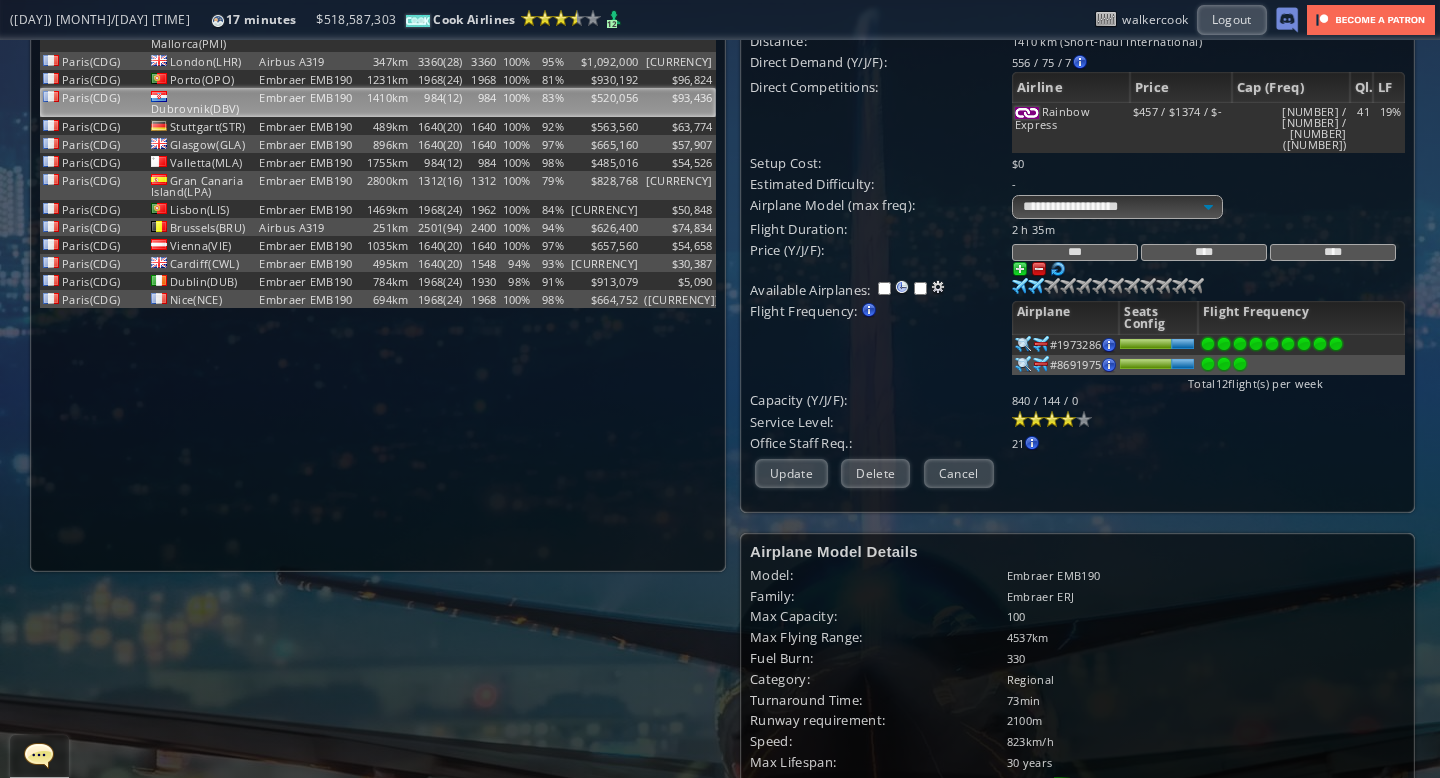 click at bounding box center (1068, 419) 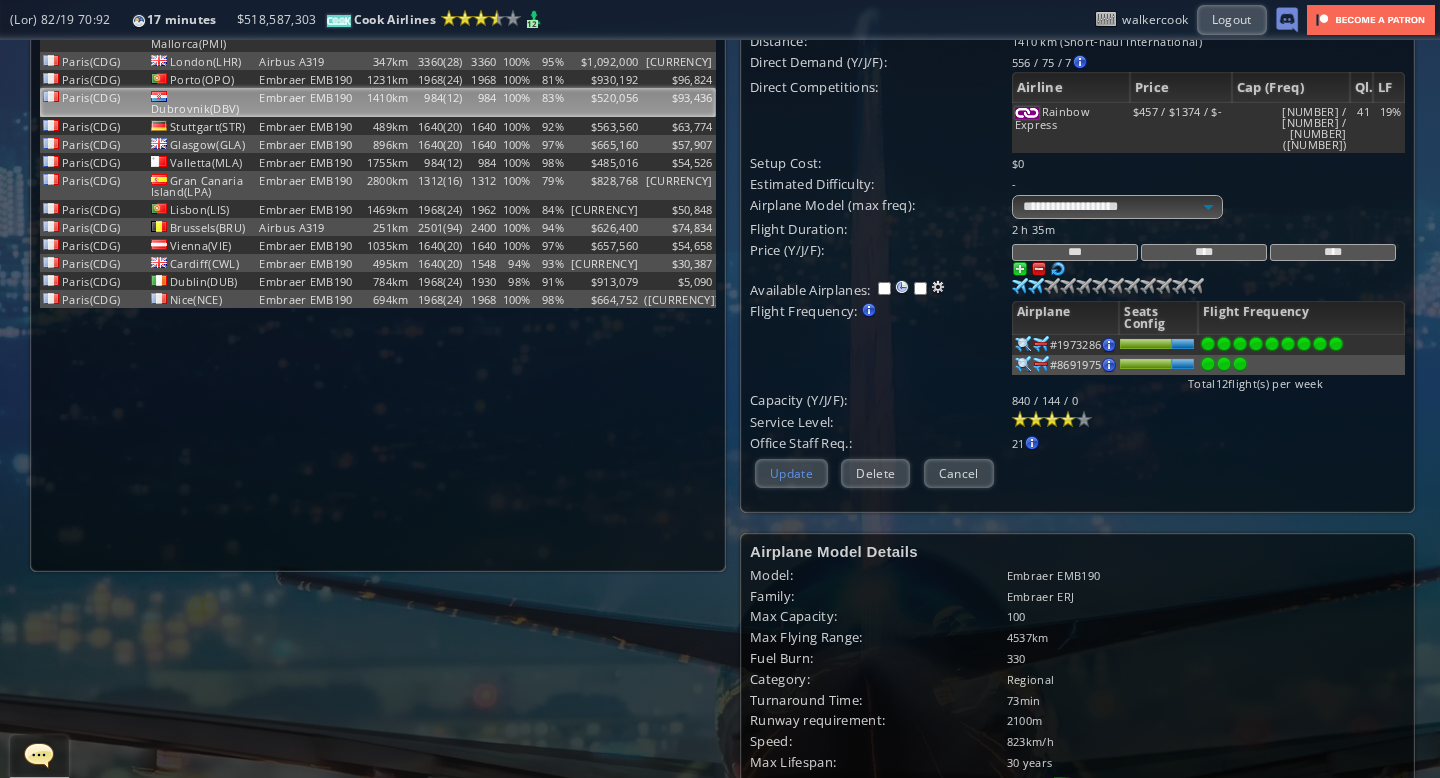 click on "Update" at bounding box center [791, 473] 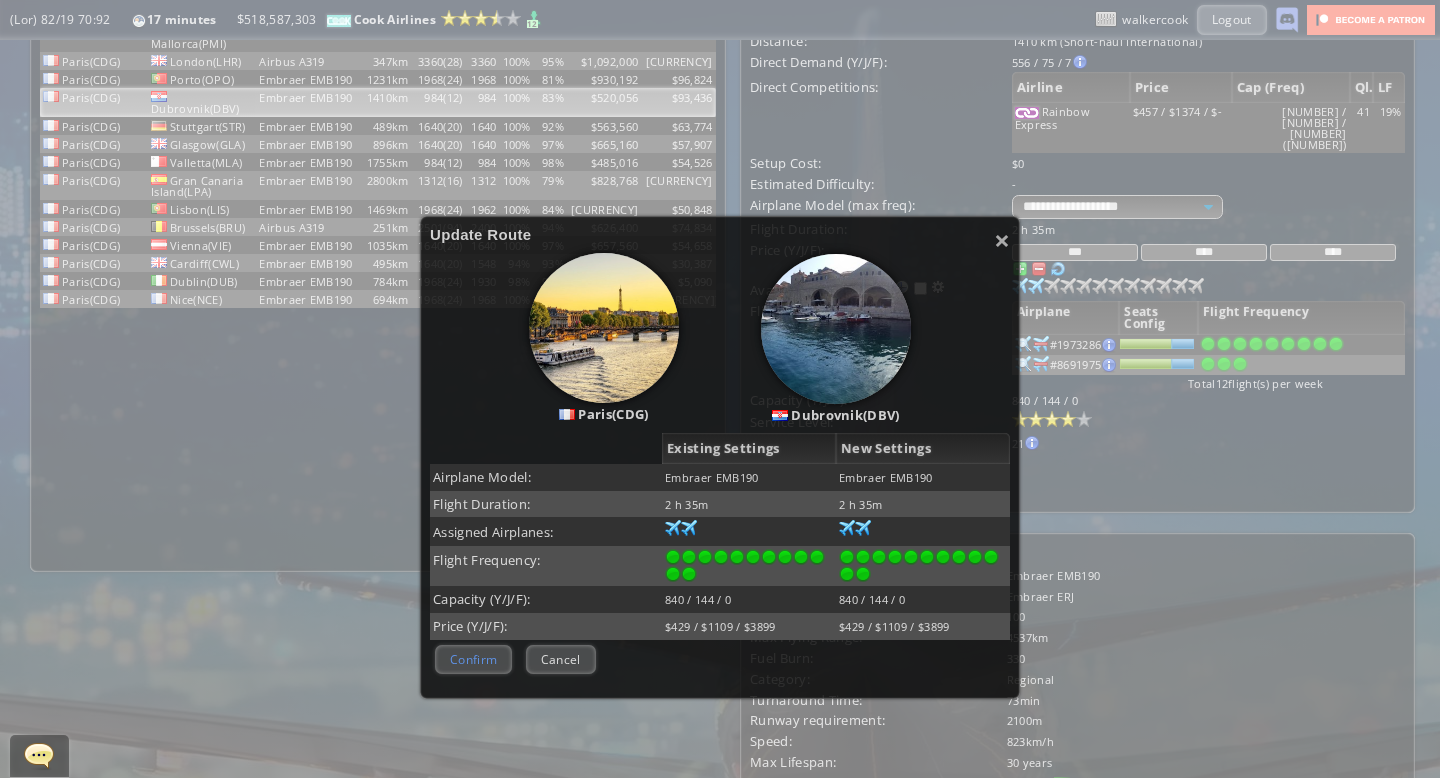 click on "Confirm" at bounding box center [473, 659] 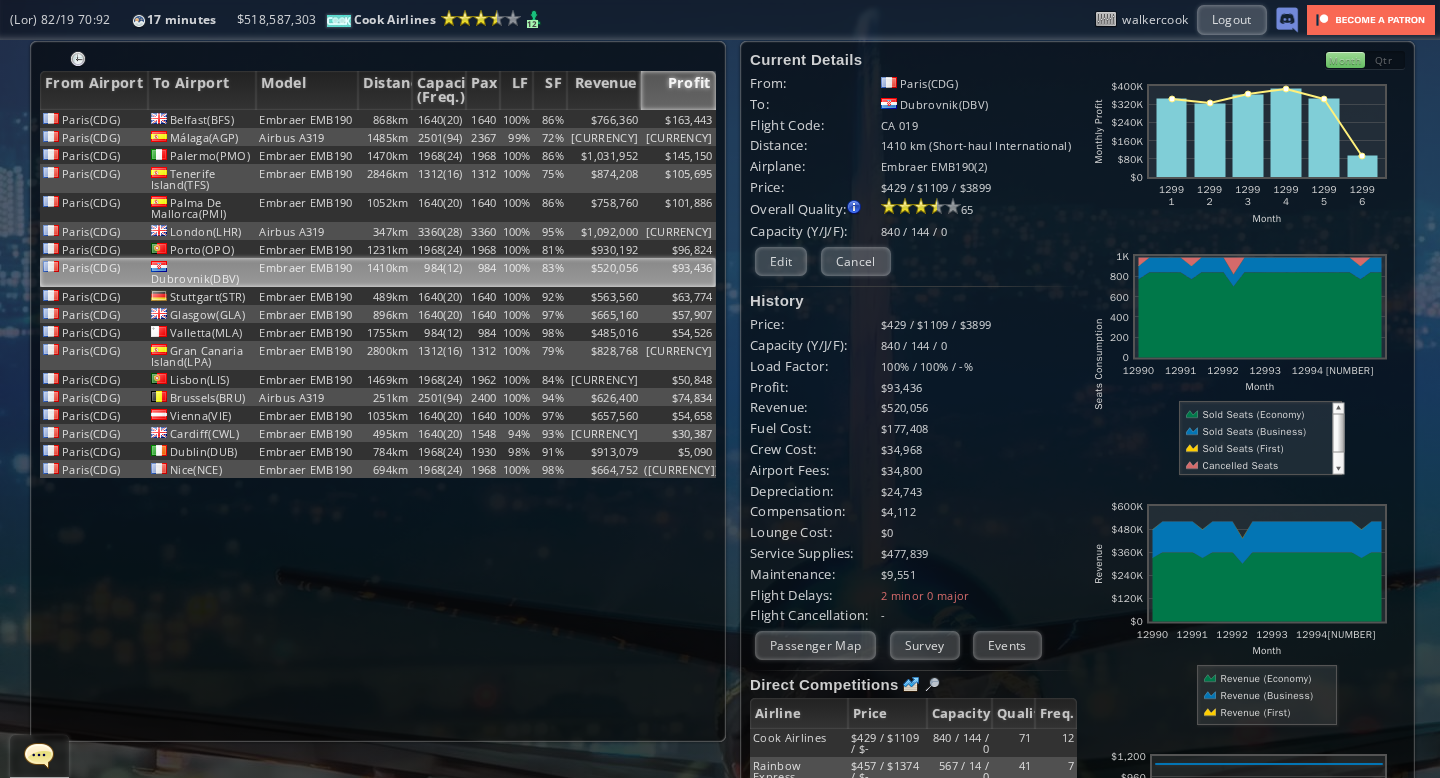 scroll, scrollTop: 0, scrollLeft: 0, axis: both 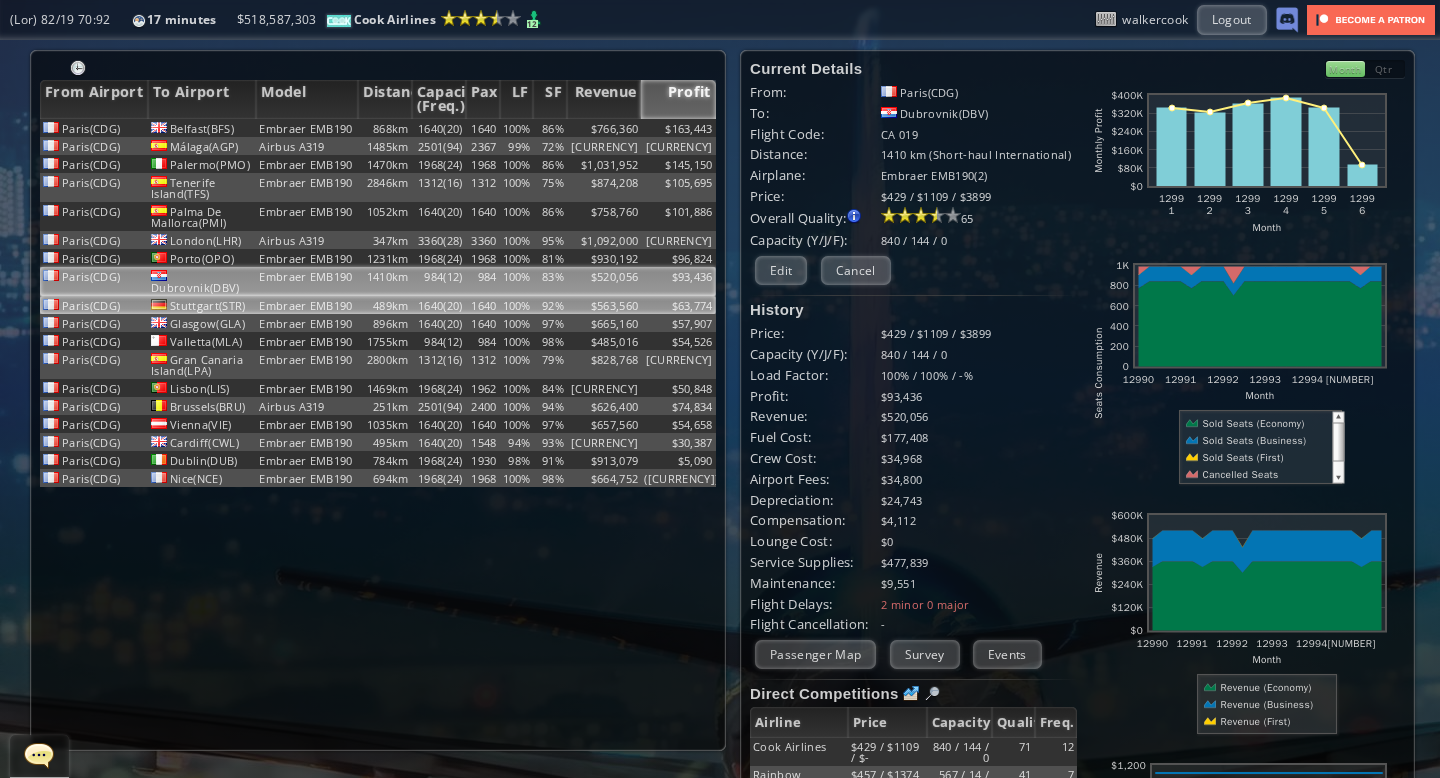 click on "92%" at bounding box center [550, 128] 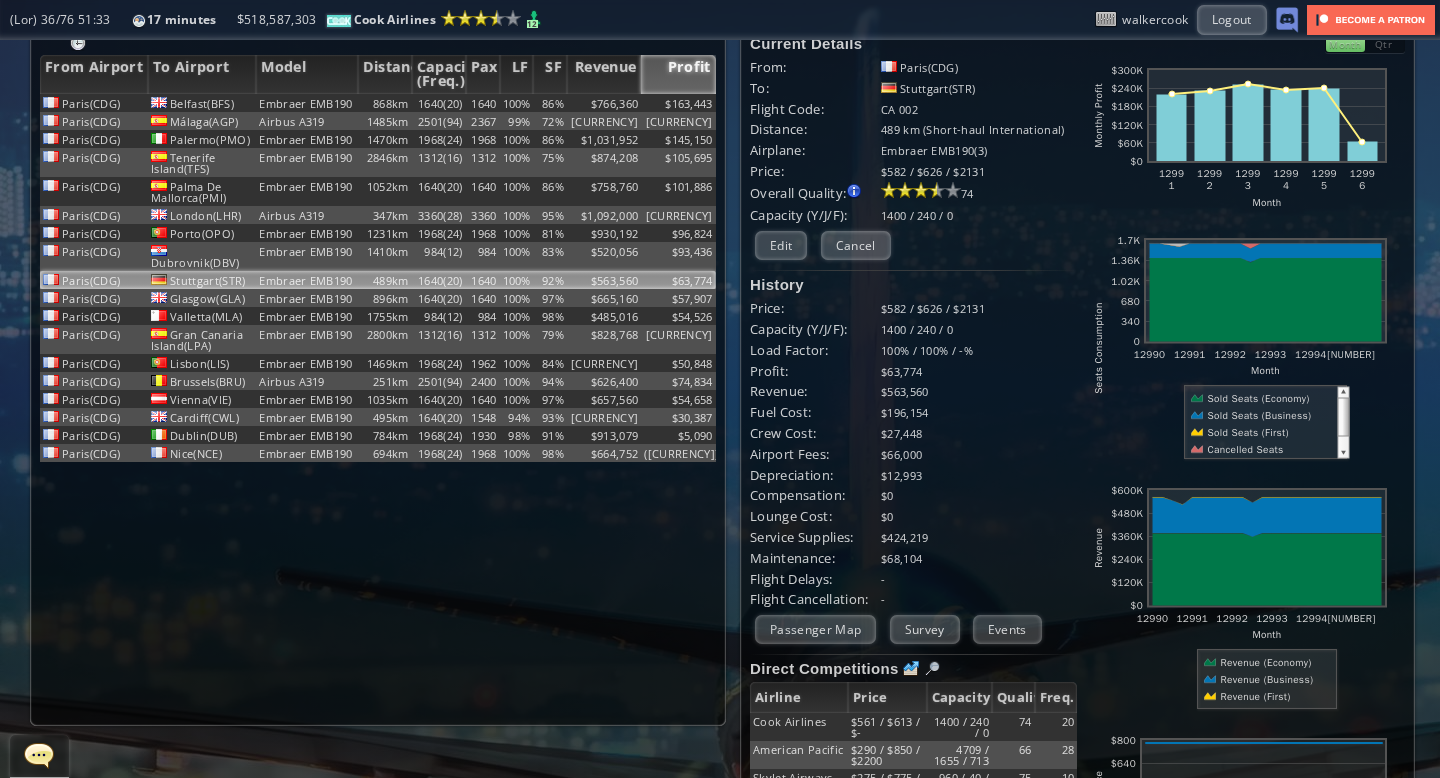 scroll, scrollTop: 0, scrollLeft: 0, axis: both 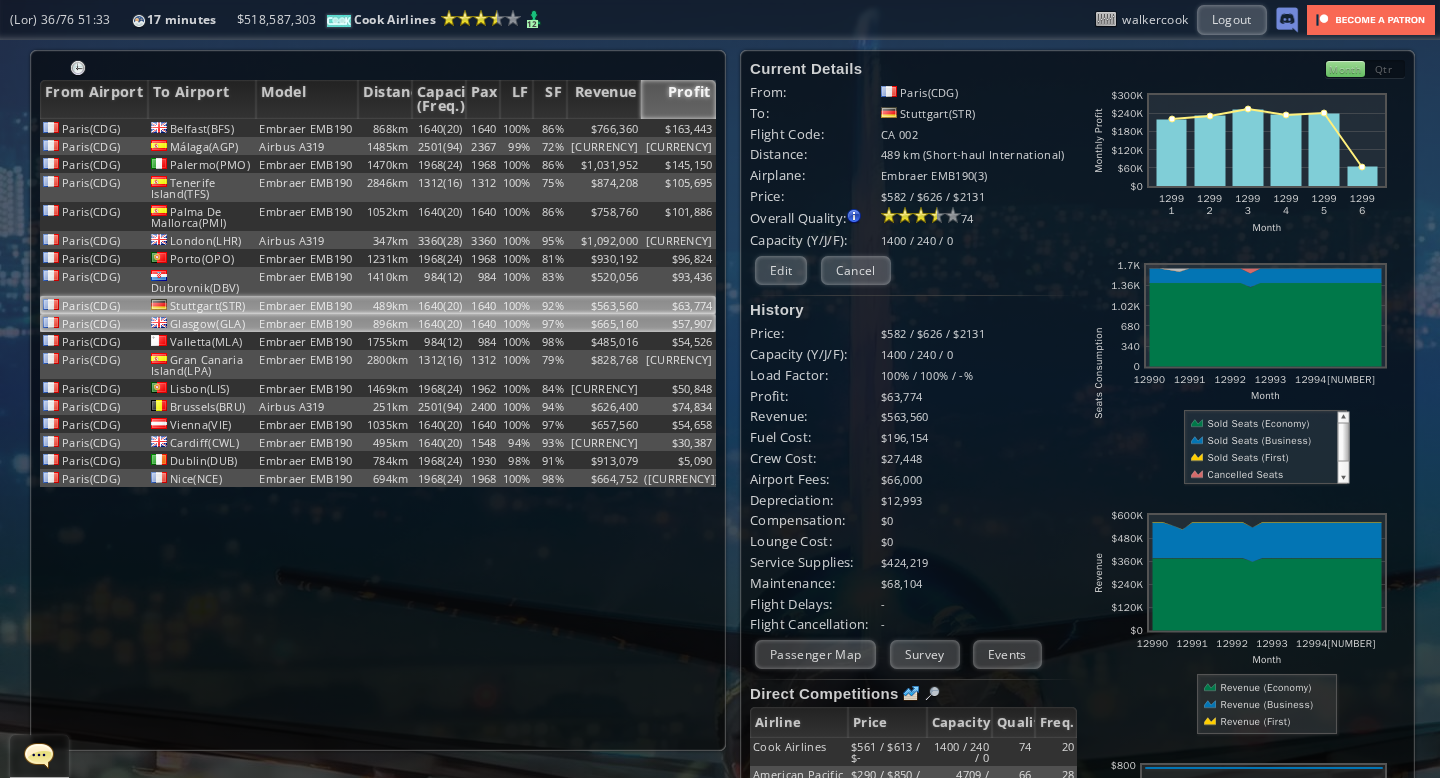 click on "97%" at bounding box center (550, 128) 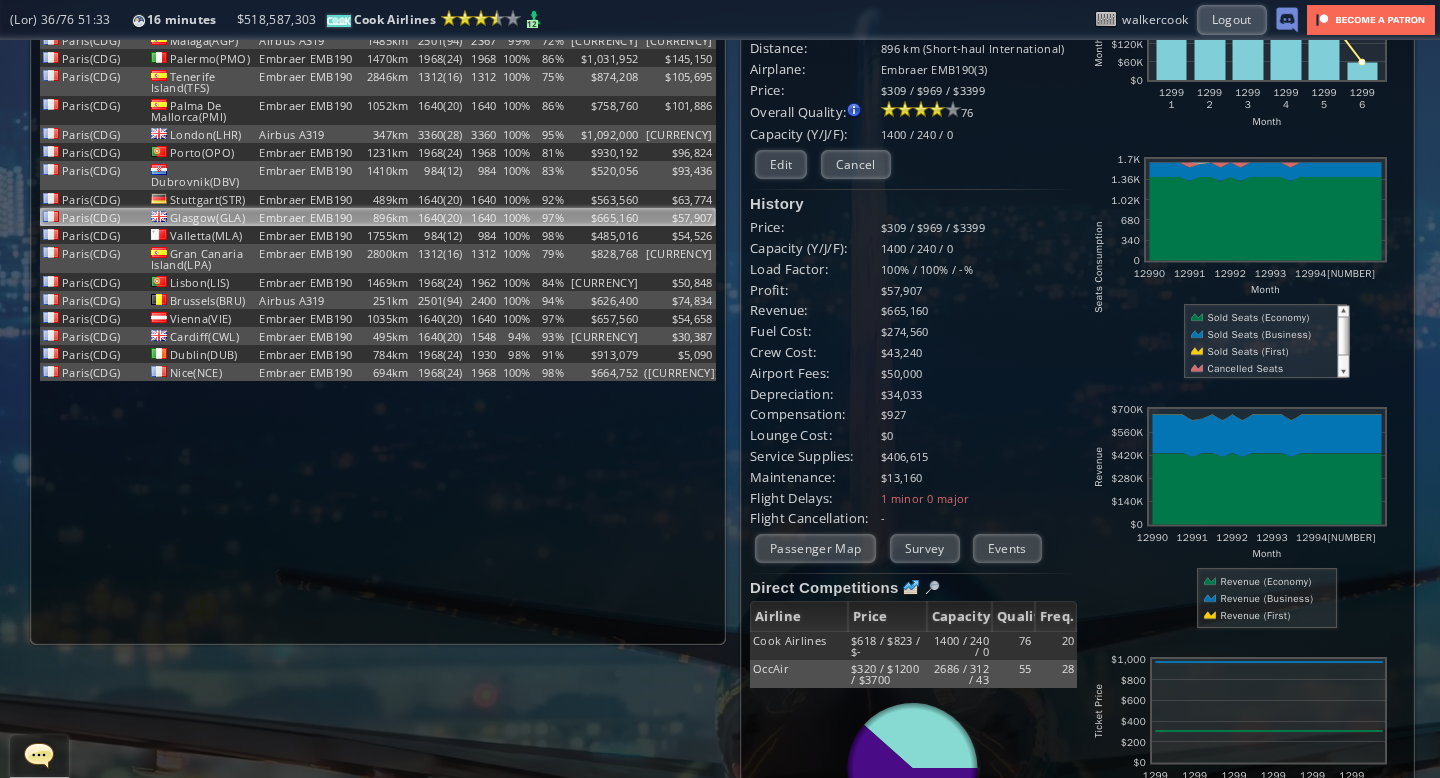 scroll, scrollTop: 0, scrollLeft: 0, axis: both 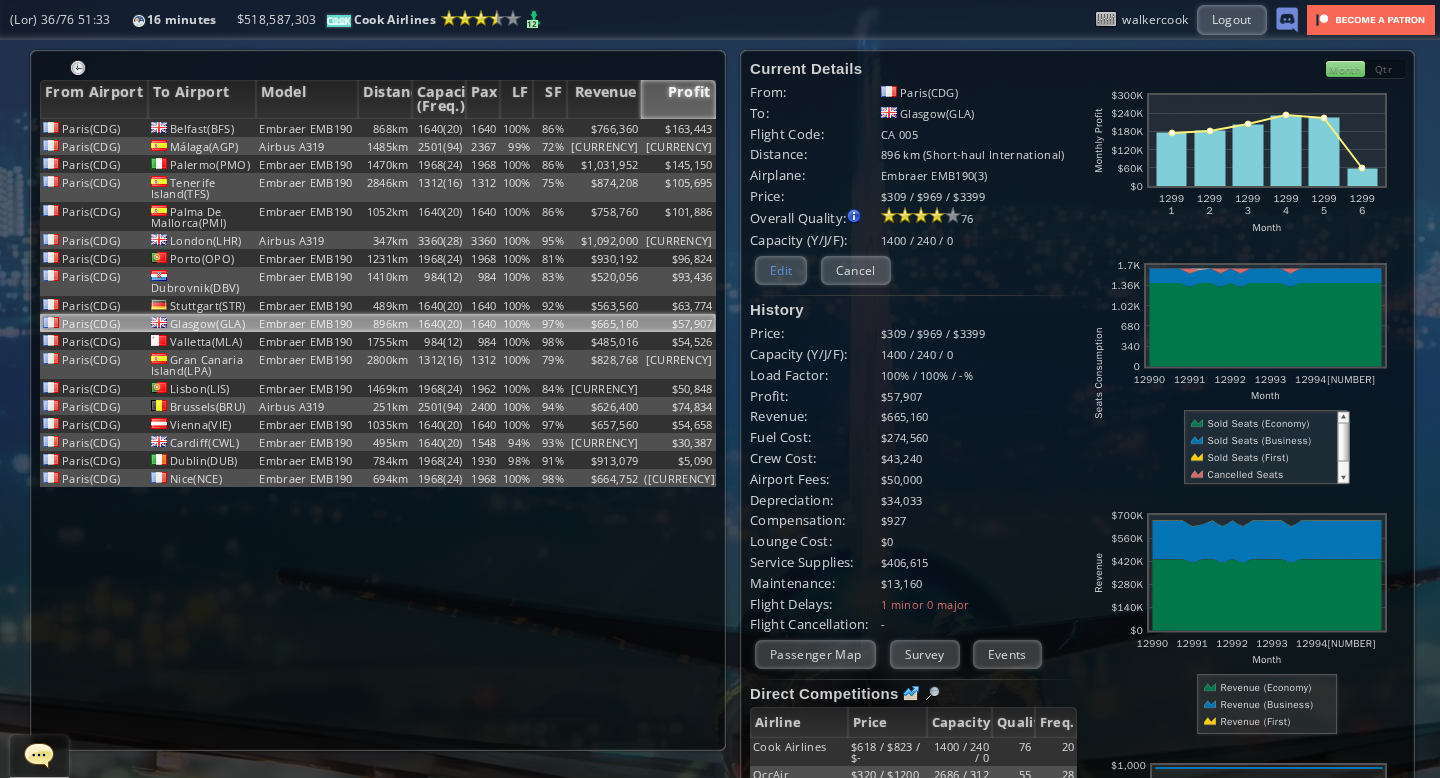click on "Edit" at bounding box center [781, 270] 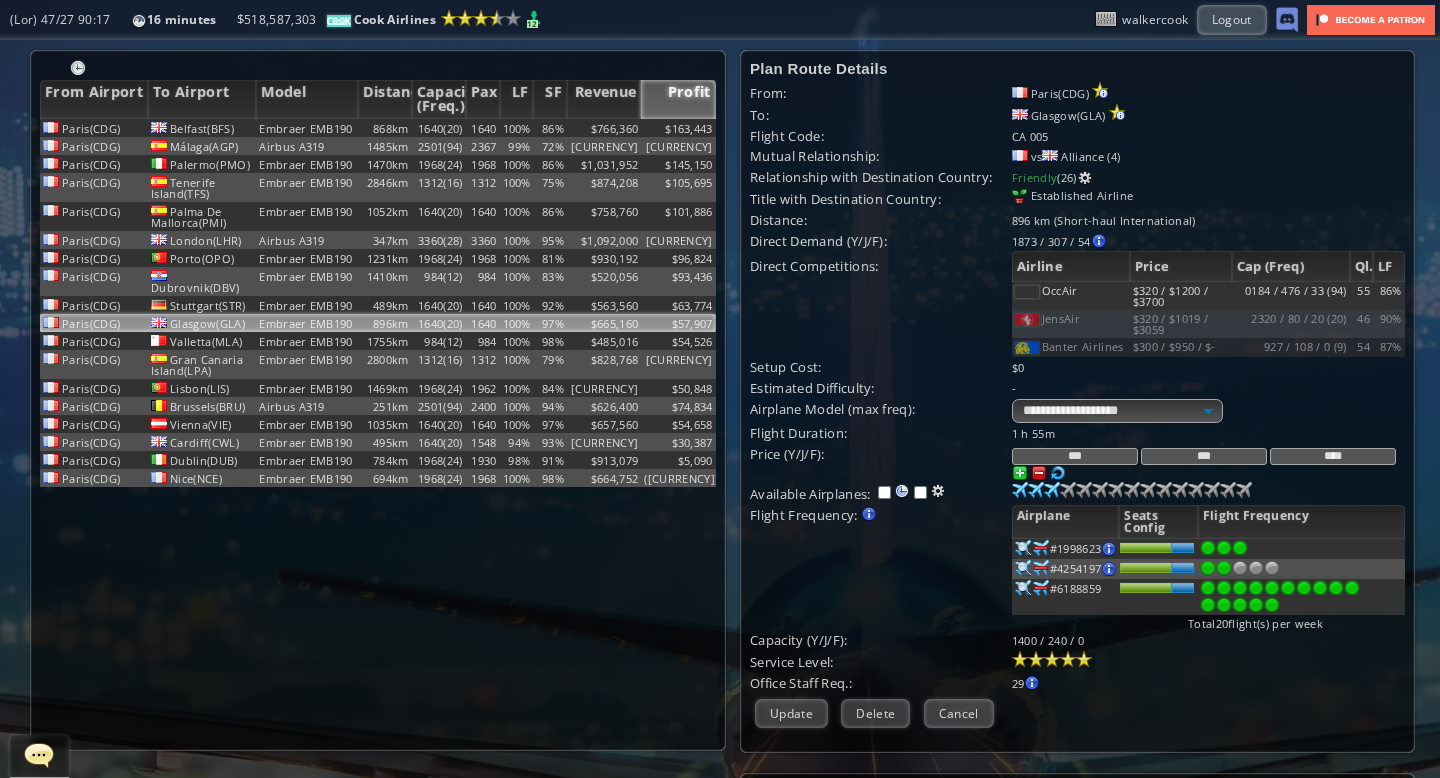 scroll, scrollTop: 76, scrollLeft: 0, axis: vertical 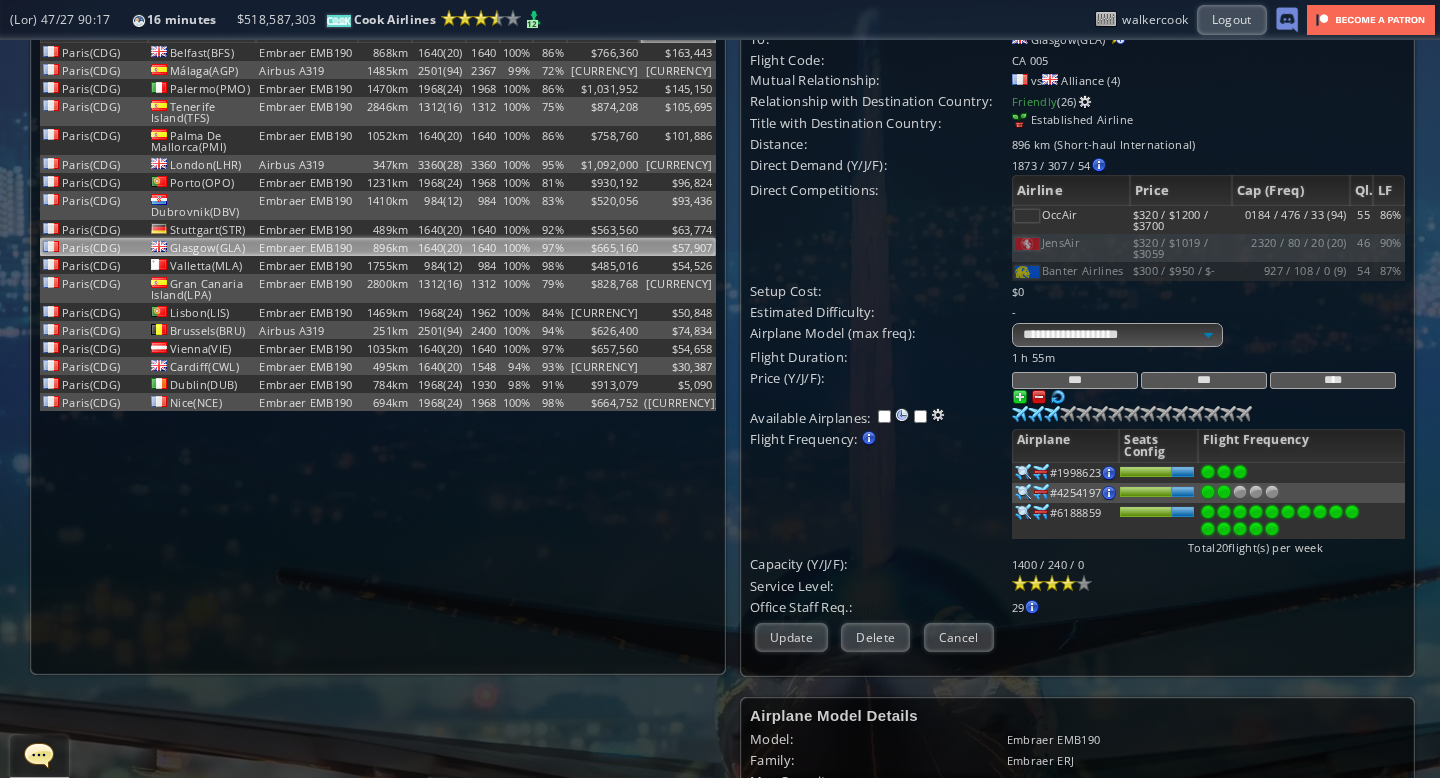 click at bounding box center (1068, 583) 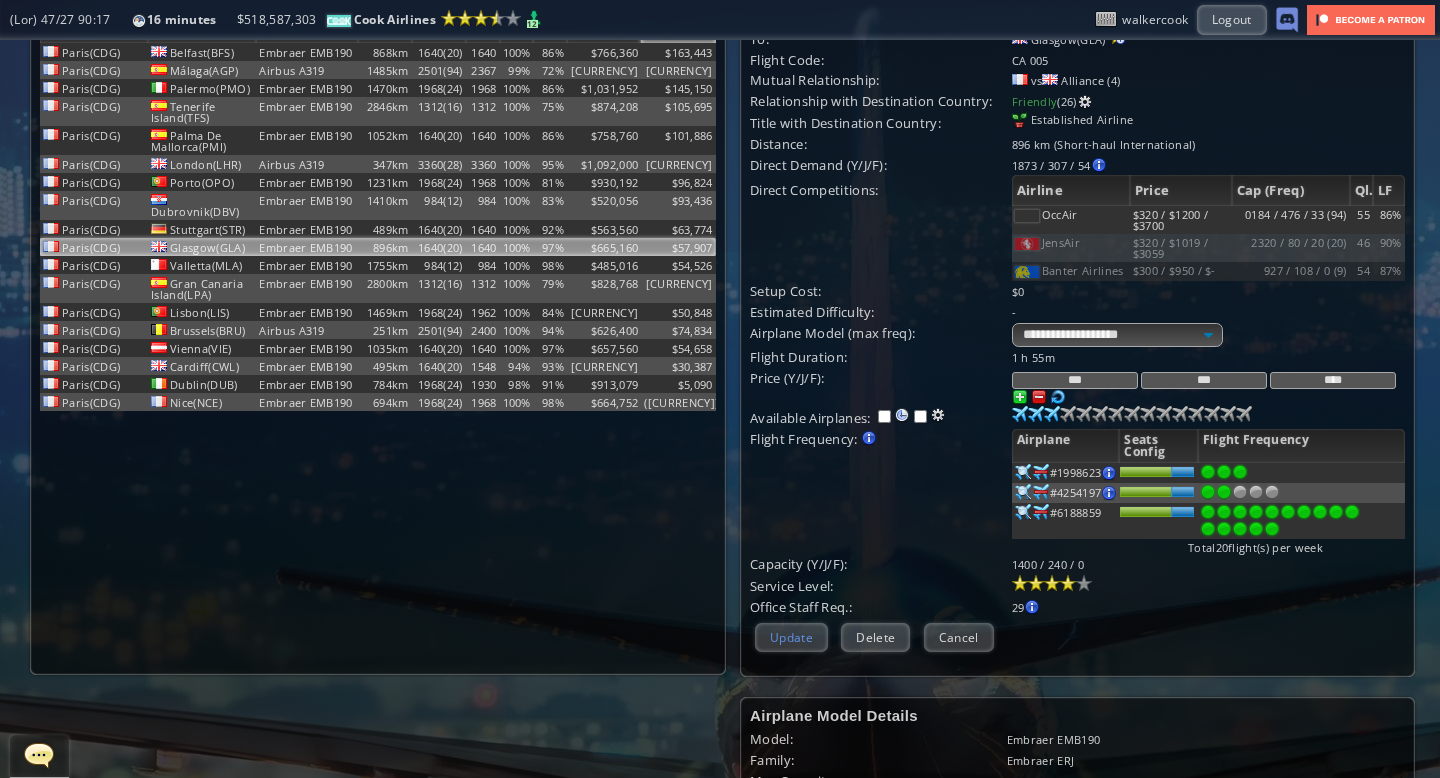 click on "Update" at bounding box center [791, 637] 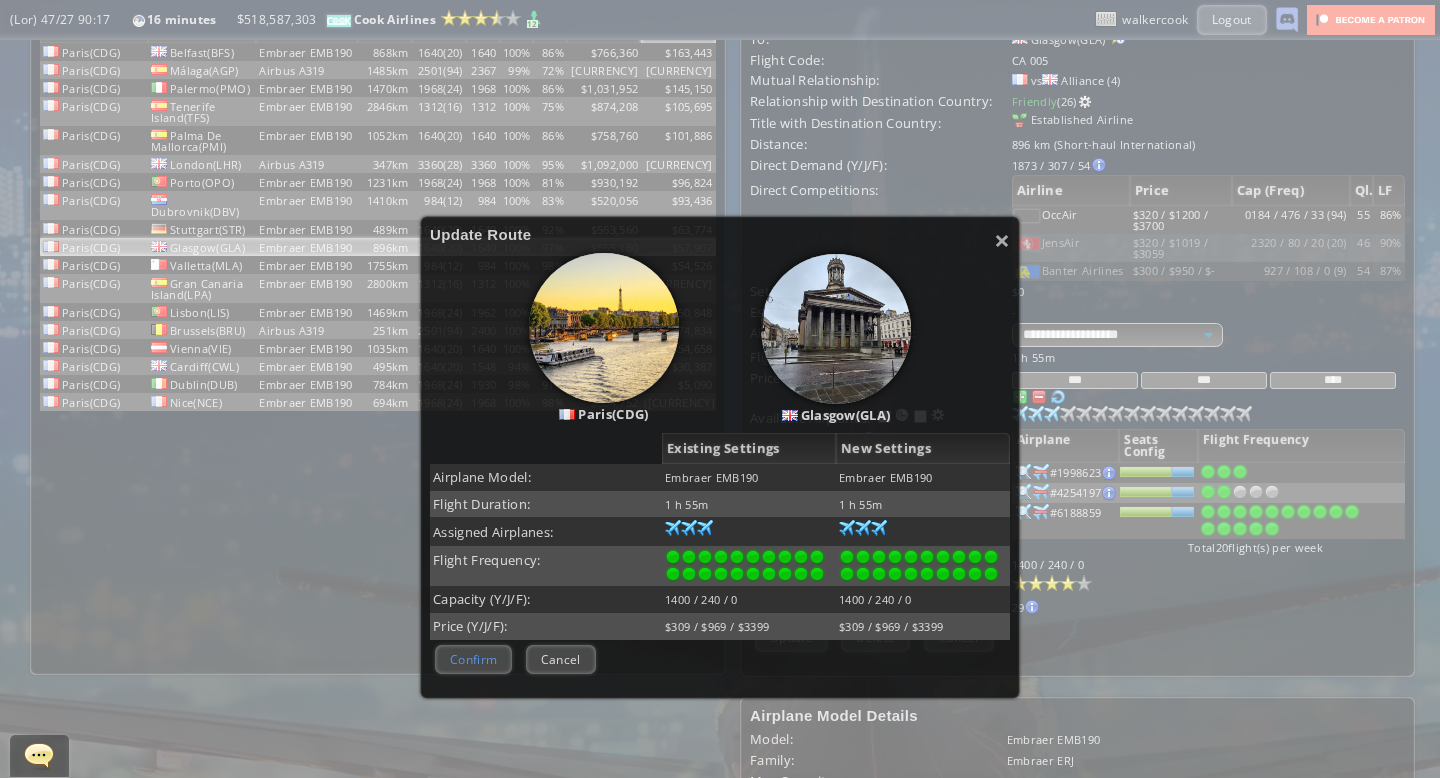click on "Confirm" at bounding box center (473, 659) 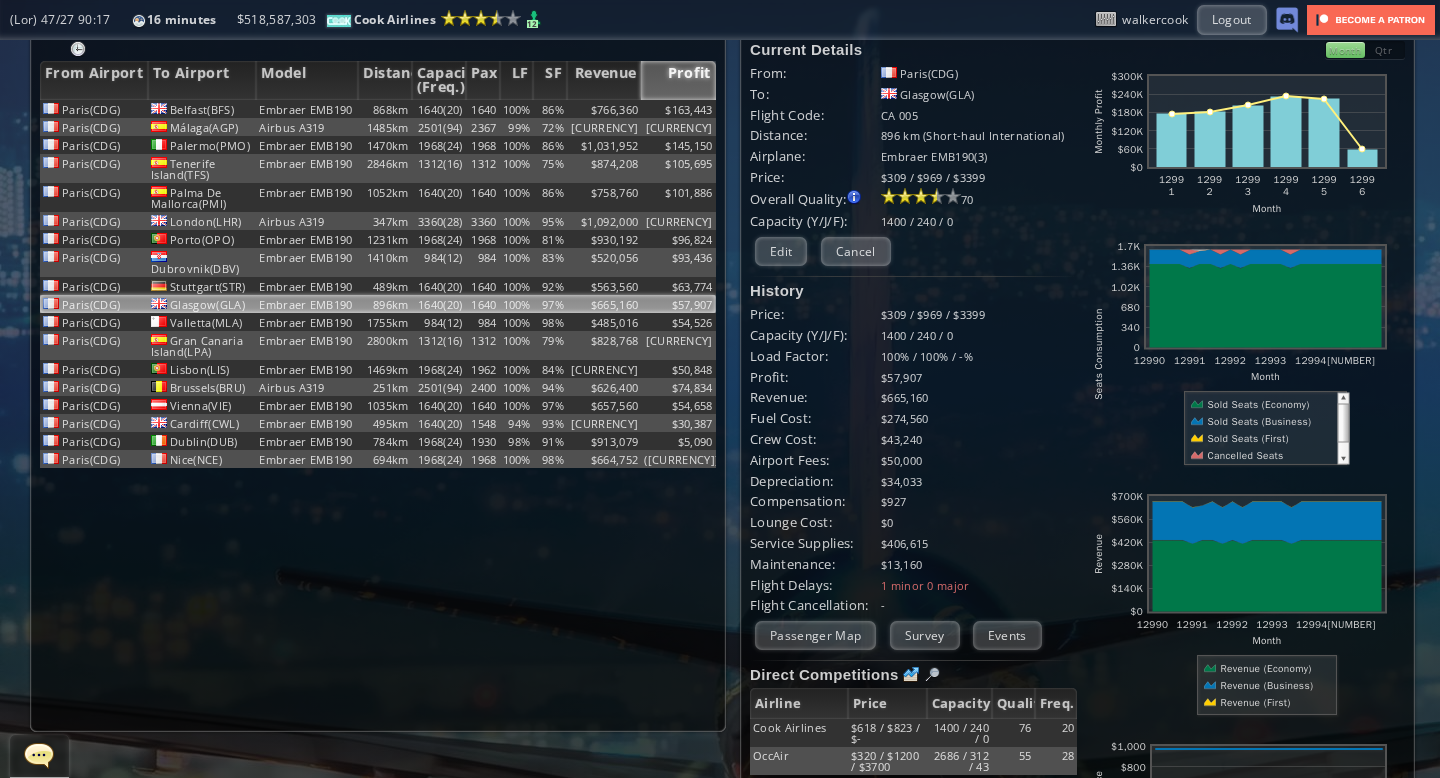scroll, scrollTop: 0, scrollLeft: 0, axis: both 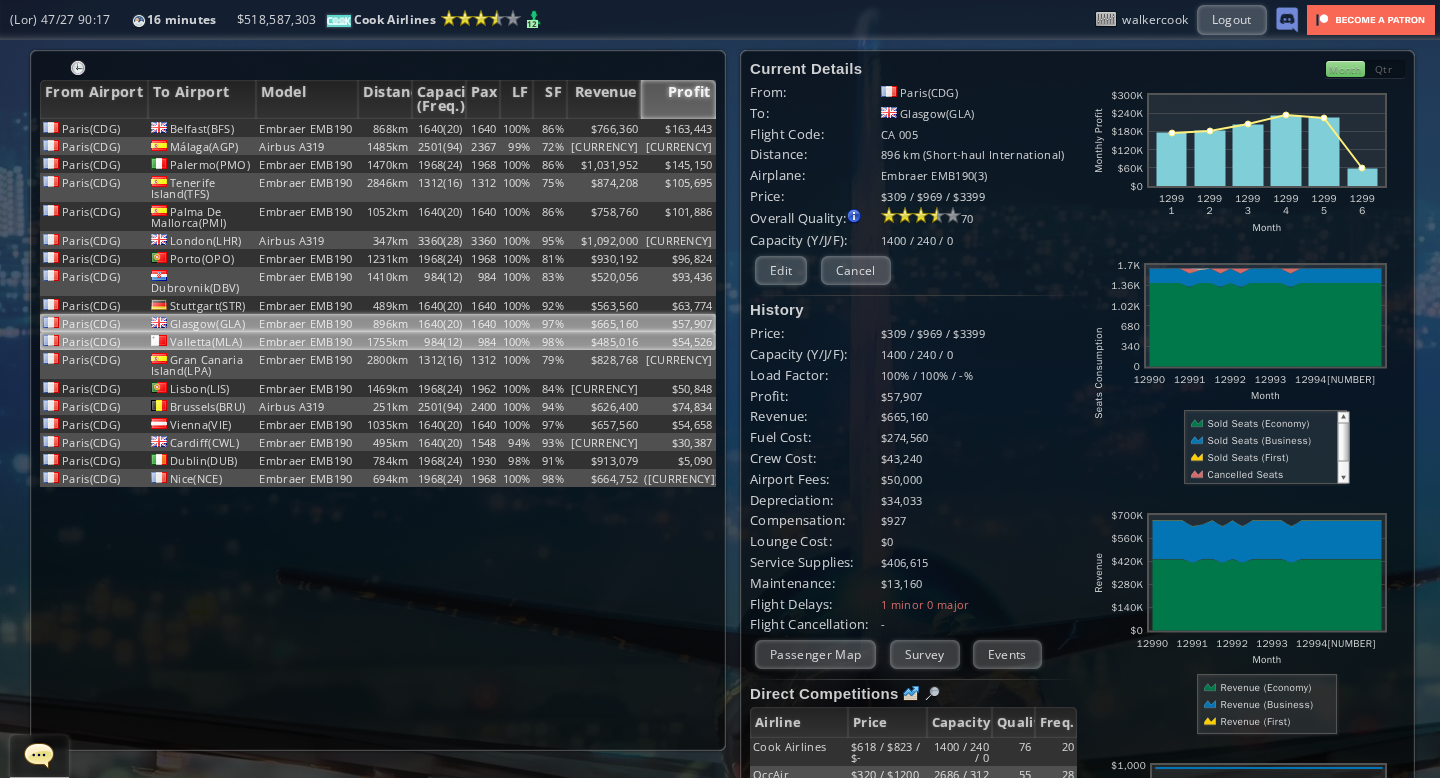 click on "984" at bounding box center [483, 128] 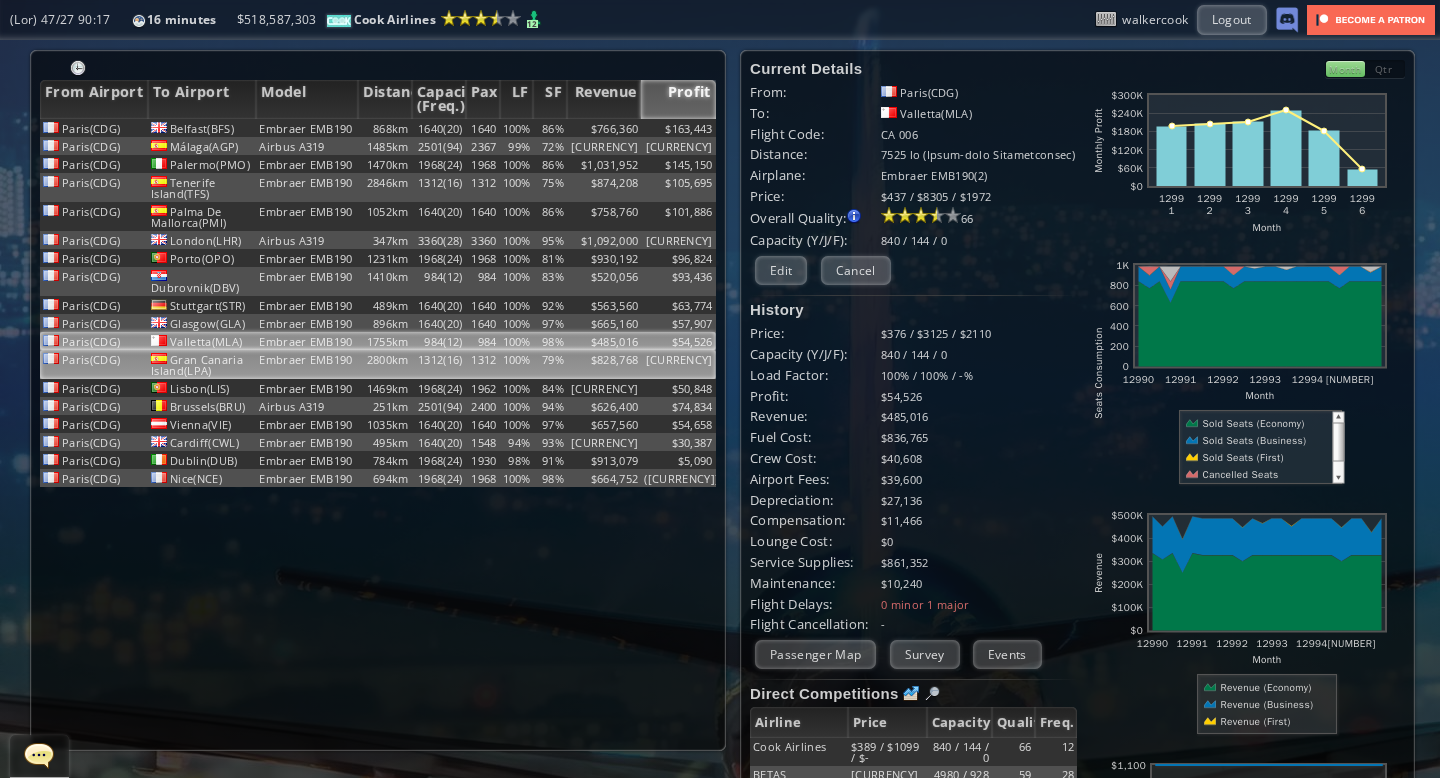 click on "1312" at bounding box center (483, 128) 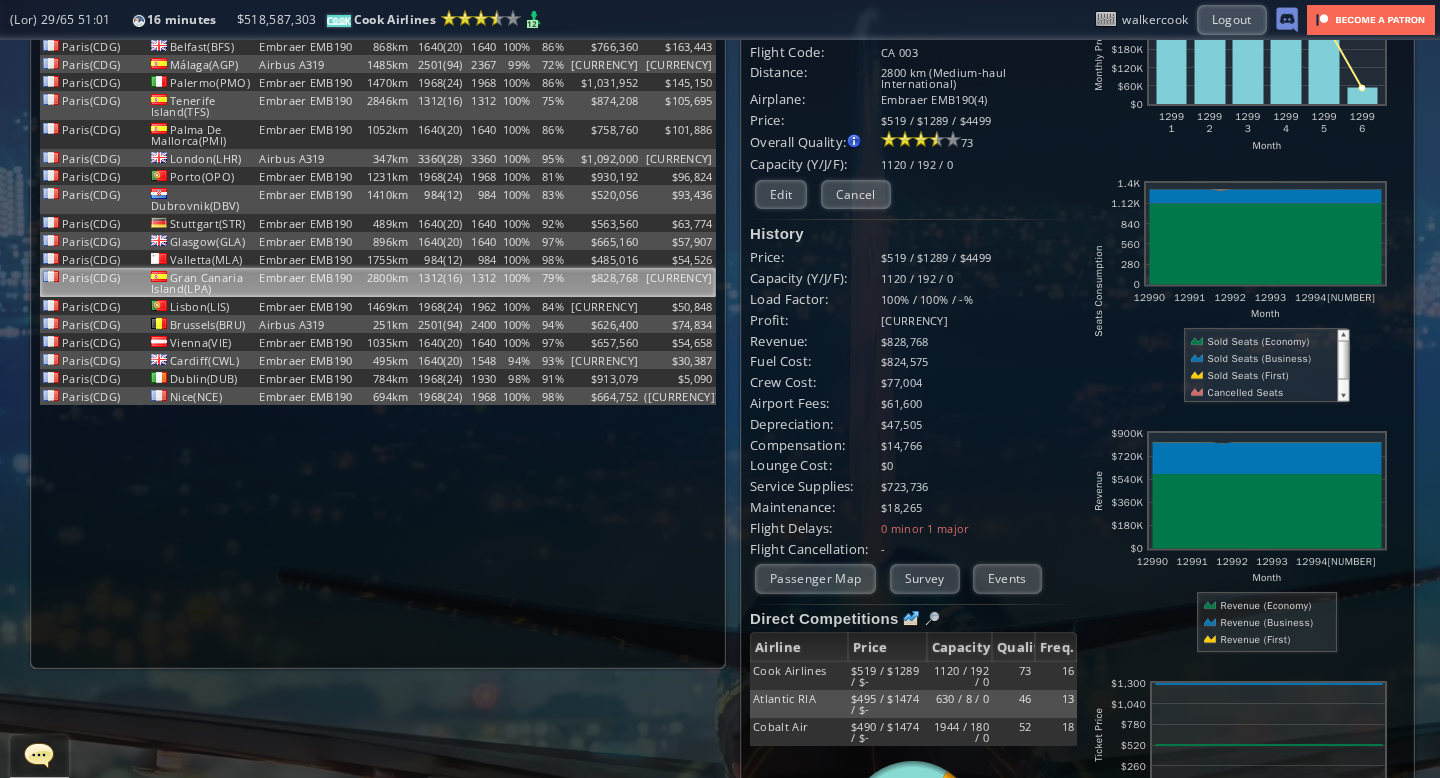 scroll, scrollTop: 80, scrollLeft: 0, axis: vertical 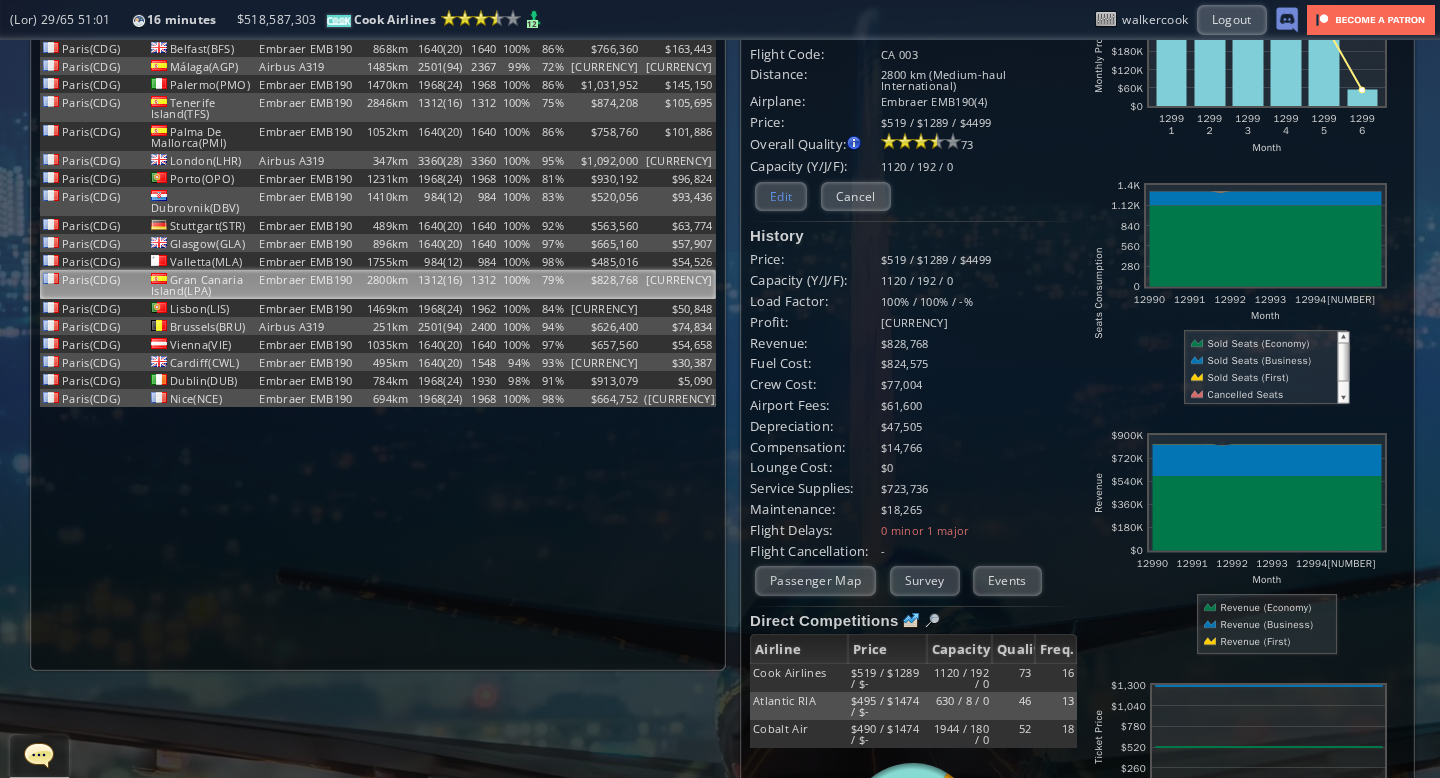 click on "Edit" at bounding box center (781, 196) 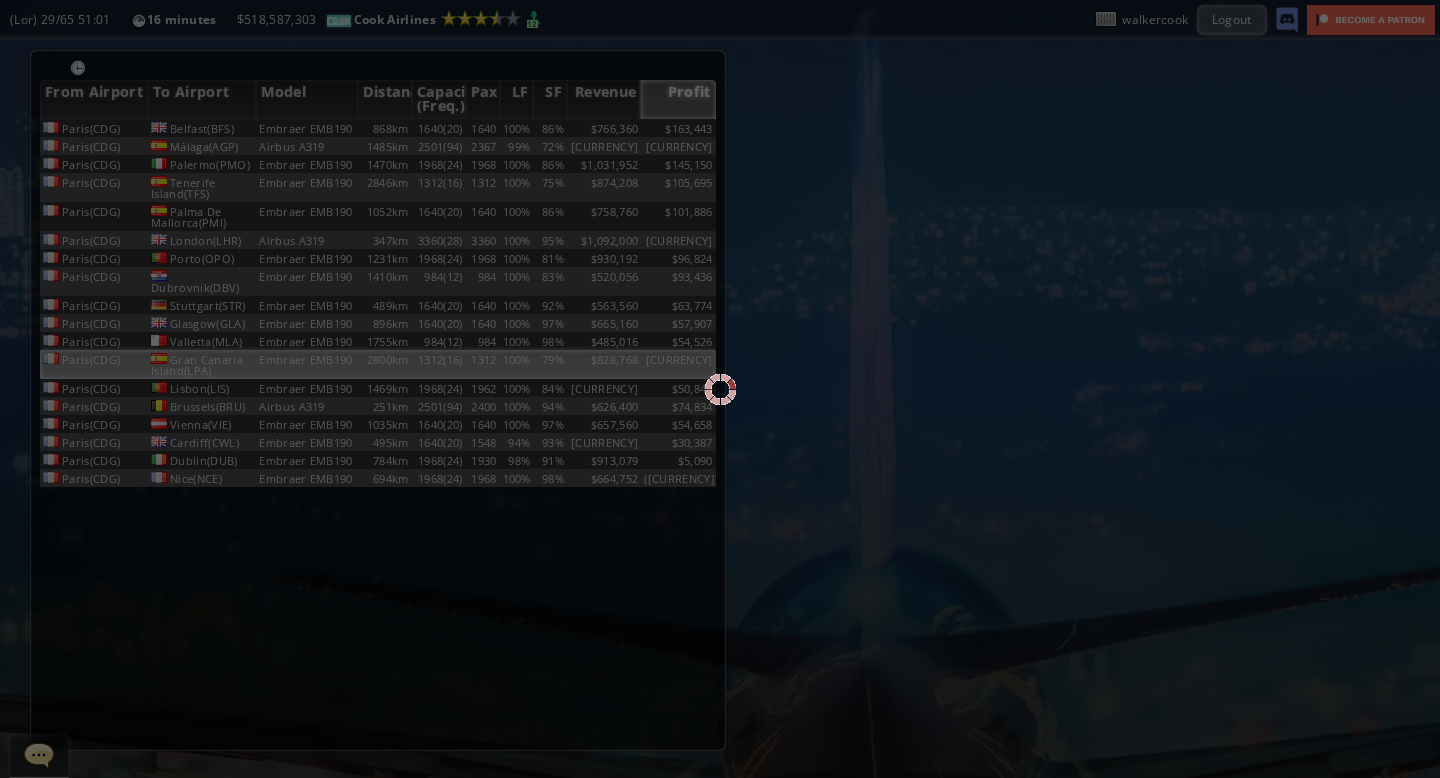 scroll, scrollTop: 0, scrollLeft: 0, axis: both 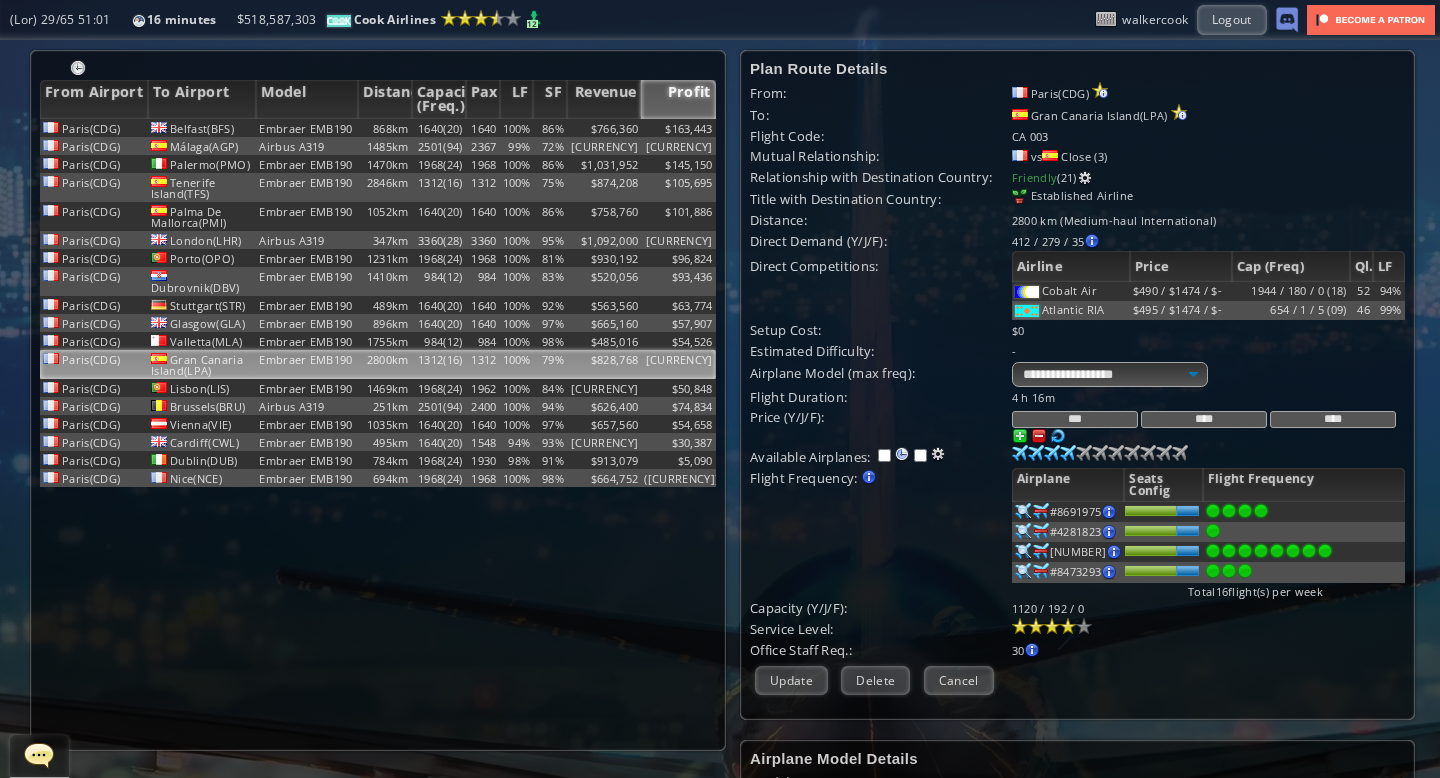 click at bounding box center [1068, 626] 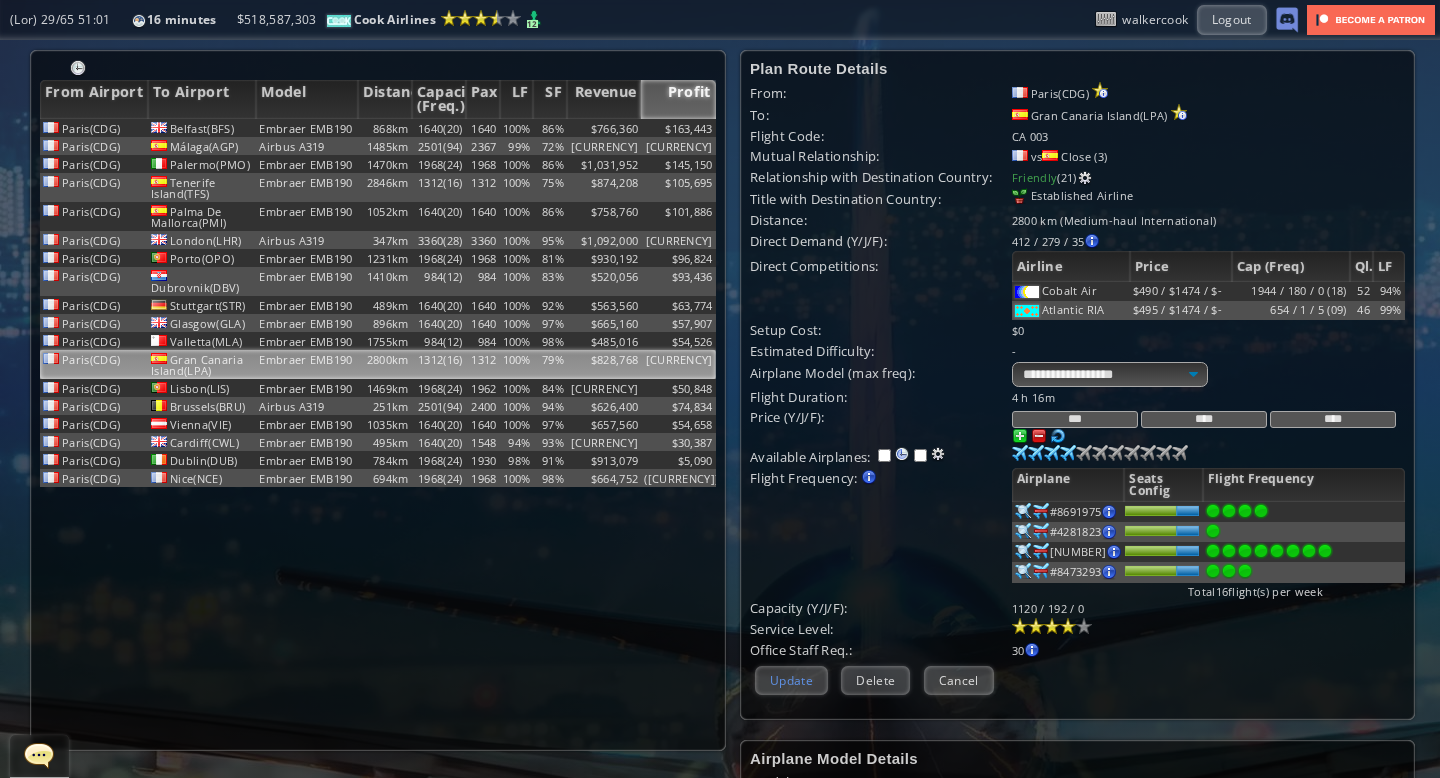 click on "Update" at bounding box center (791, 680) 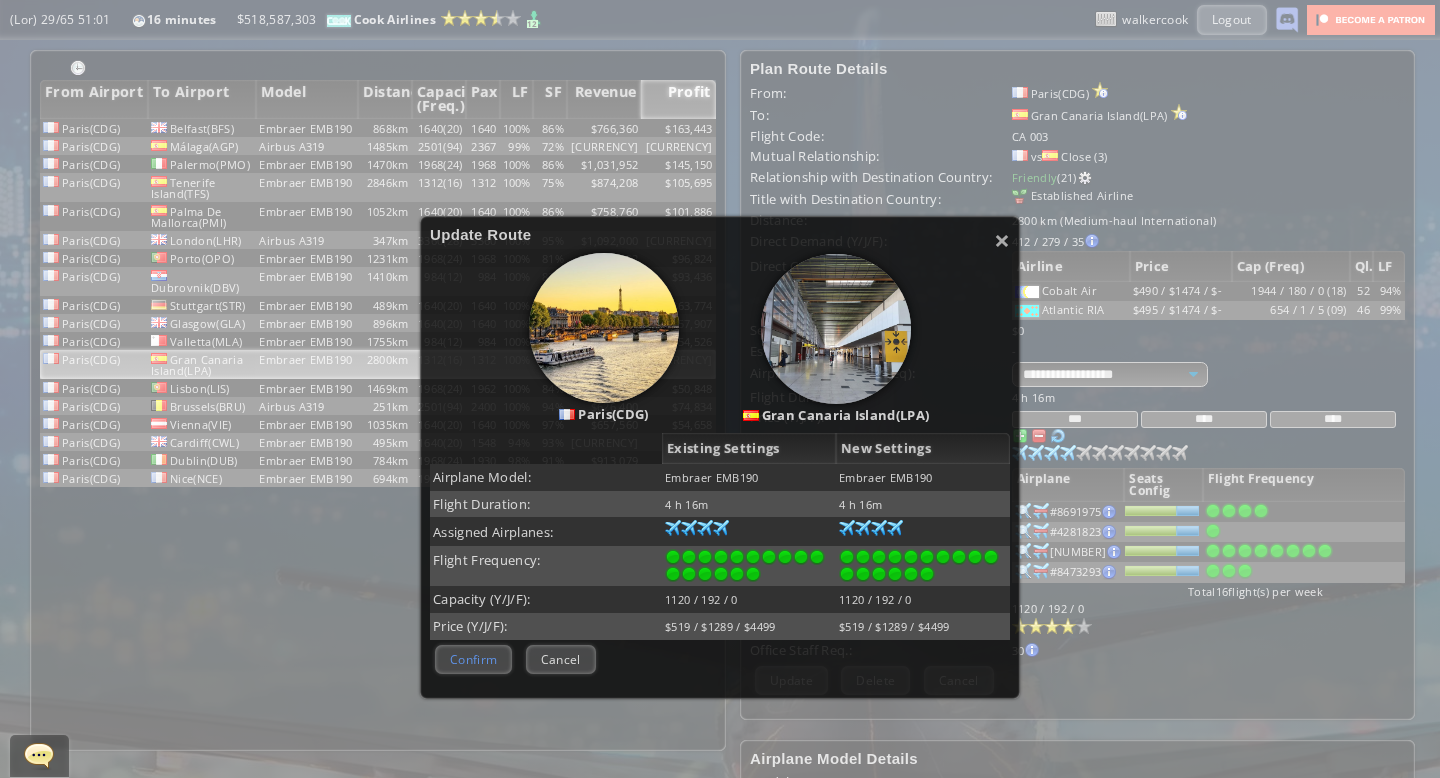click on "Confirm" at bounding box center [473, 659] 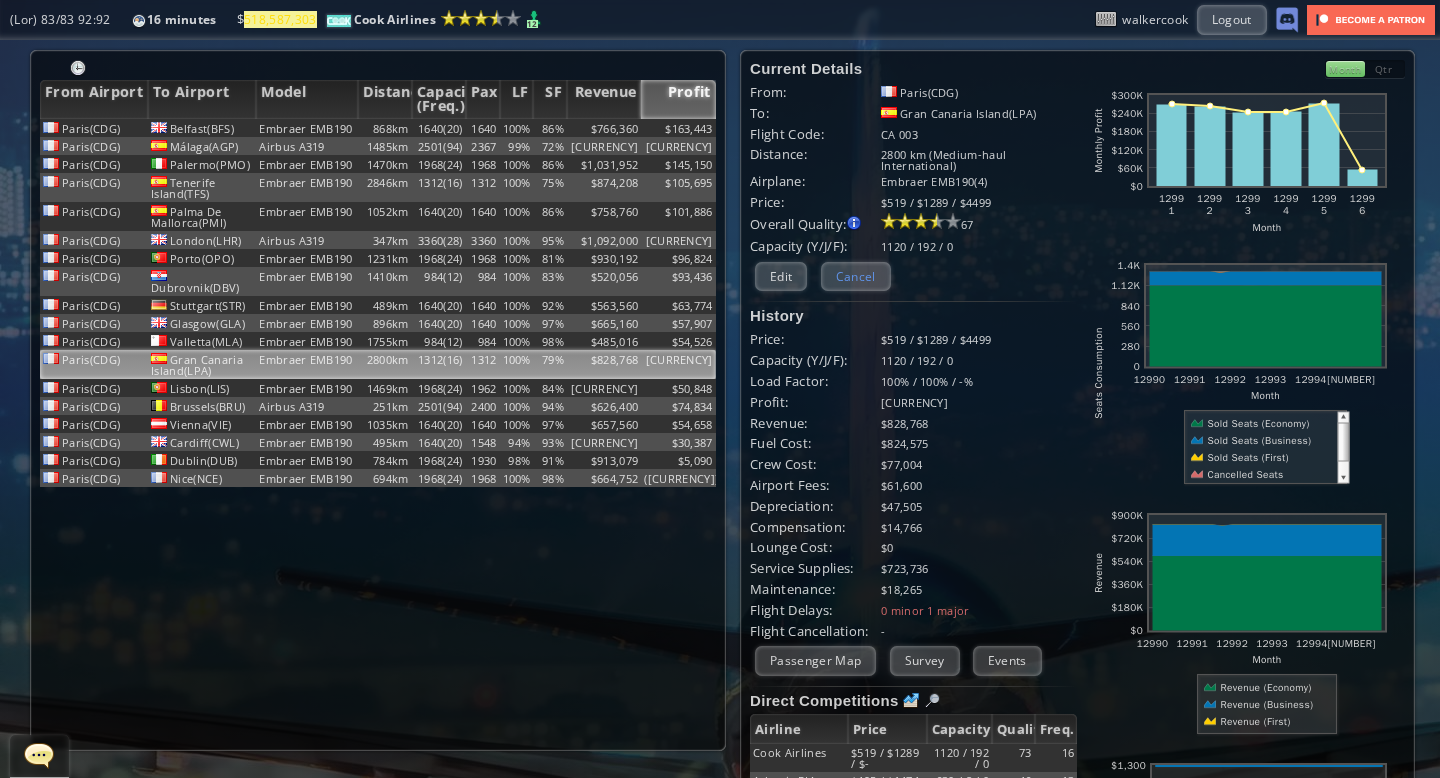 click on "Cancel" at bounding box center [856, 276] 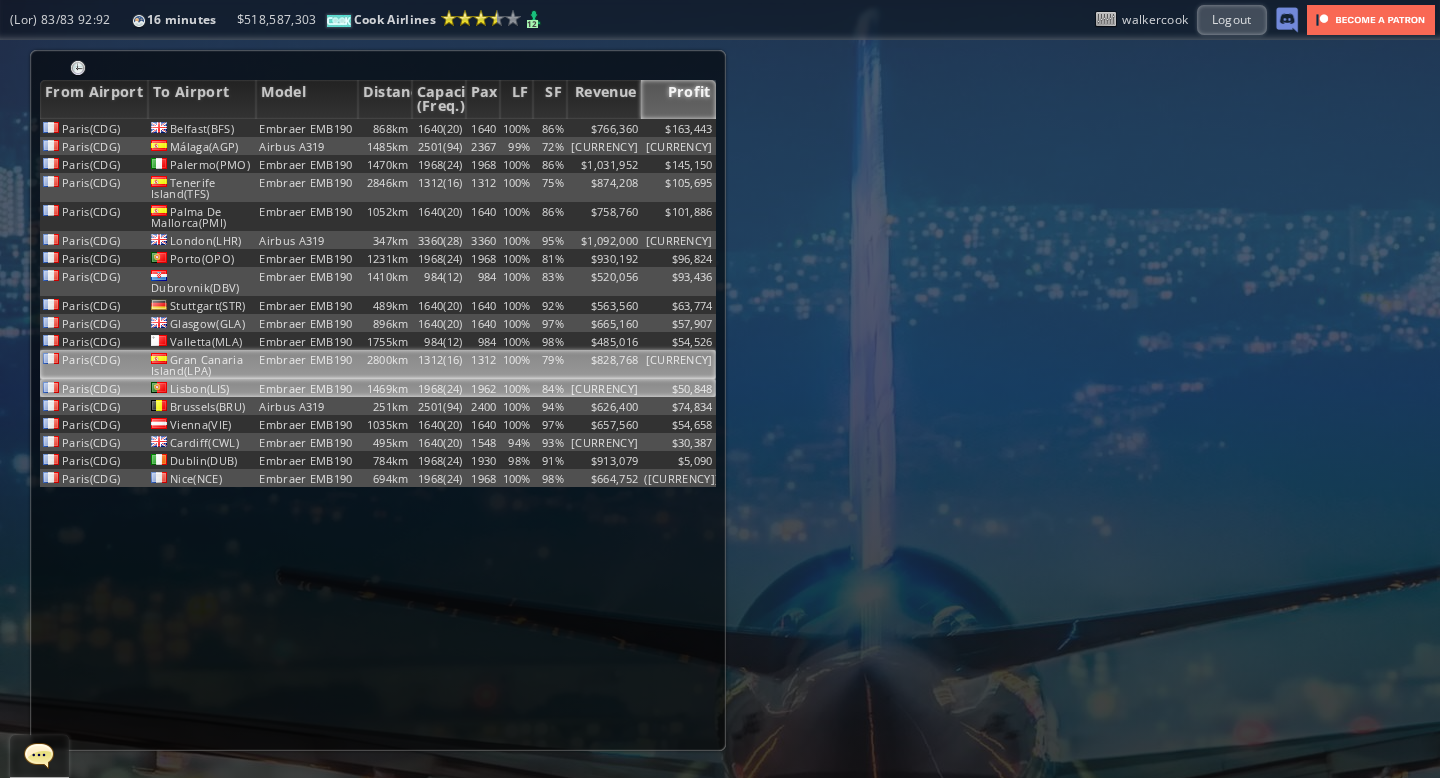 click on "84%" at bounding box center [550, 128] 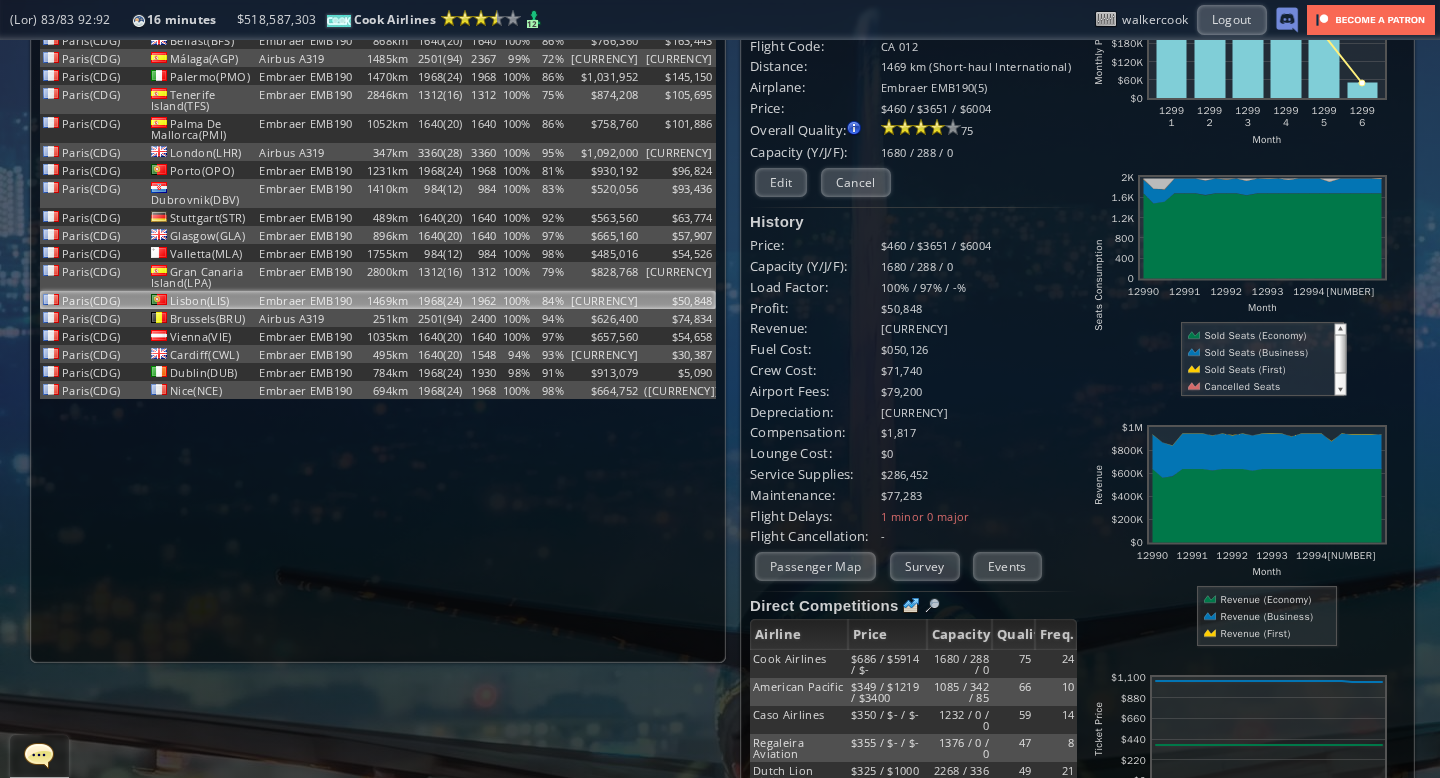 scroll, scrollTop: 0, scrollLeft: 0, axis: both 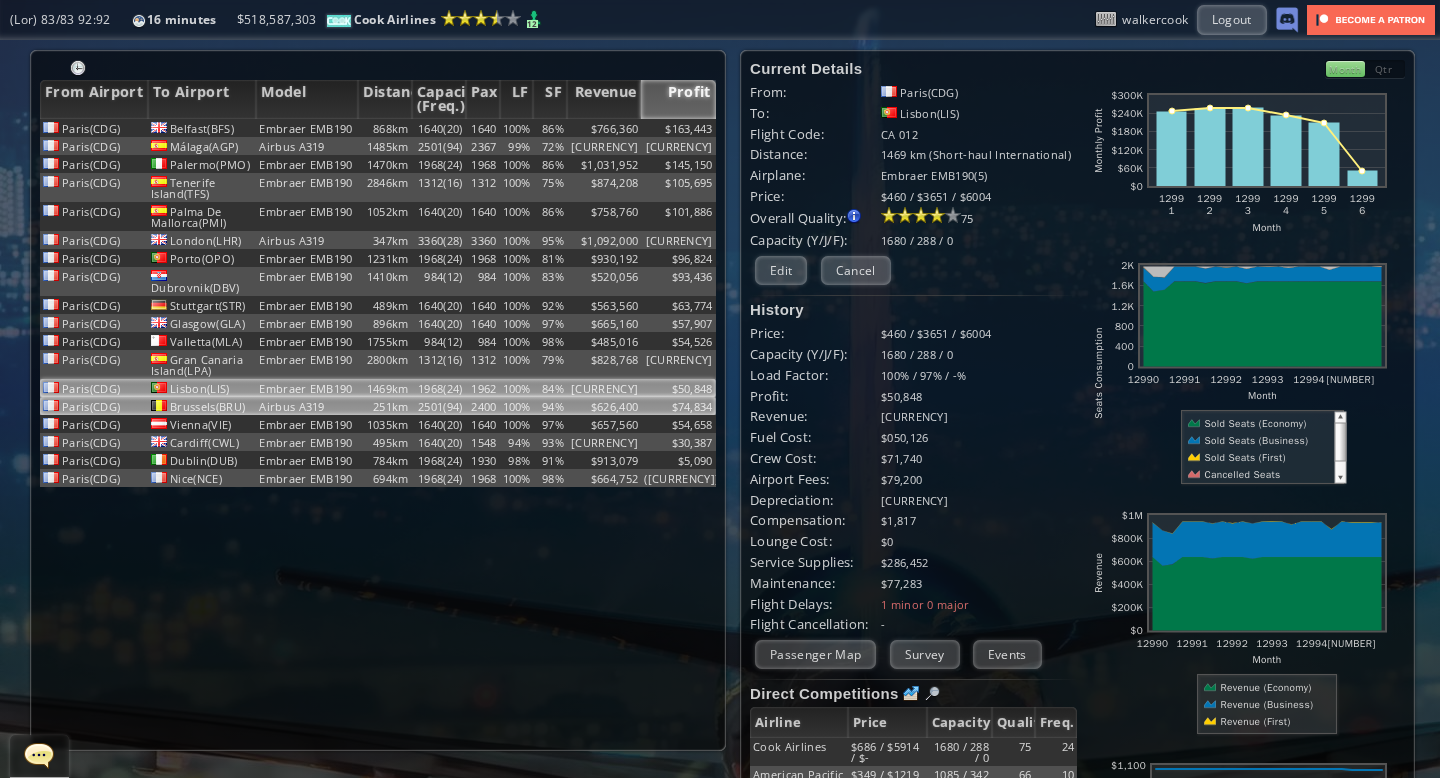 click on "94%" at bounding box center [550, 128] 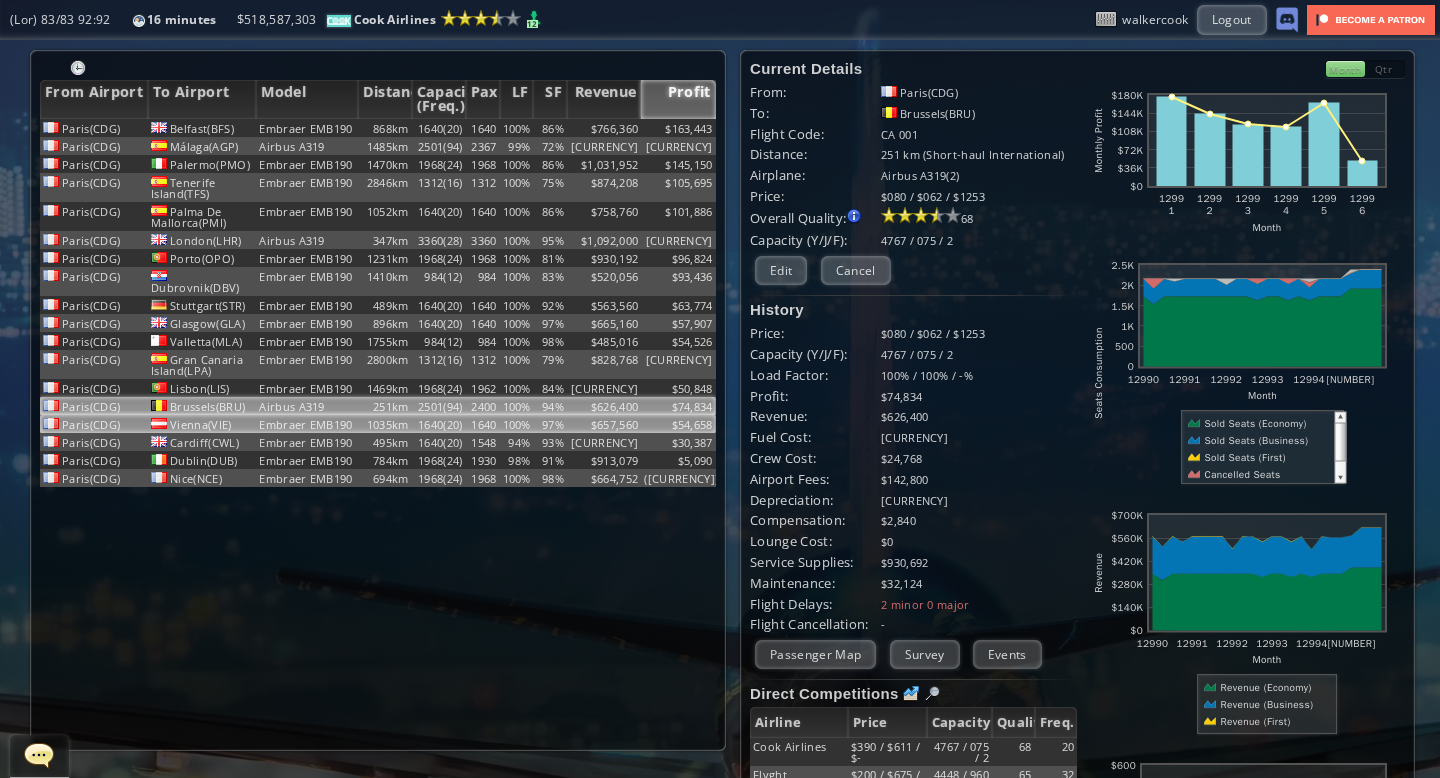 click on "97%" at bounding box center (550, 128) 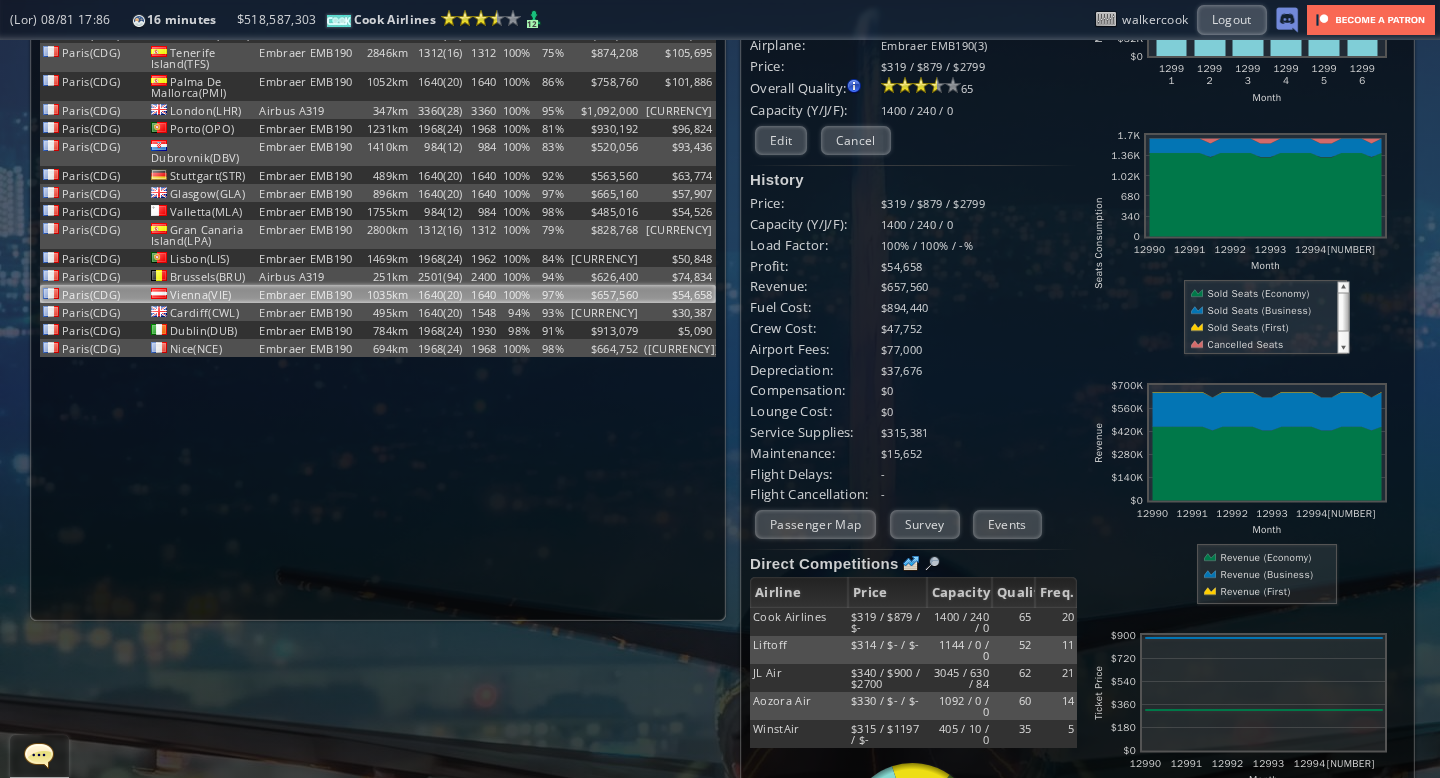 scroll, scrollTop: 0, scrollLeft: 0, axis: both 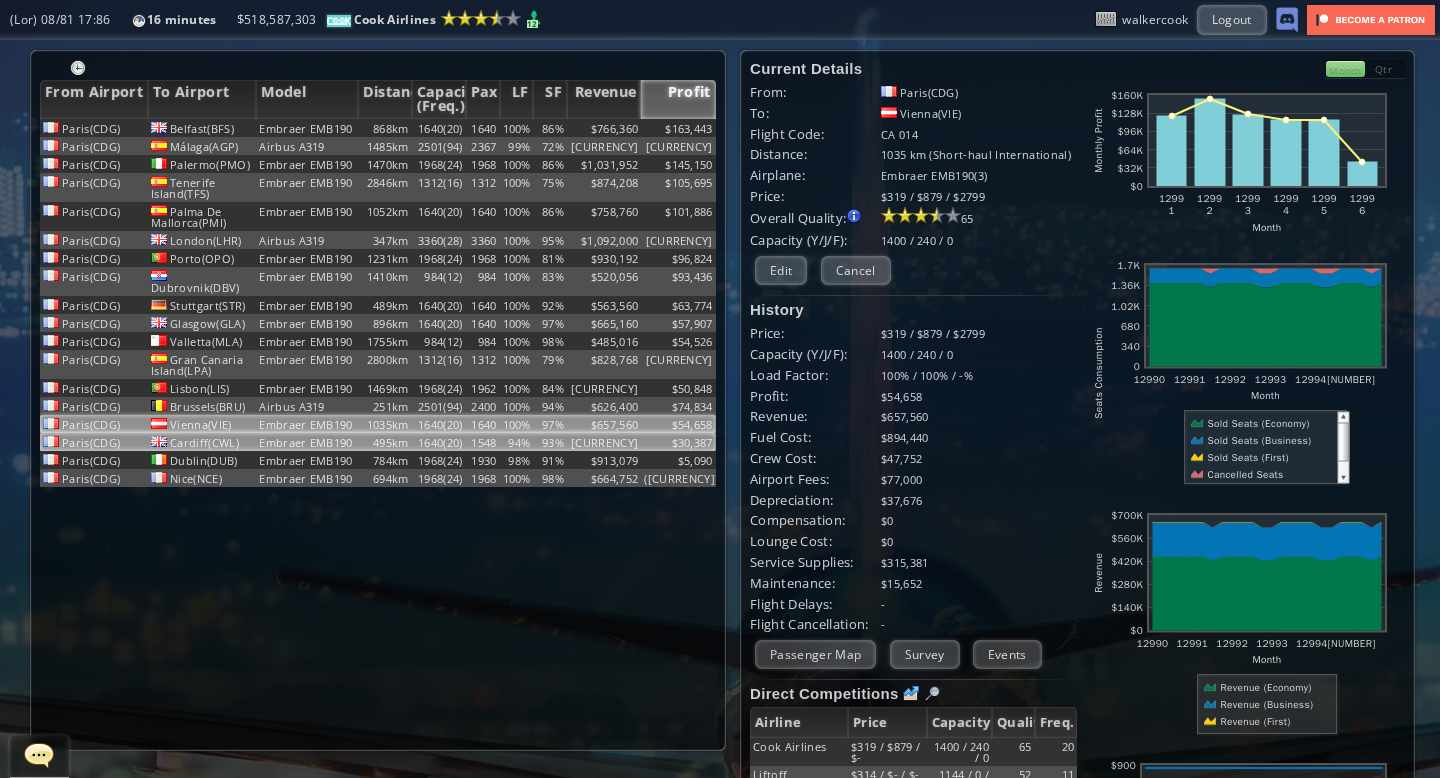 click on "$510,372" at bounding box center [604, 128] 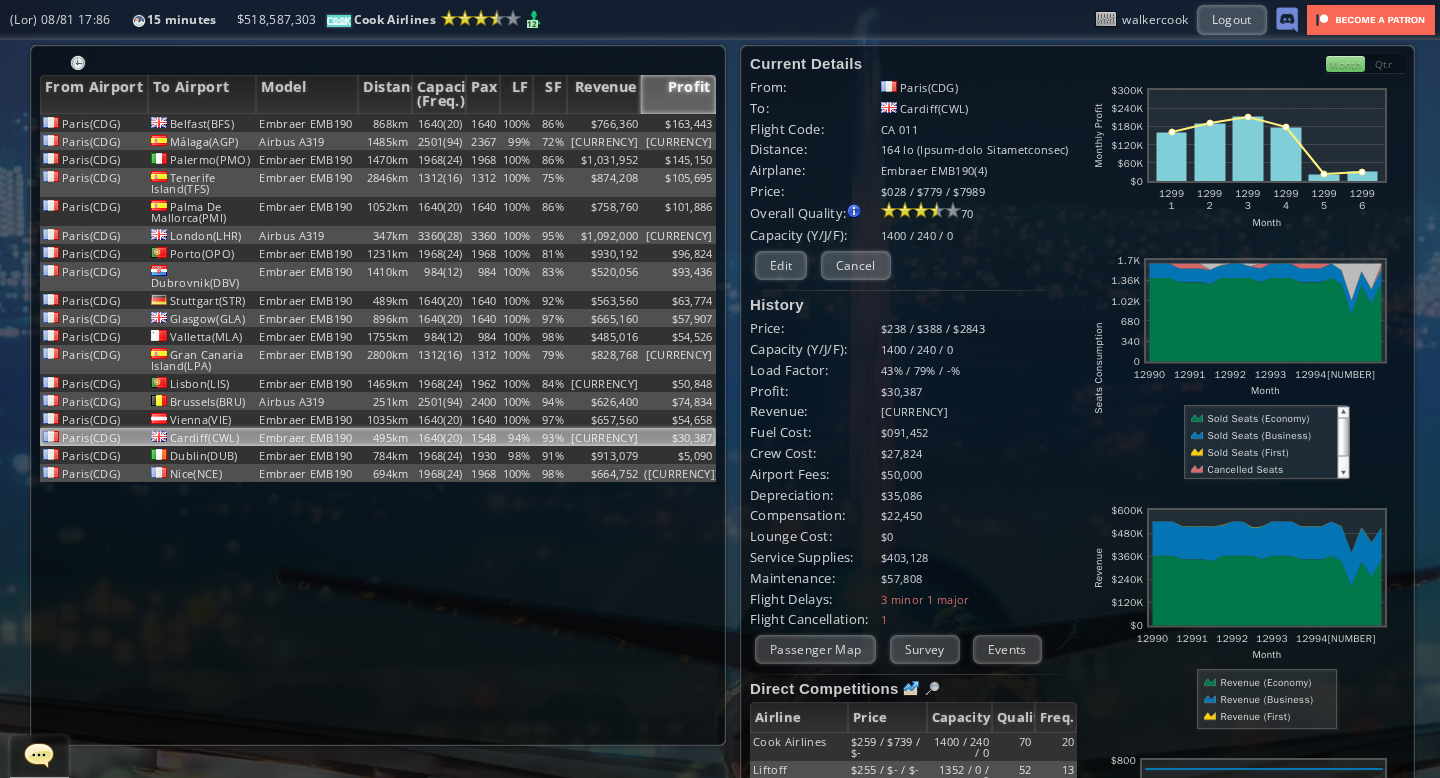 scroll, scrollTop: 0, scrollLeft: 0, axis: both 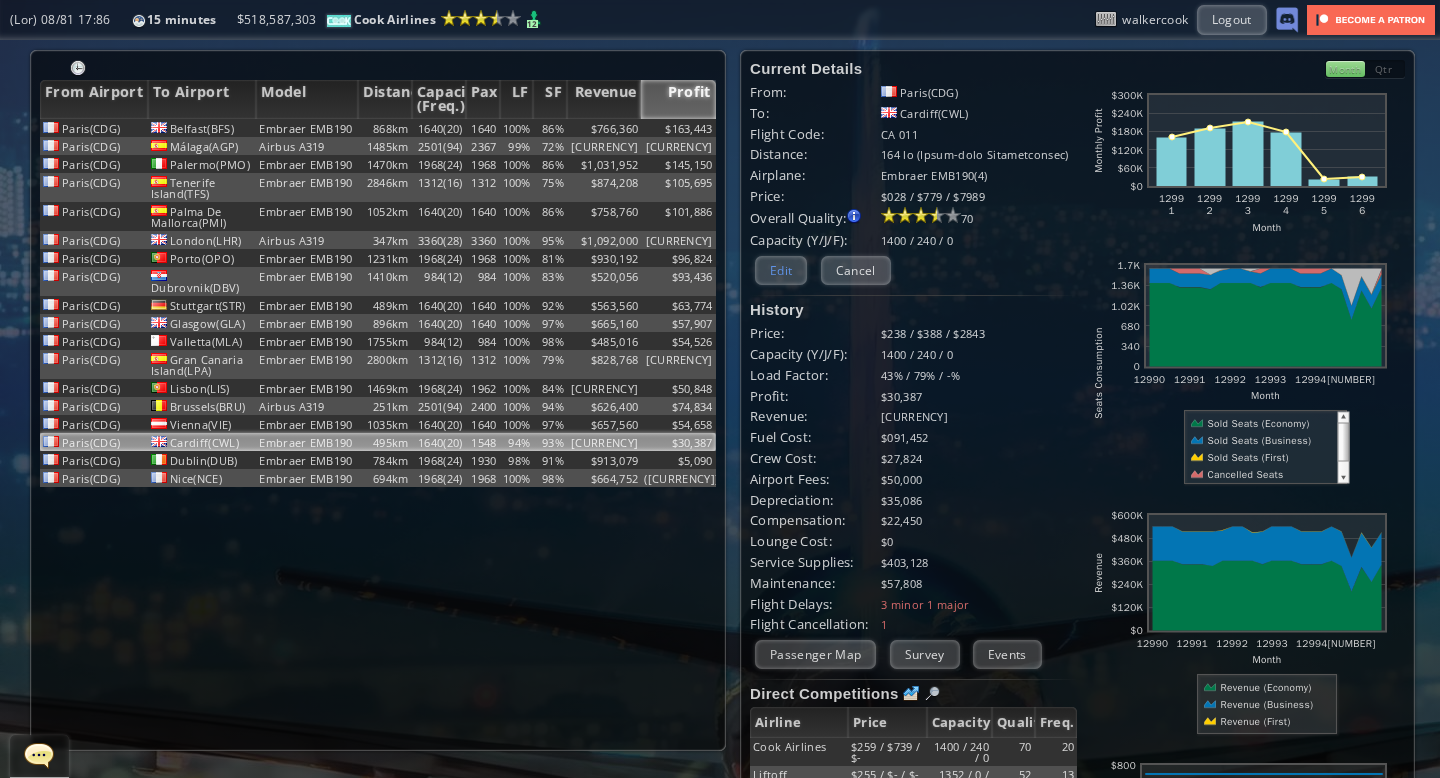 click on "Edit" at bounding box center [781, 270] 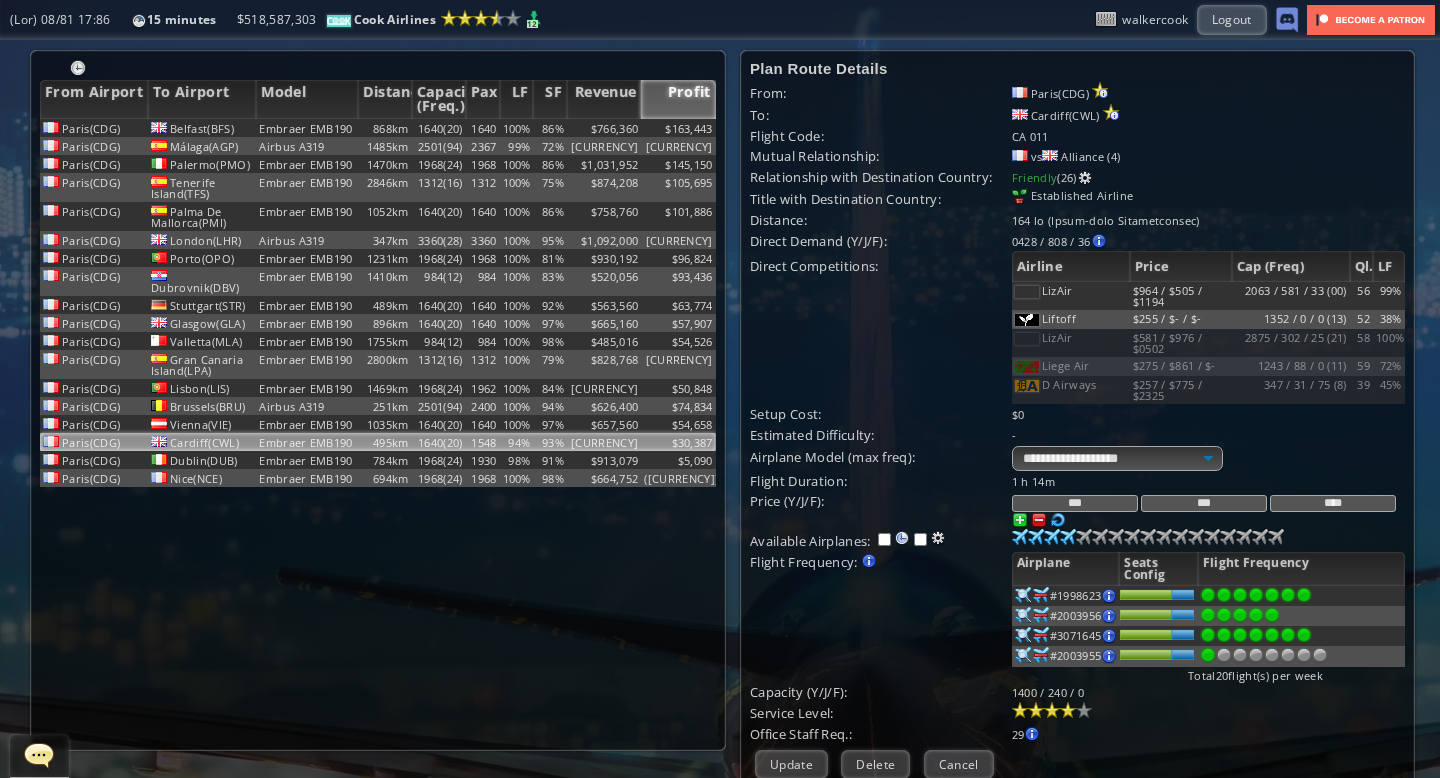click at bounding box center (1068, 710) 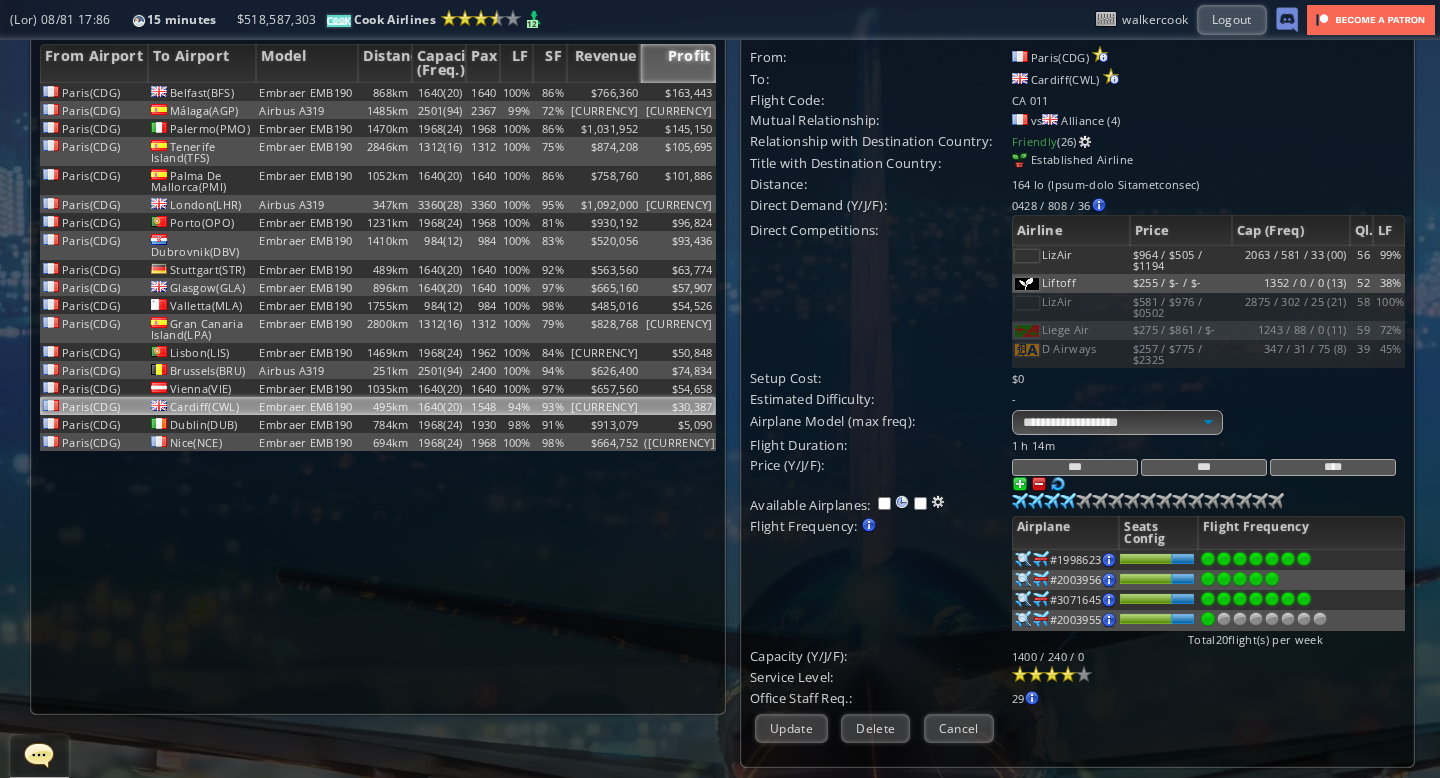scroll, scrollTop: 42, scrollLeft: 0, axis: vertical 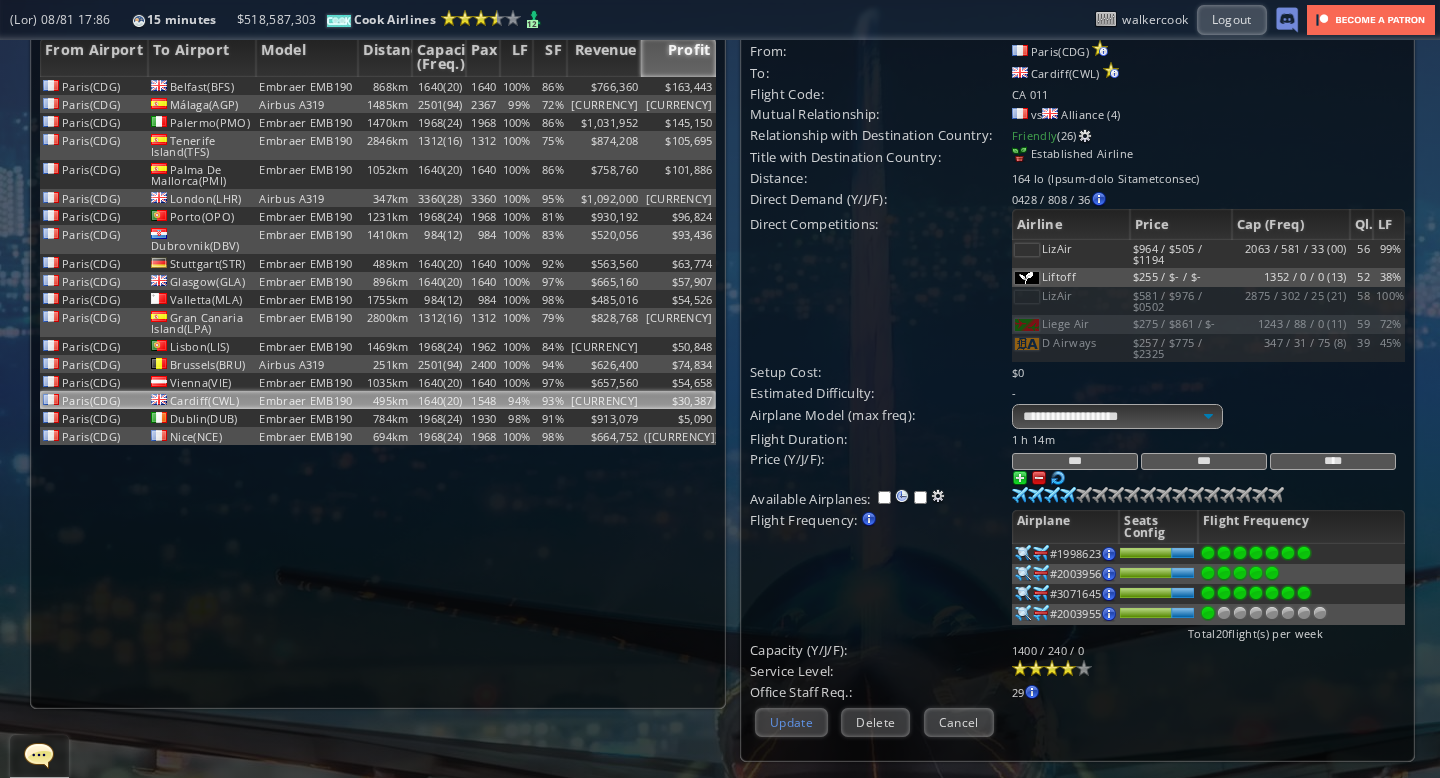 click on "Update" at bounding box center (791, 722) 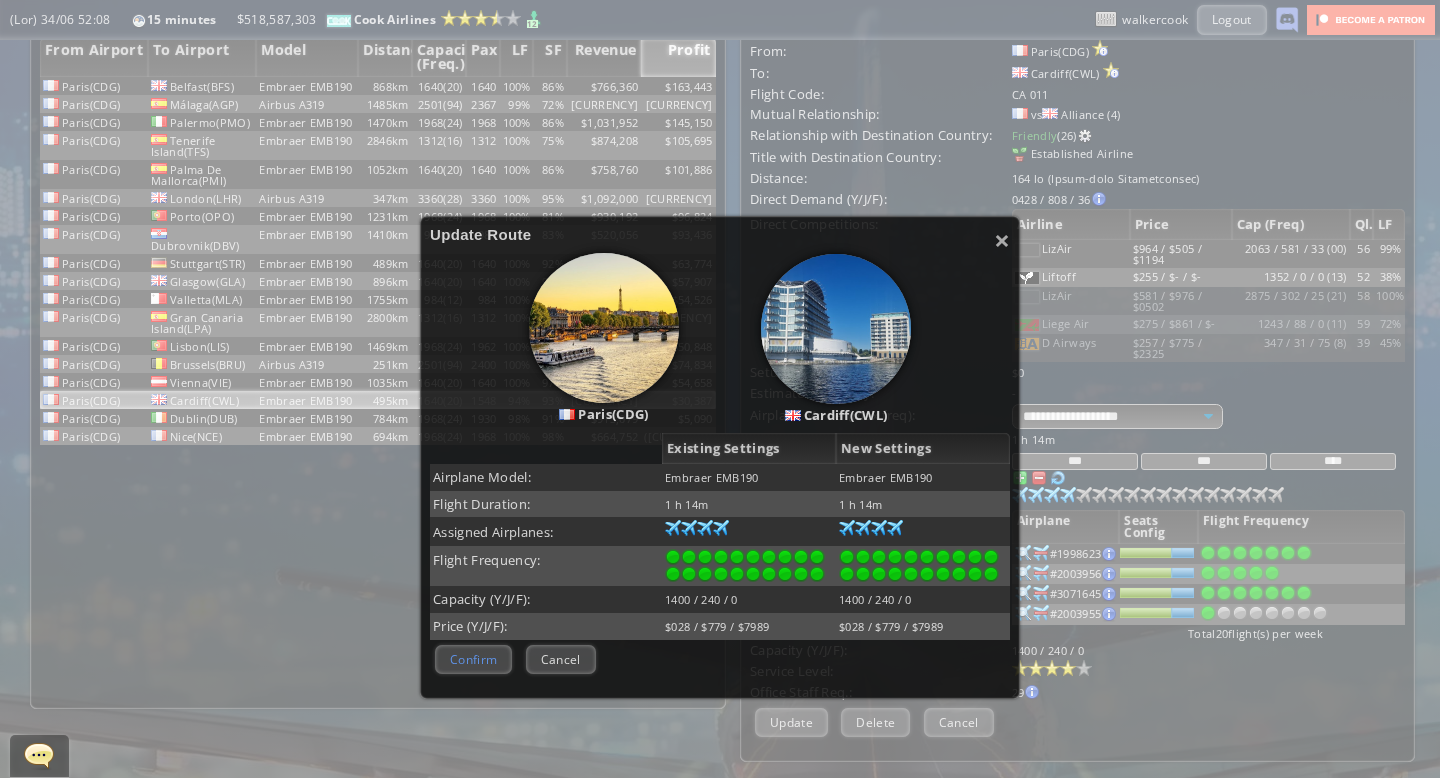 click on "Confirm" at bounding box center [473, 659] 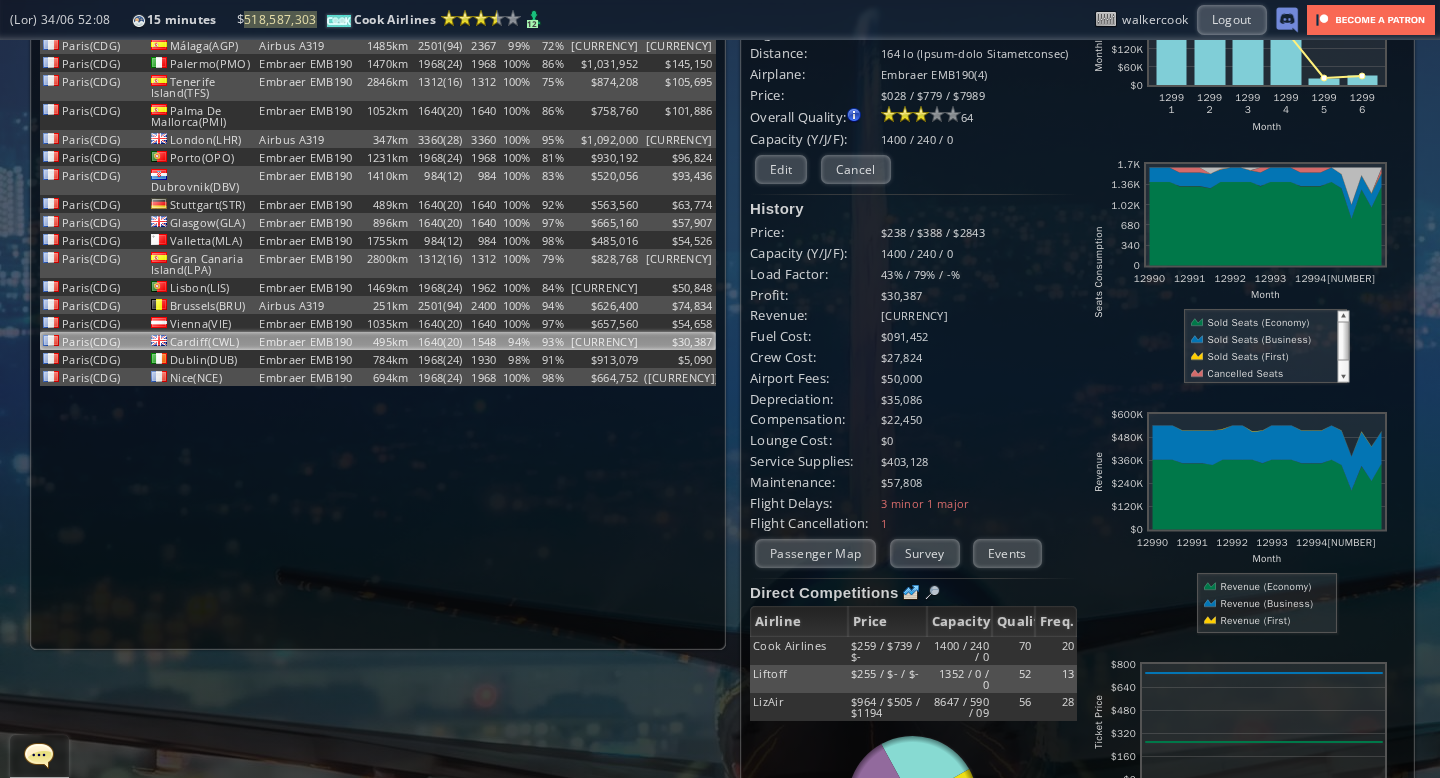 scroll, scrollTop: 0, scrollLeft: 0, axis: both 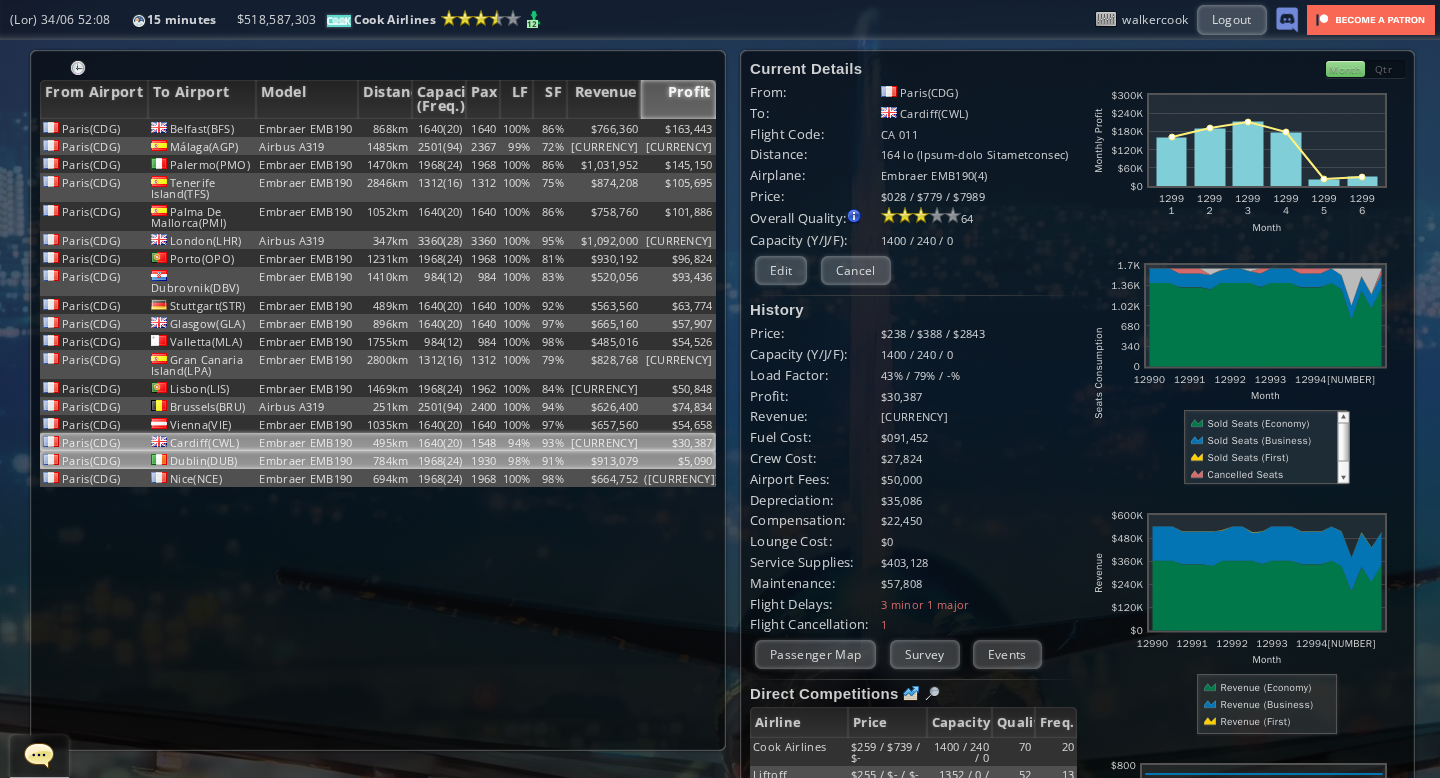click on "$674,170" at bounding box center [604, 128] 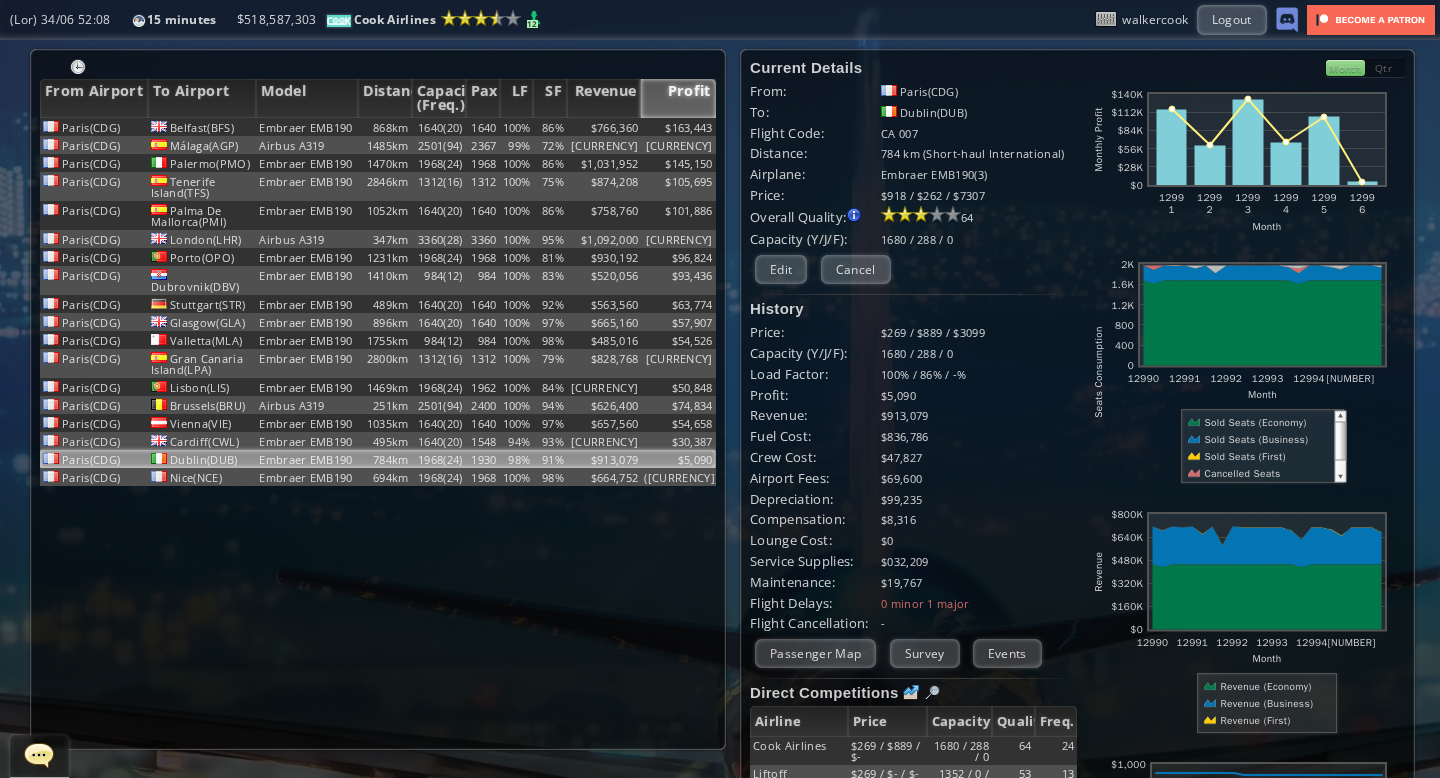 scroll, scrollTop: 0, scrollLeft: 0, axis: both 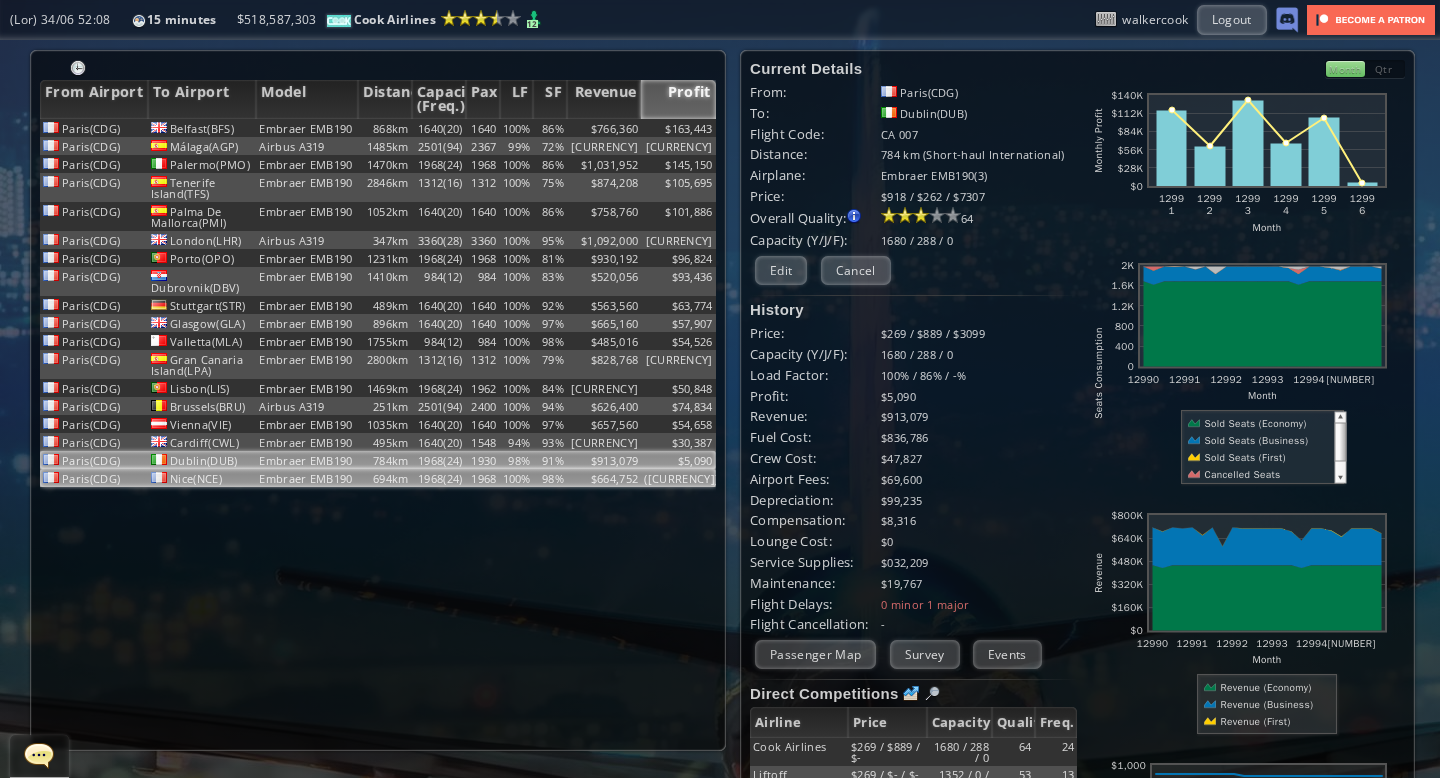 click on "1968(24)" at bounding box center (439, 128) 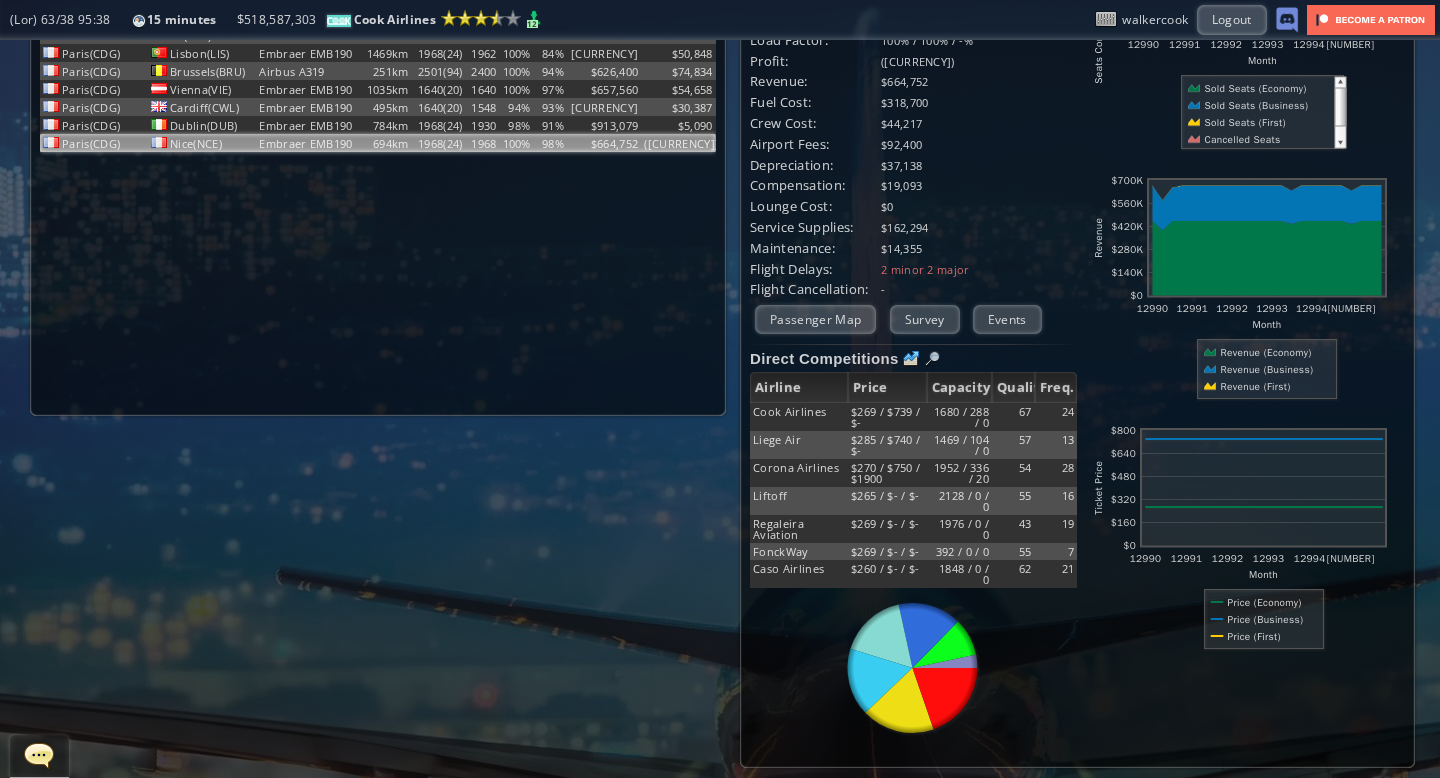 scroll, scrollTop: 0, scrollLeft: 0, axis: both 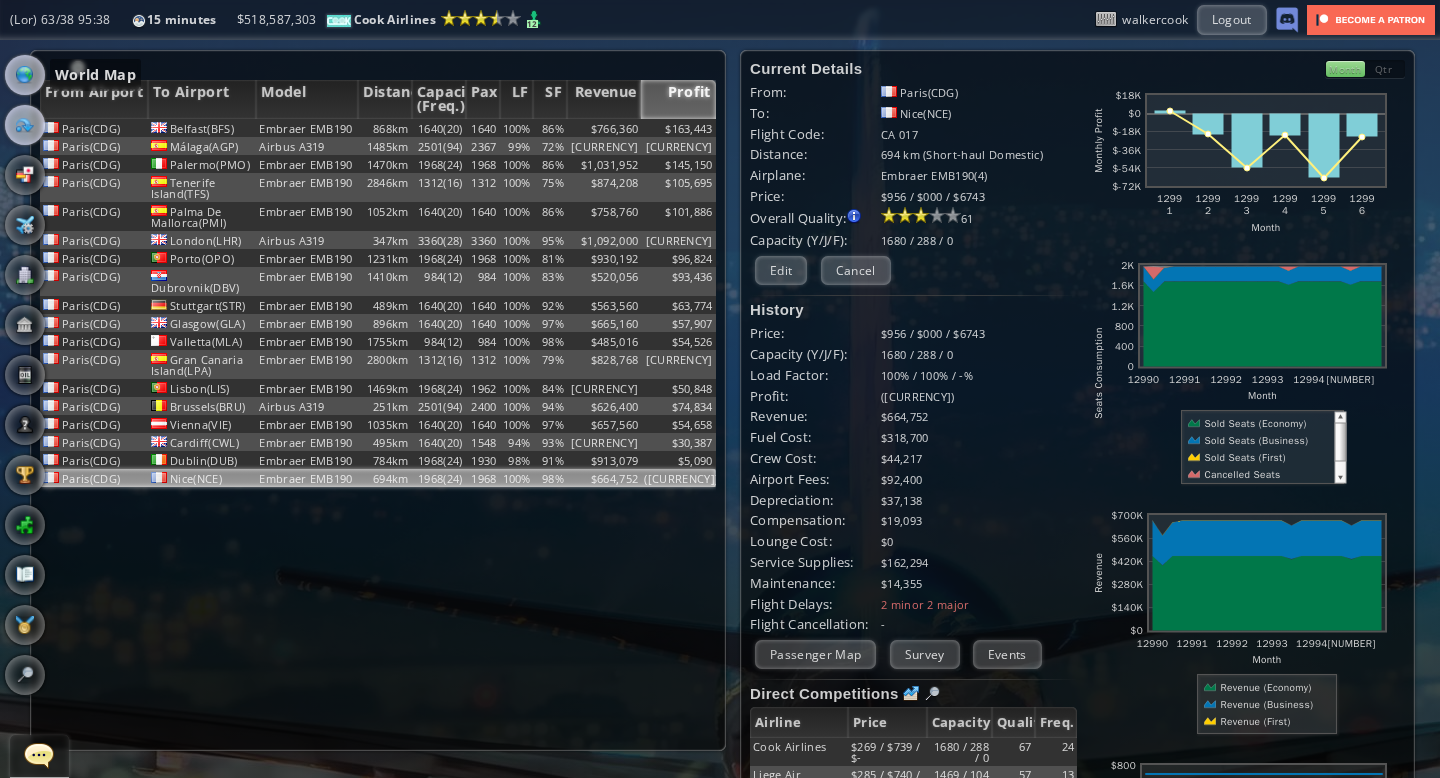 click at bounding box center [25, 75] 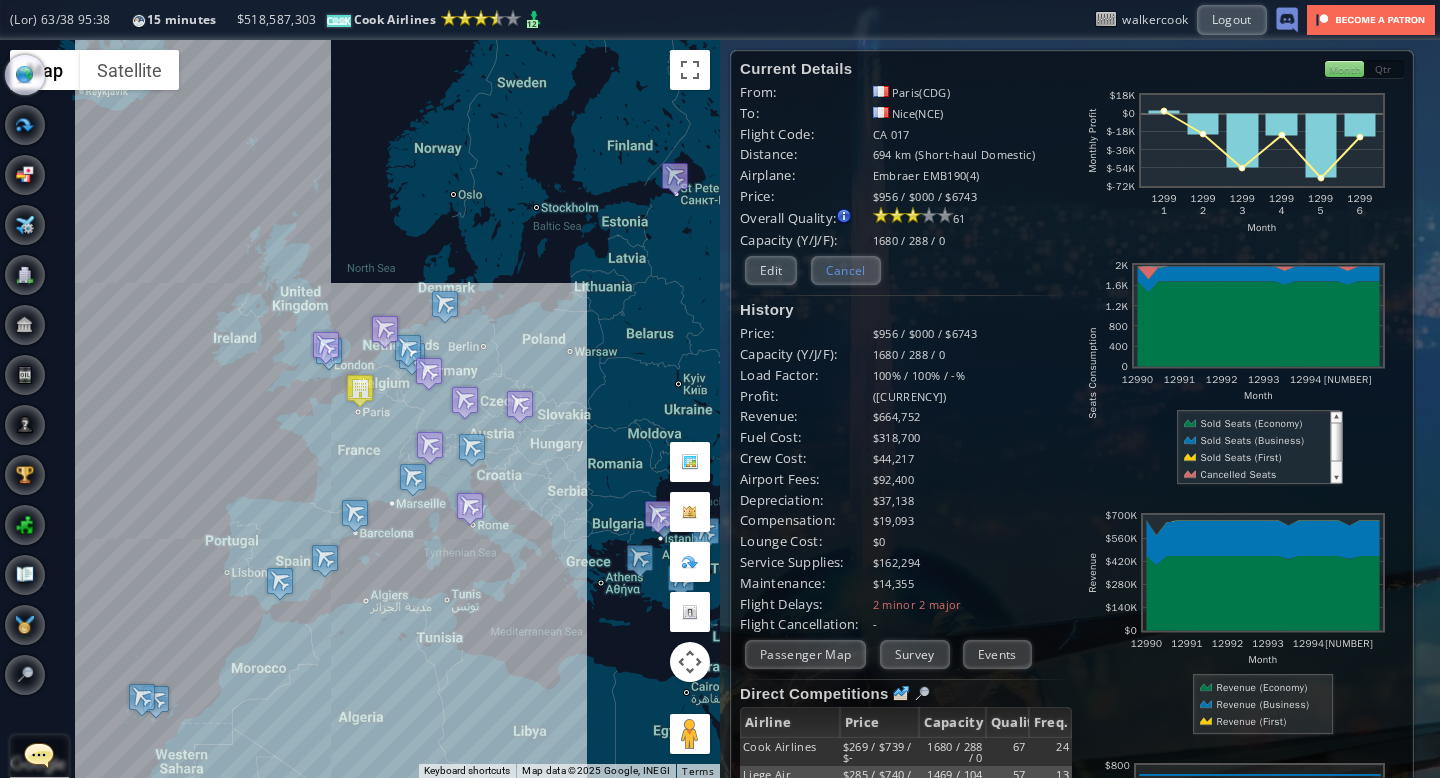 click on "Cancel" at bounding box center (846, 270) 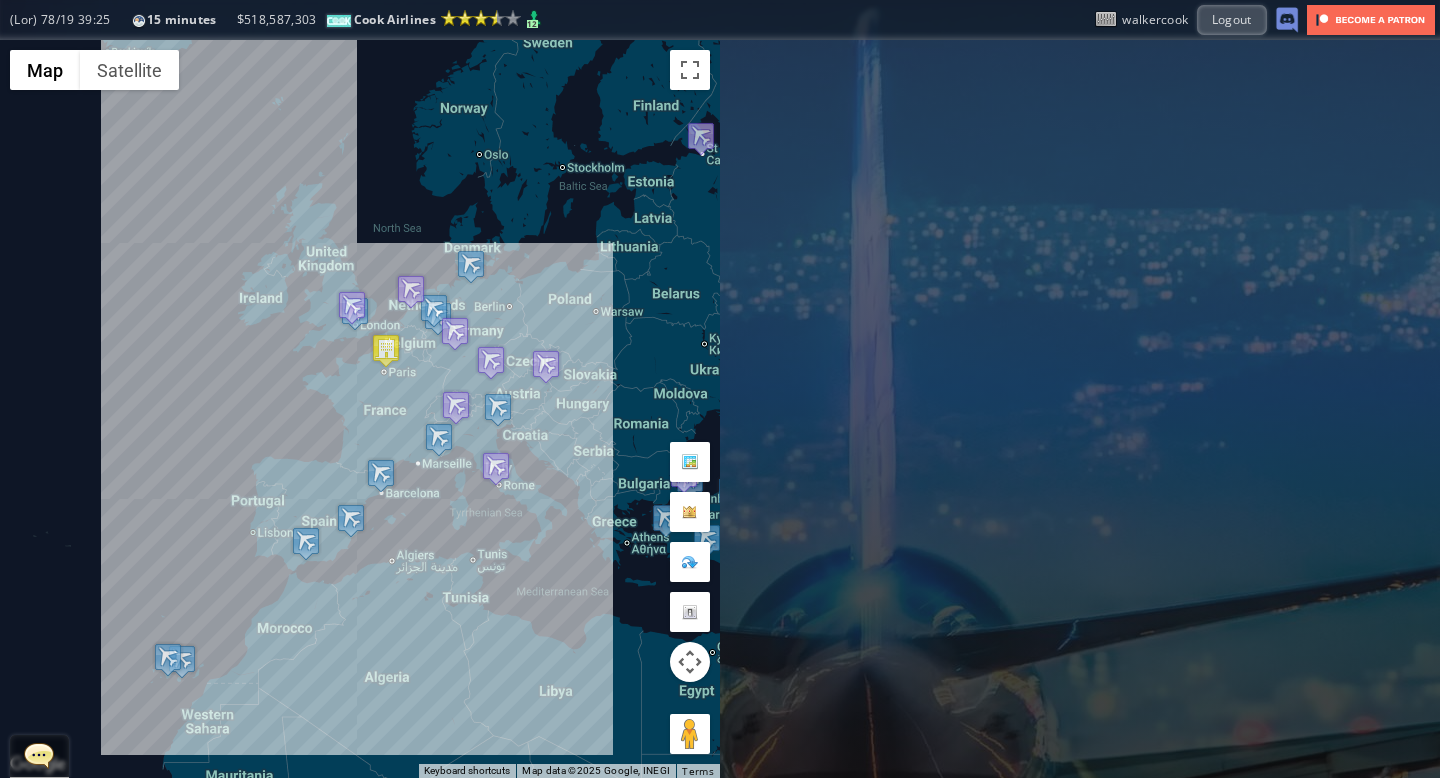 drag, startPoint x: 150, startPoint y: 403, endPoint x: 175, endPoint y: 363, distance: 47.169907 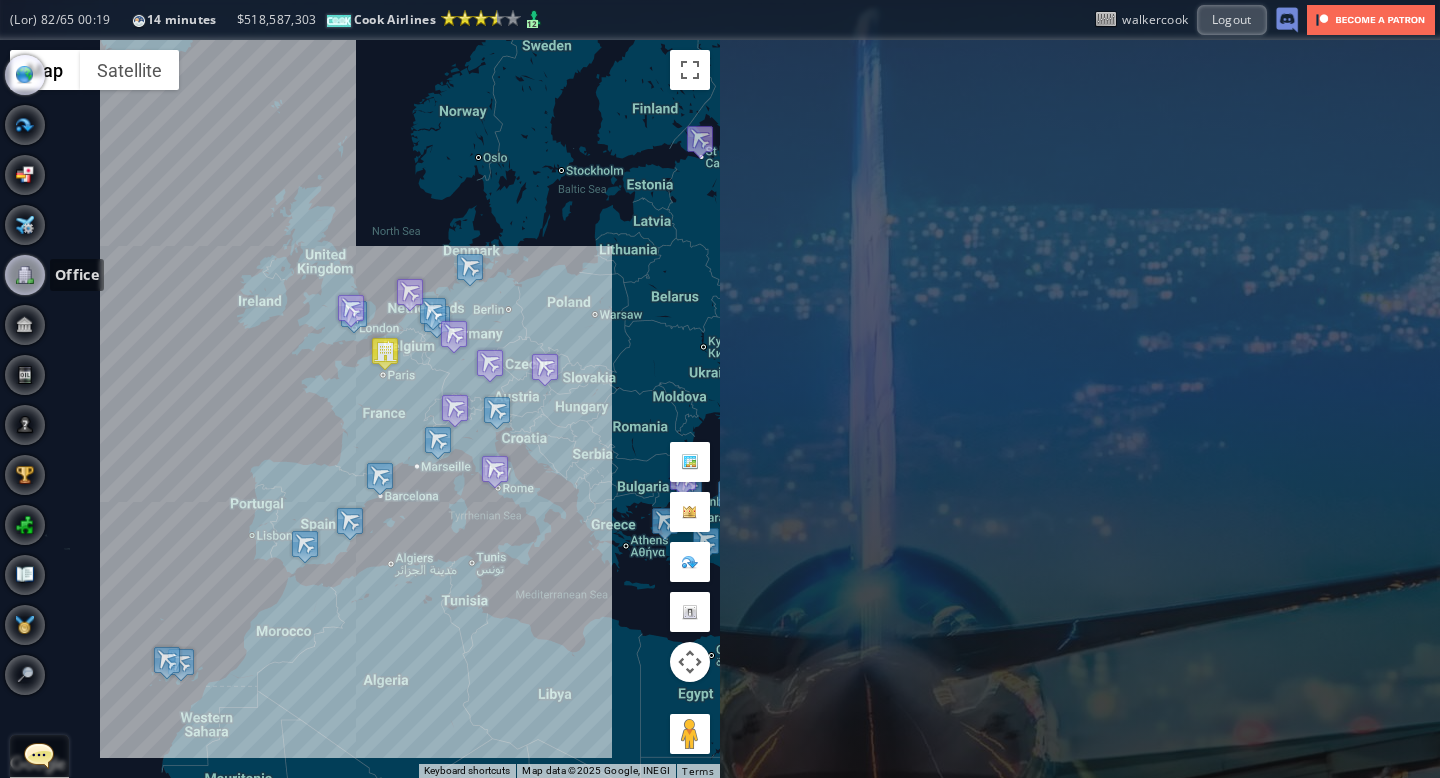 click at bounding box center (25, 275) 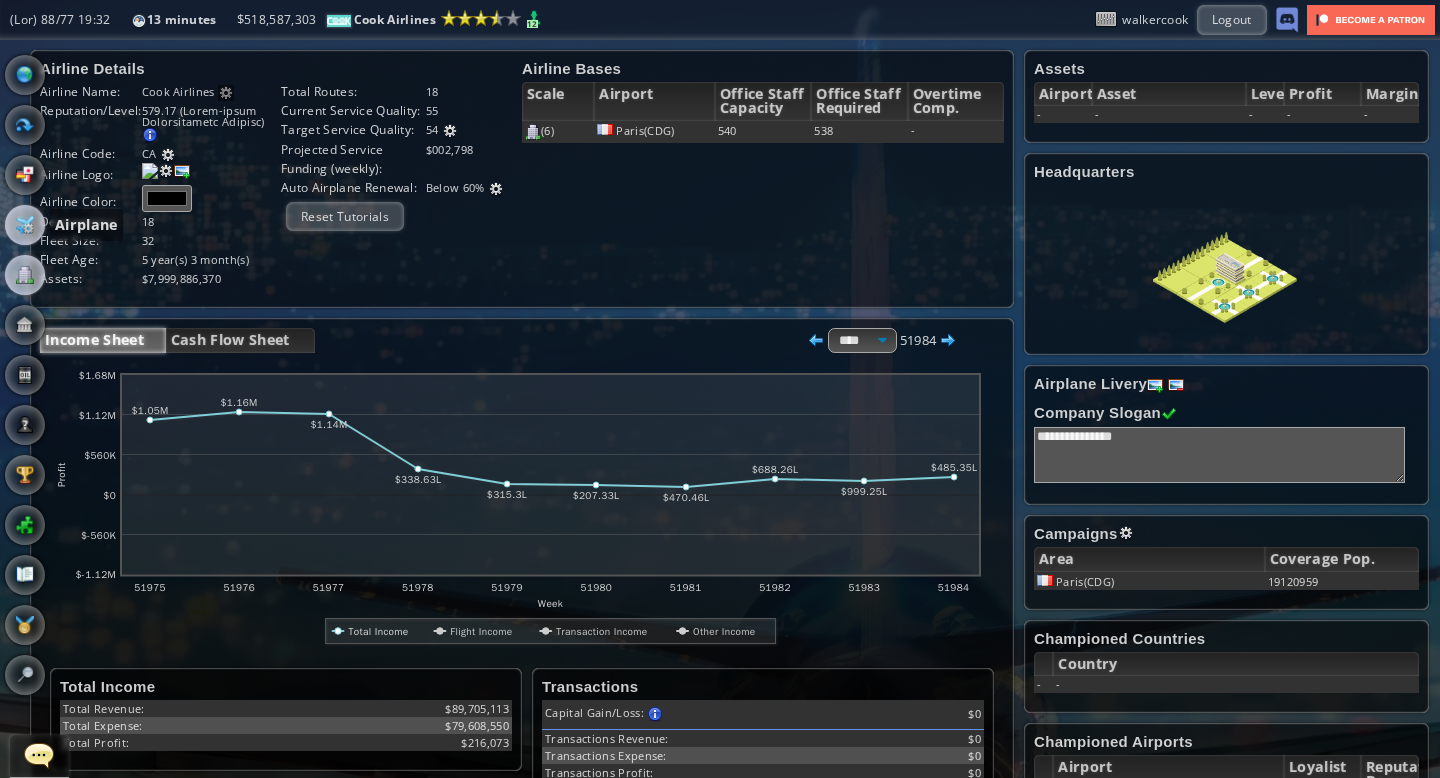 click at bounding box center (25, 225) 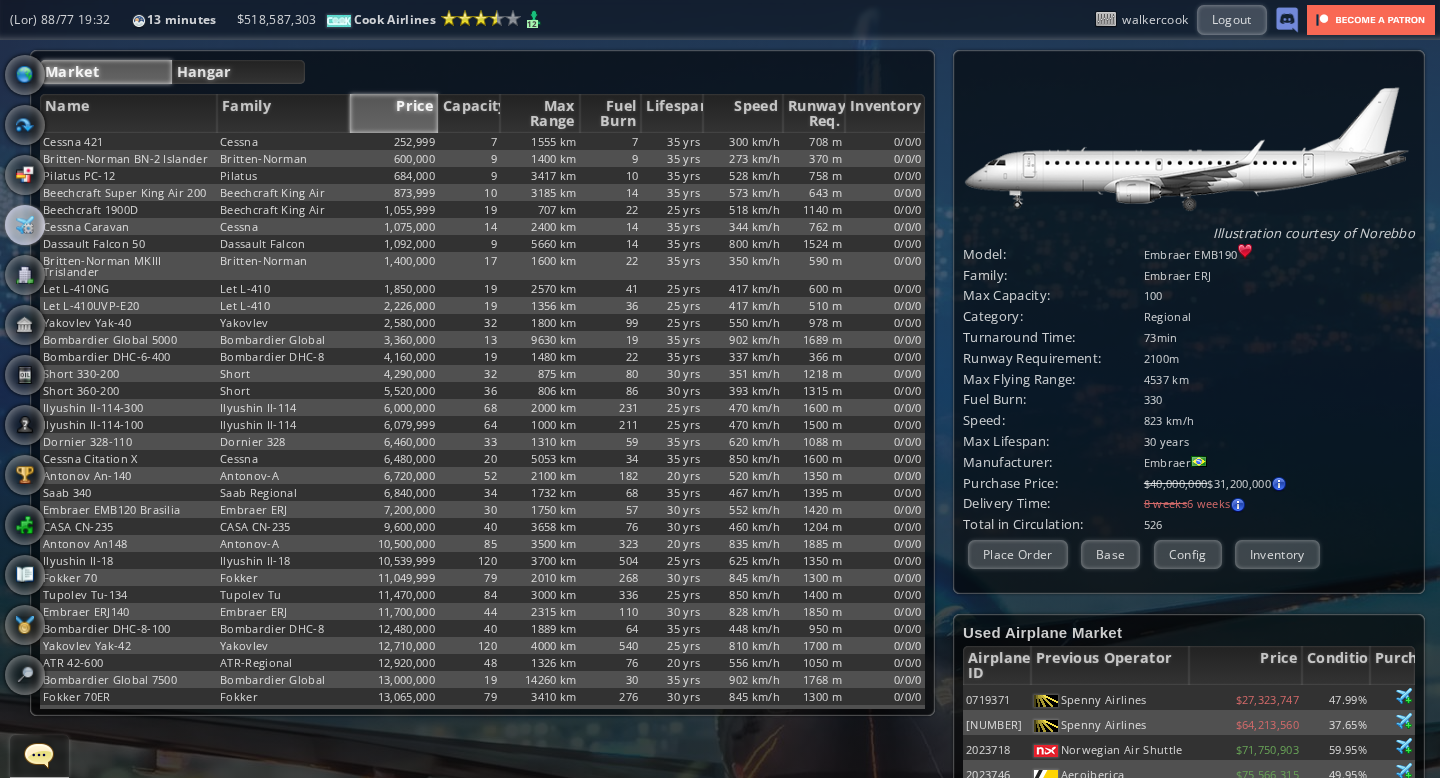 click on "Hangar" at bounding box center (239, 72) 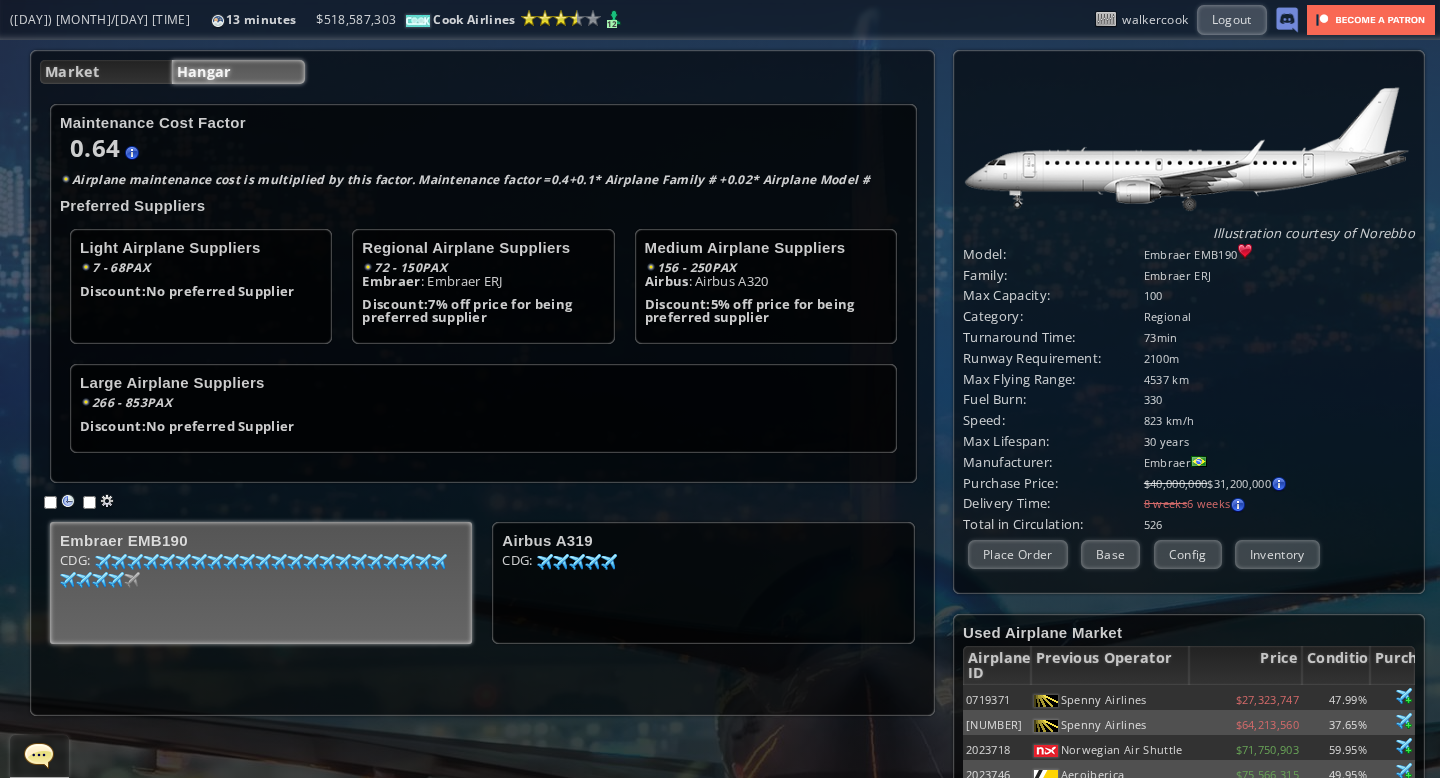 click on "CDG: 97 61 22 65 99 65 95 65 95 65 96 67 96 68 62 70 98 77 94 79 99 80 99 80 90 82 90 83 20 85 95 86 60 88 92 88 24 91 93 93 93 93 89 94 97 96 78 97 98 98 97 99 0 88" at bounding box center (261, 589) 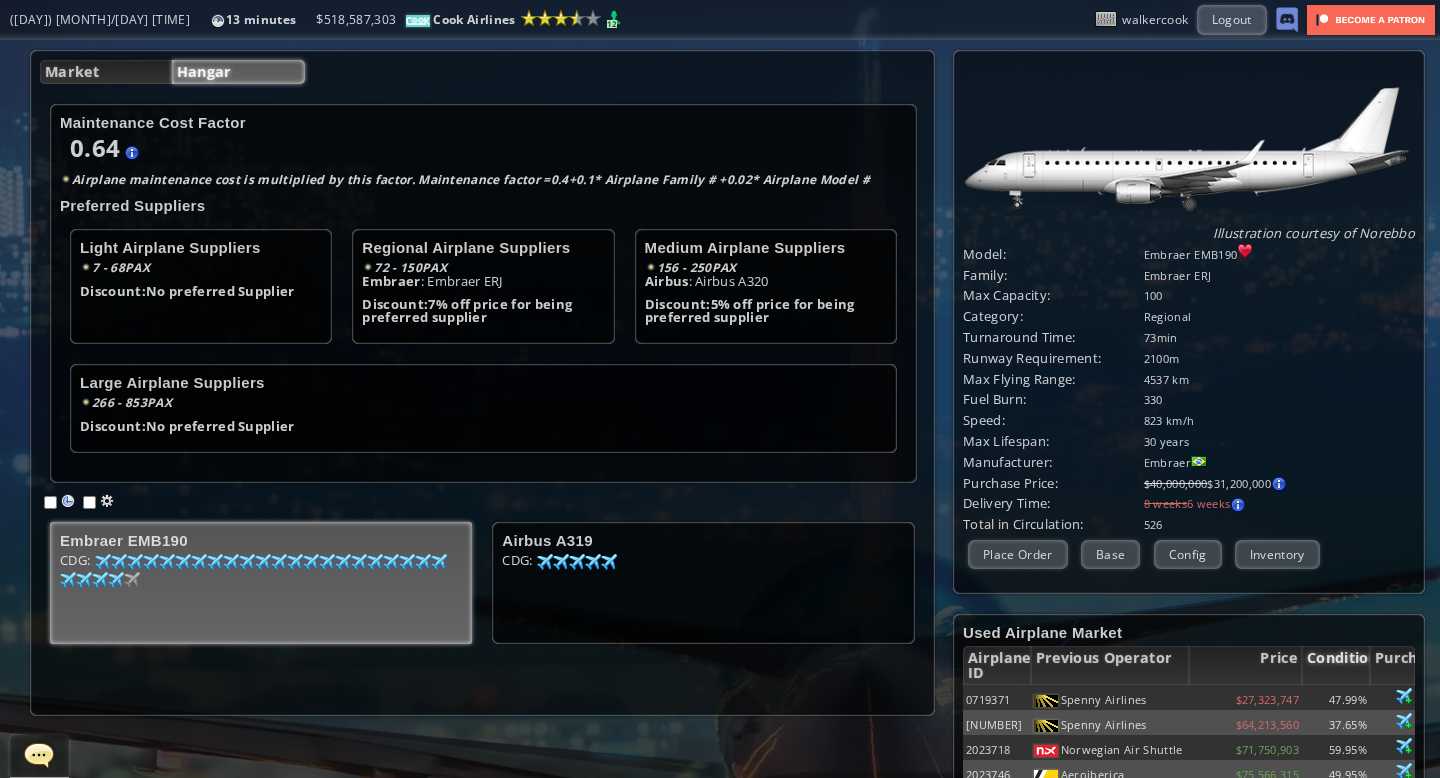 click on "Condition" at bounding box center (1336, 665) 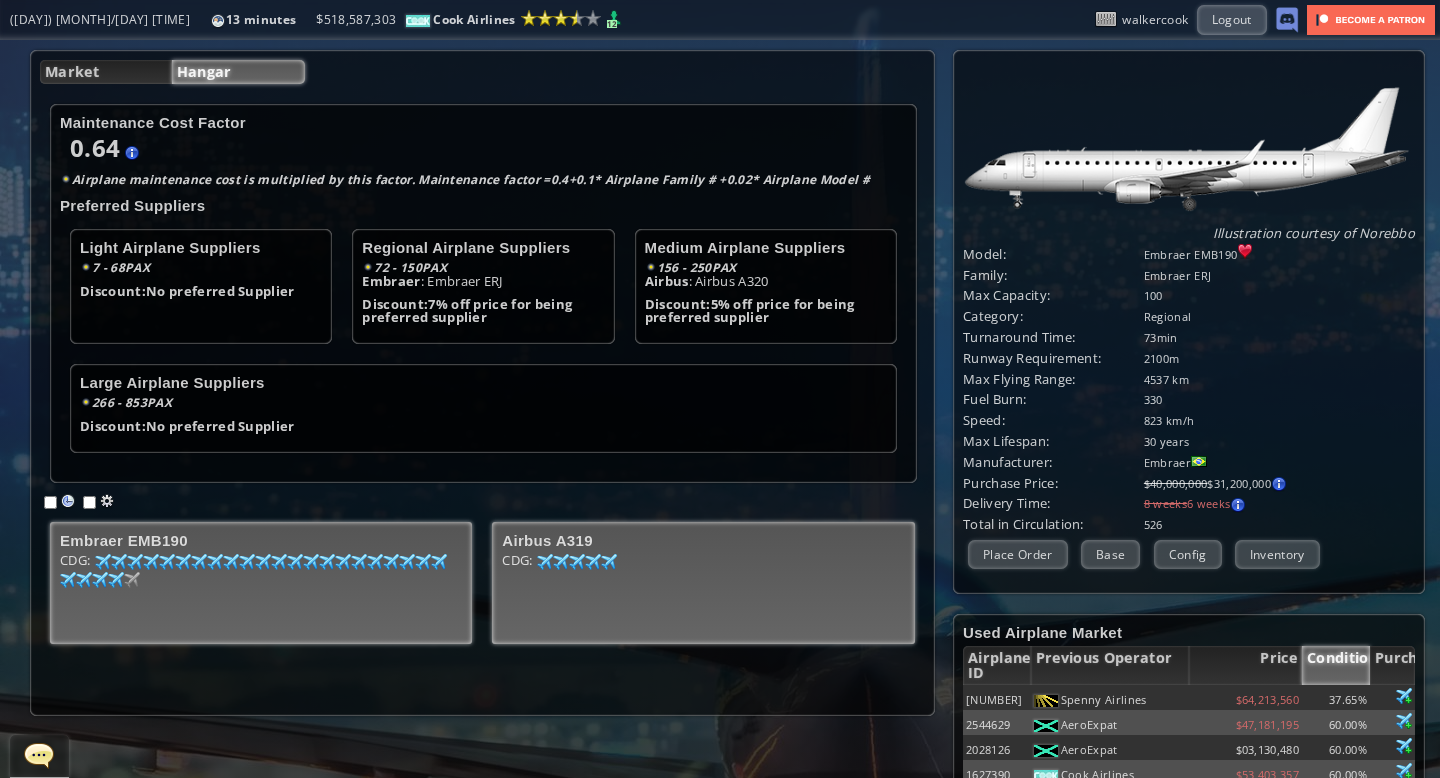 click on "Airbus A319 CDG: 96 82 99 92 55 94 96 99 91 99" at bounding box center (703, 583) 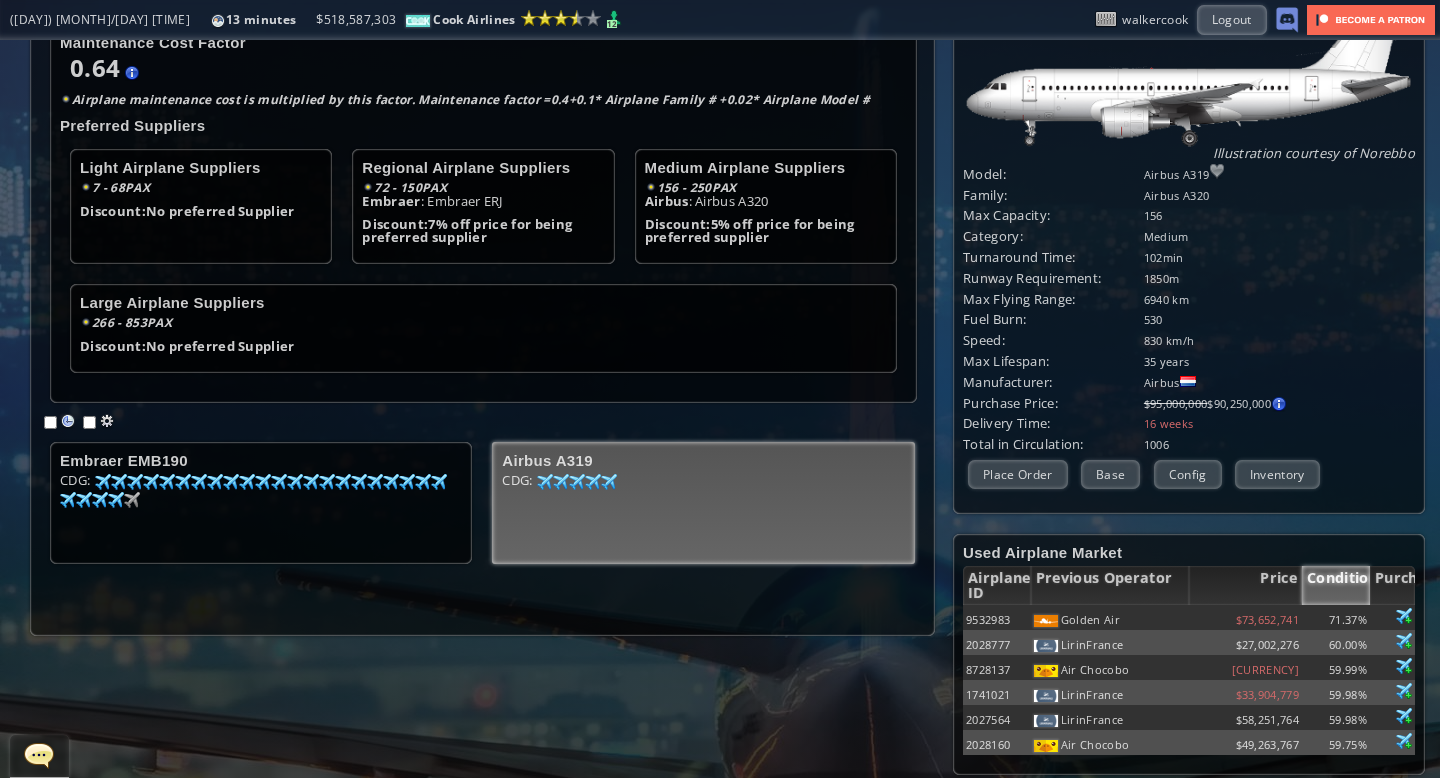 scroll, scrollTop: 0, scrollLeft: 0, axis: both 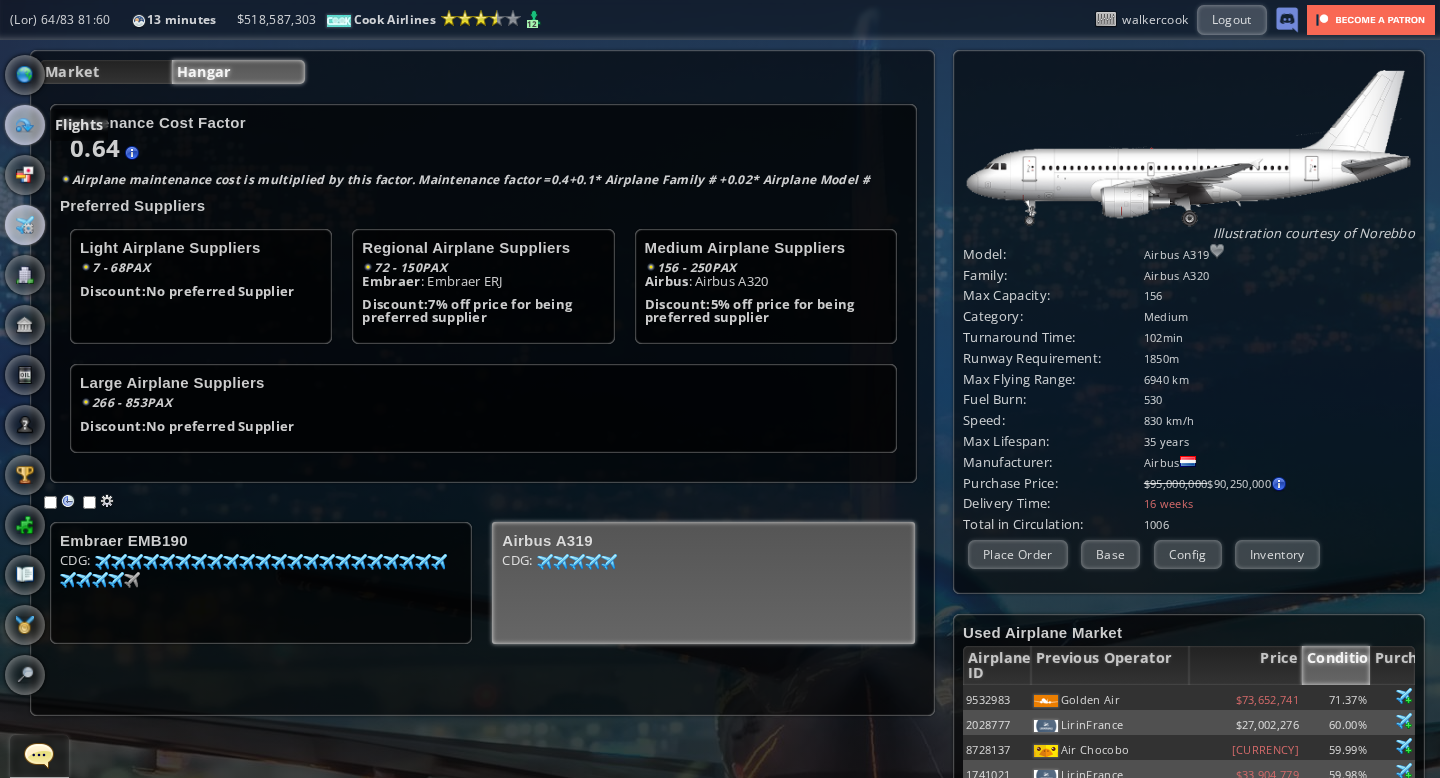 click at bounding box center (25, 125) 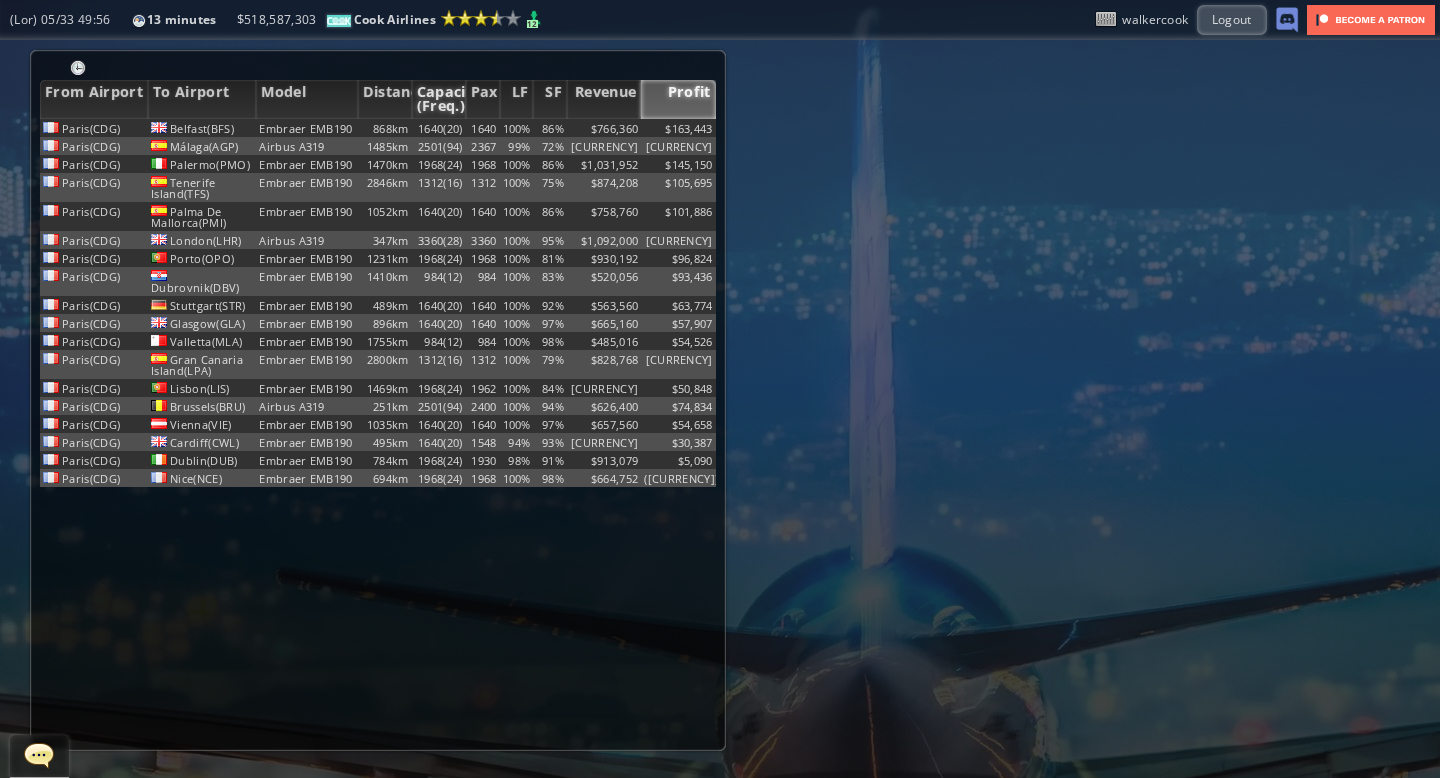 click on "Capacity (Freq.)" at bounding box center (439, 99) 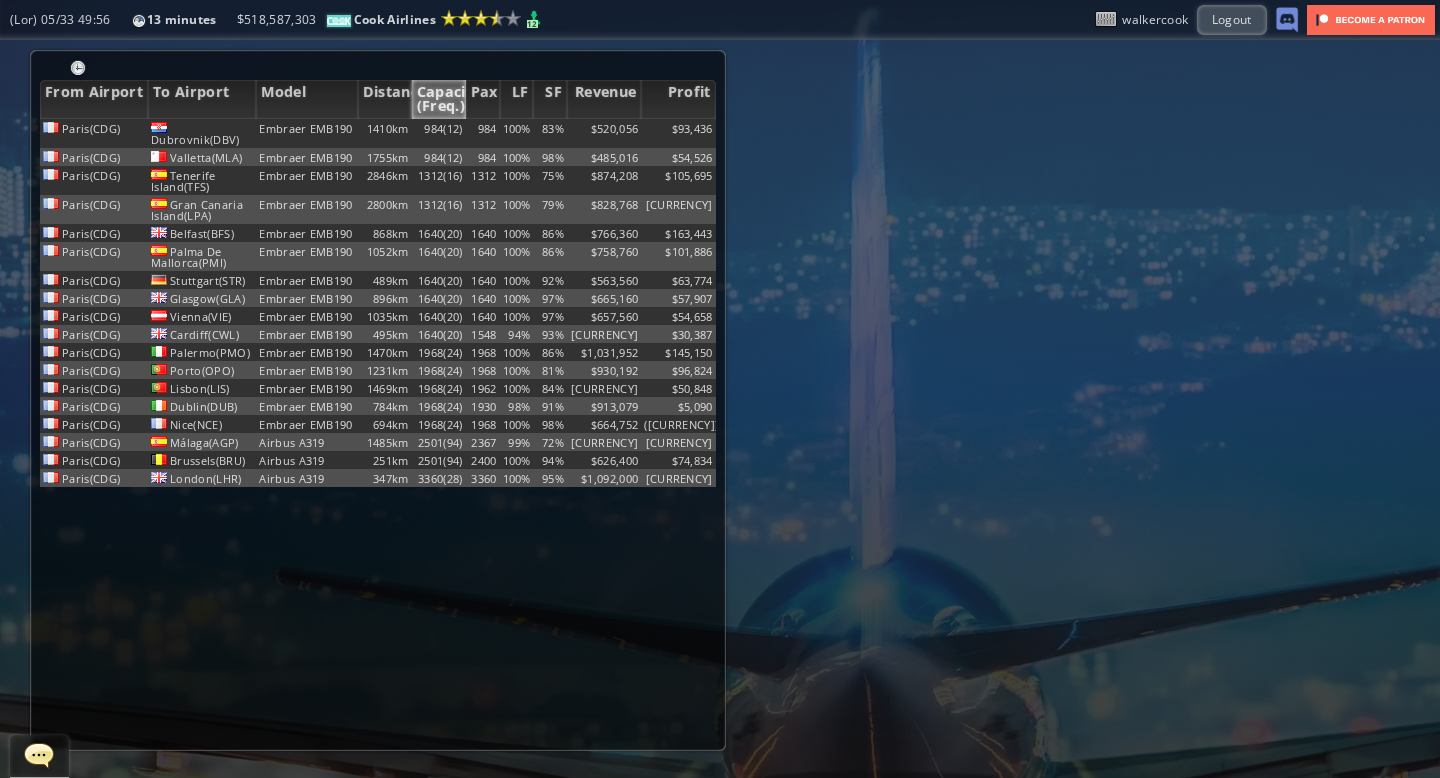 click on "Capacity (Freq.)" at bounding box center (439, 99) 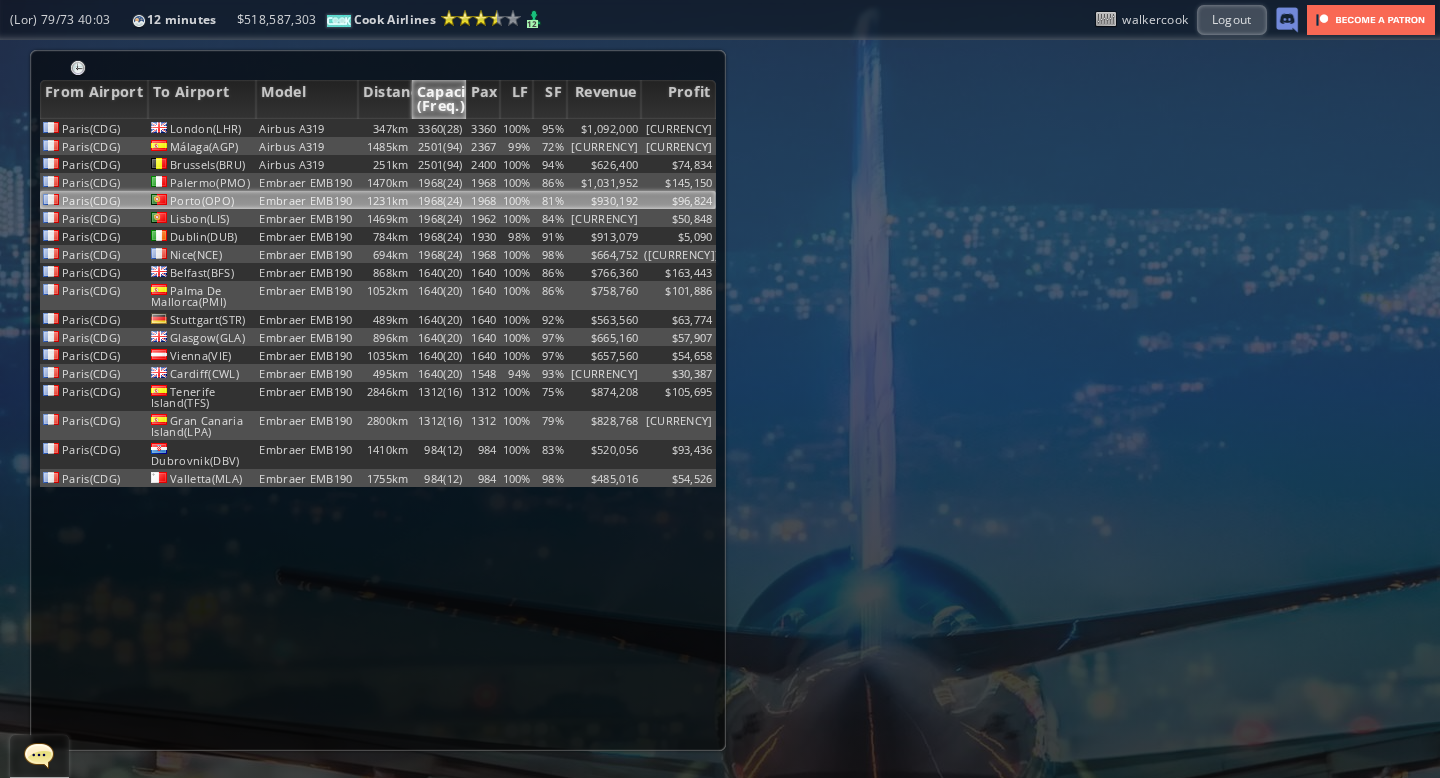 click on "1968(24)" at bounding box center [439, 128] 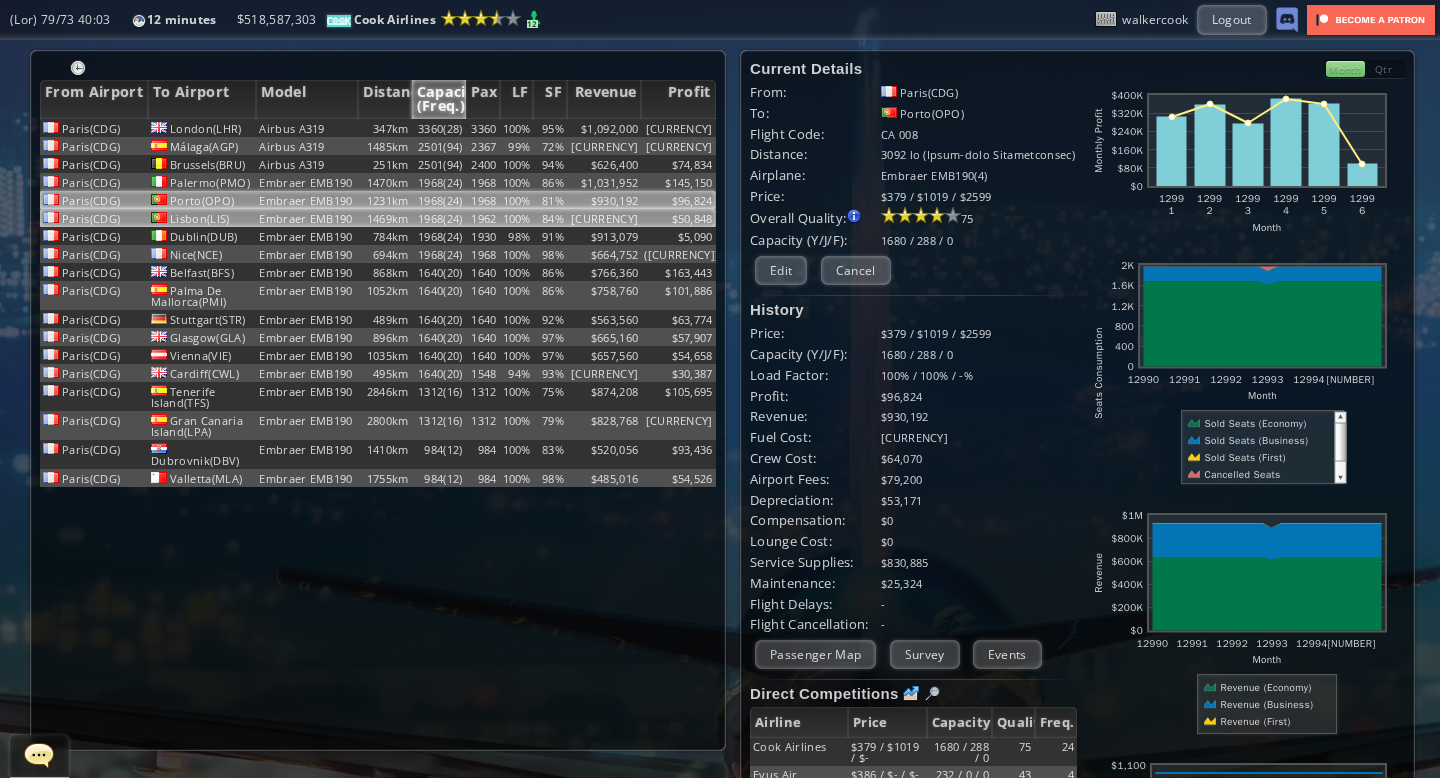 click on "1968(24)" at bounding box center [439, 128] 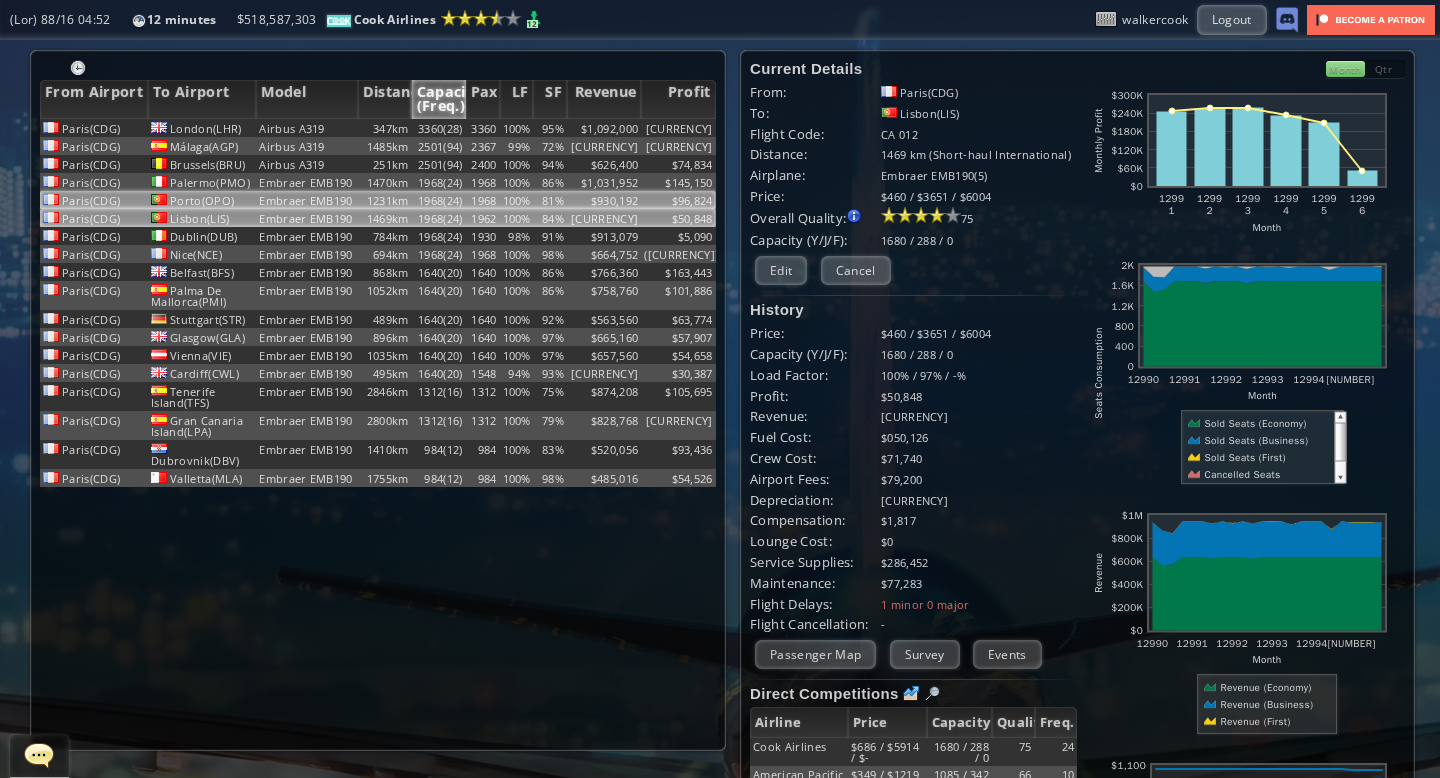 click on "1968(24)" at bounding box center [439, 128] 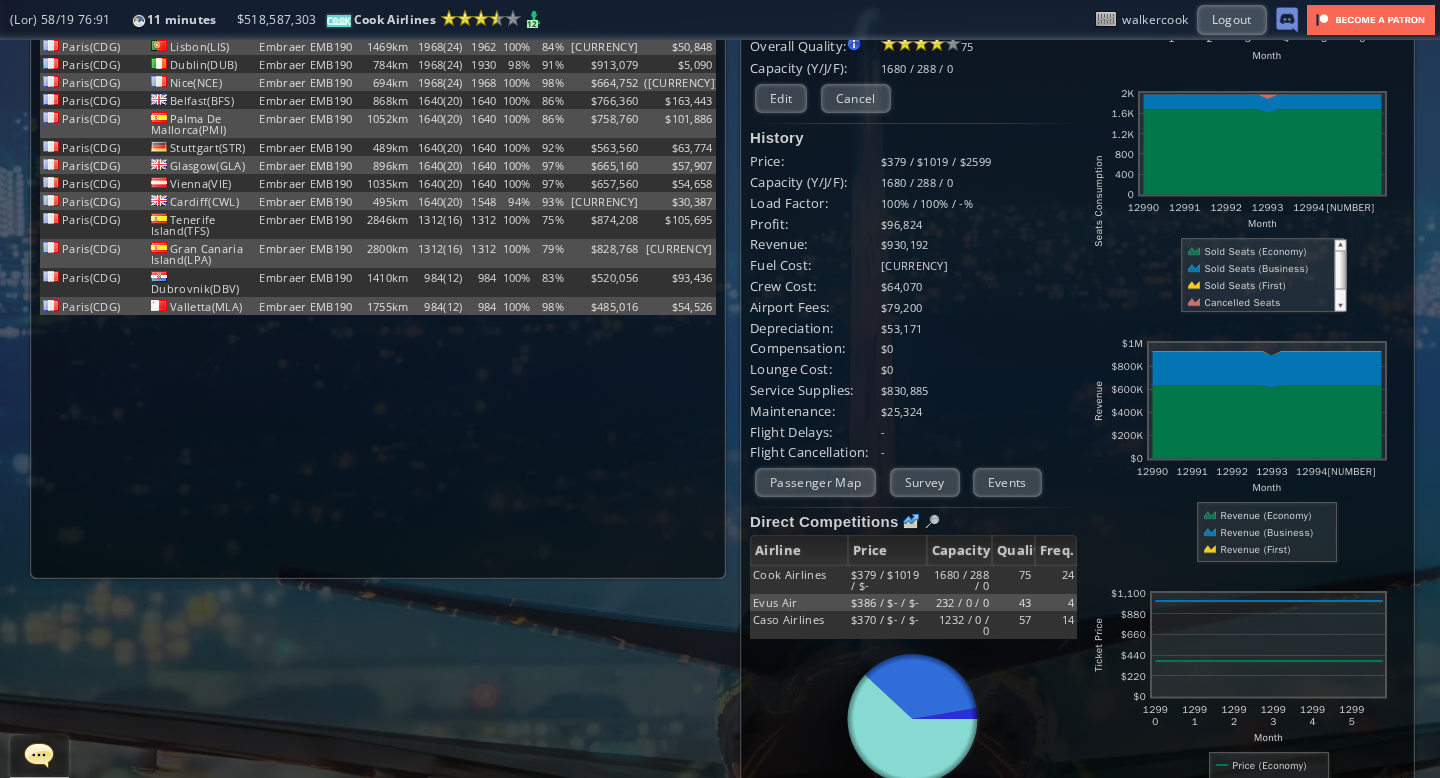 scroll, scrollTop: 0, scrollLeft: 0, axis: both 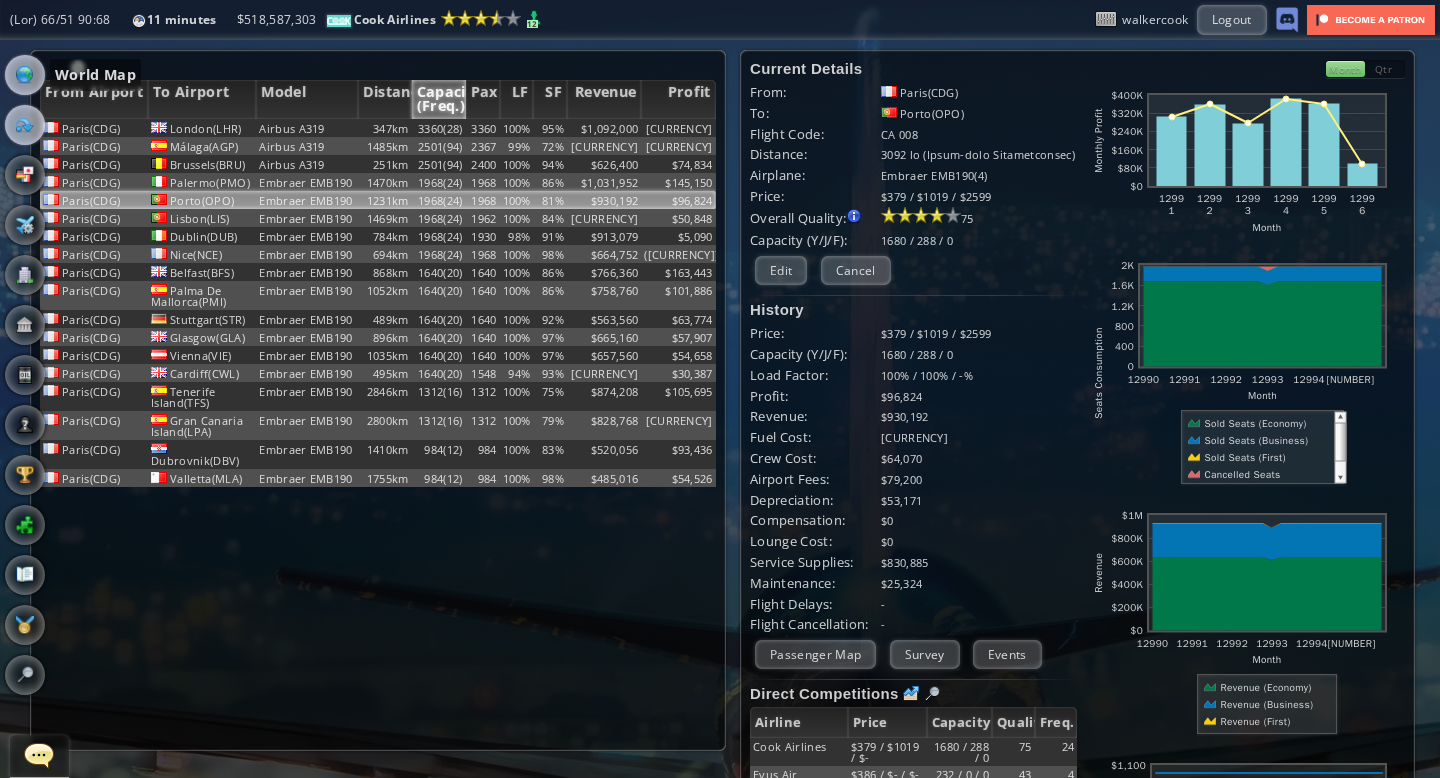 click at bounding box center (25, 75) 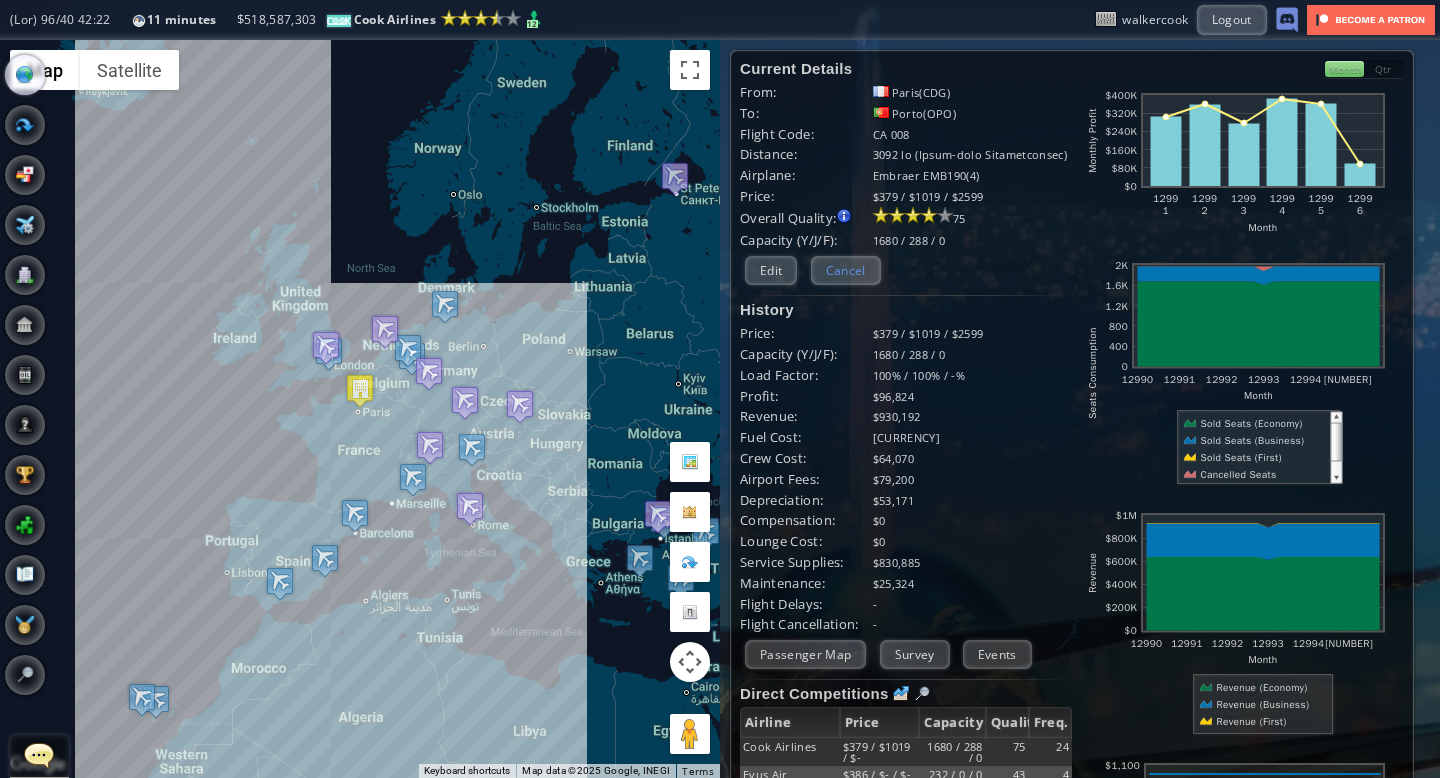 click on "Cancel" at bounding box center [846, 270] 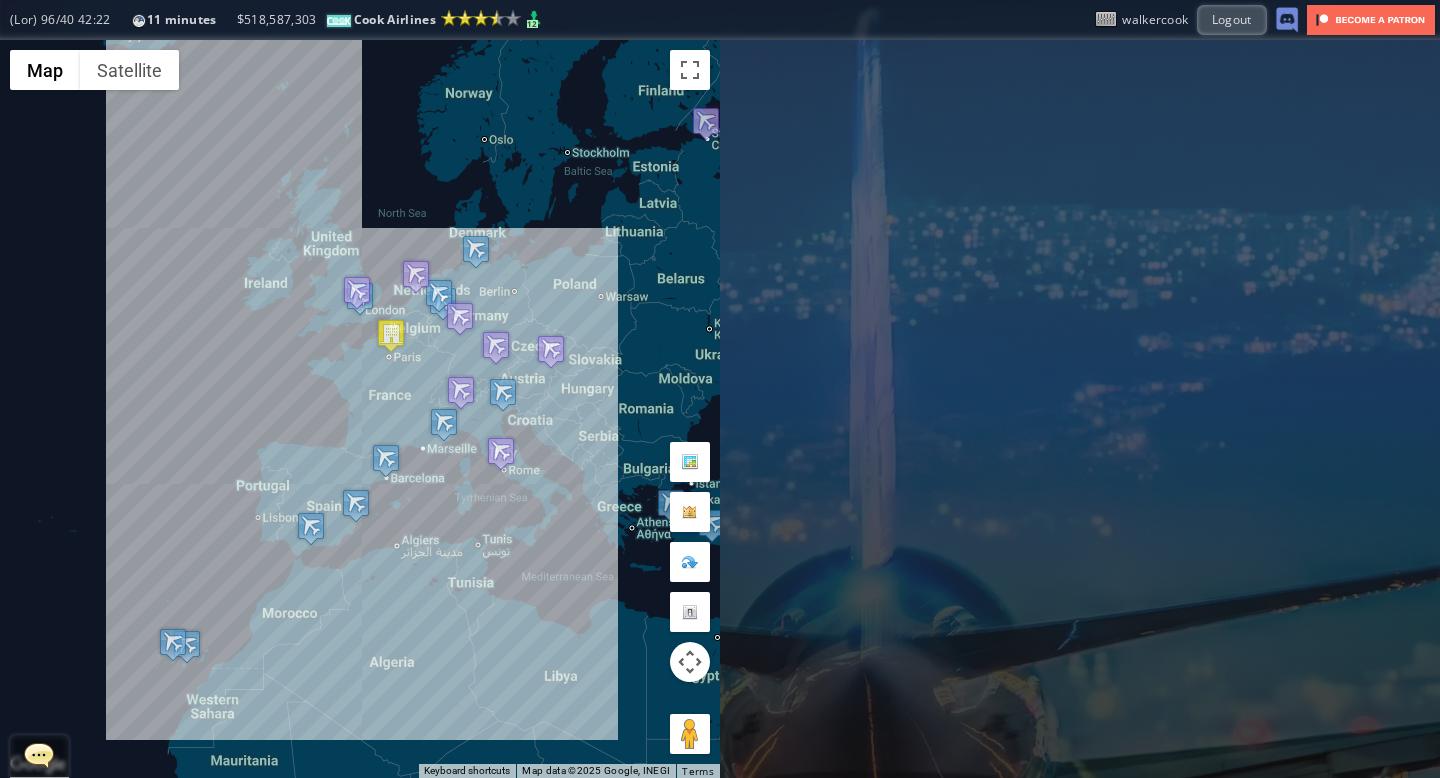 drag, startPoint x: 370, startPoint y: 242, endPoint x: 401, endPoint y: 186, distance: 64.00781 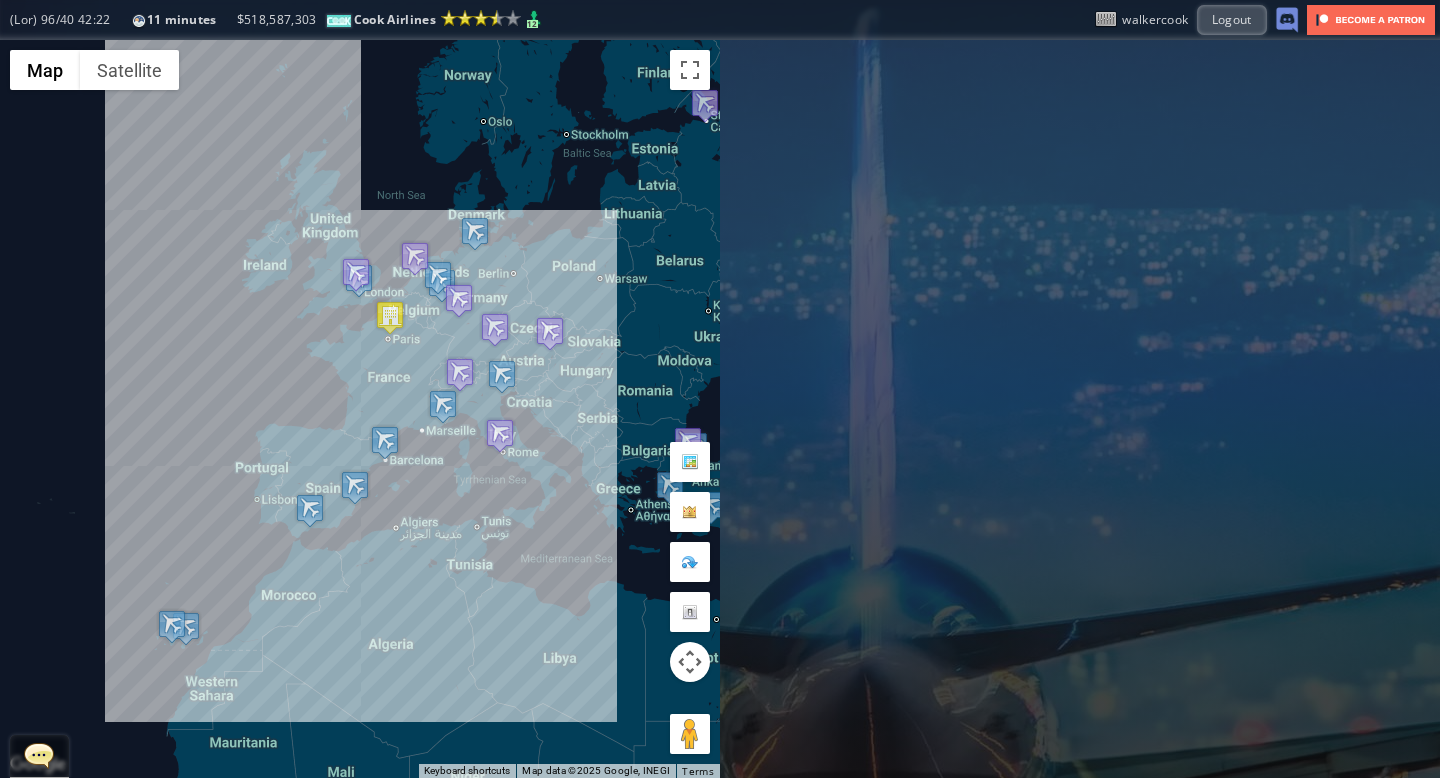 drag, startPoint x: 152, startPoint y: 372, endPoint x: 152, endPoint y: 353, distance: 19 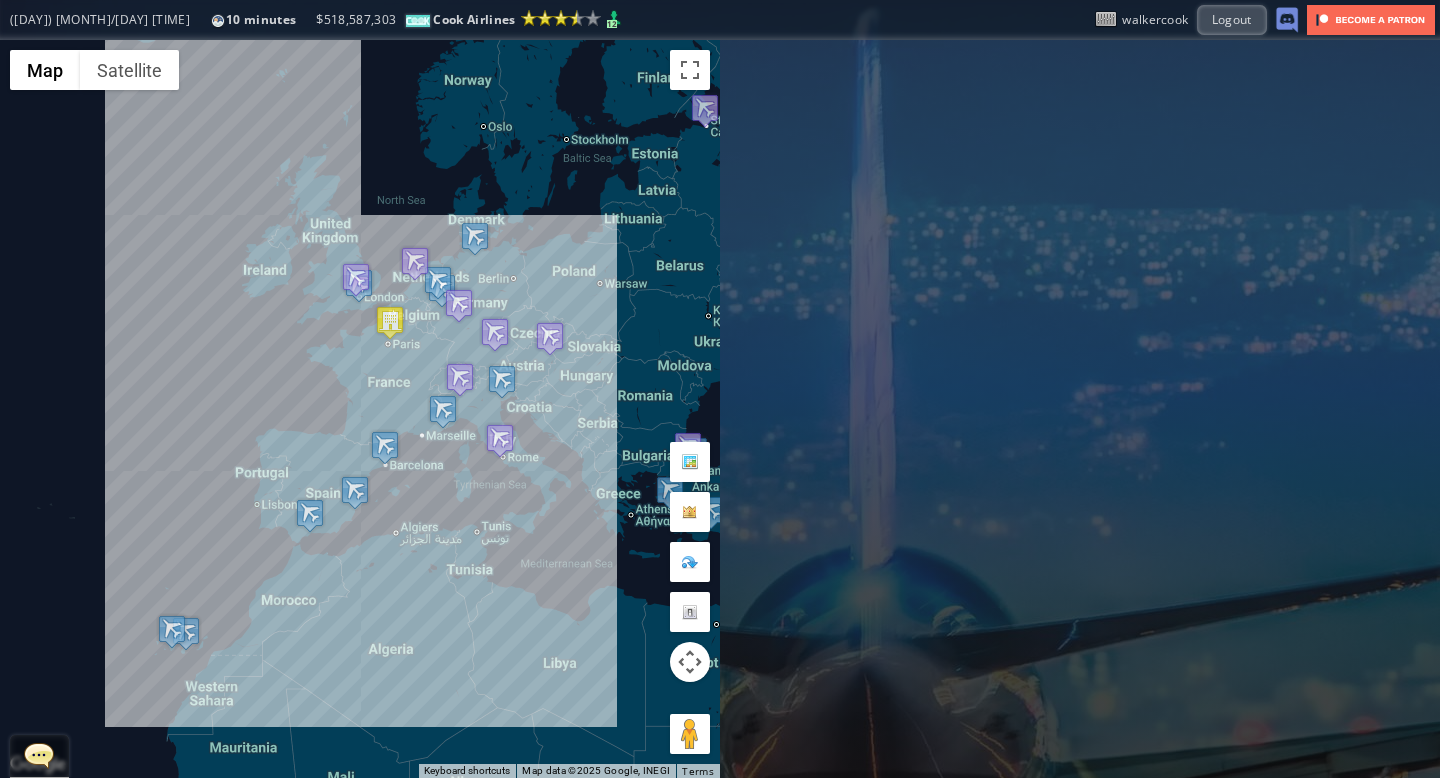 click on "To navigate, press the arrow keys." at bounding box center [360, 409] 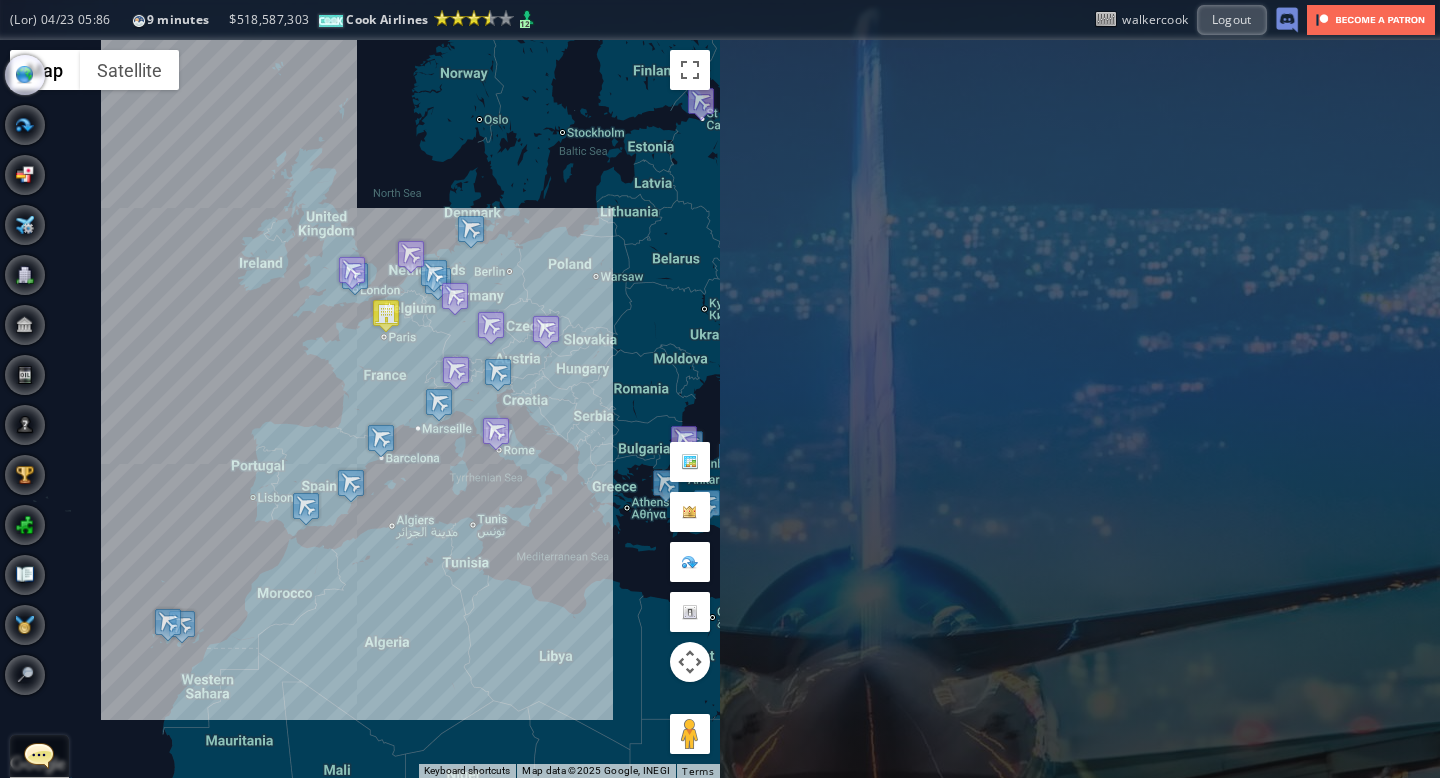 click on "To navigate, press the arrow keys." at bounding box center [360, 409] 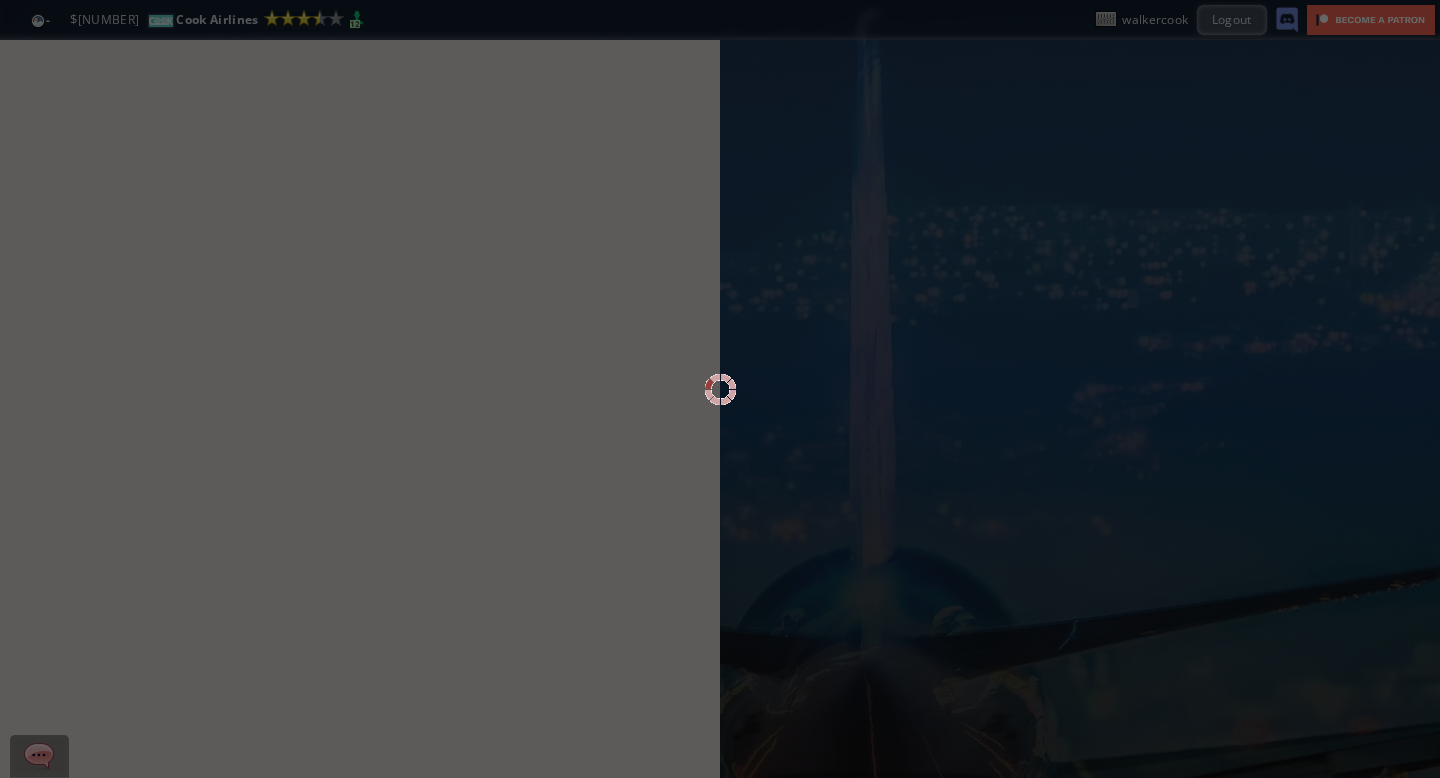 scroll, scrollTop: 0, scrollLeft: 0, axis: both 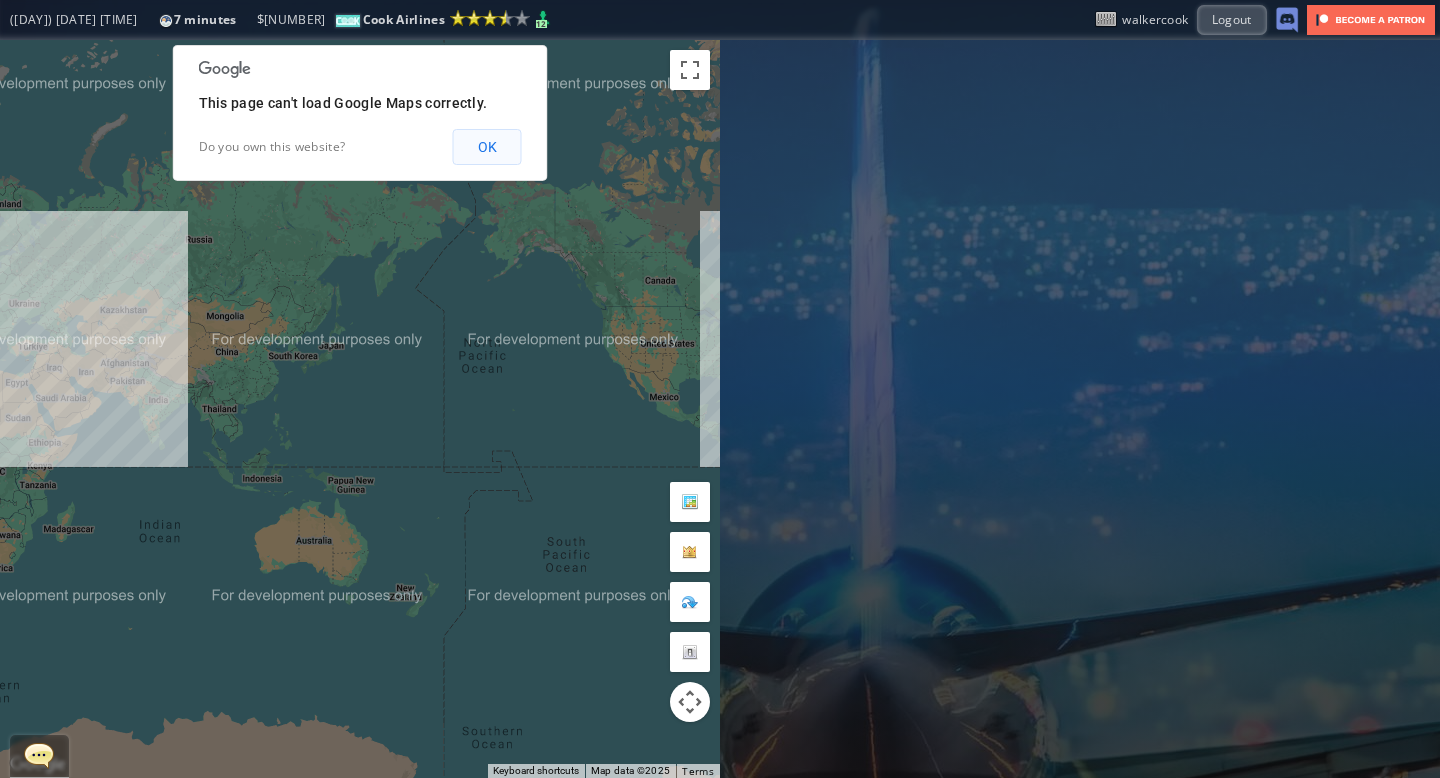 click on "OK" at bounding box center (487, 147) 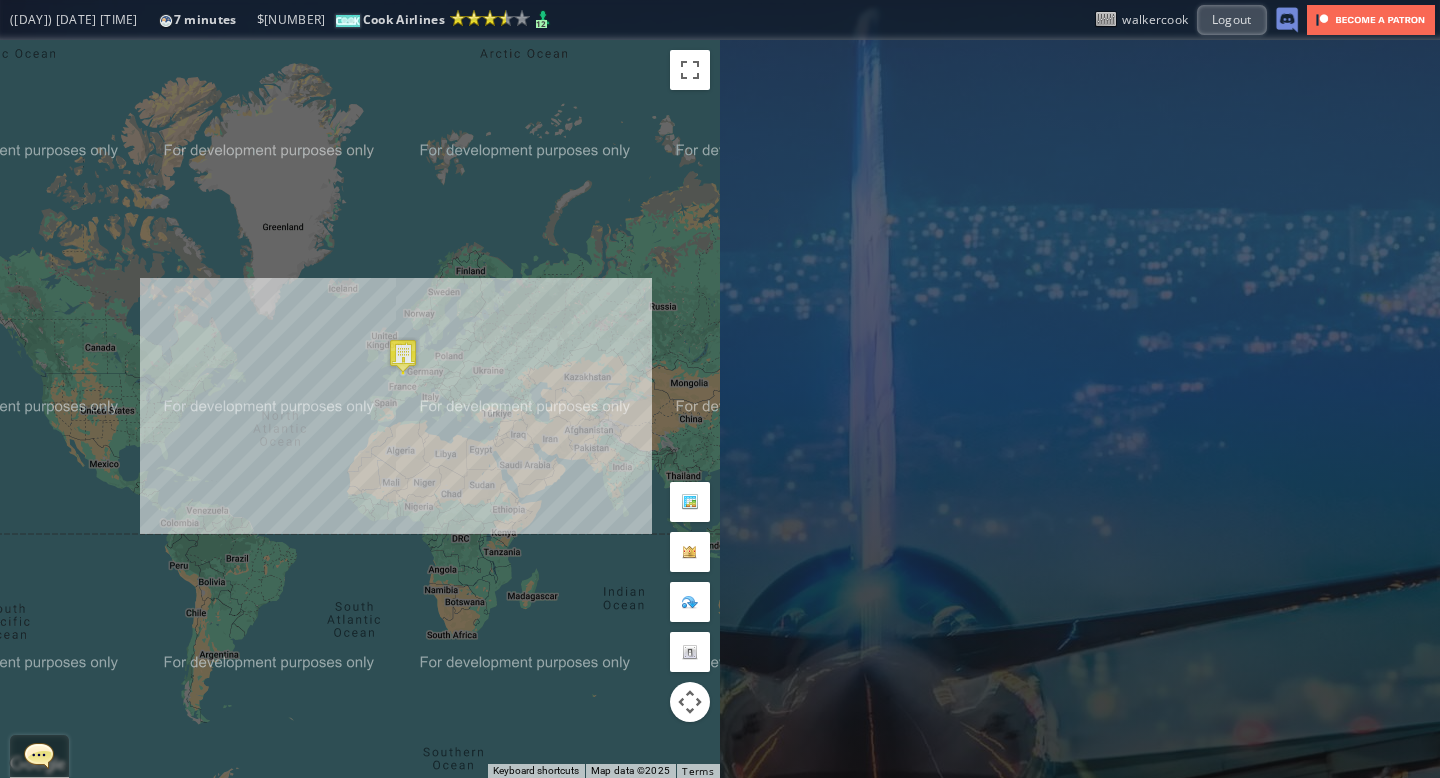 drag, startPoint x: 210, startPoint y: 302, endPoint x: 677, endPoint y: 368, distance: 471.64075 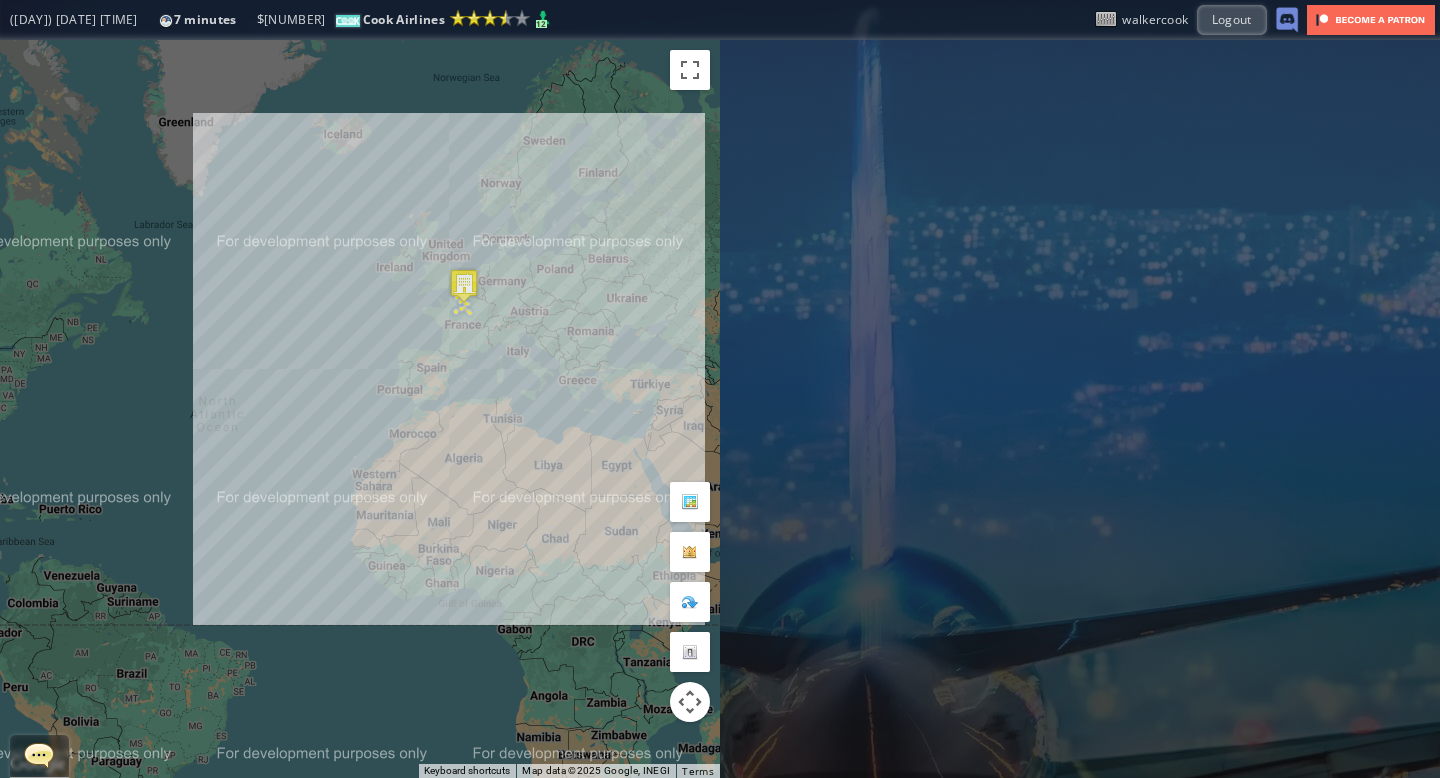 drag, startPoint x: 377, startPoint y: 203, endPoint x: 310, endPoint y: 264, distance: 90.60905 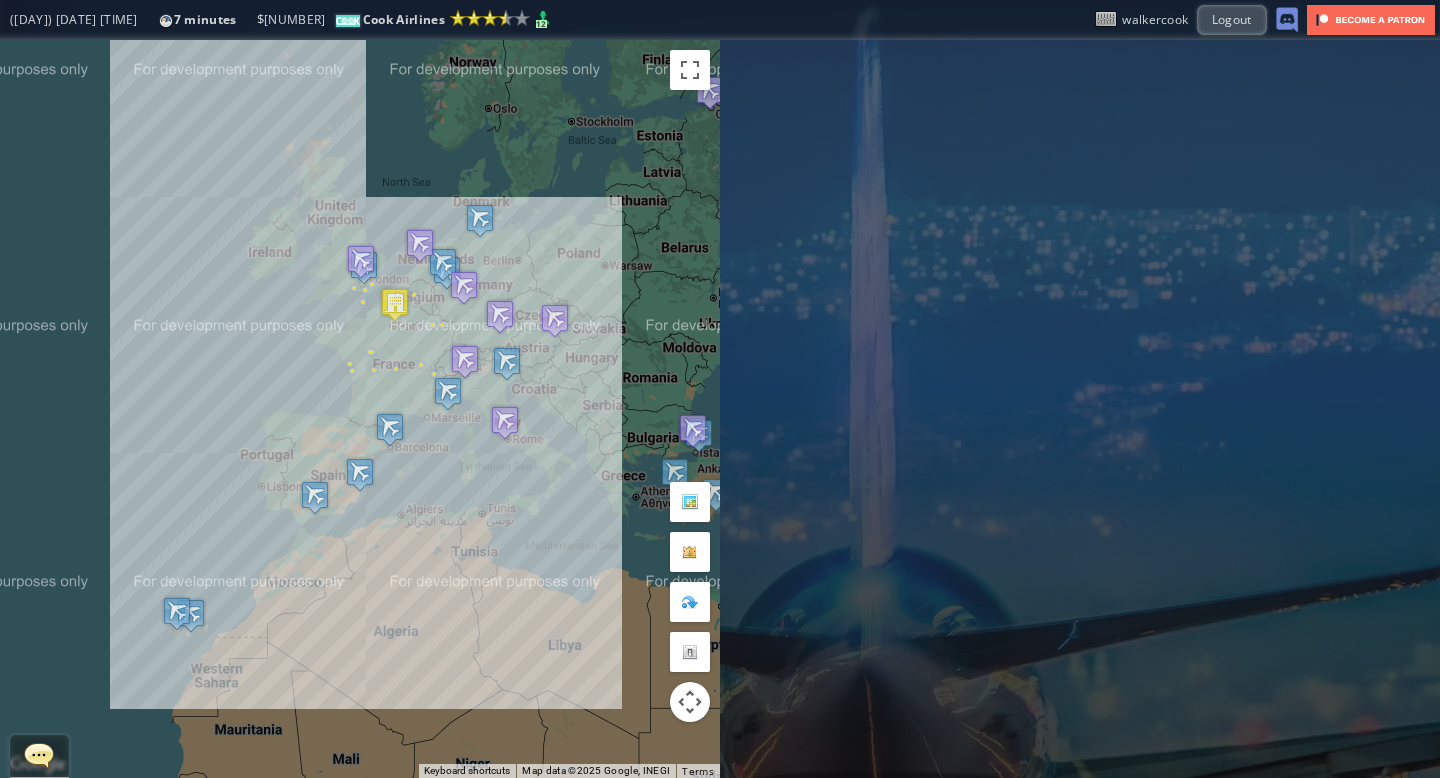 drag, startPoint x: 257, startPoint y: 443, endPoint x: 216, endPoint y: 259, distance: 188.5126 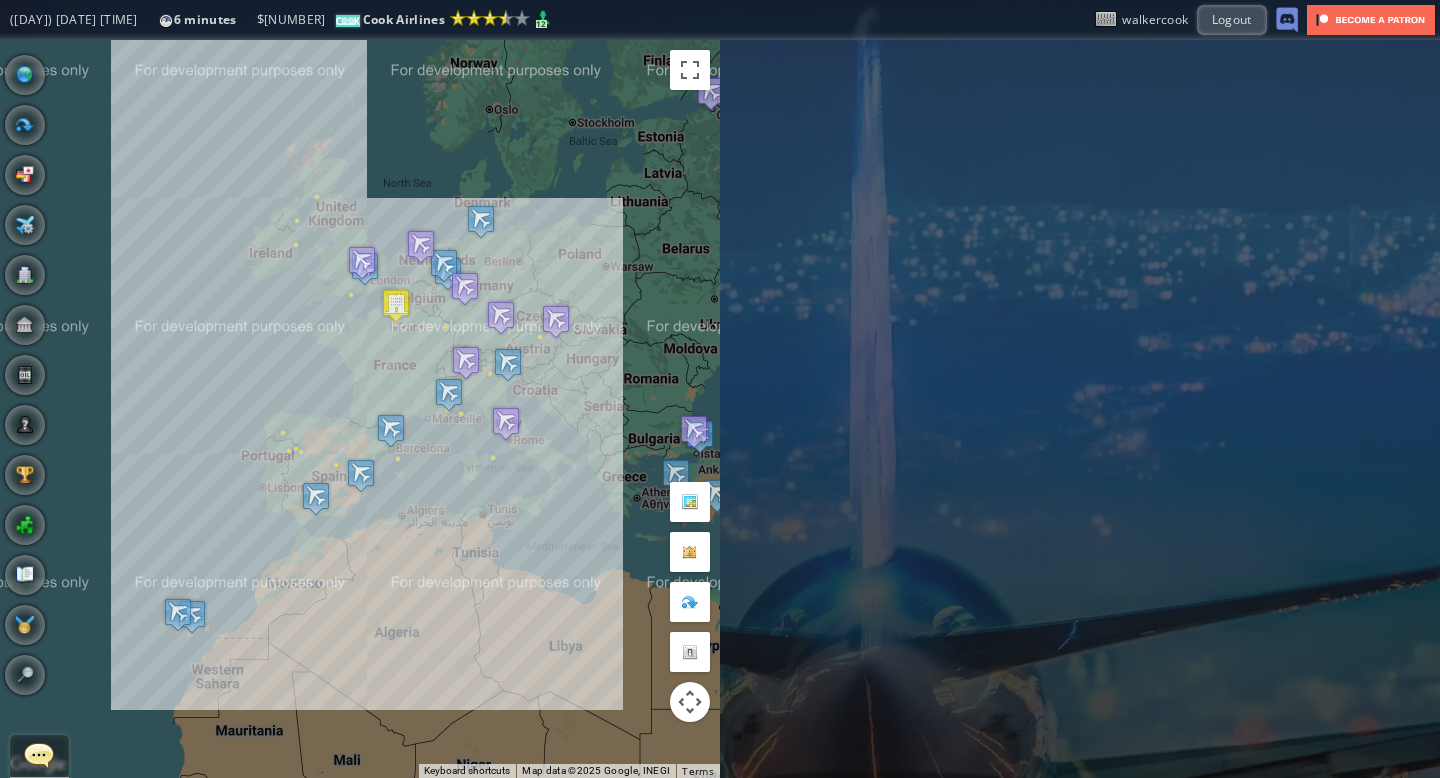click at bounding box center [39, 755] 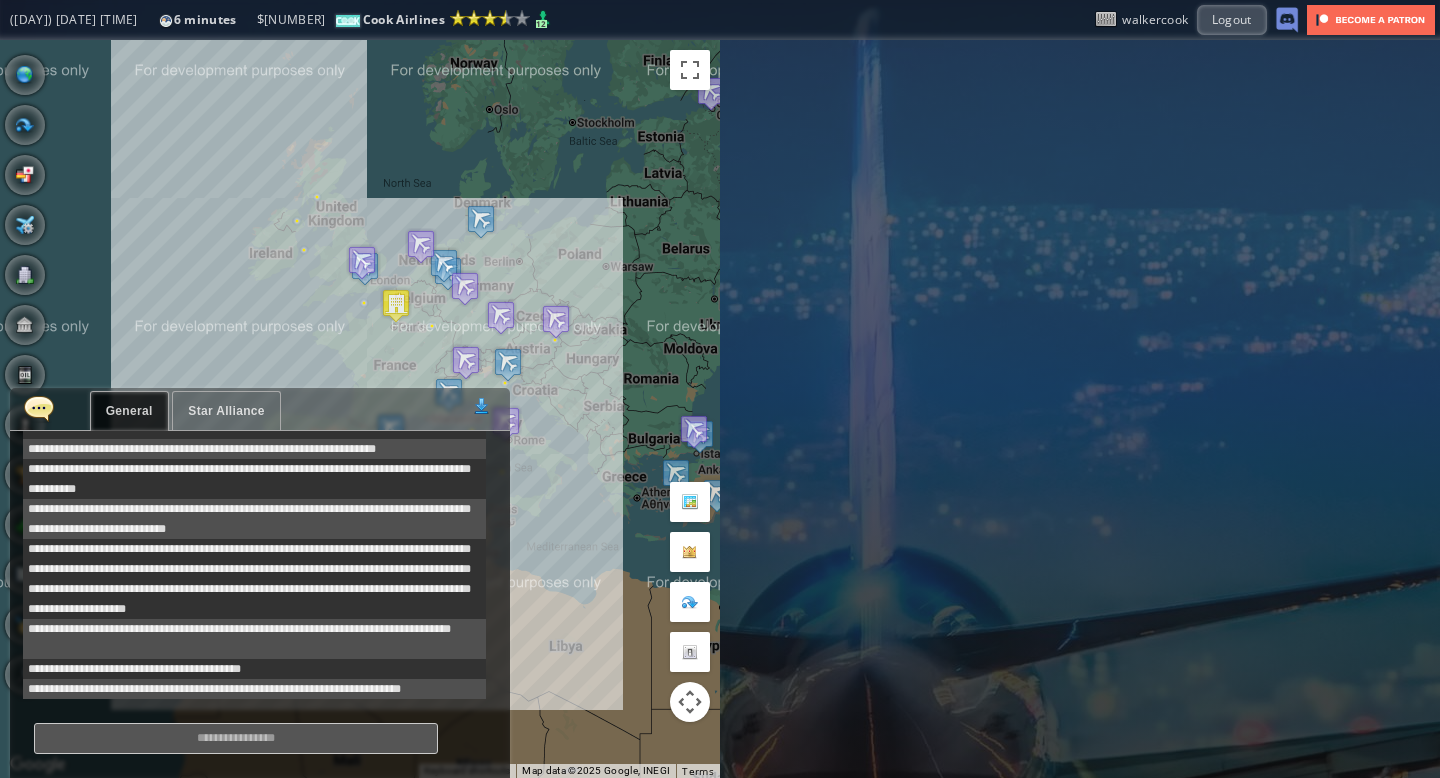 scroll, scrollTop: 538, scrollLeft: 0, axis: vertical 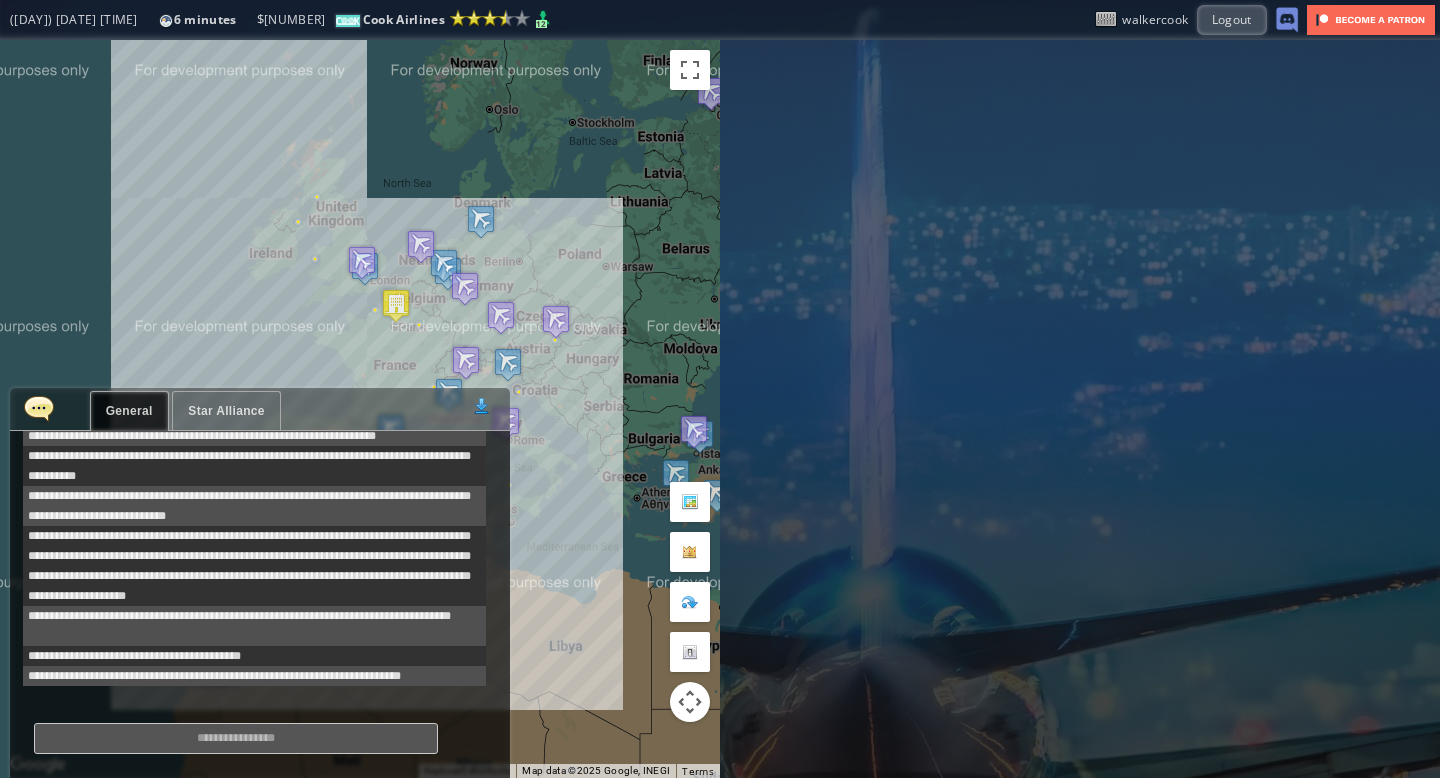 click on "Star Alliance" at bounding box center [226, 411] 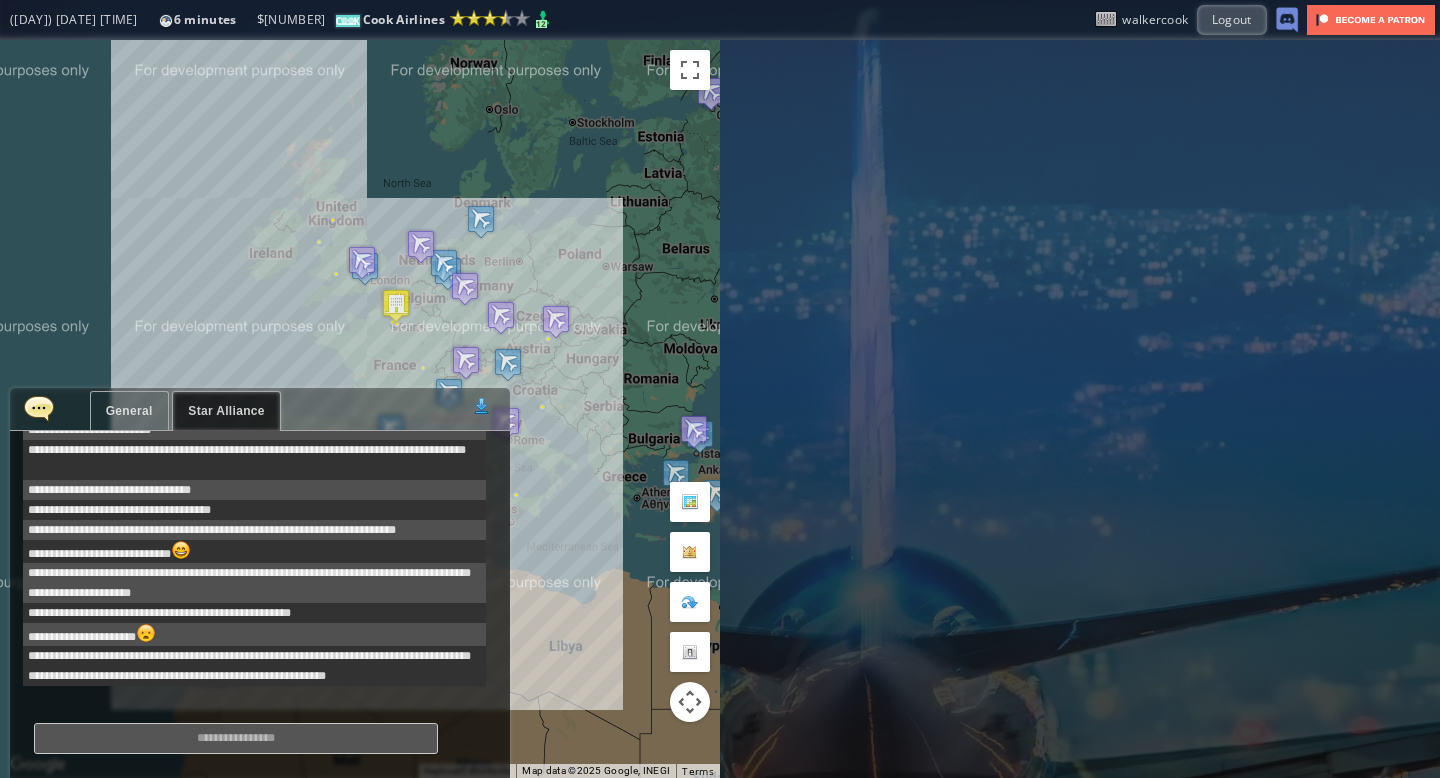 click on "General" at bounding box center [129, 411] 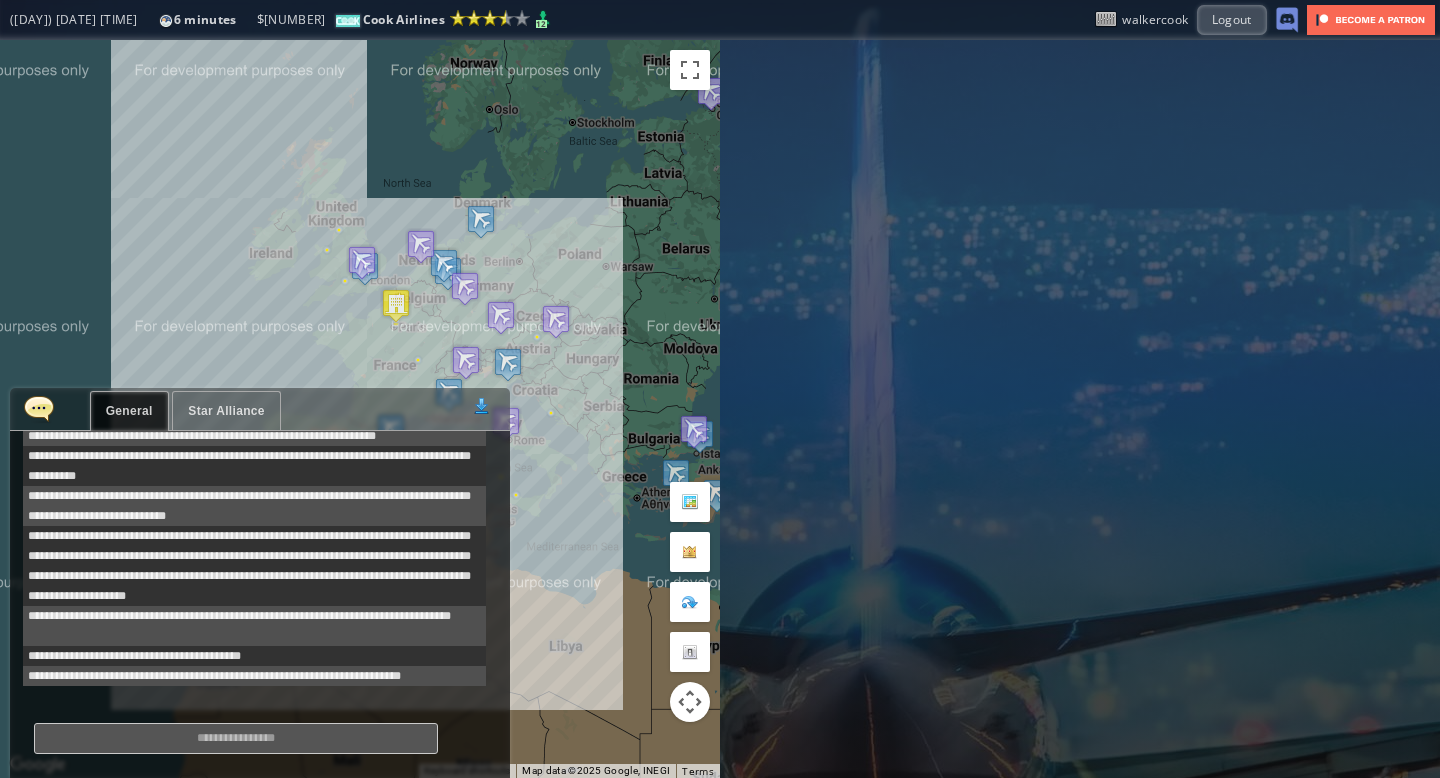 click at bounding box center [39, 408] 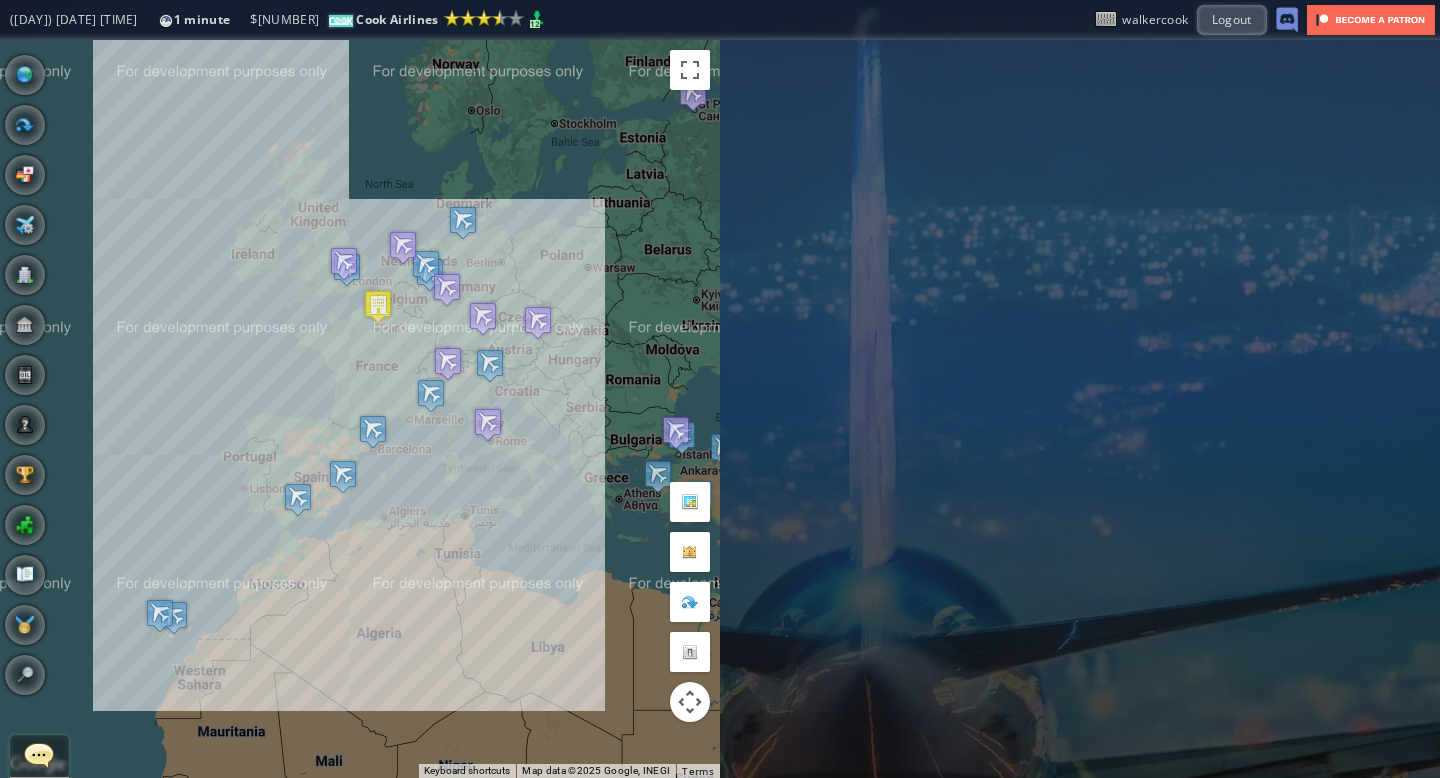drag, startPoint x: 217, startPoint y: 342, endPoint x: 198, endPoint y: 344, distance: 19.104973 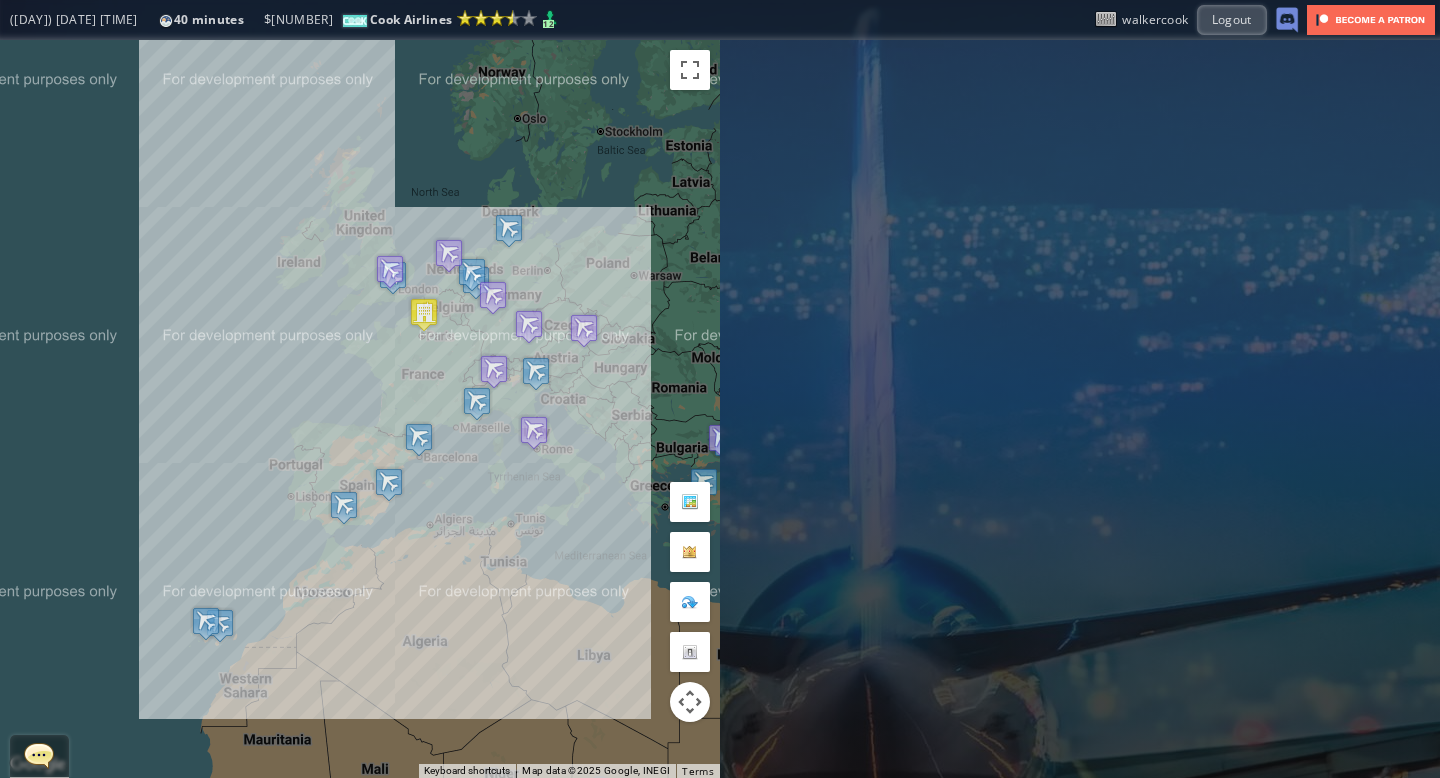drag, startPoint x: 133, startPoint y: 235, endPoint x: 191, endPoint y: 246, distance: 59.03389 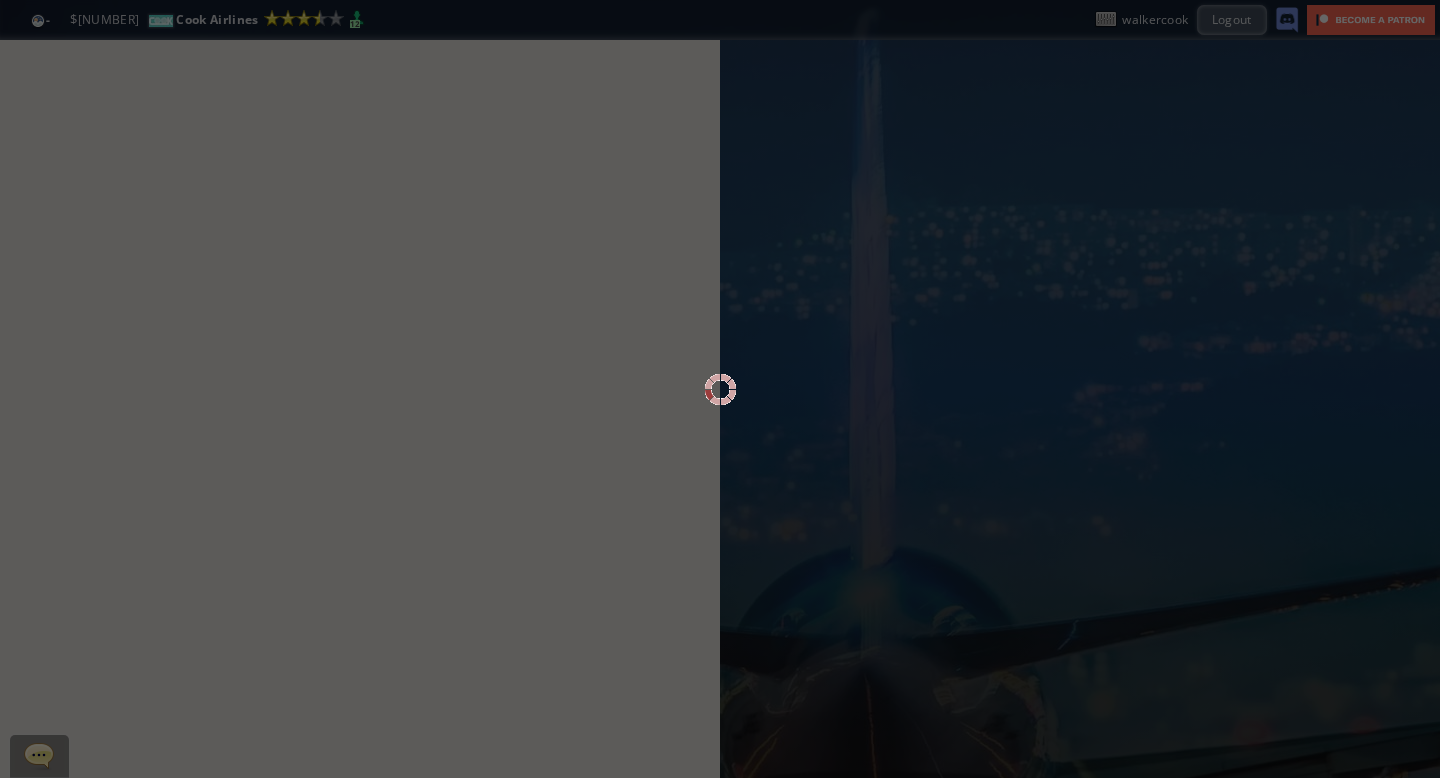 scroll, scrollTop: 0, scrollLeft: 0, axis: both 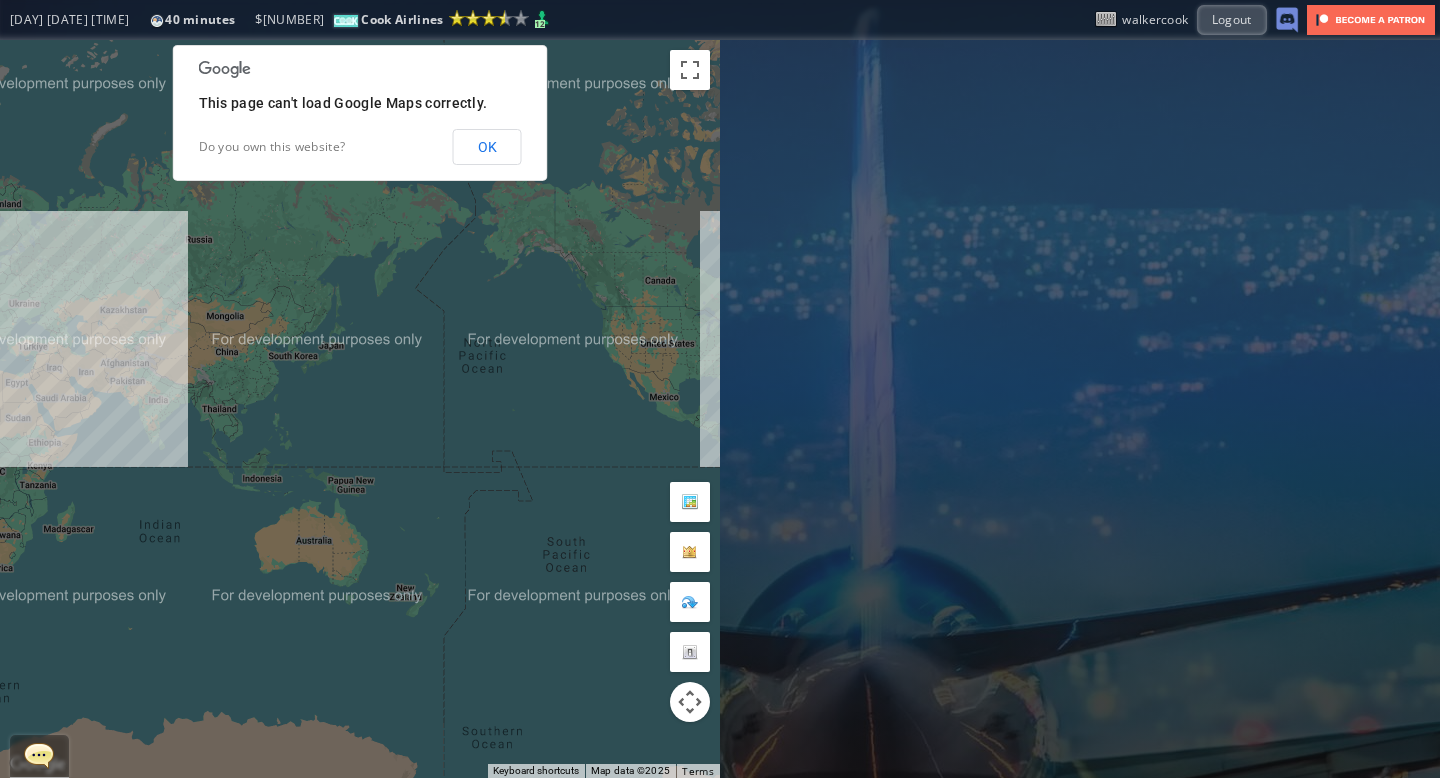 click on "OK" at bounding box center (487, 147) 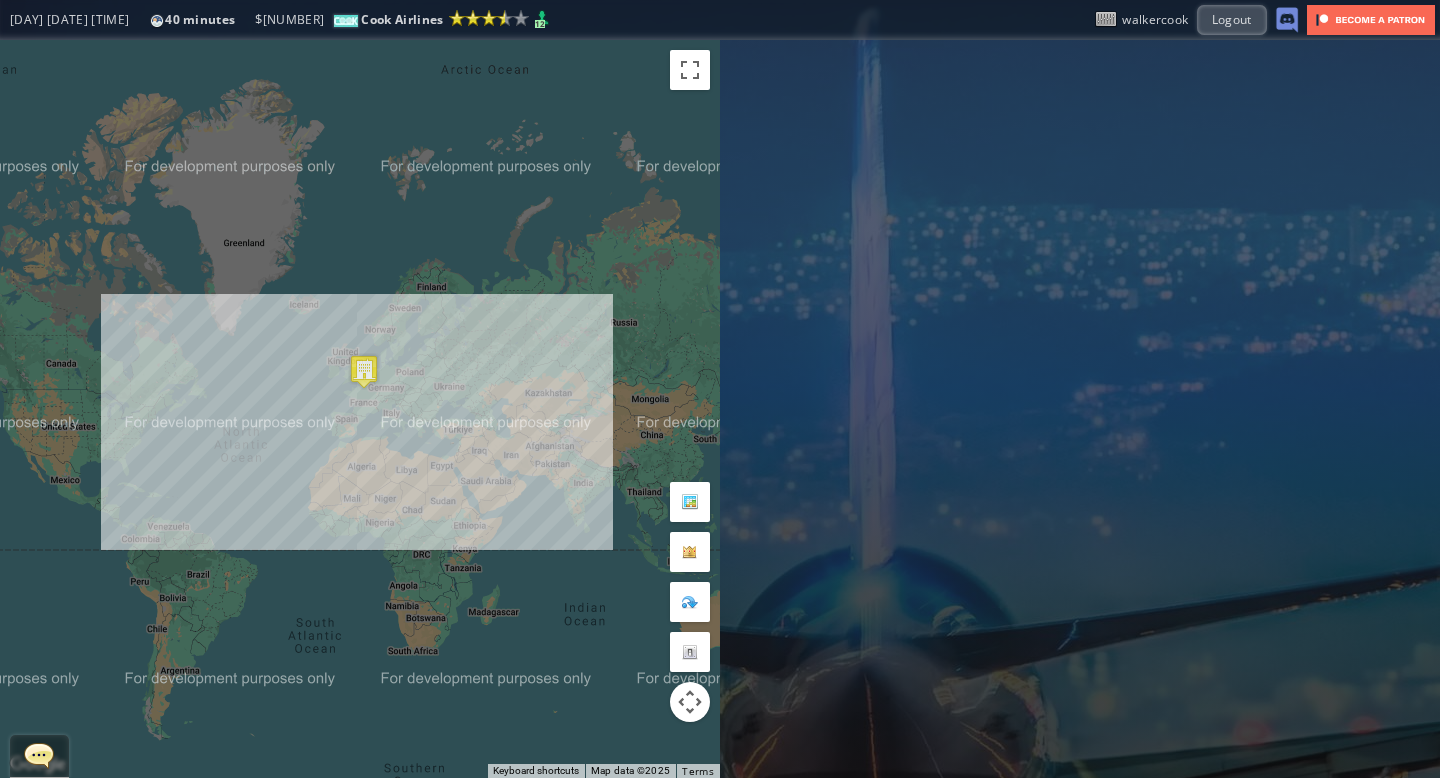 drag, startPoint x: 188, startPoint y: 262, endPoint x: 618, endPoint y: 350, distance: 438.9123 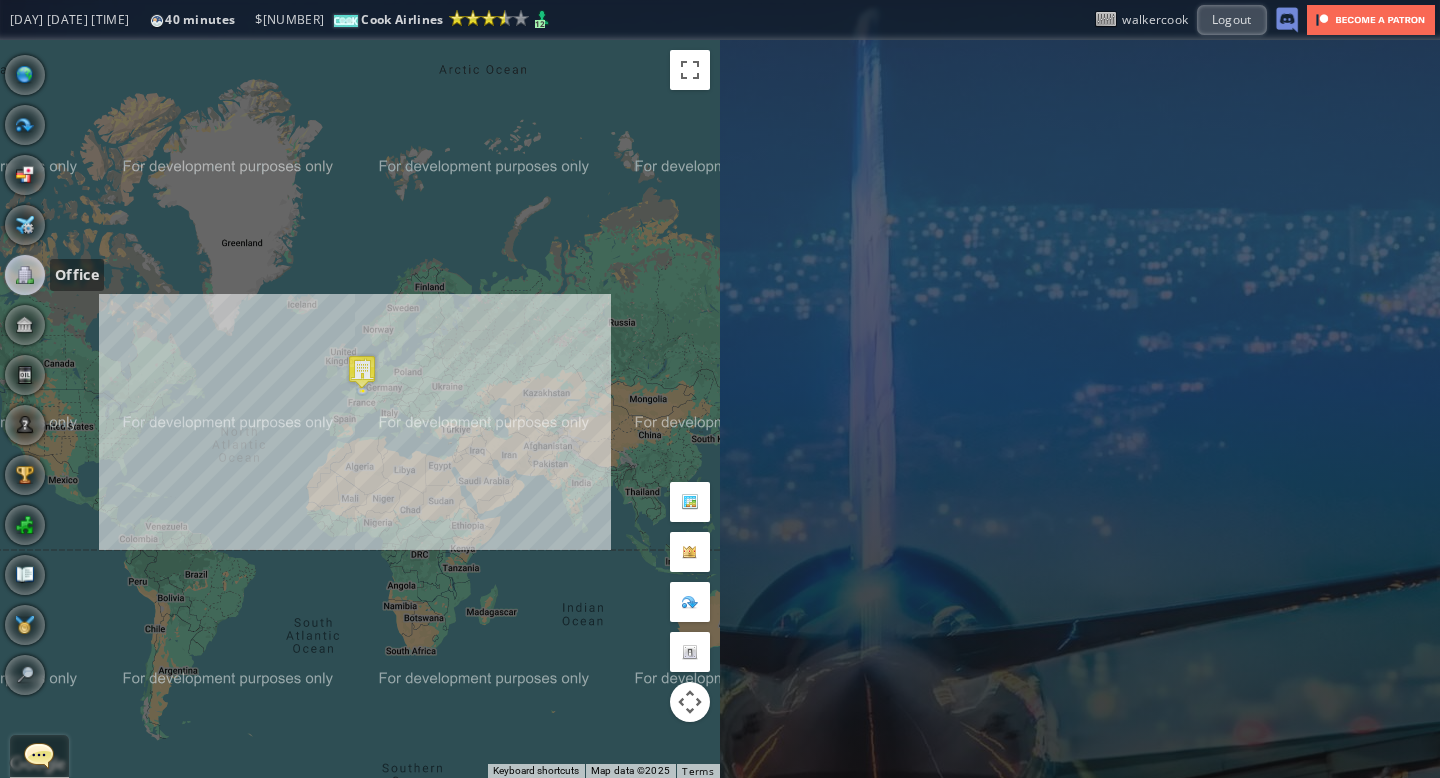 click at bounding box center (25, 275) 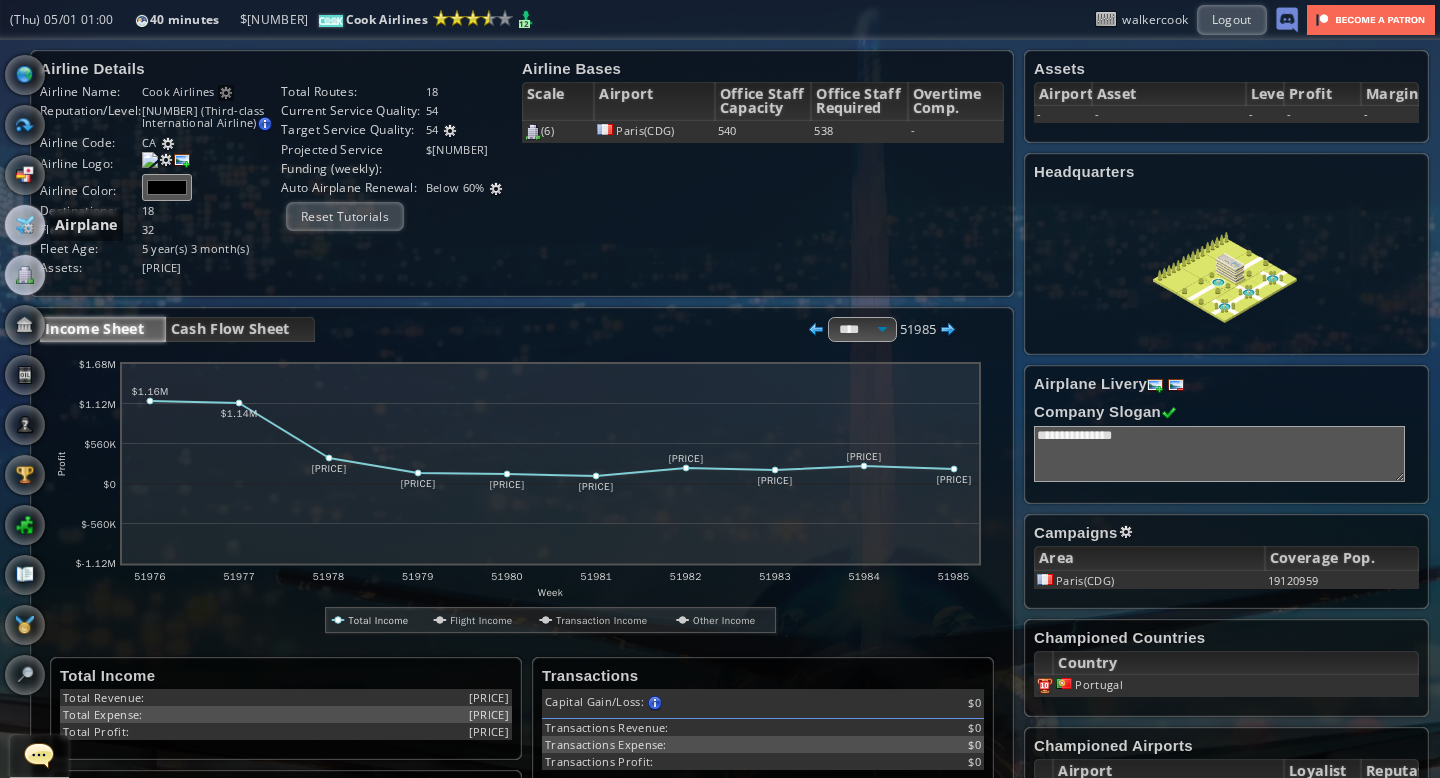 click at bounding box center (25, 225) 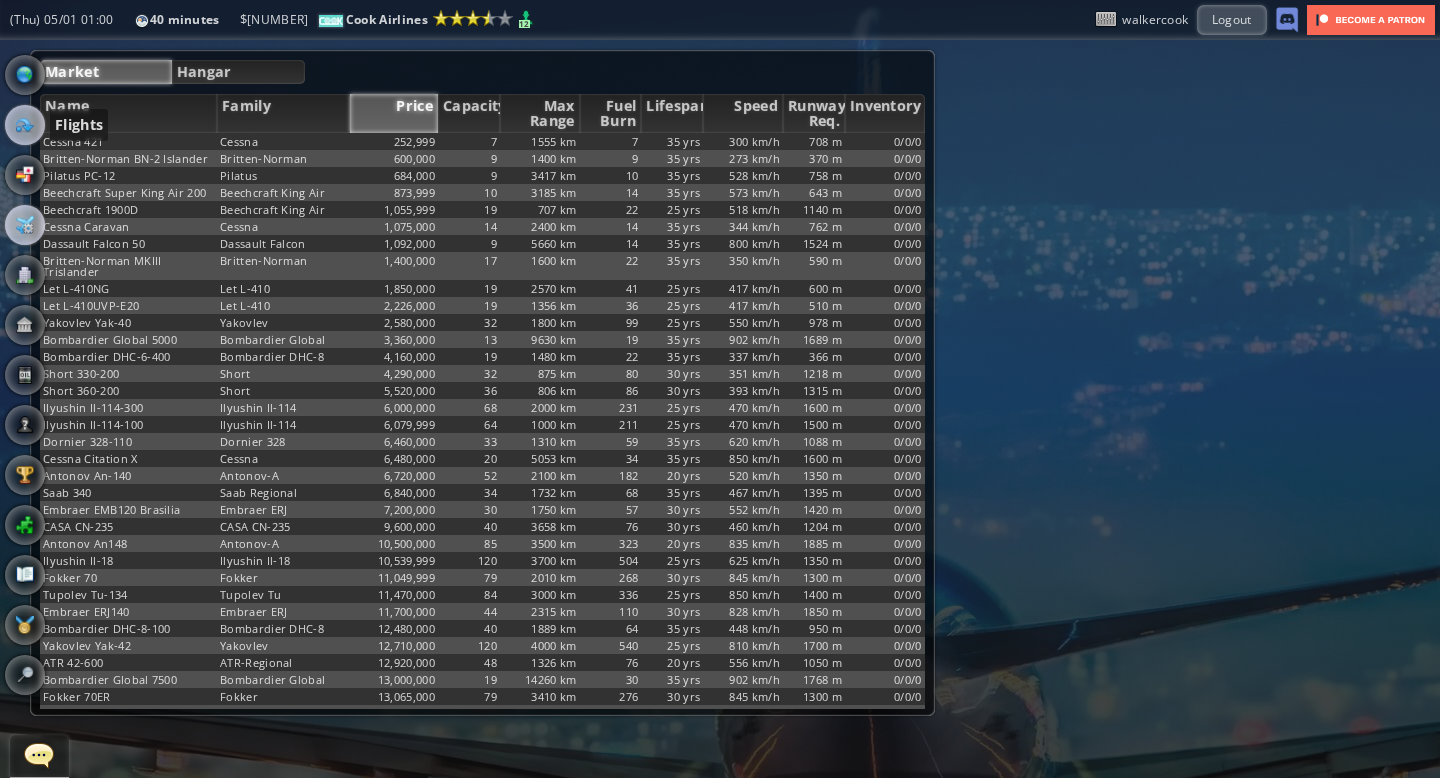 click at bounding box center (25, 125) 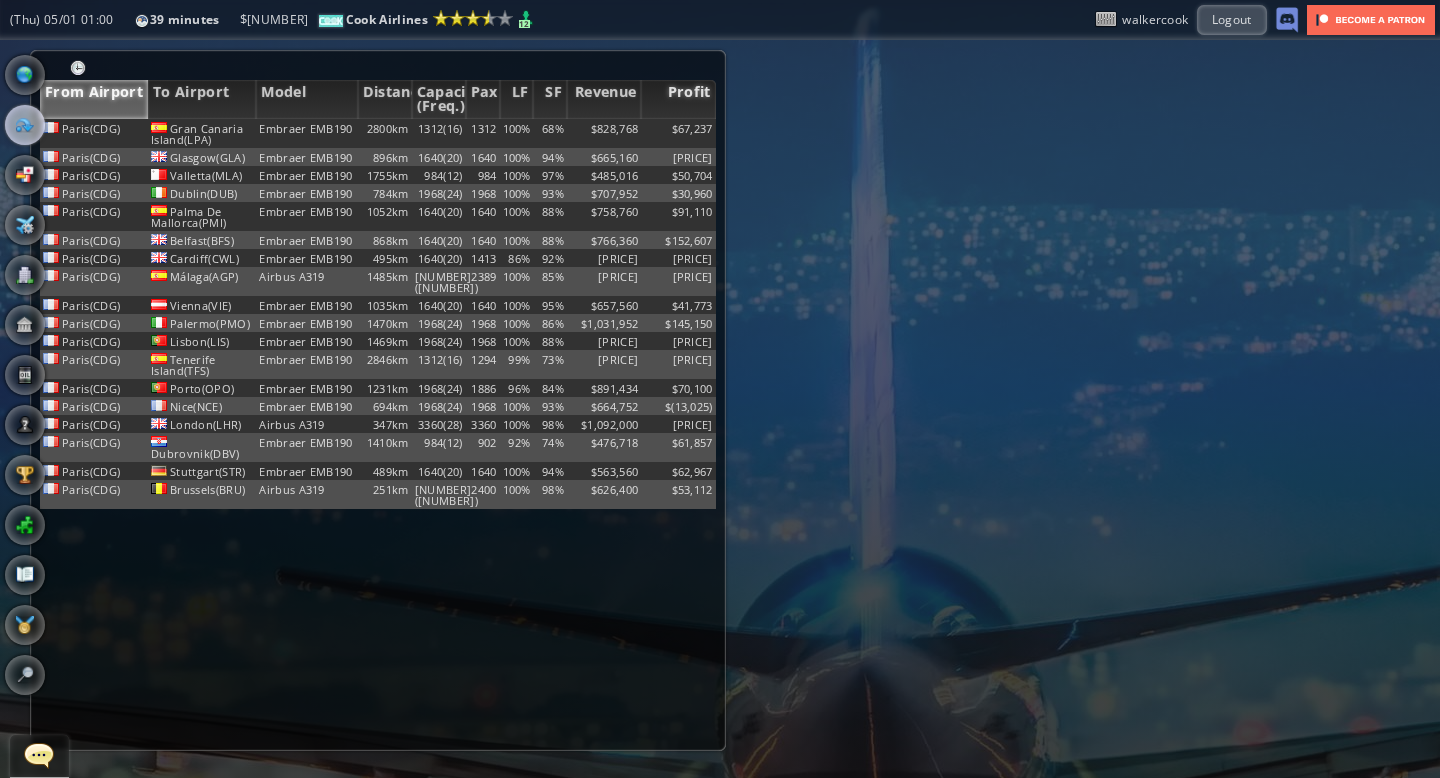 click on "Profit" at bounding box center (678, 99) 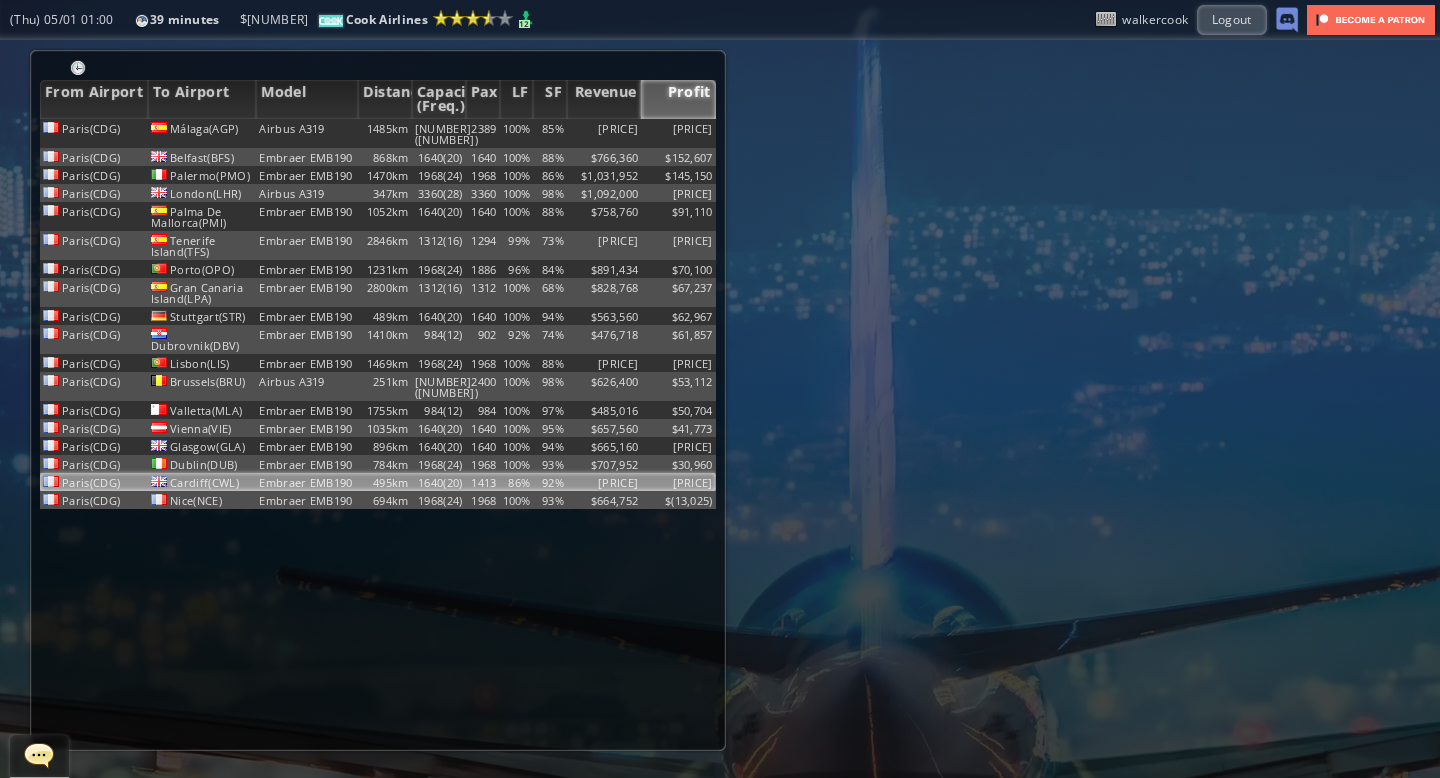 click on "86%" at bounding box center [517, 133] 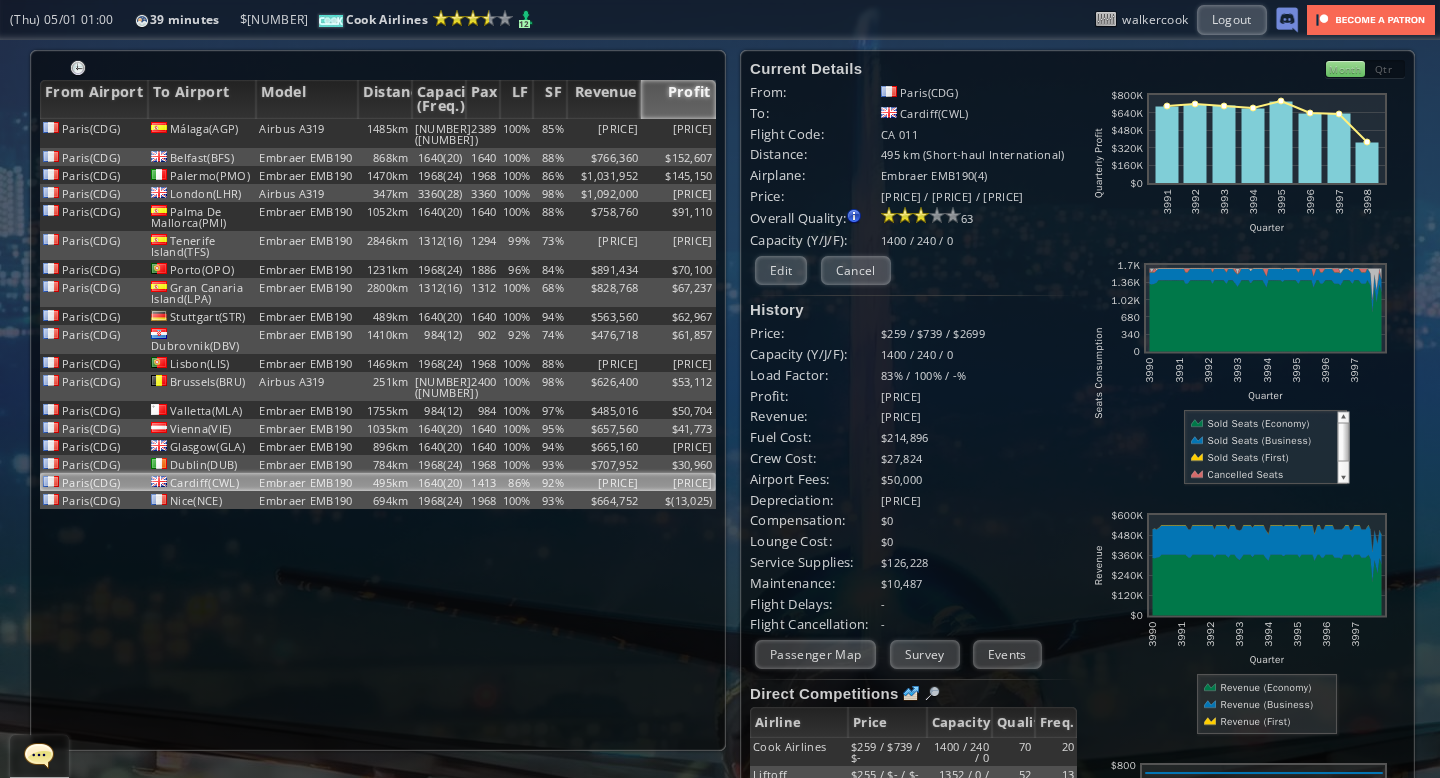 click on "Month" at bounding box center [1345, 69] 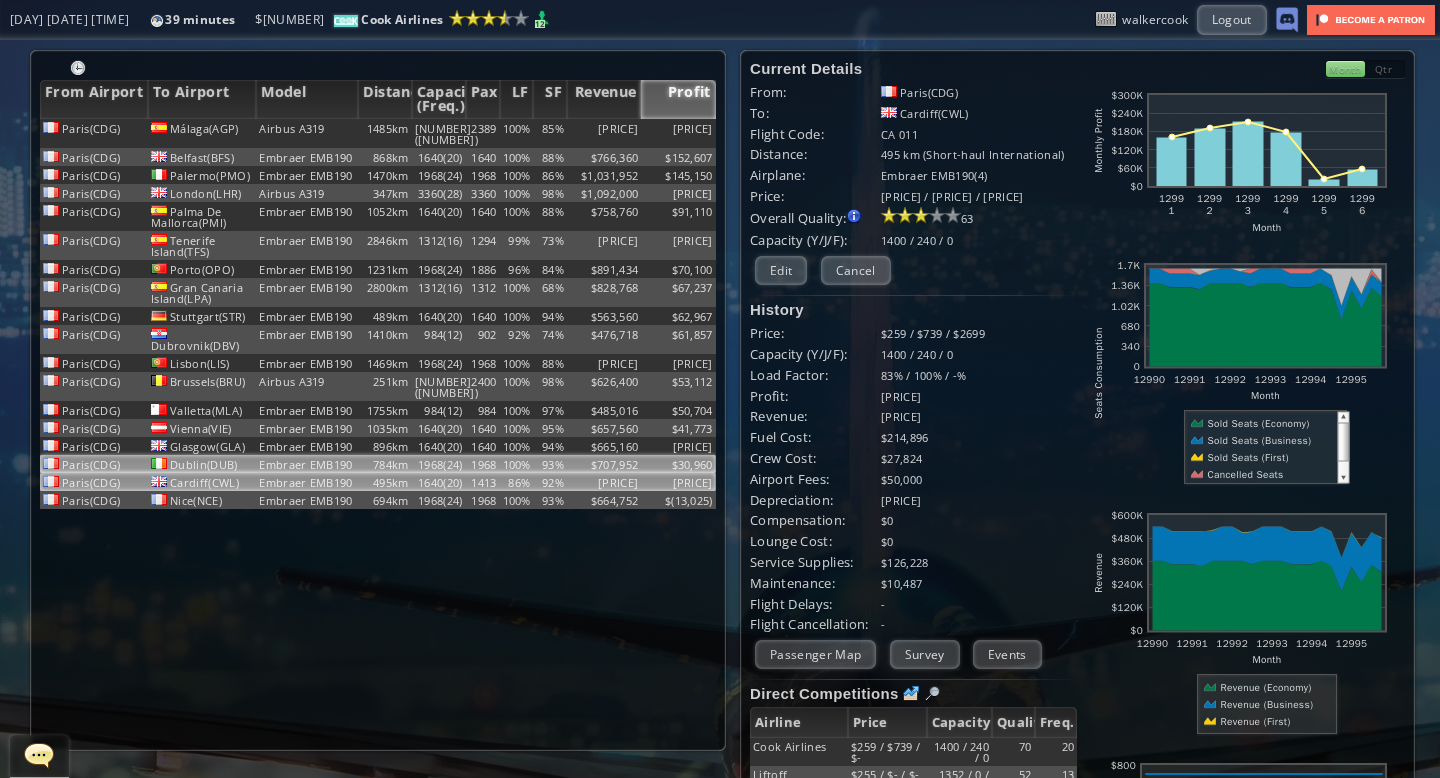 click on "1968(24)" at bounding box center (439, 133) 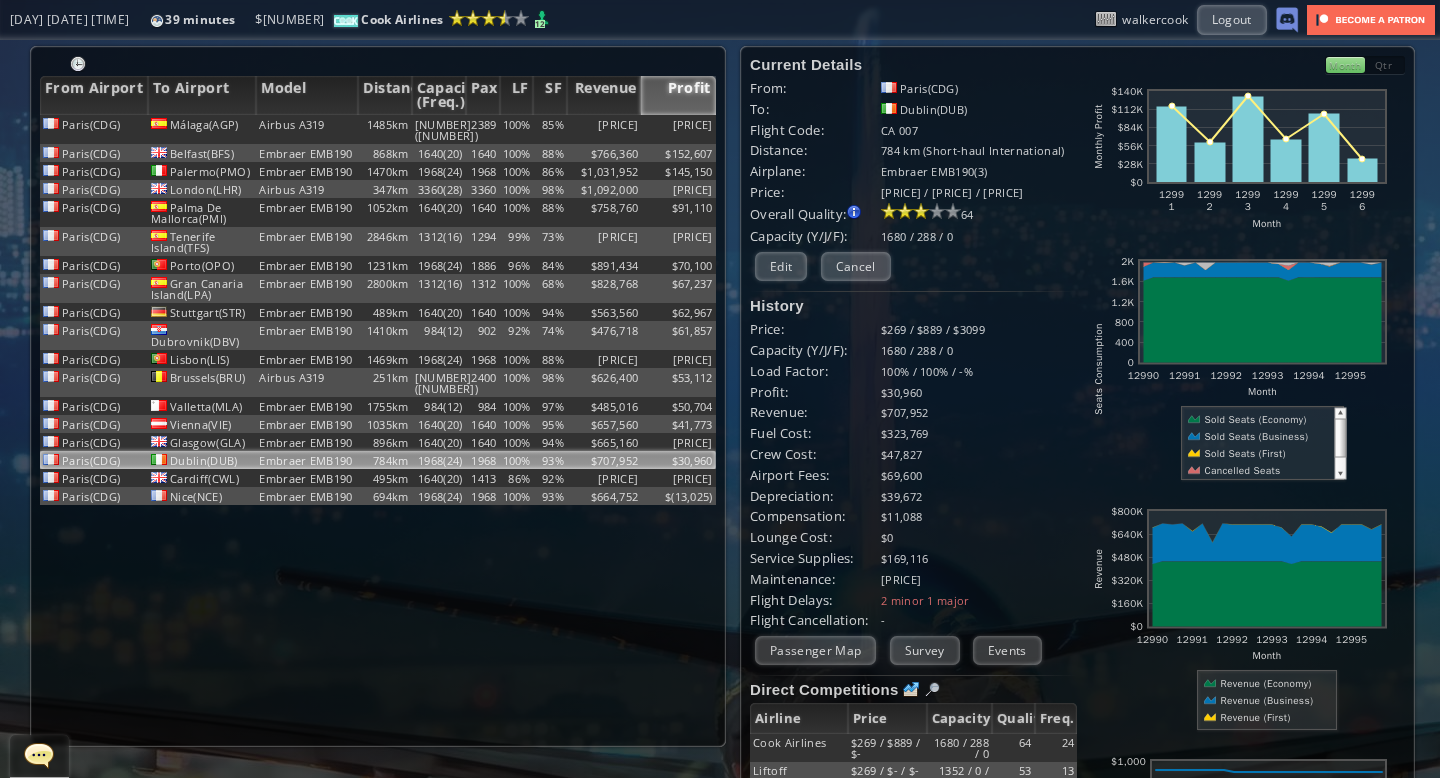 scroll, scrollTop: 0, scrollLeft: 0, axis: both 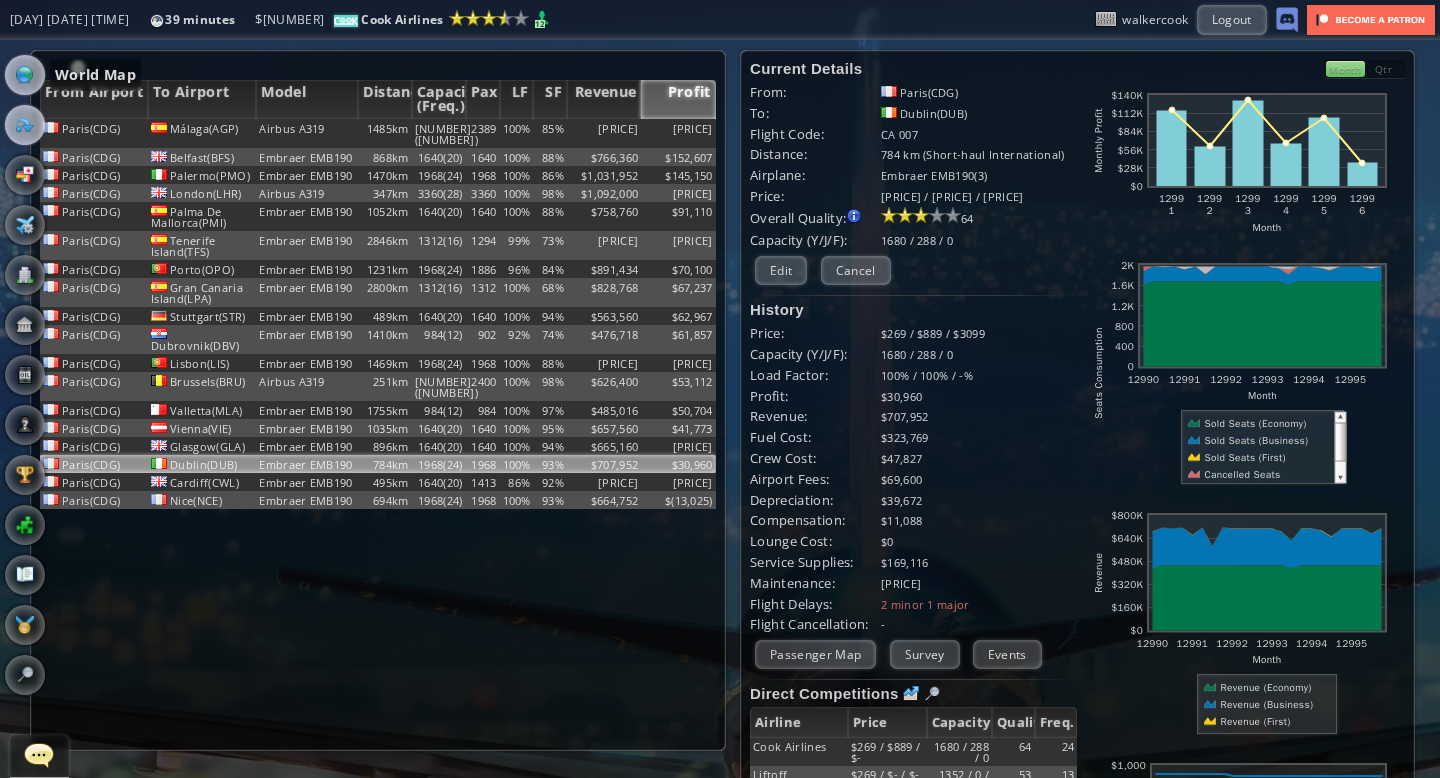 click at bounding box center [25, 75] 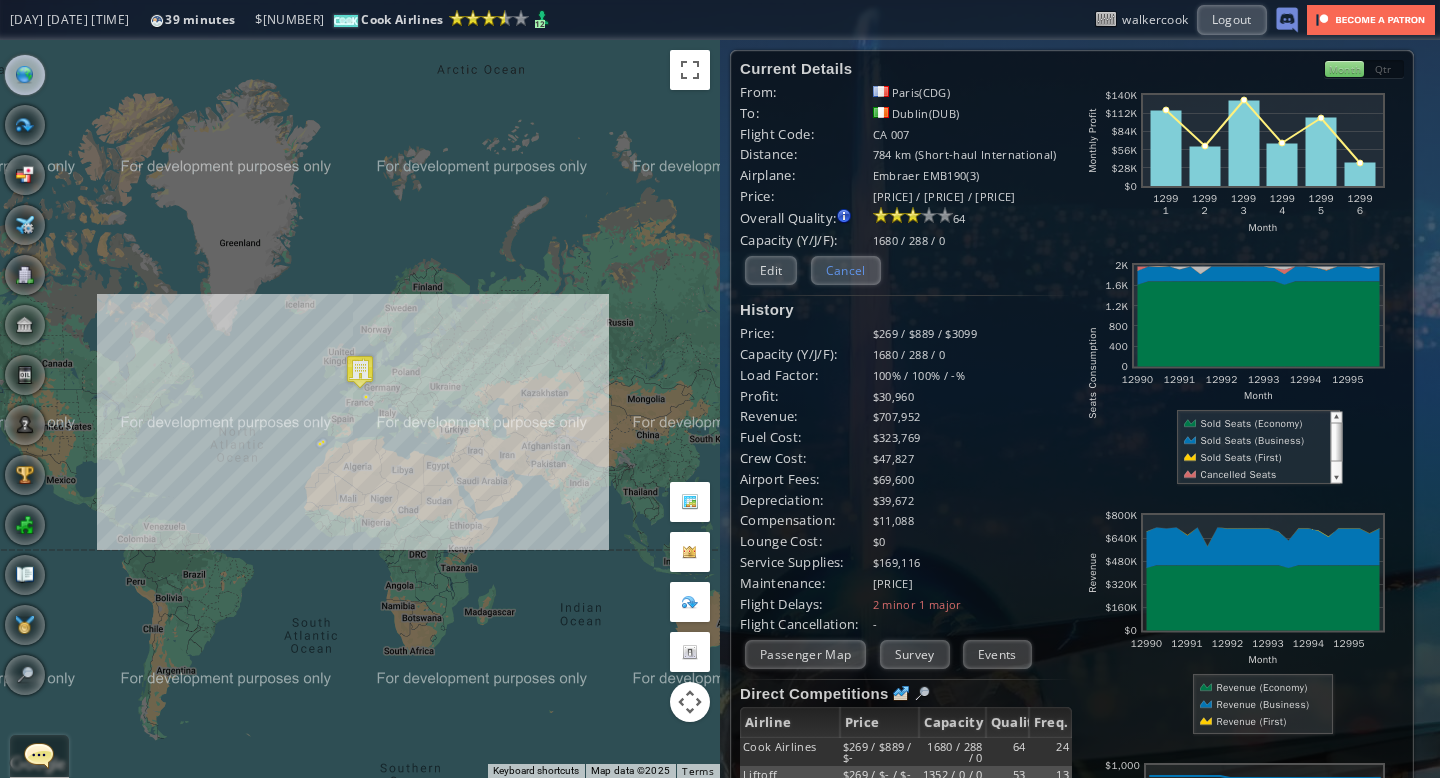 click on "Cancel" at bounding box center (846, 270) 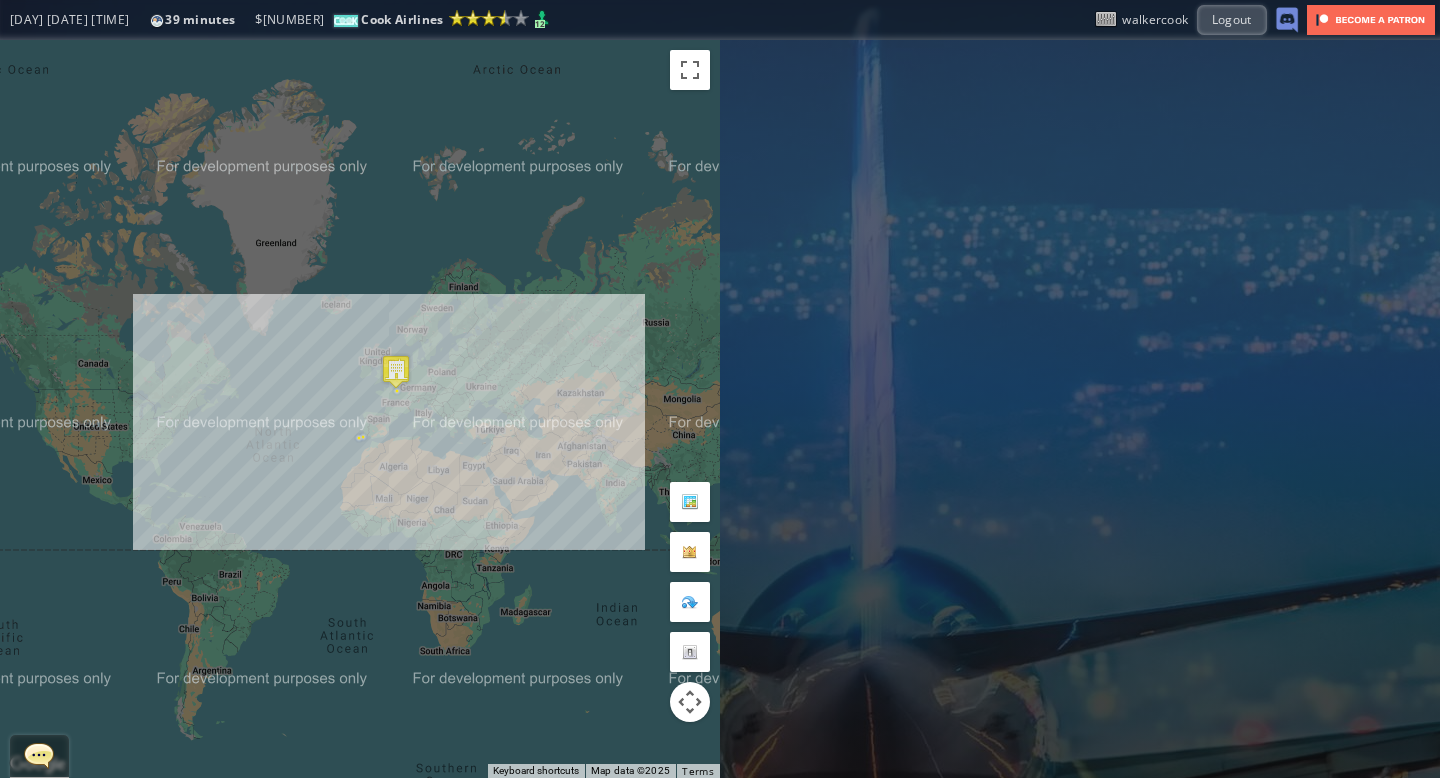 drag, startPoint x: 377, startPoint y: 264, endPoint x: 425, endPoint y: 282, distance: 51.264023 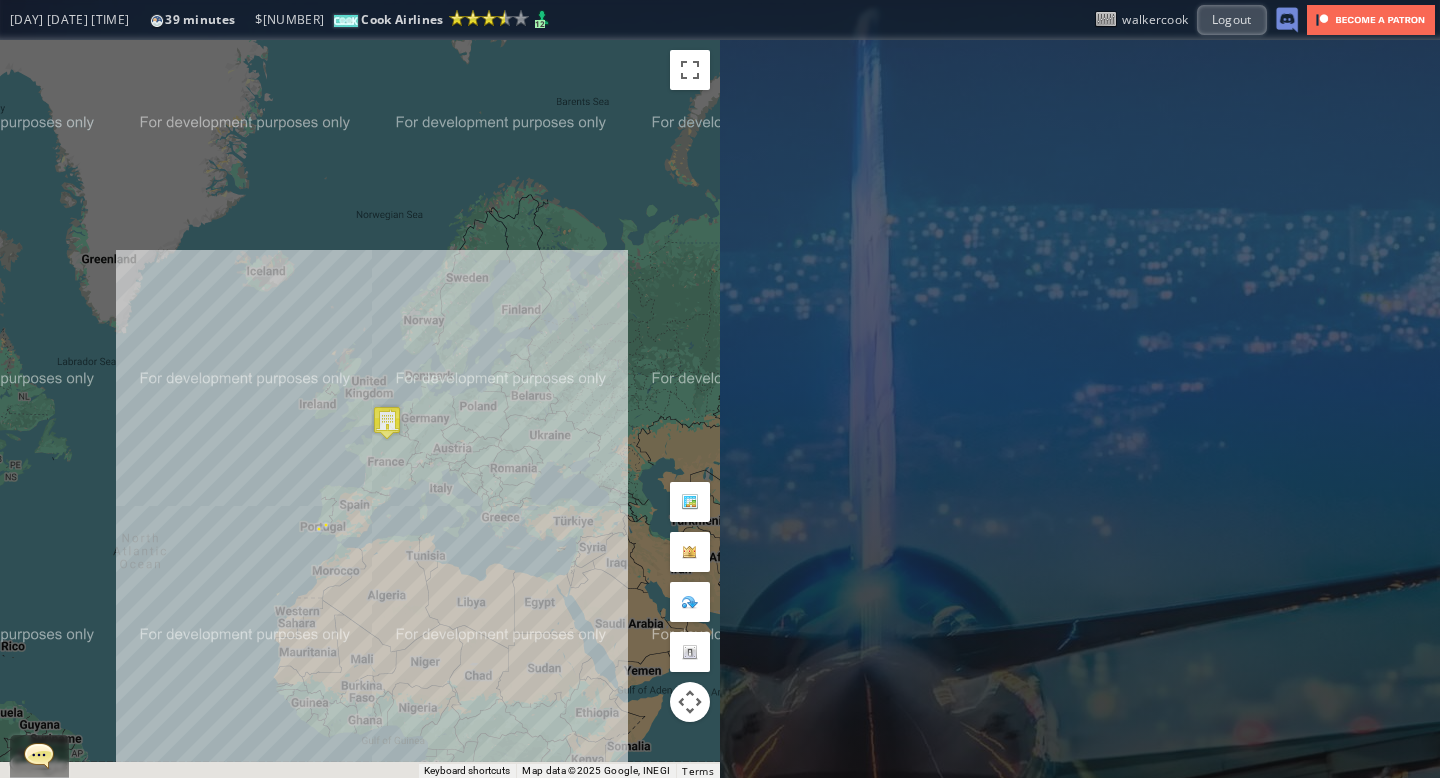 drag, startPoint x: 425, startPoint y: 322, endPoint x: 434, endPoint y: 207, distance: 115.35164 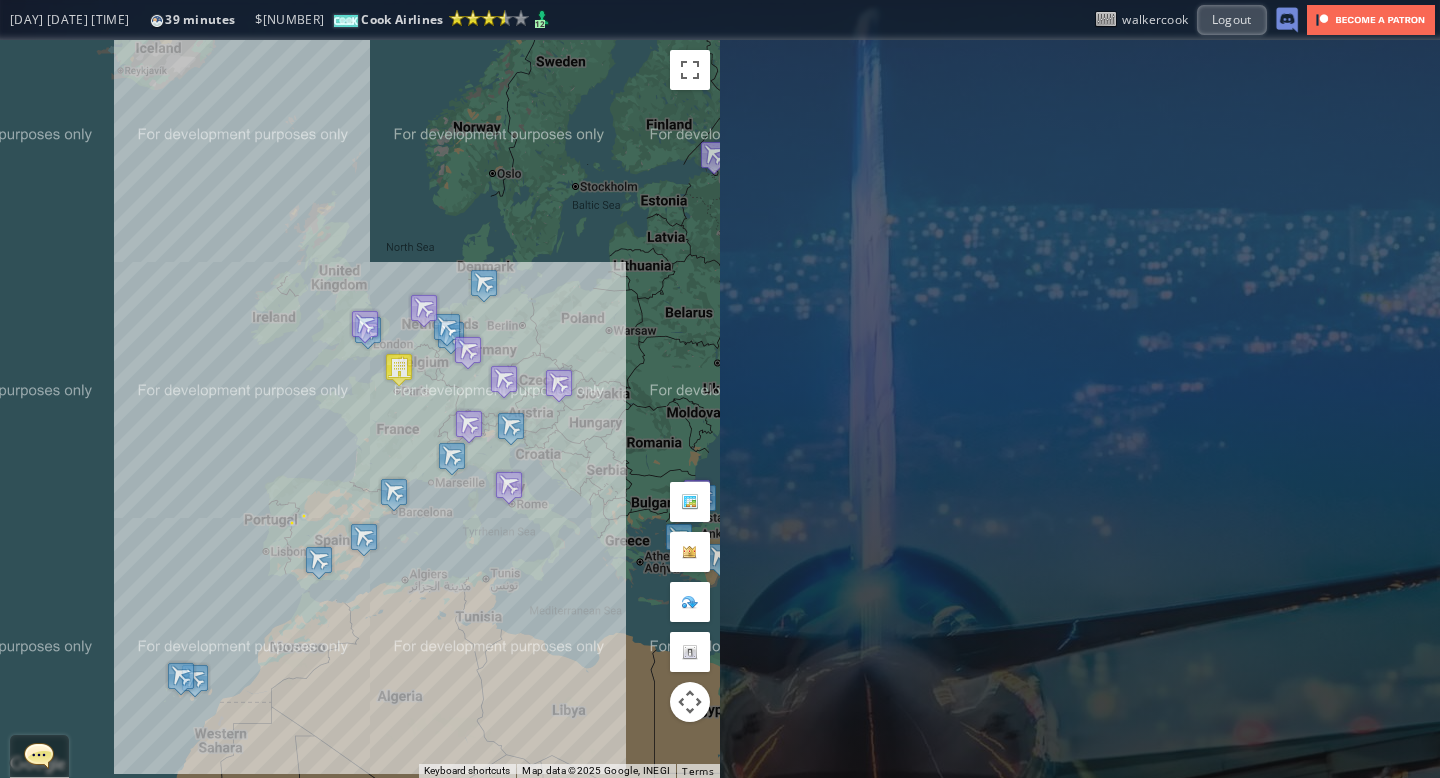 drag, startPoint x: 402, startPoint y: 273, endPoint x: 441, endPoint y: 101, distance: 176.3661 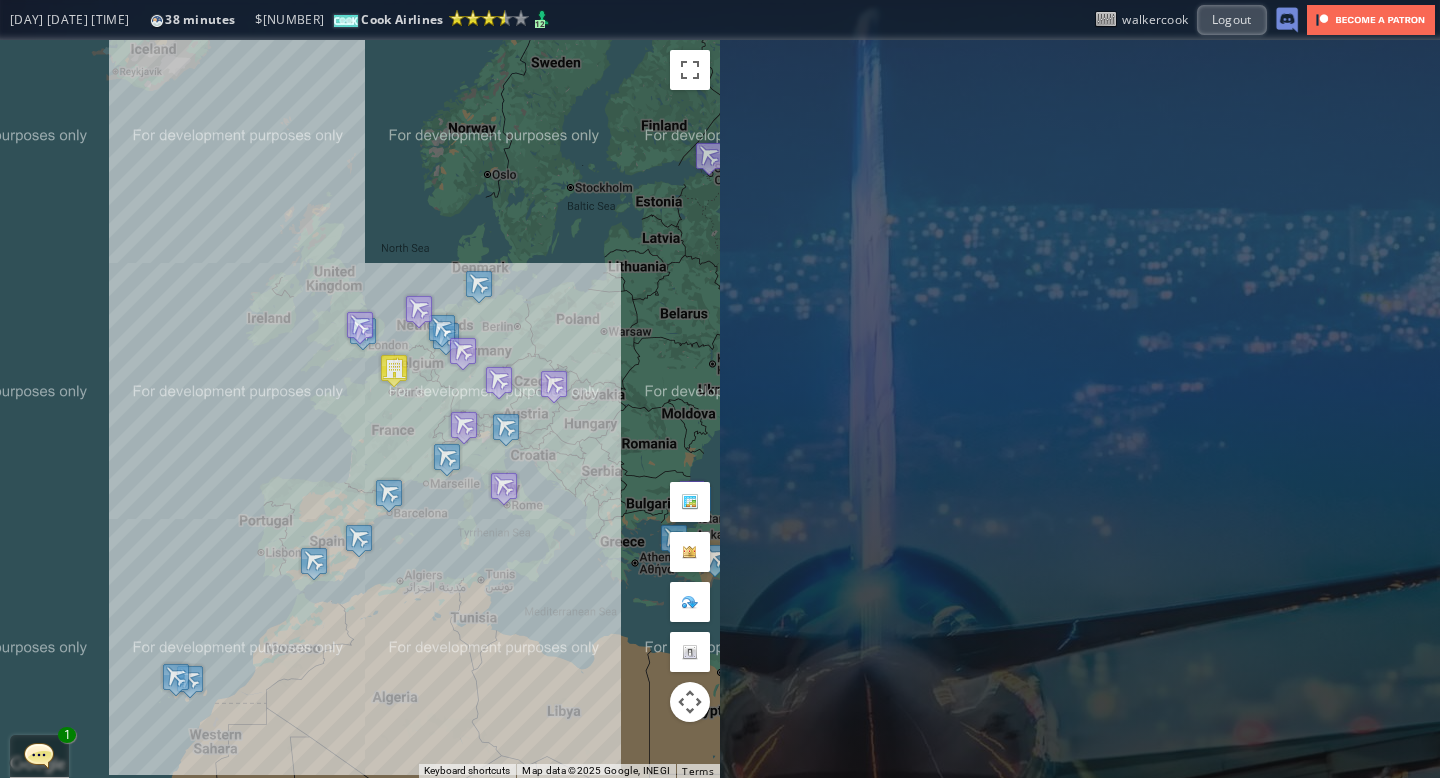 click at bounding box center [39, 755] 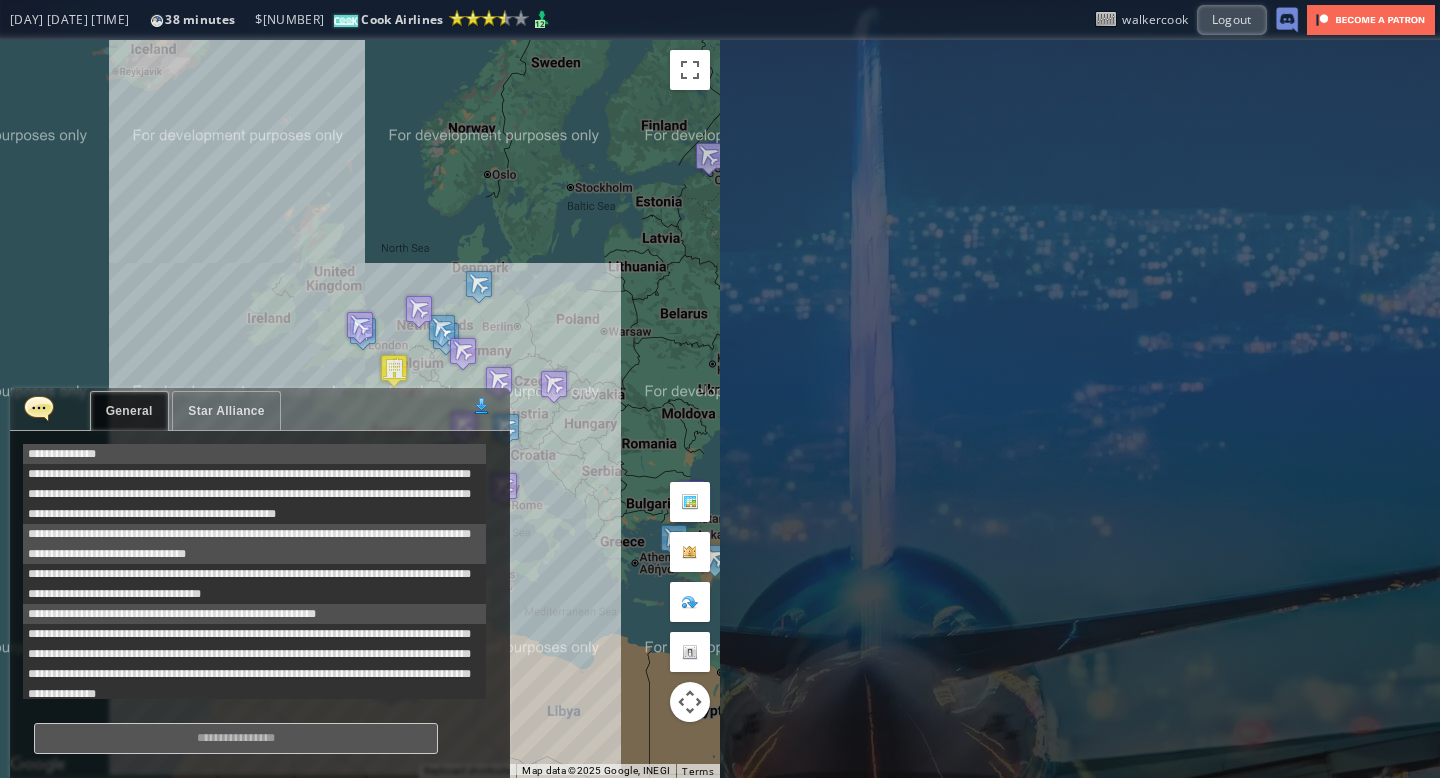 scroll, scrollTop: 578, scrollLeft: 0, axis: vertical 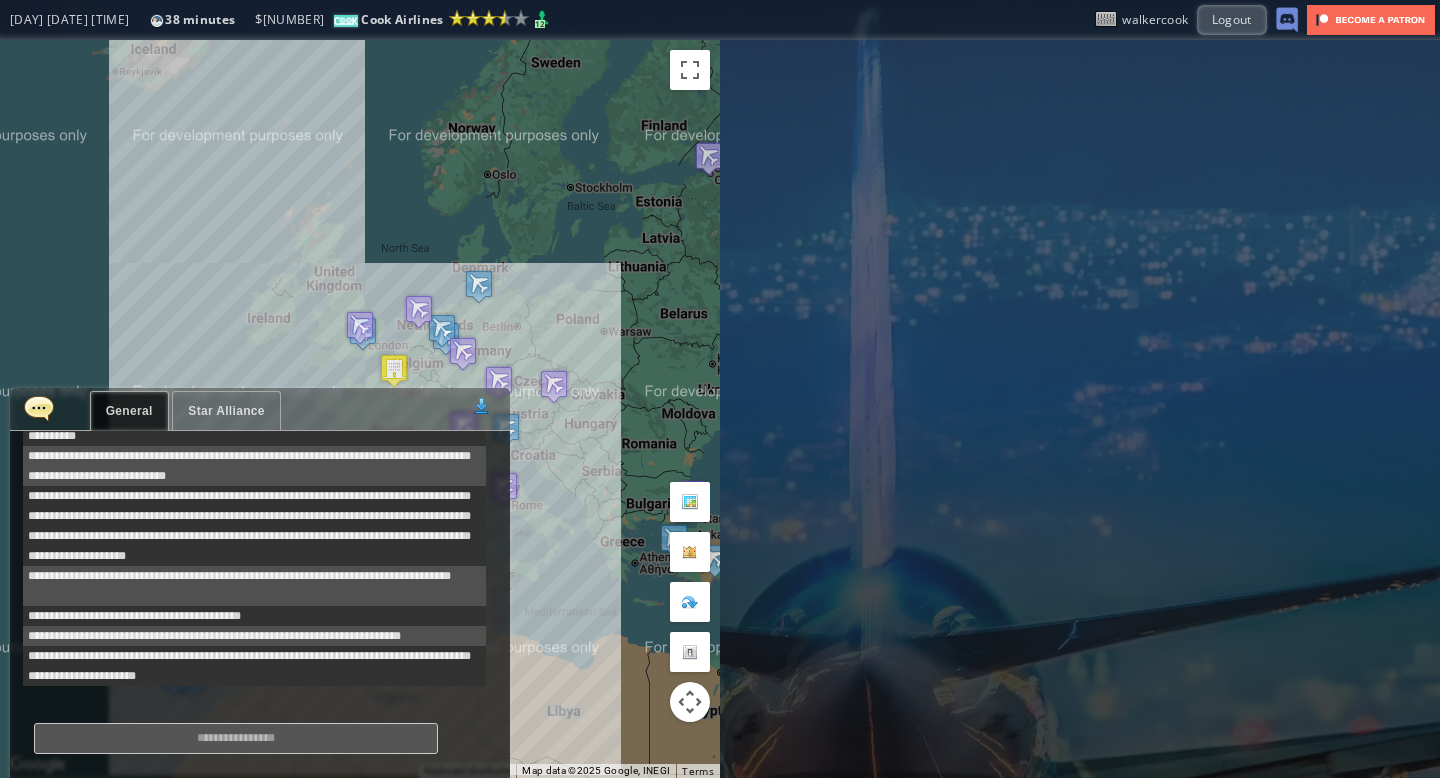 click at bounding box center (39, 408) 